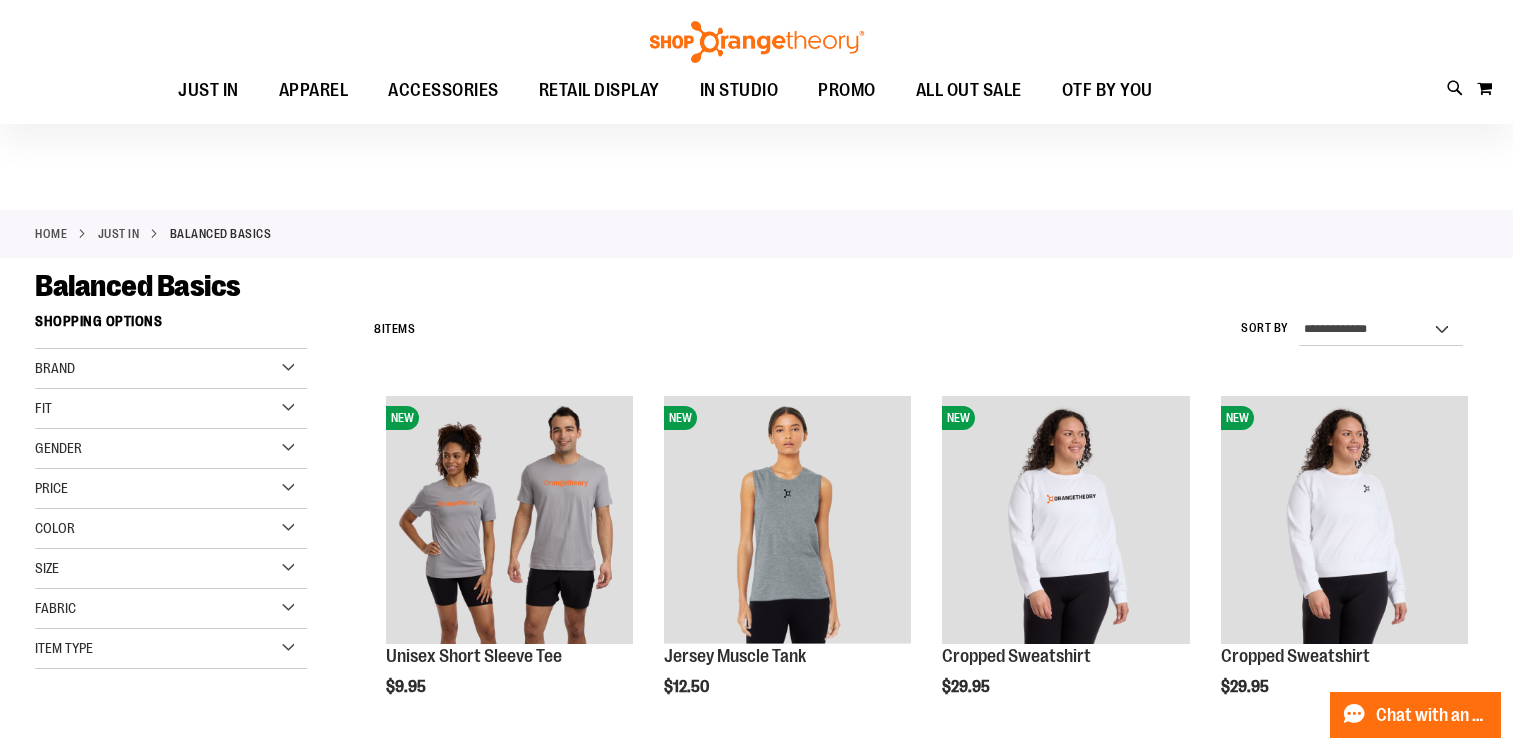 scroll, scrollTop: 100, scrollLeft: 0, axis: vertical 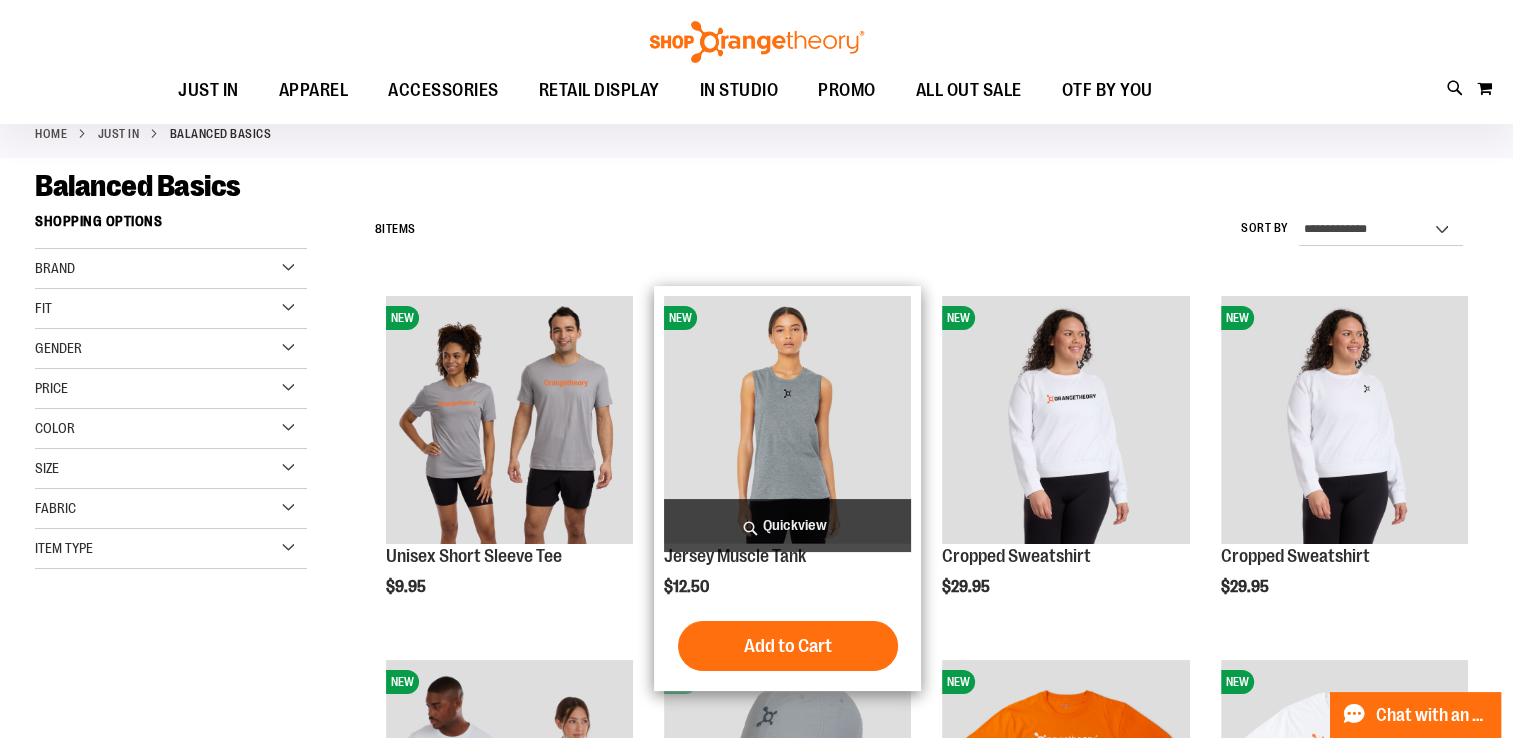 type on "**********" 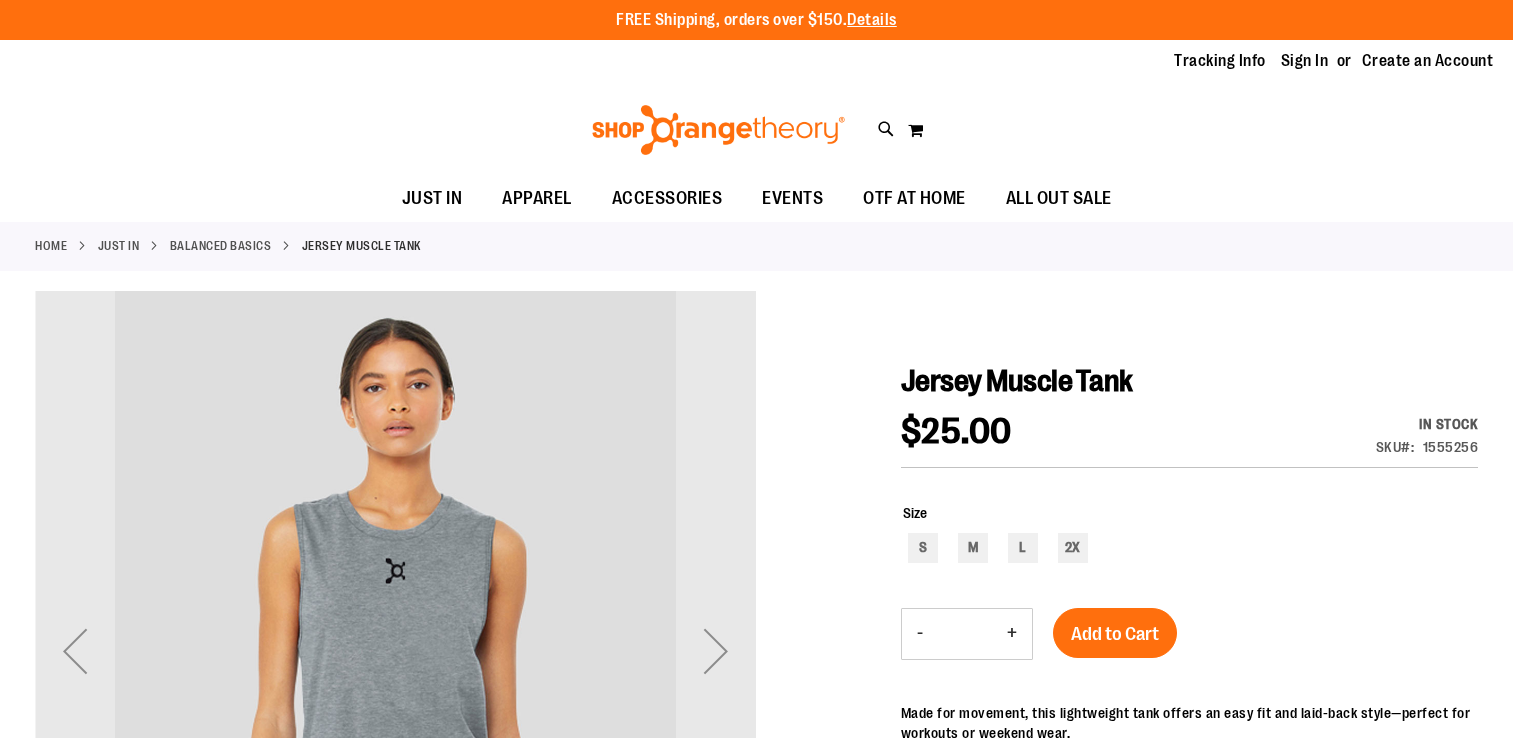 scroll, scrollTop: 0, scrollLeft: 0, axis: both 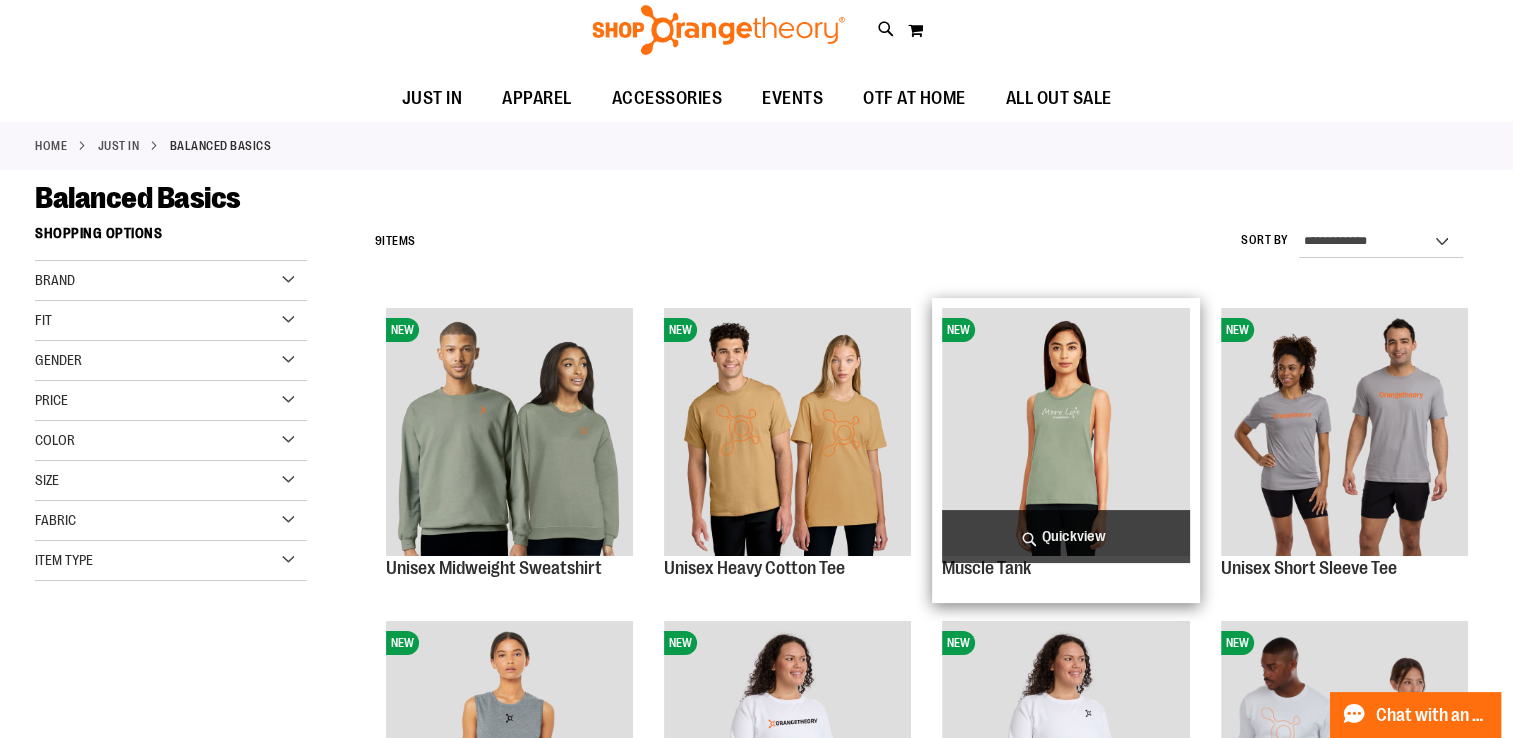 type on "**********" 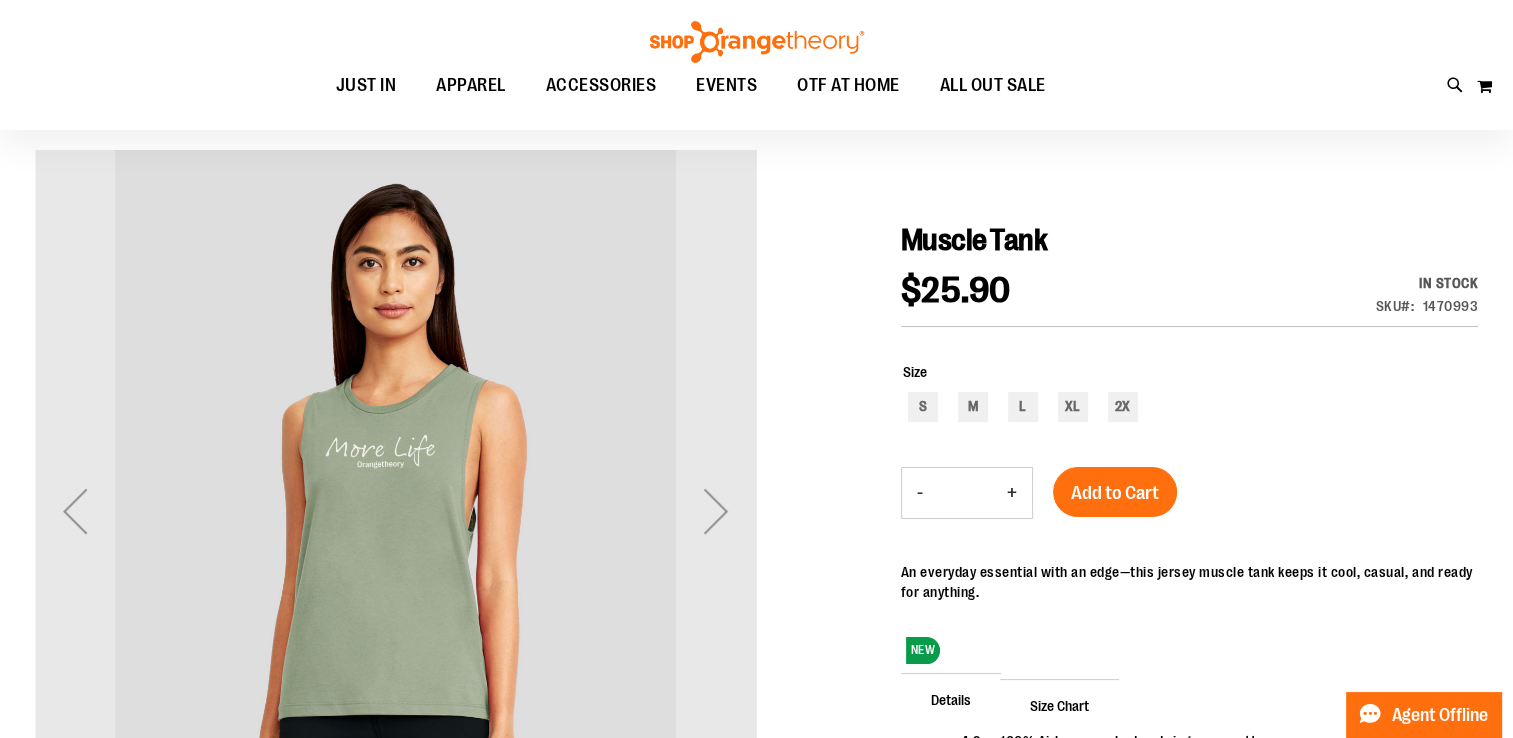 scroll, scrollTop: 199, scrollLeft: 0, axis: vertical 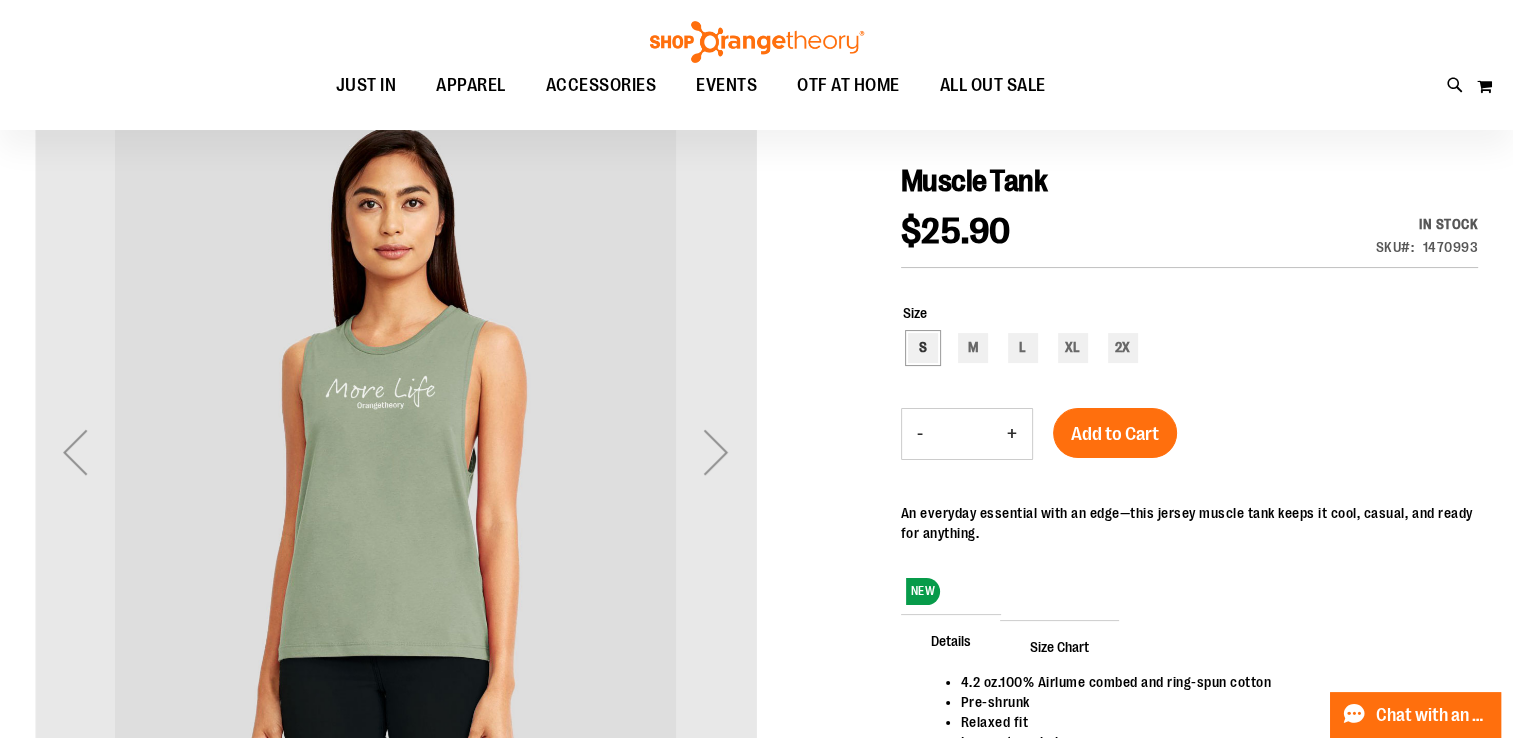 type on "**********" 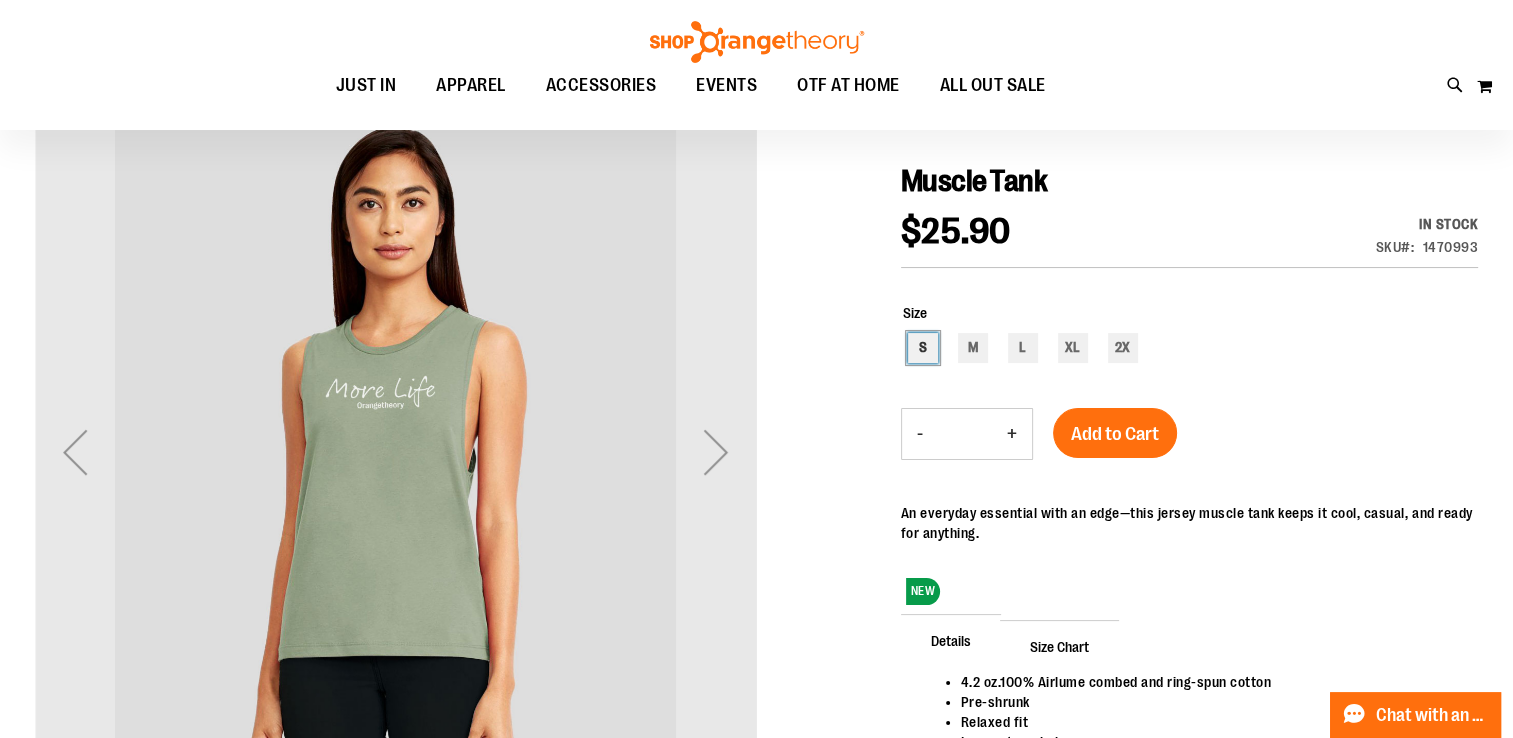 click on "S" at bounding box center [923, 348] 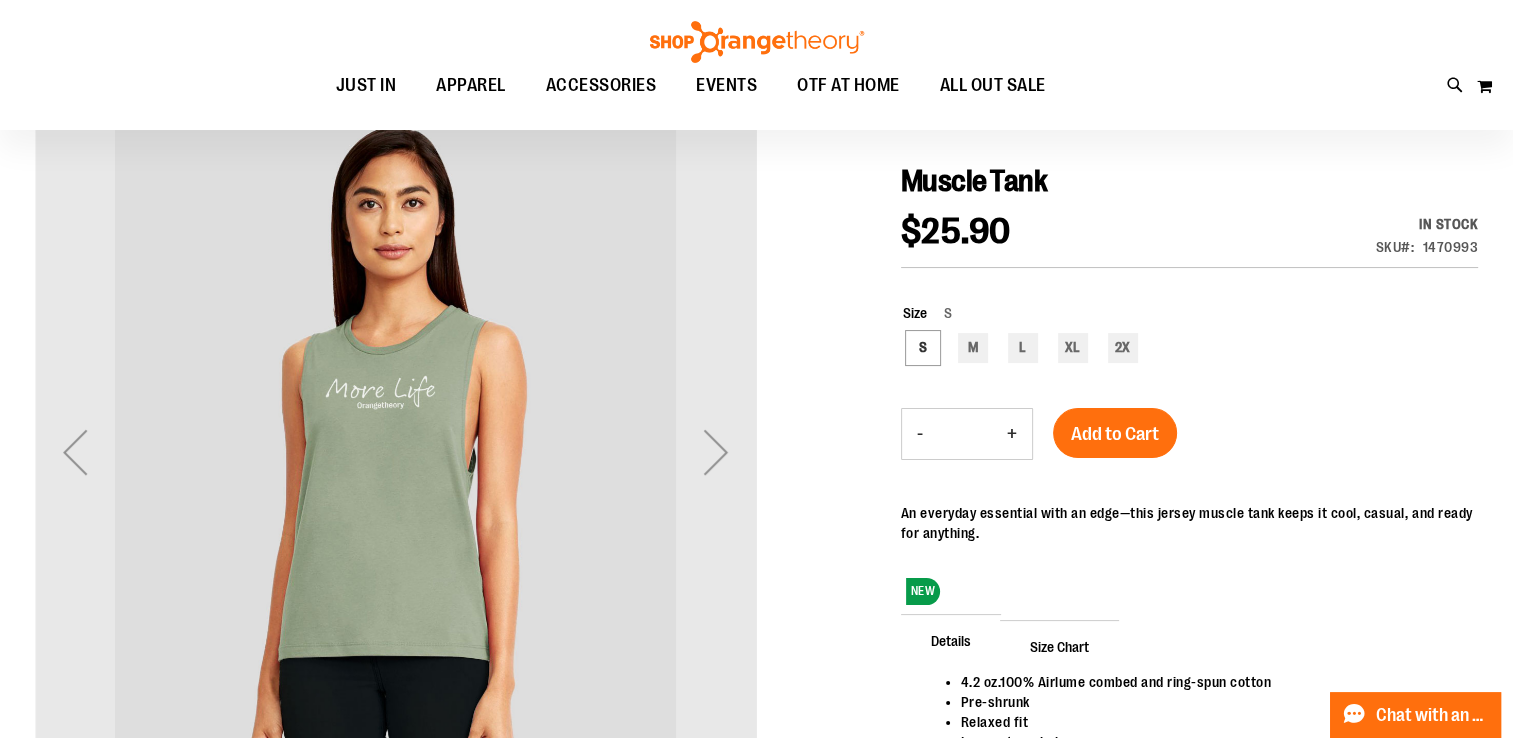 click on "+" at bounding box center (1012, 434) 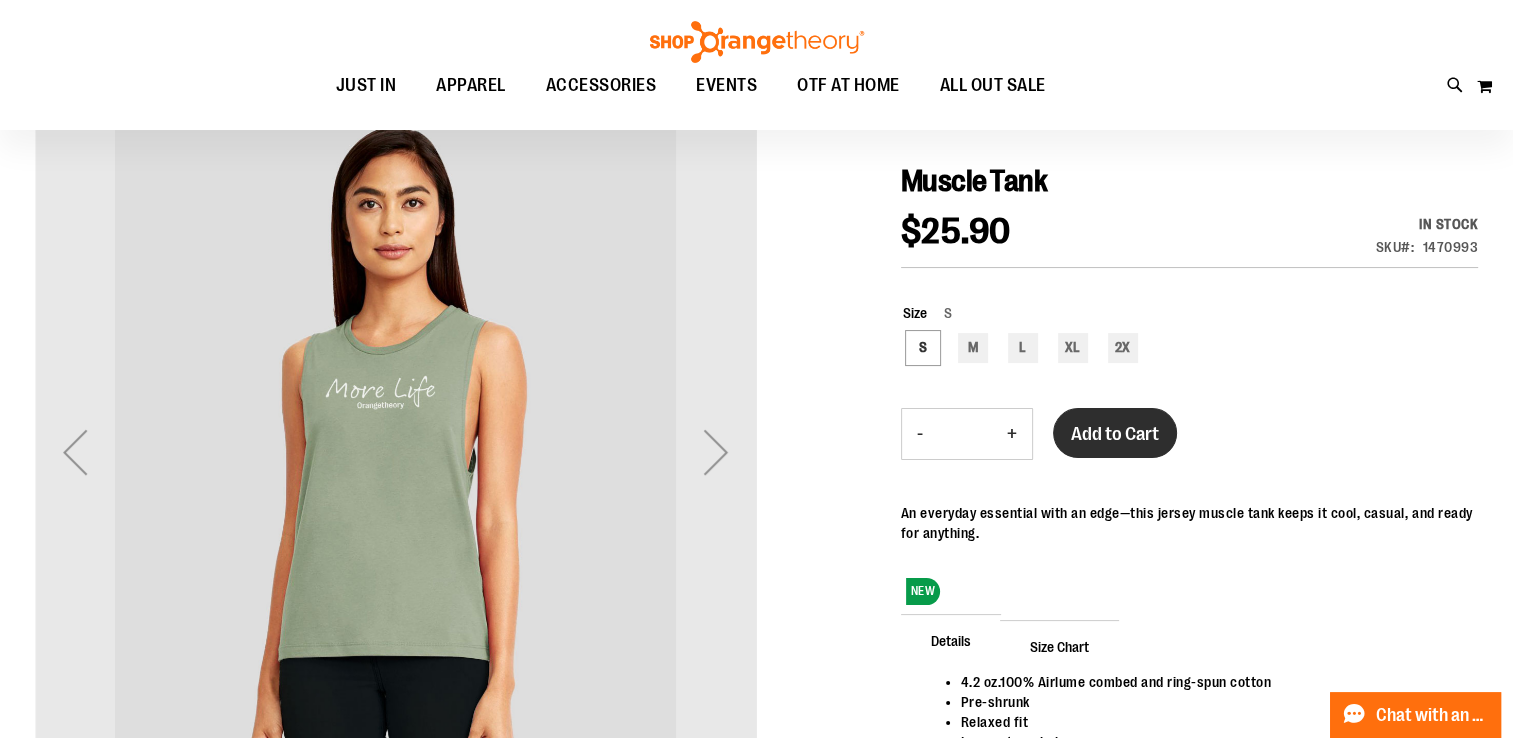 click on "Add to Cart" at bounding box center (1115, 433) 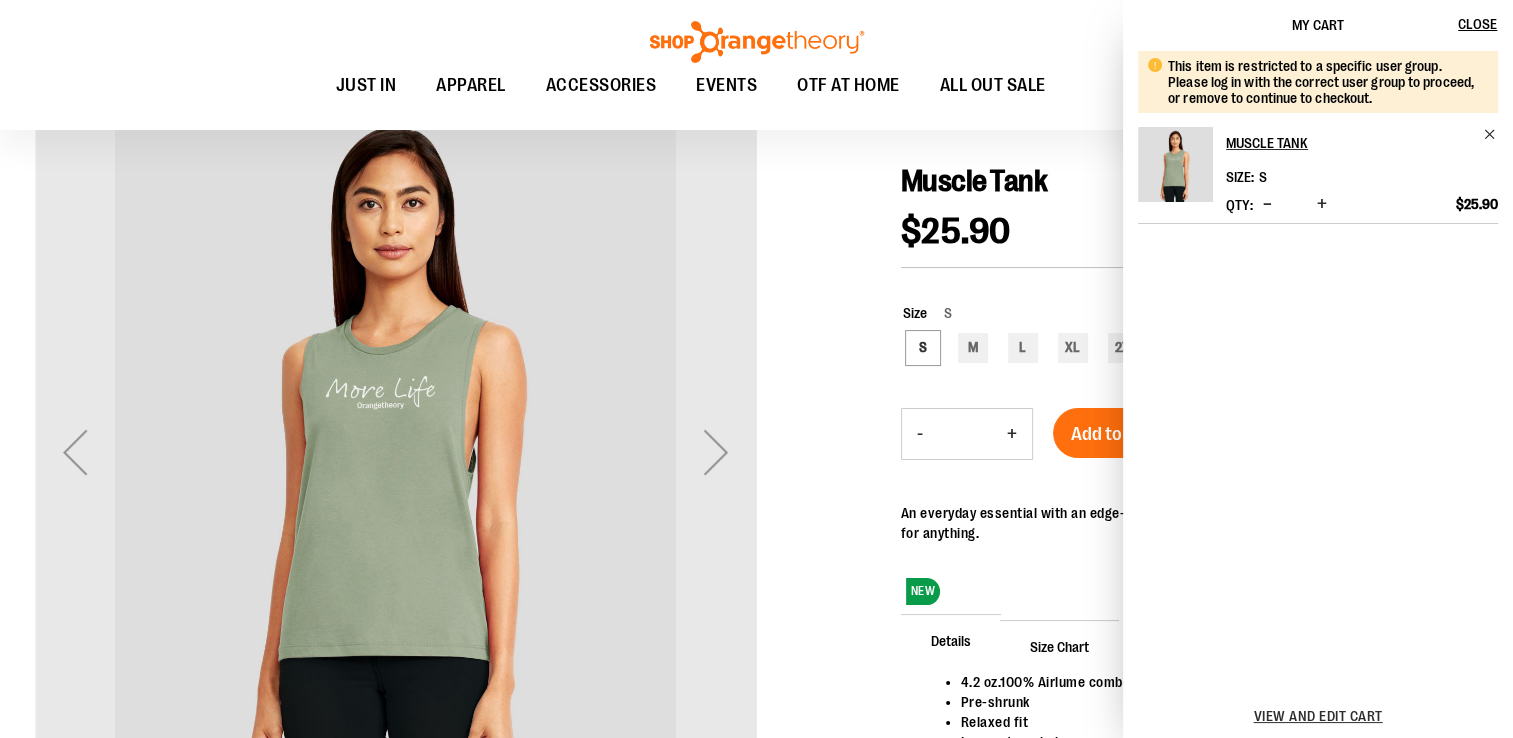 click on "Toggle Nav
Search
Popular Suggestions
Advanced Search" at bounding box center (756, 65) 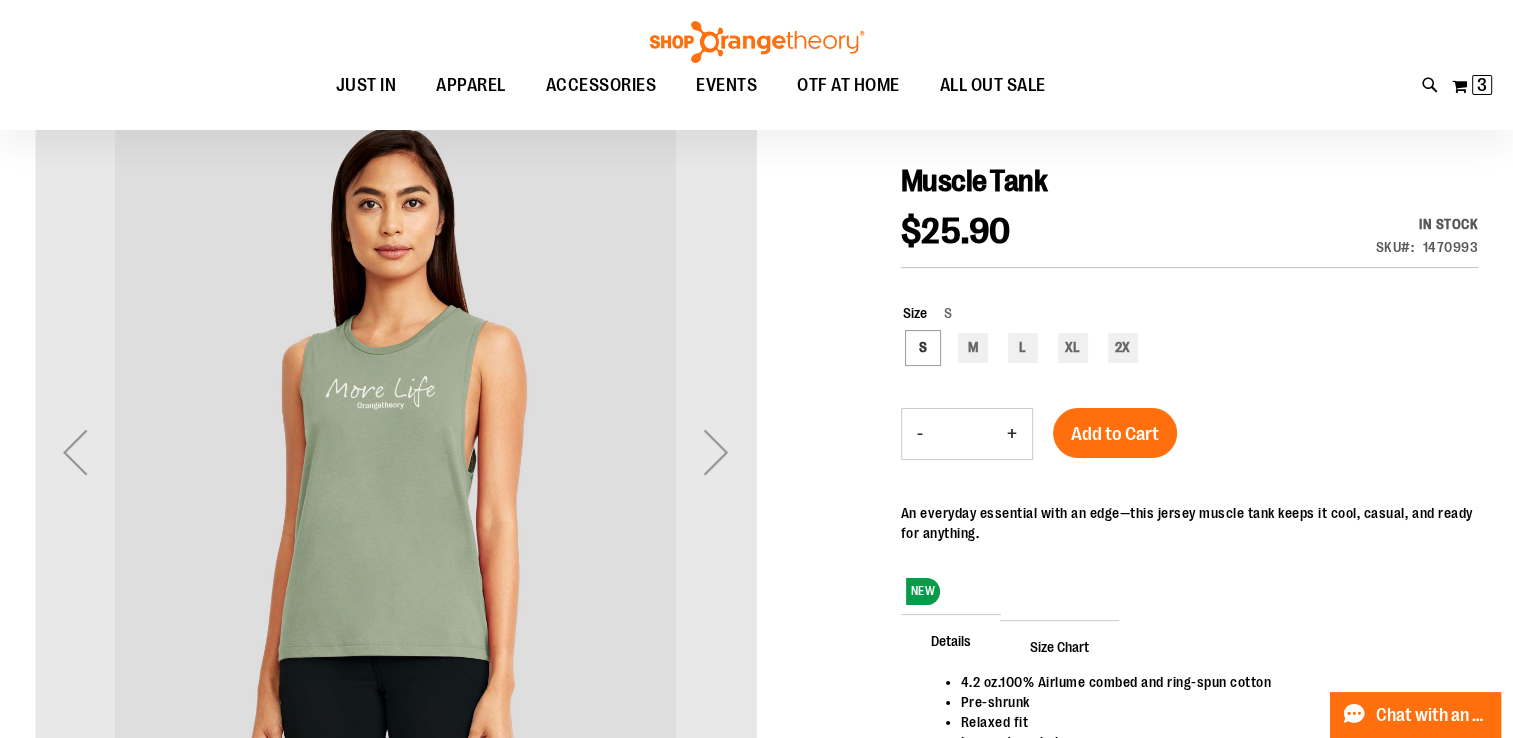 click at bounding box center [757, 42] 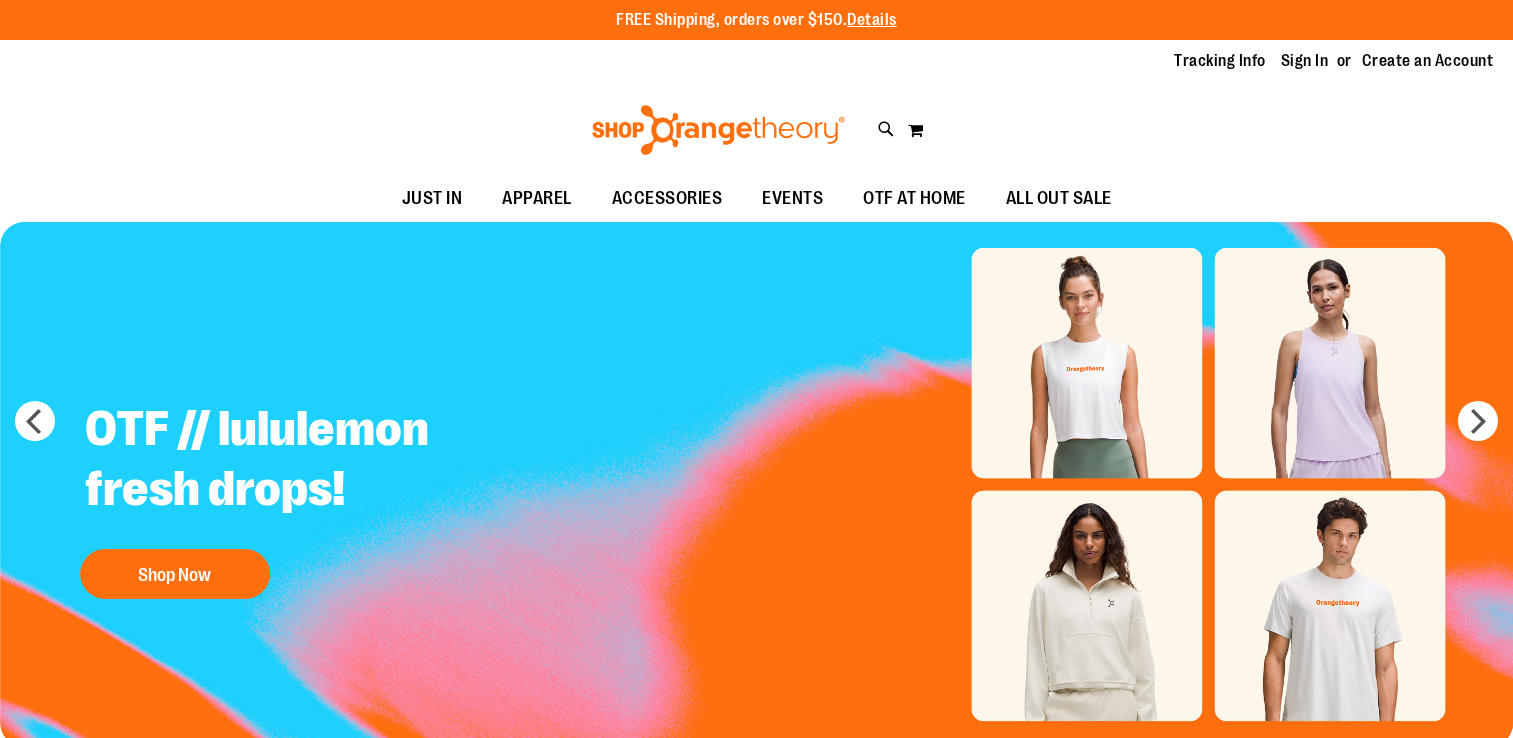scroll, scrollTop: 0, scrollLeft: 0, axis: both 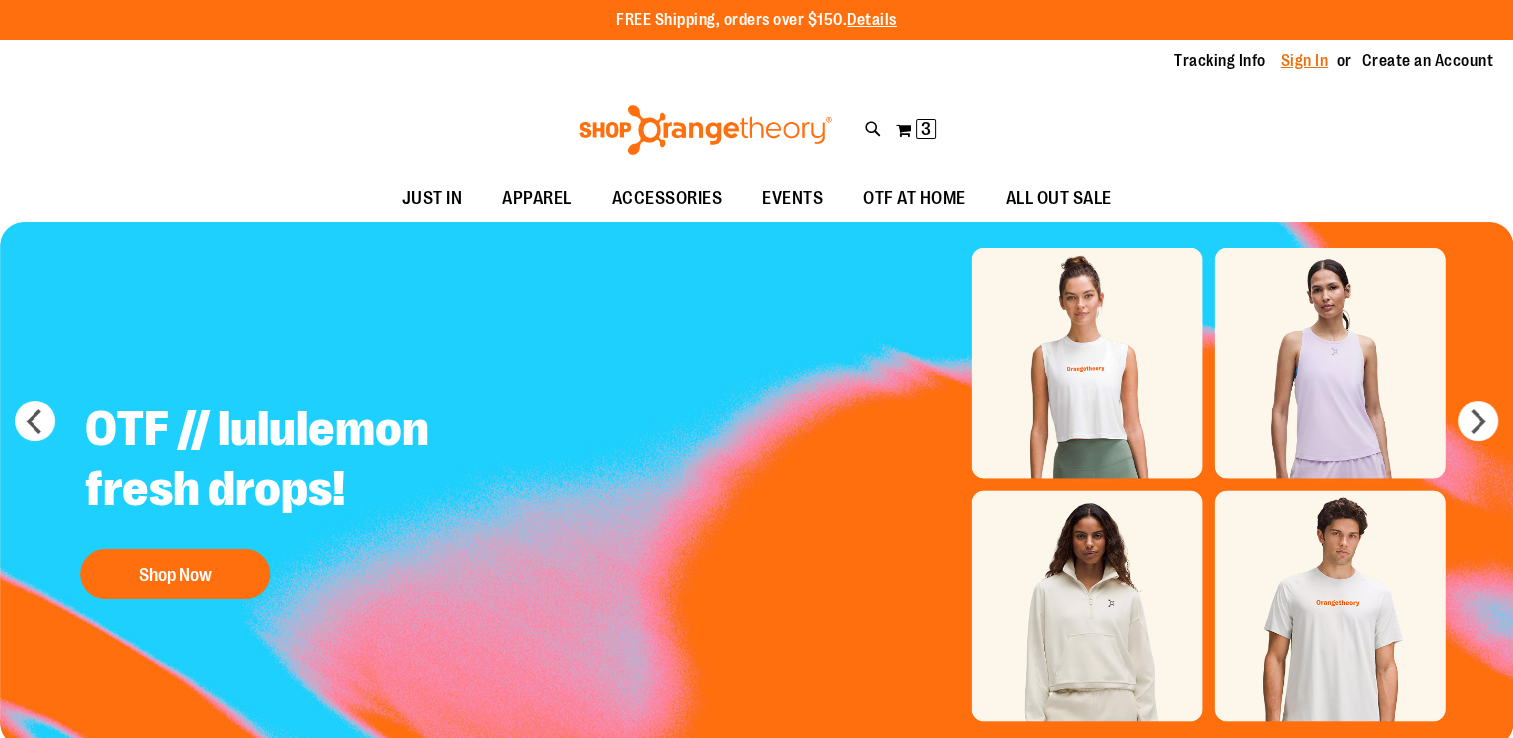 type on "**********" 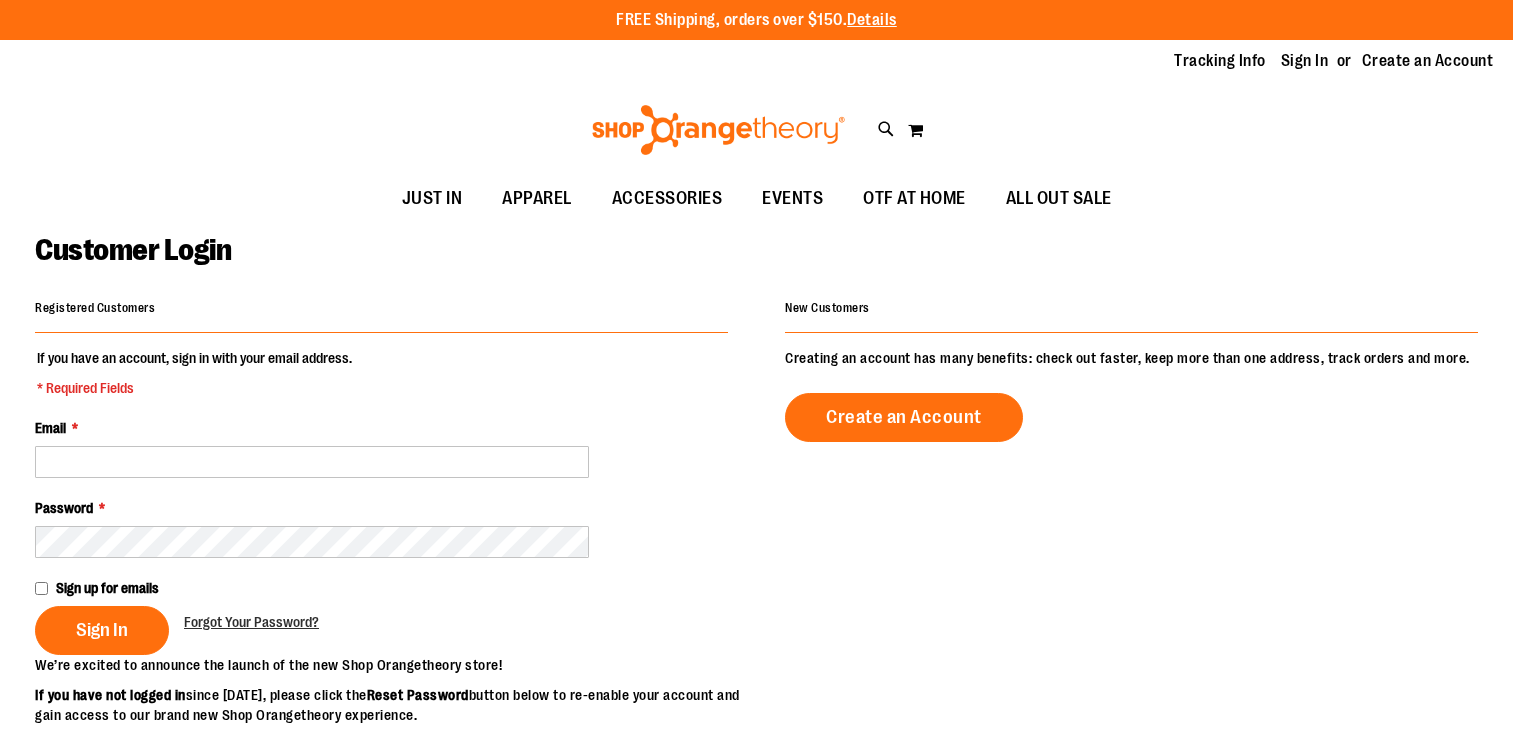 scroll, scrollTop: 0, scrollLeft: 0, axis: both 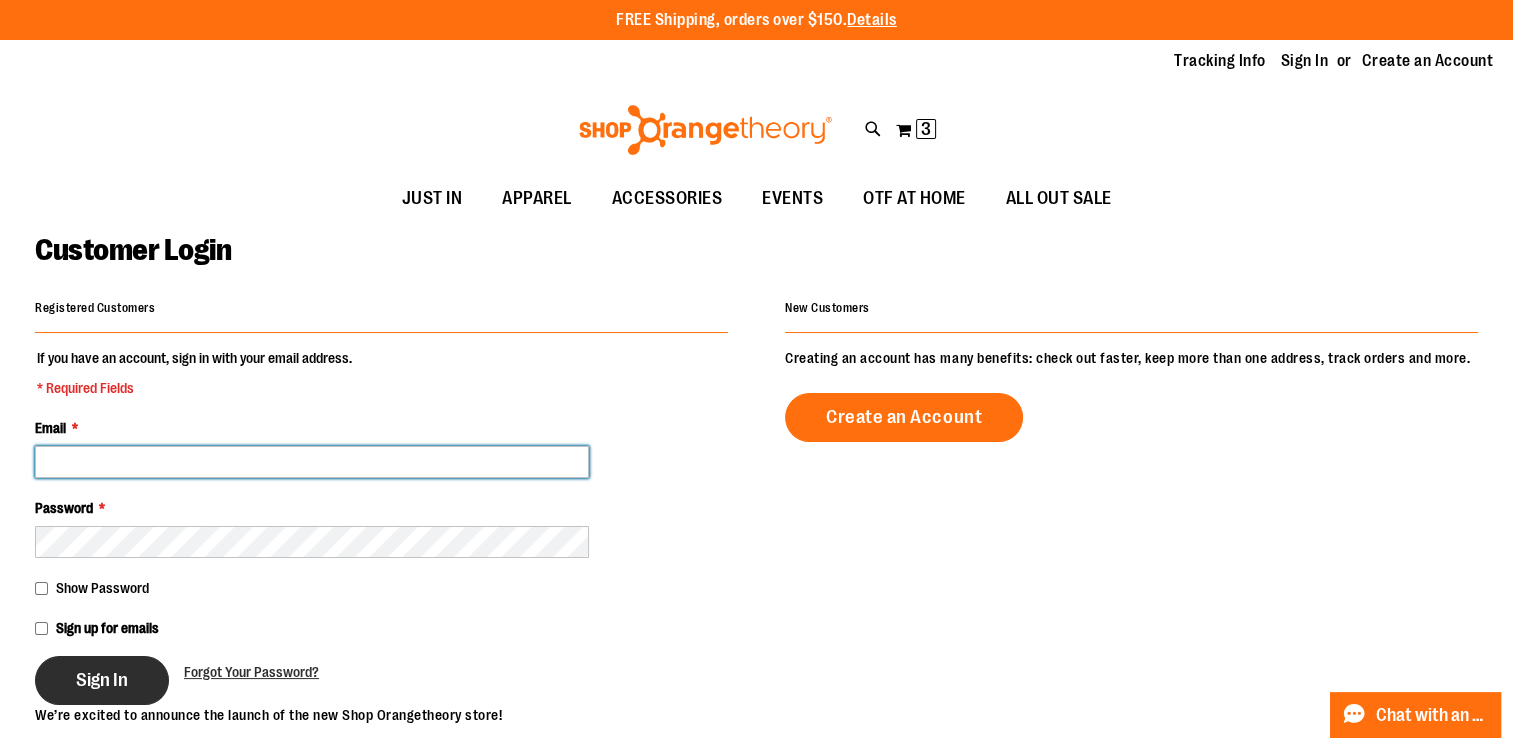 type on "**********" 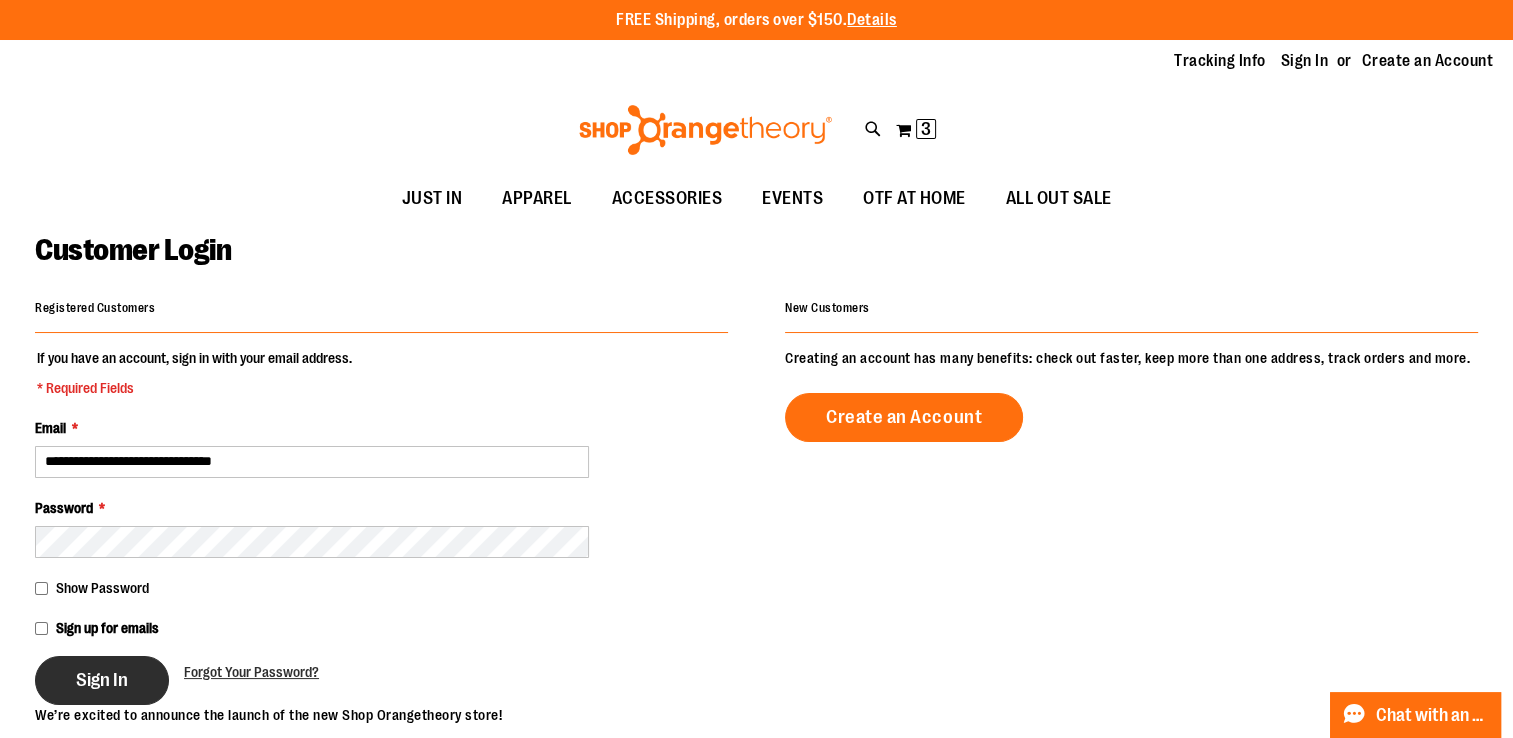 type on "**********" 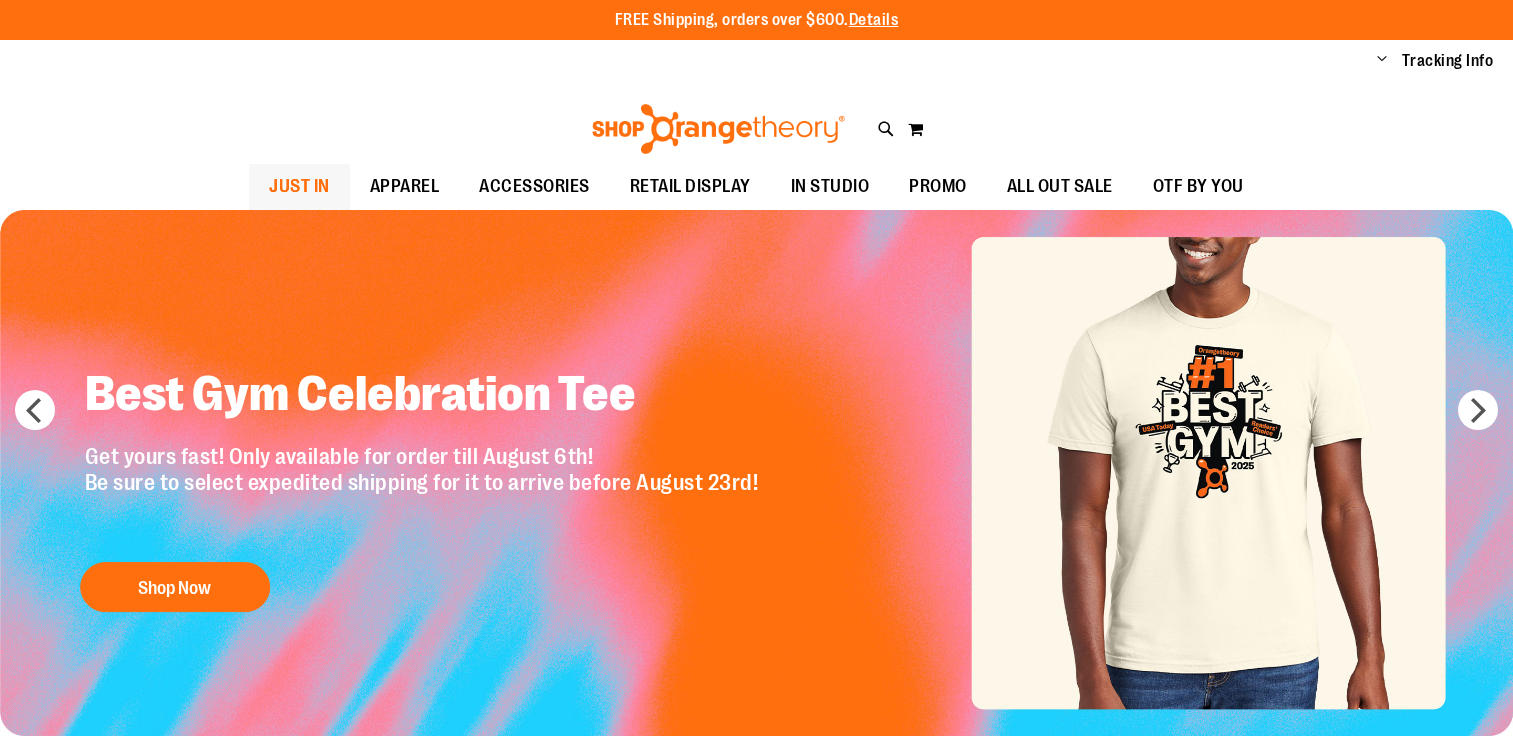 scroll, scrollTop: 0, scrollLeft: 0, axis: both 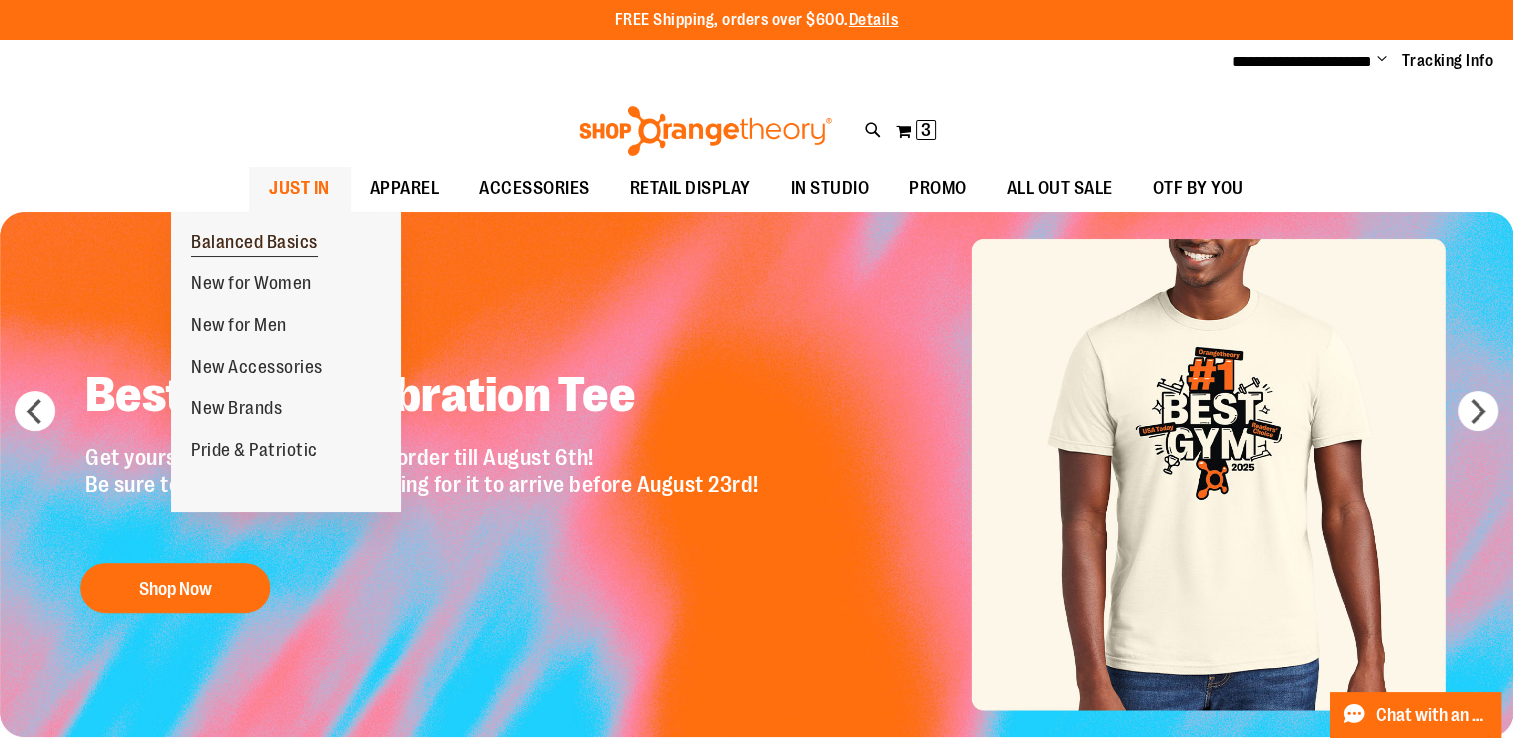 type on "**********" 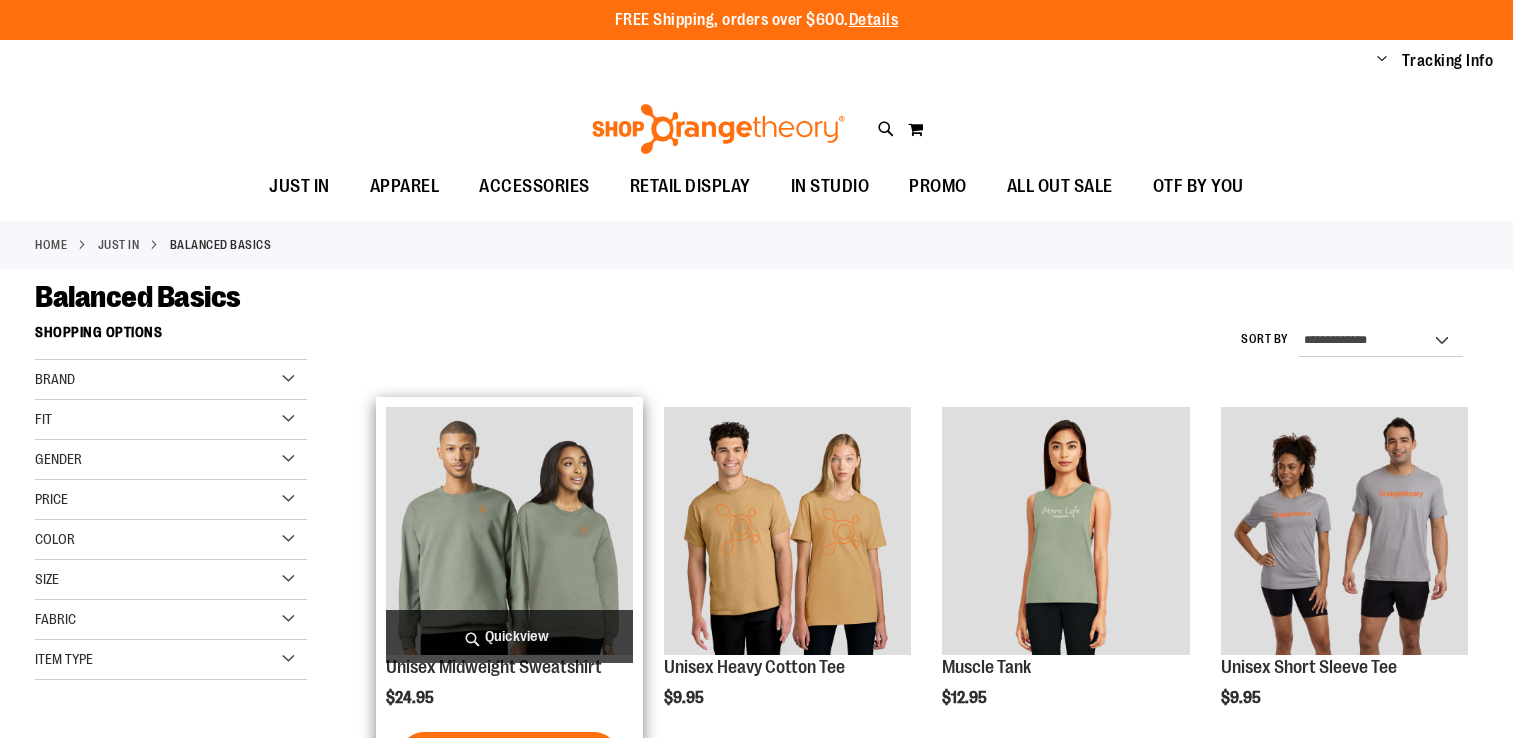 scroll, scrollTop: 0, scrollLeft: 0, axis: both 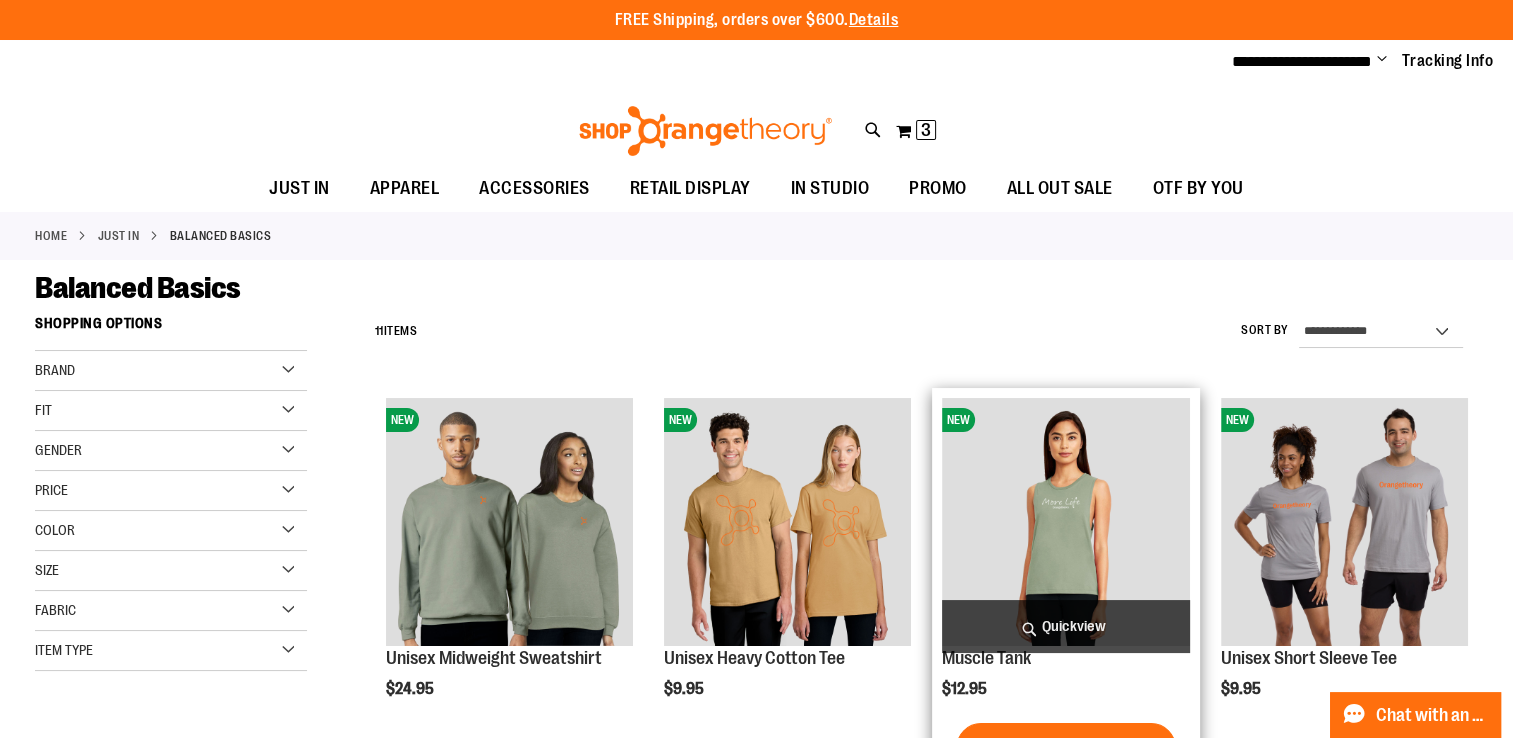 type on "**********" 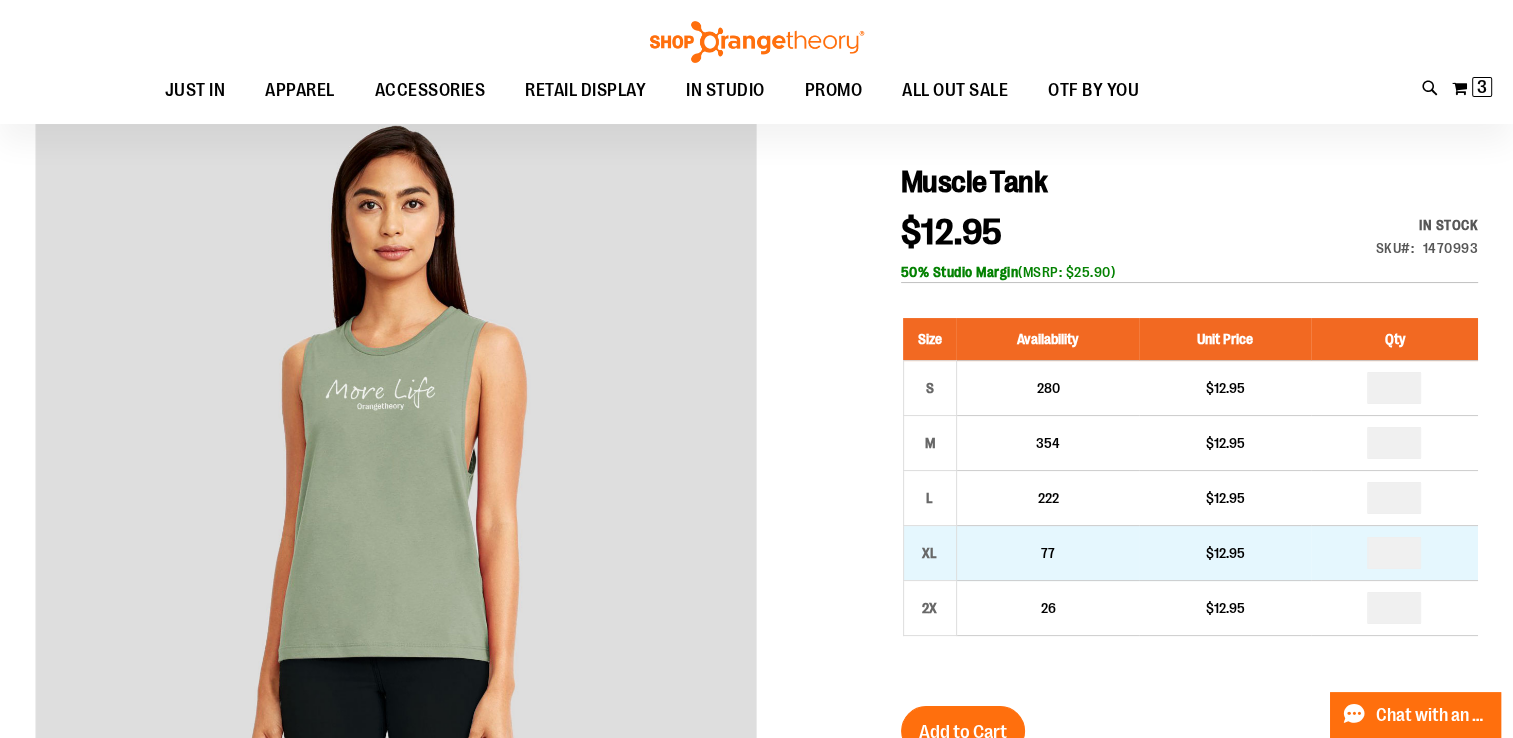 scroll, scrollTop: 200, scrollLeft: 0, axis: vertical 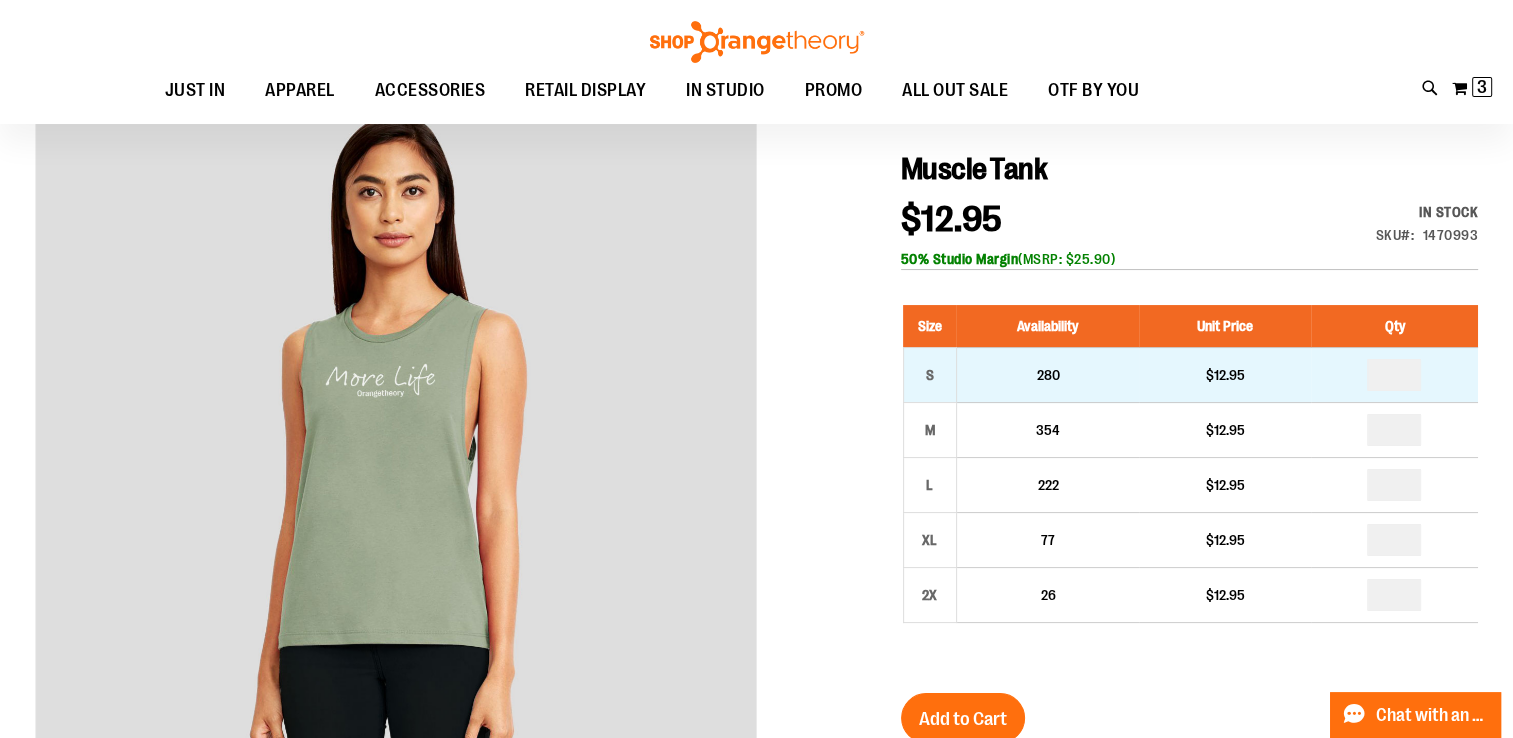 type on "**********" 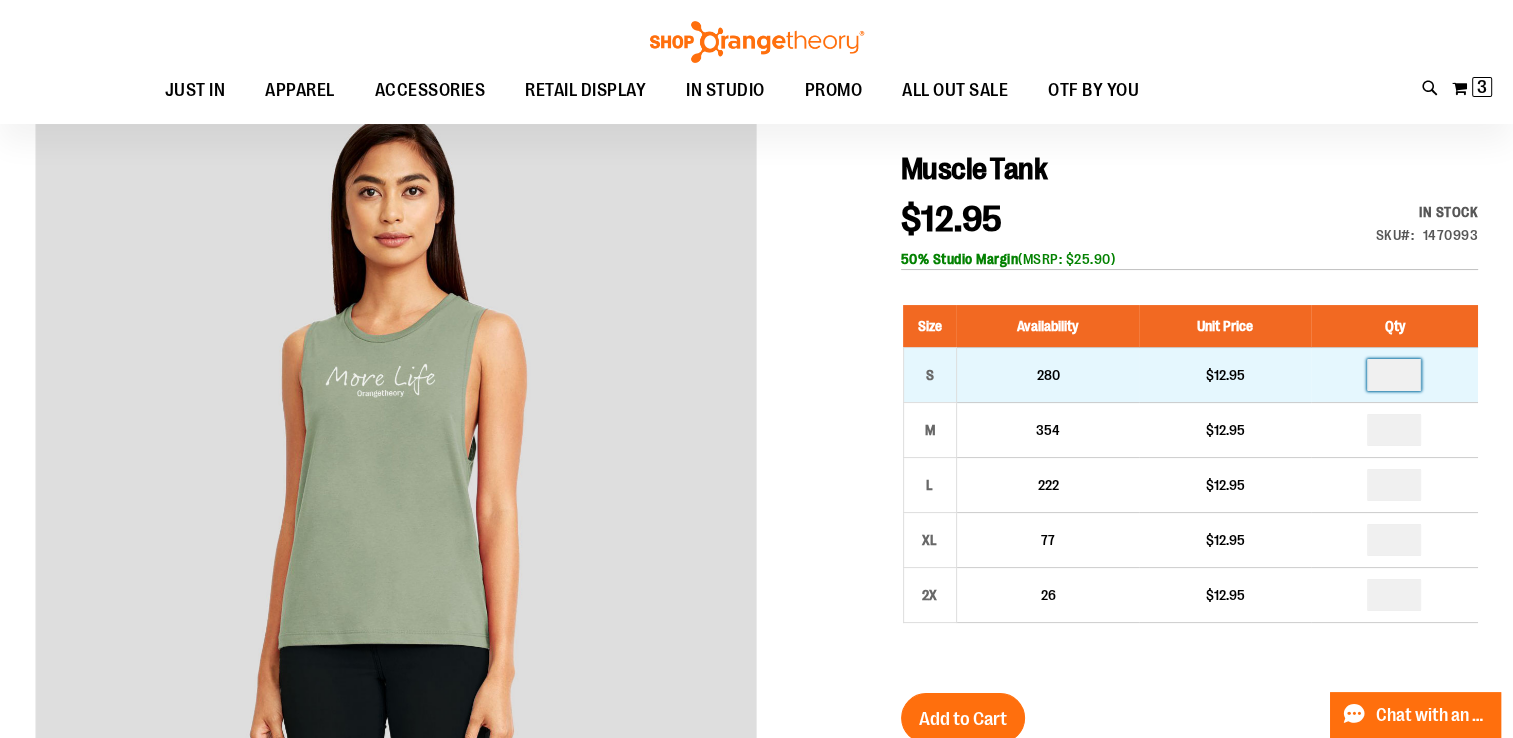 click at bounding box center [1394, 375] 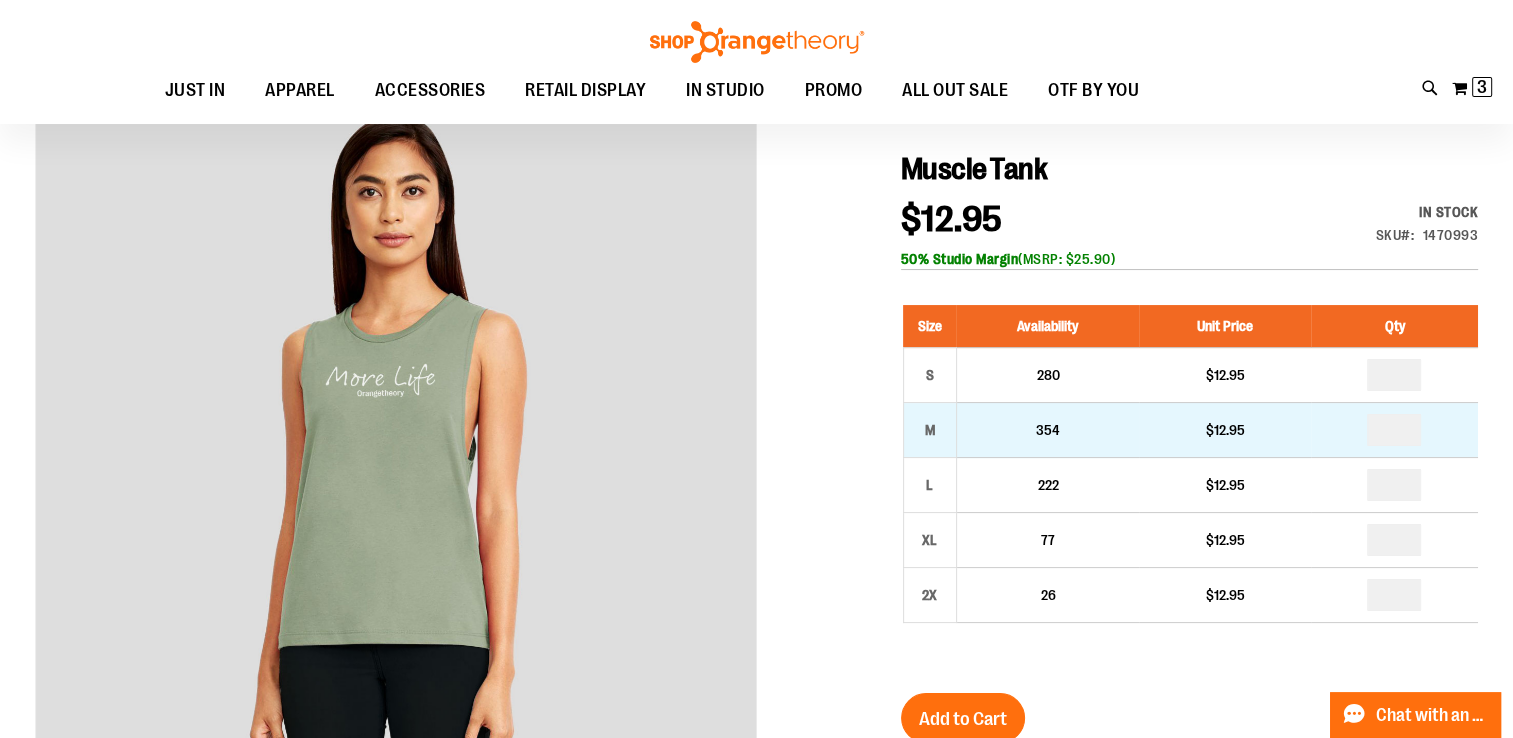 type on "*" 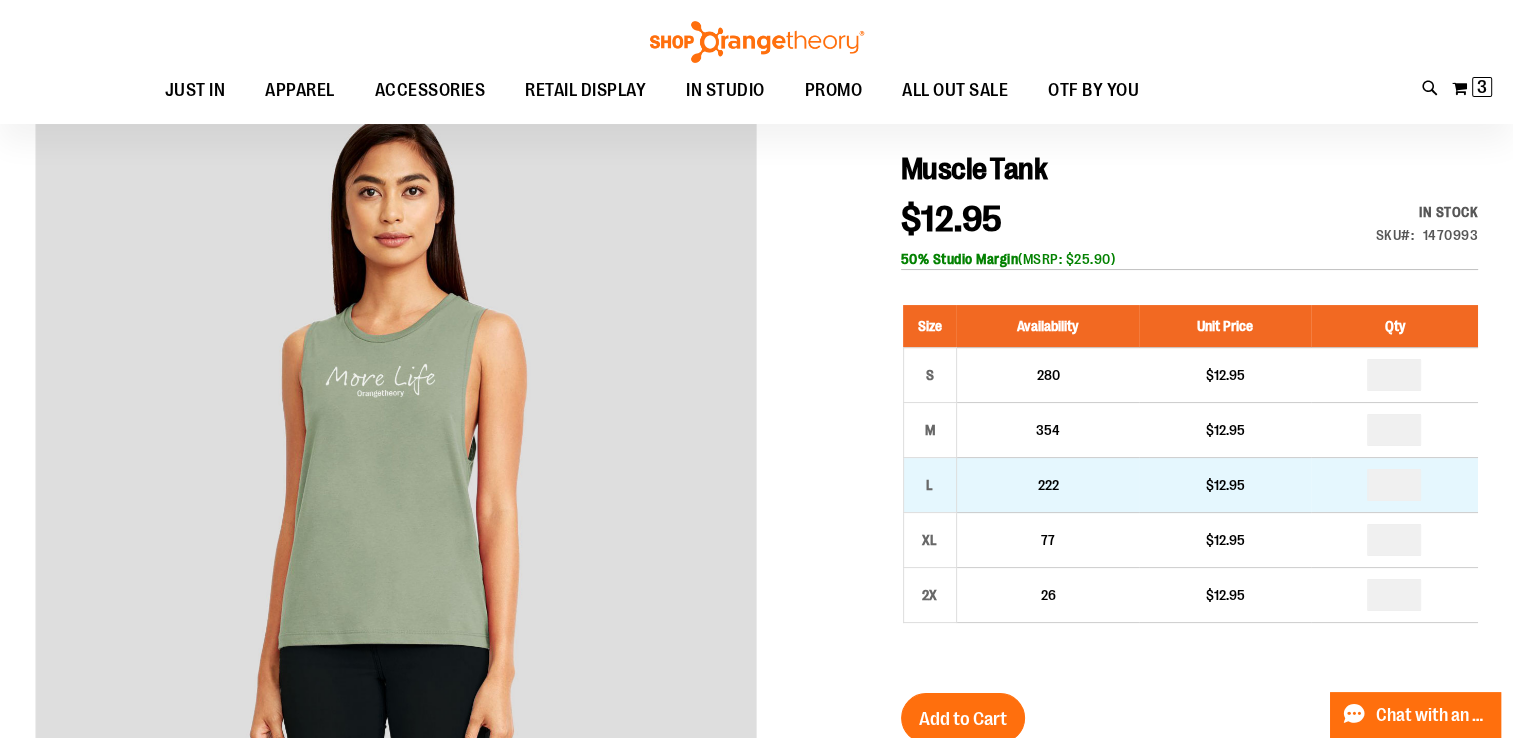 type on "*" 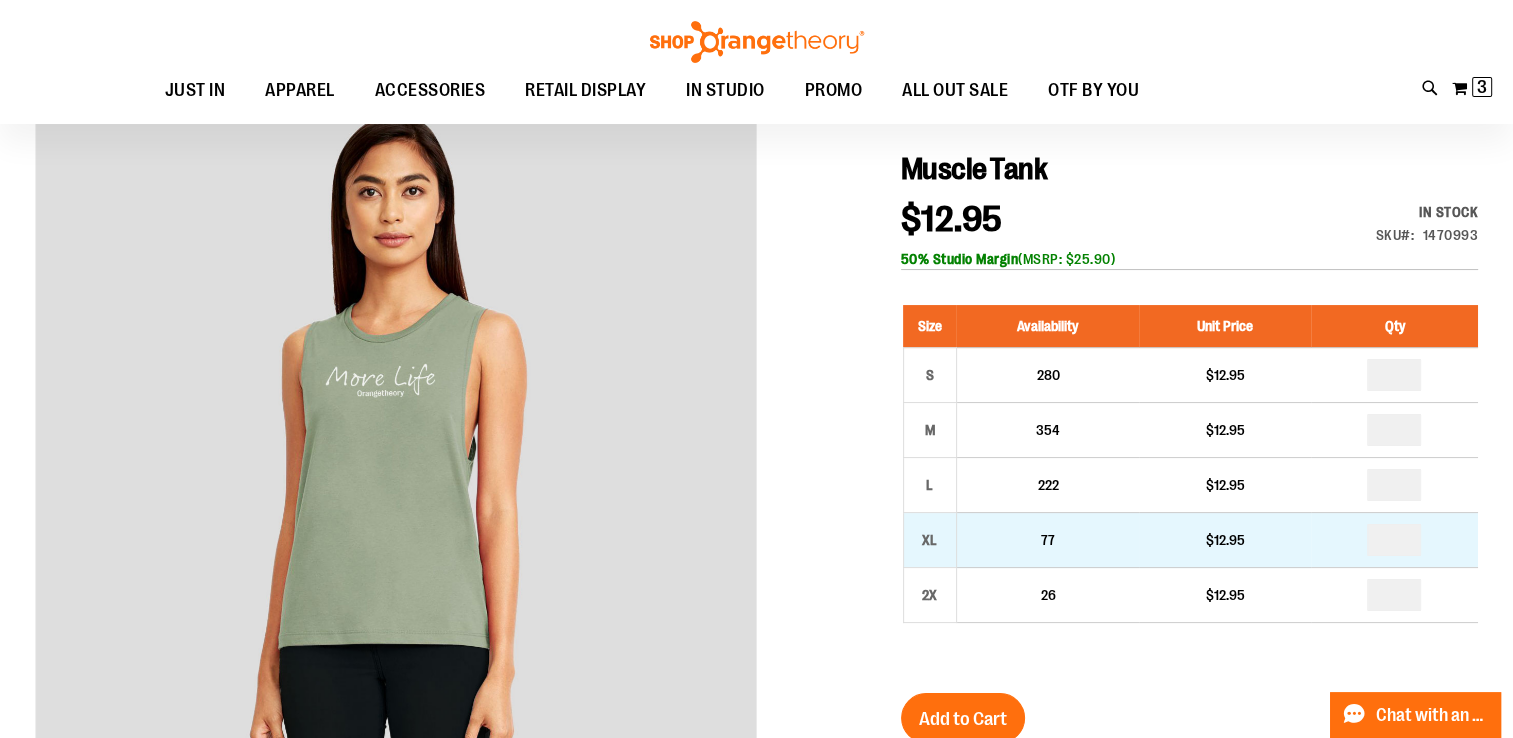 type on "*" 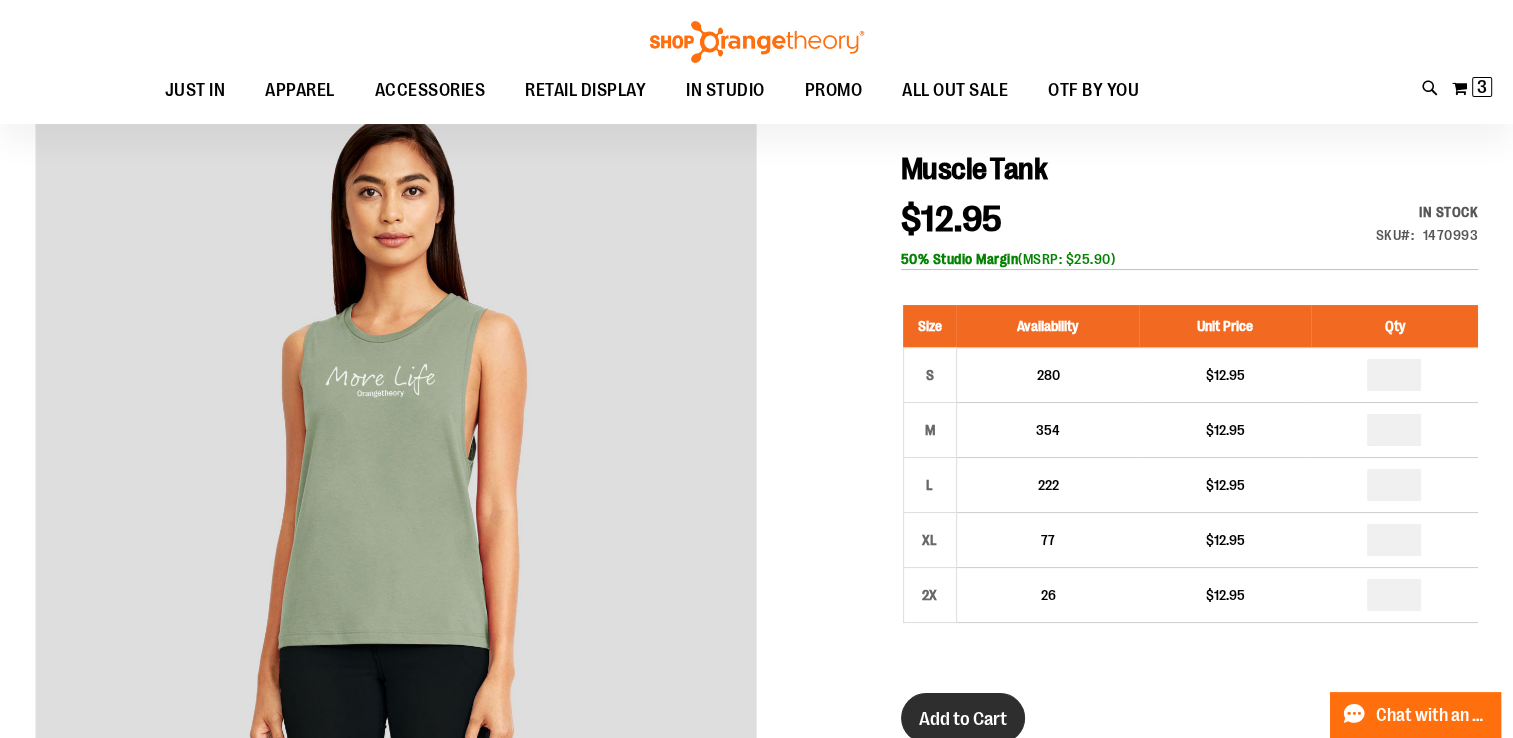 click on "Add to Cart" at bounding box center [963, 719] 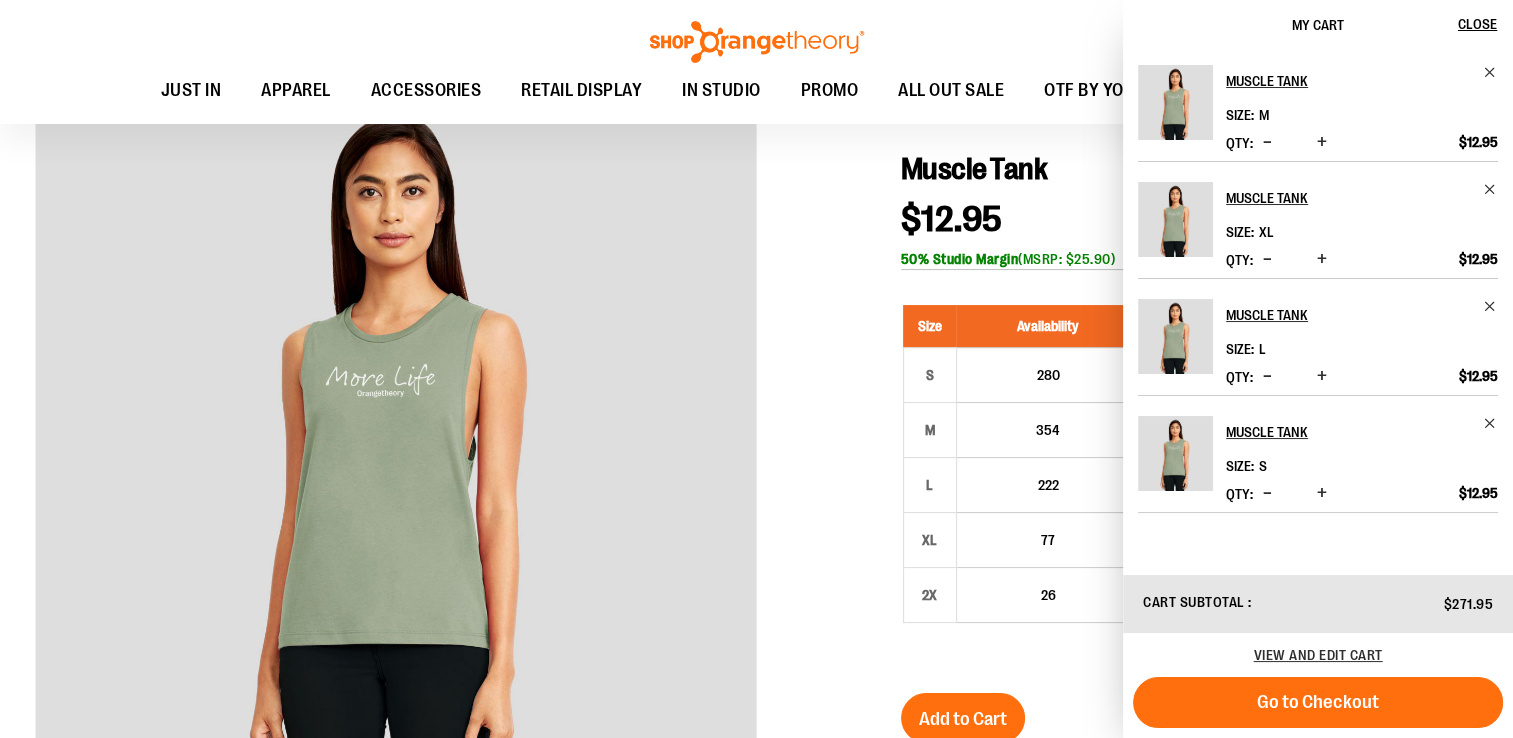 scroll, scrollTop: 204, scrollLeft: 0, axis: vertical 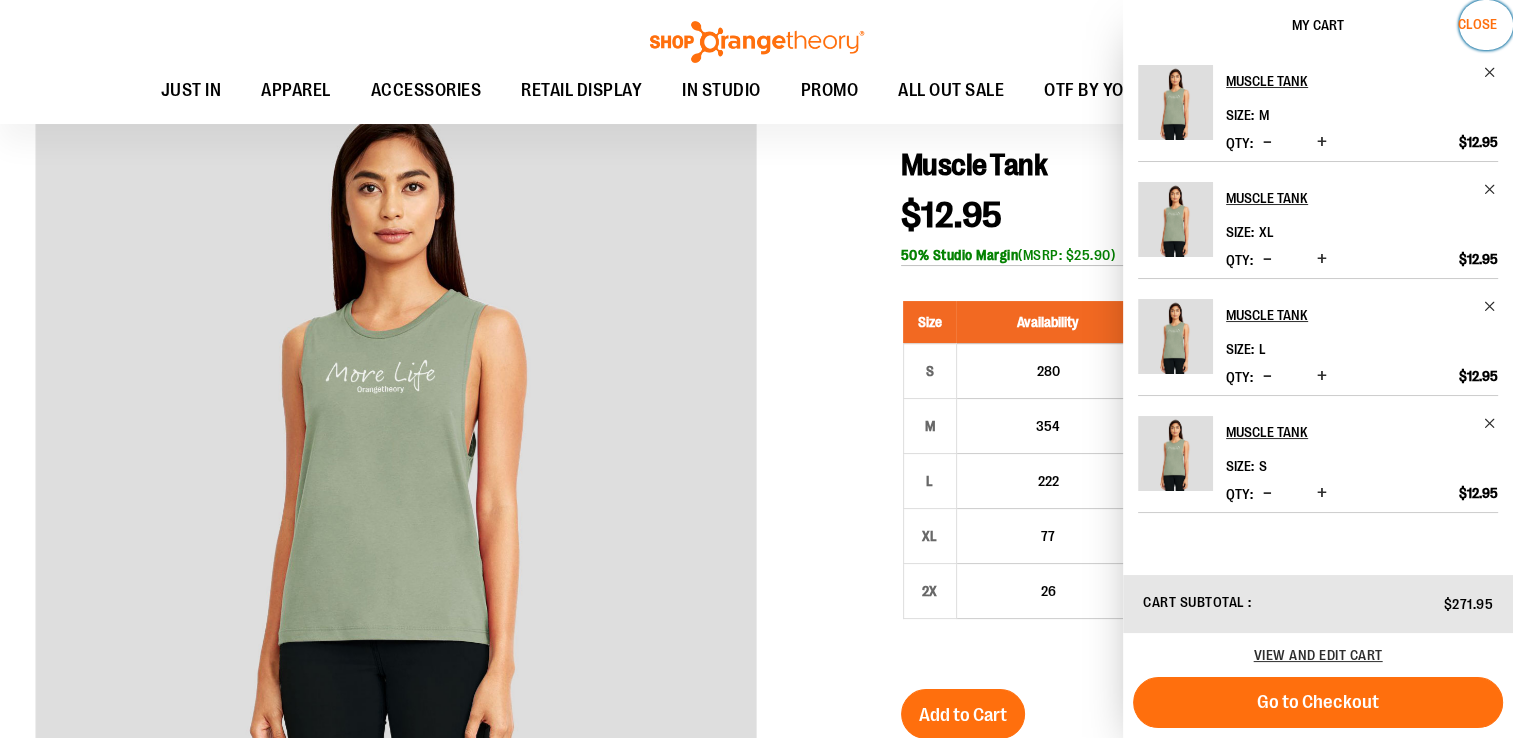 click on "Close" at bounding box center (1477, 24) 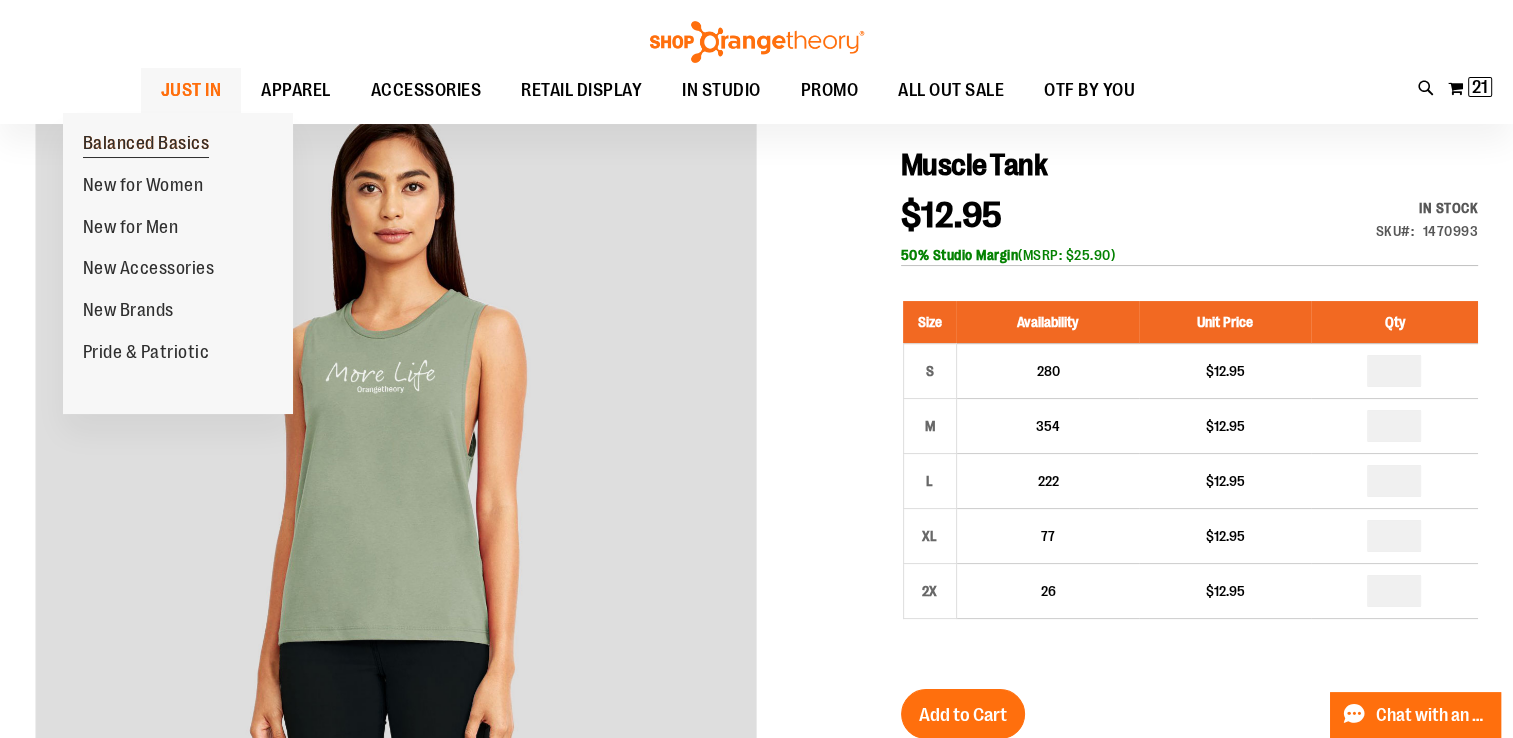 click on "Balanced Basics" at bounding box center (146, 145) 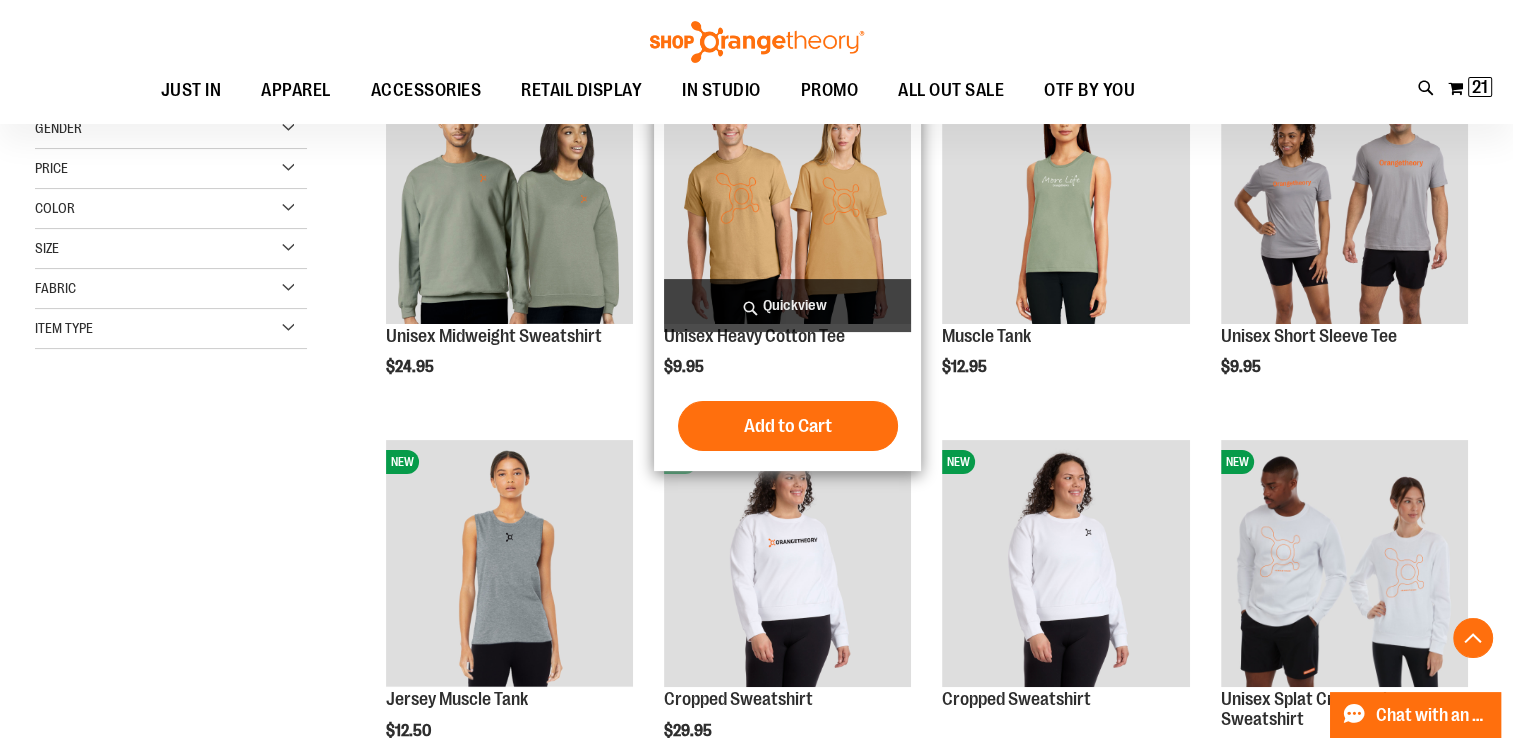 scroll, scrollTop: 400, scrollLeft: 0, axis: vertical 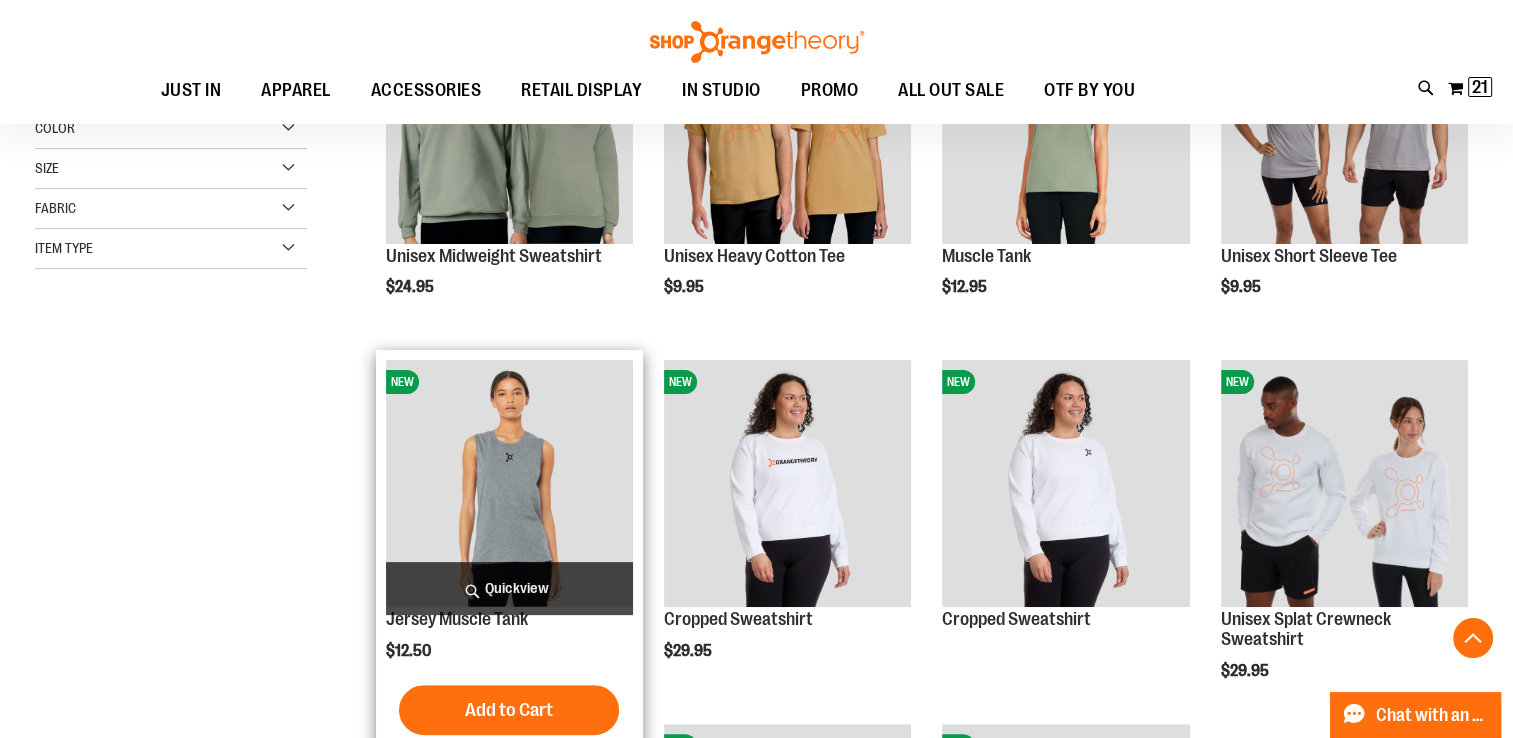 type on "**********" 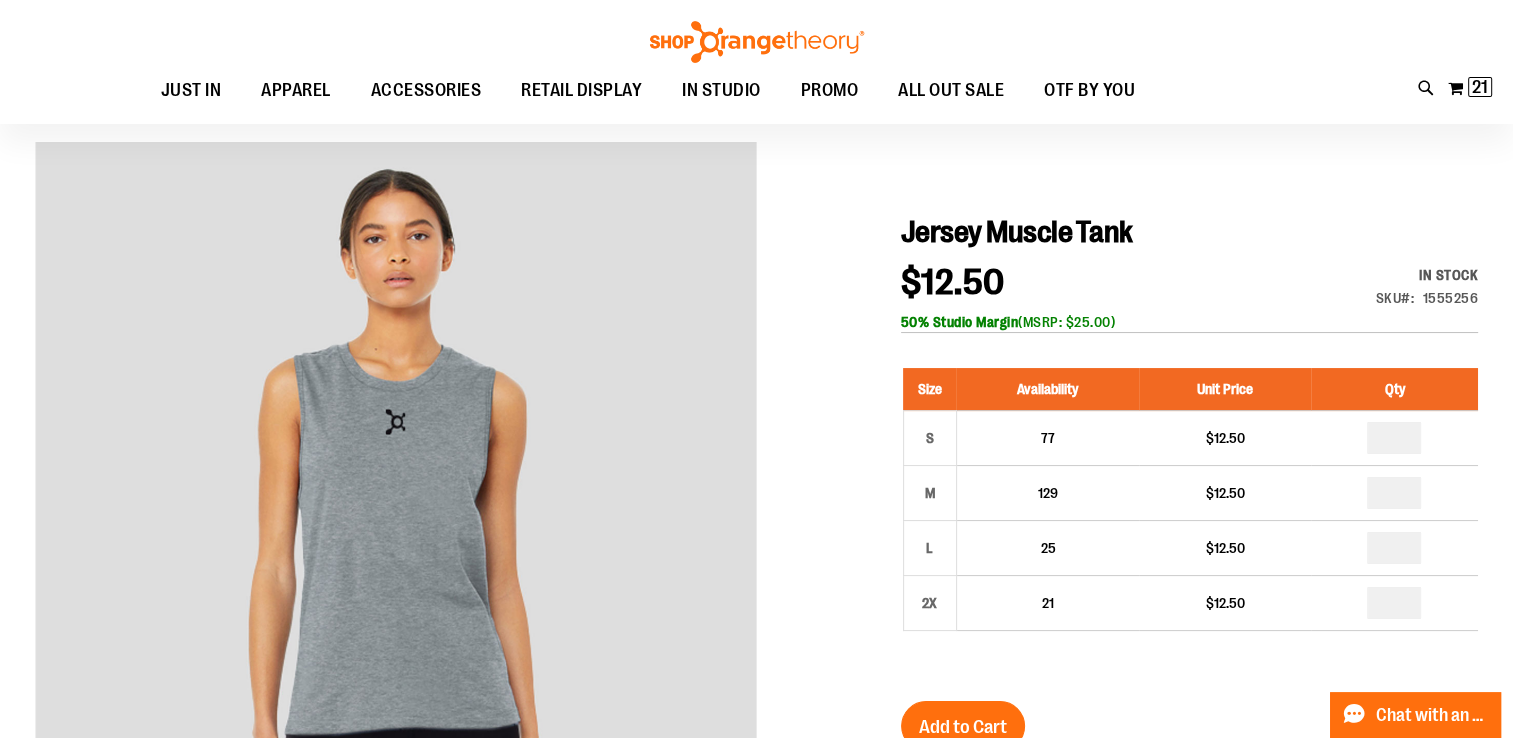 scroll, scrollTop: 200, scrollLeft: 0, axis: vertical 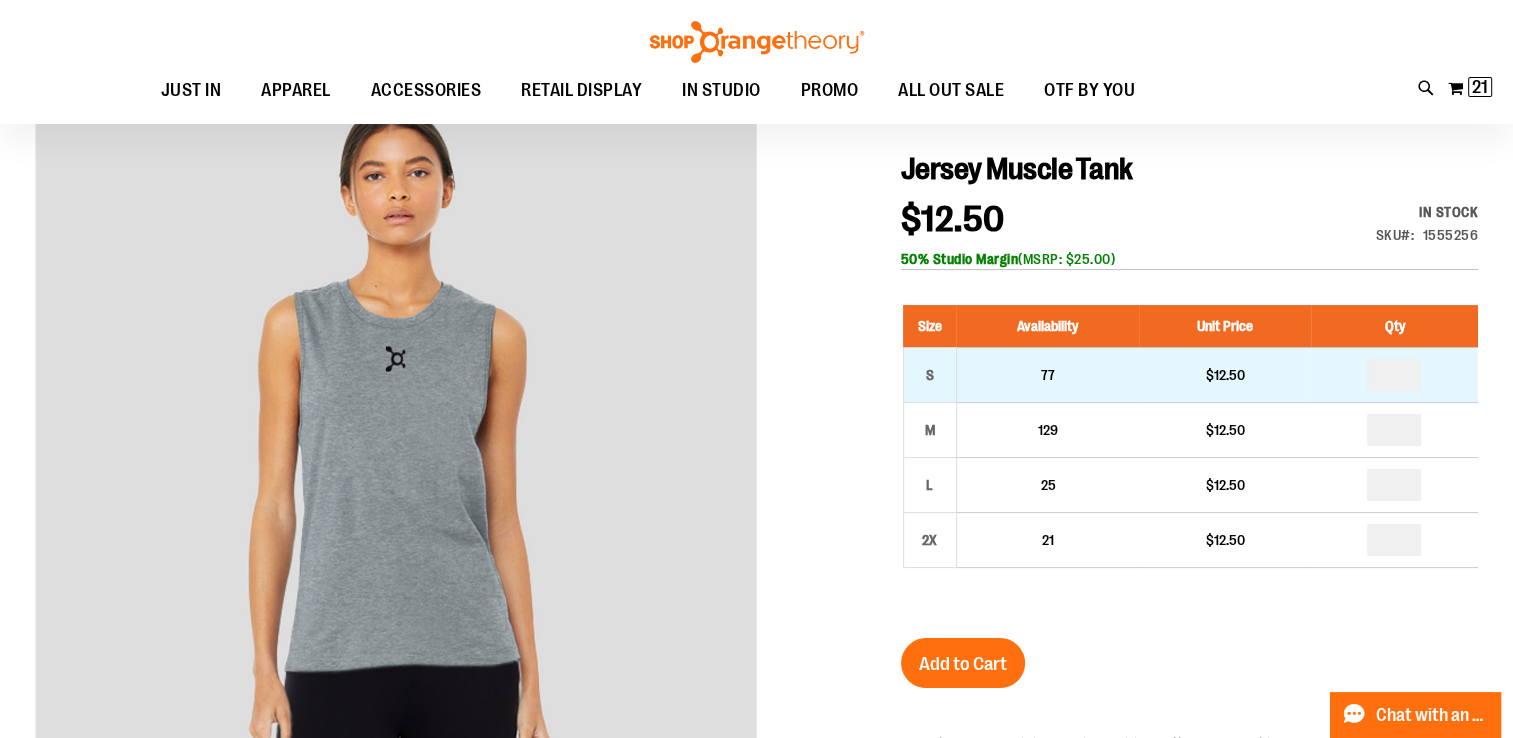 type on "**********" 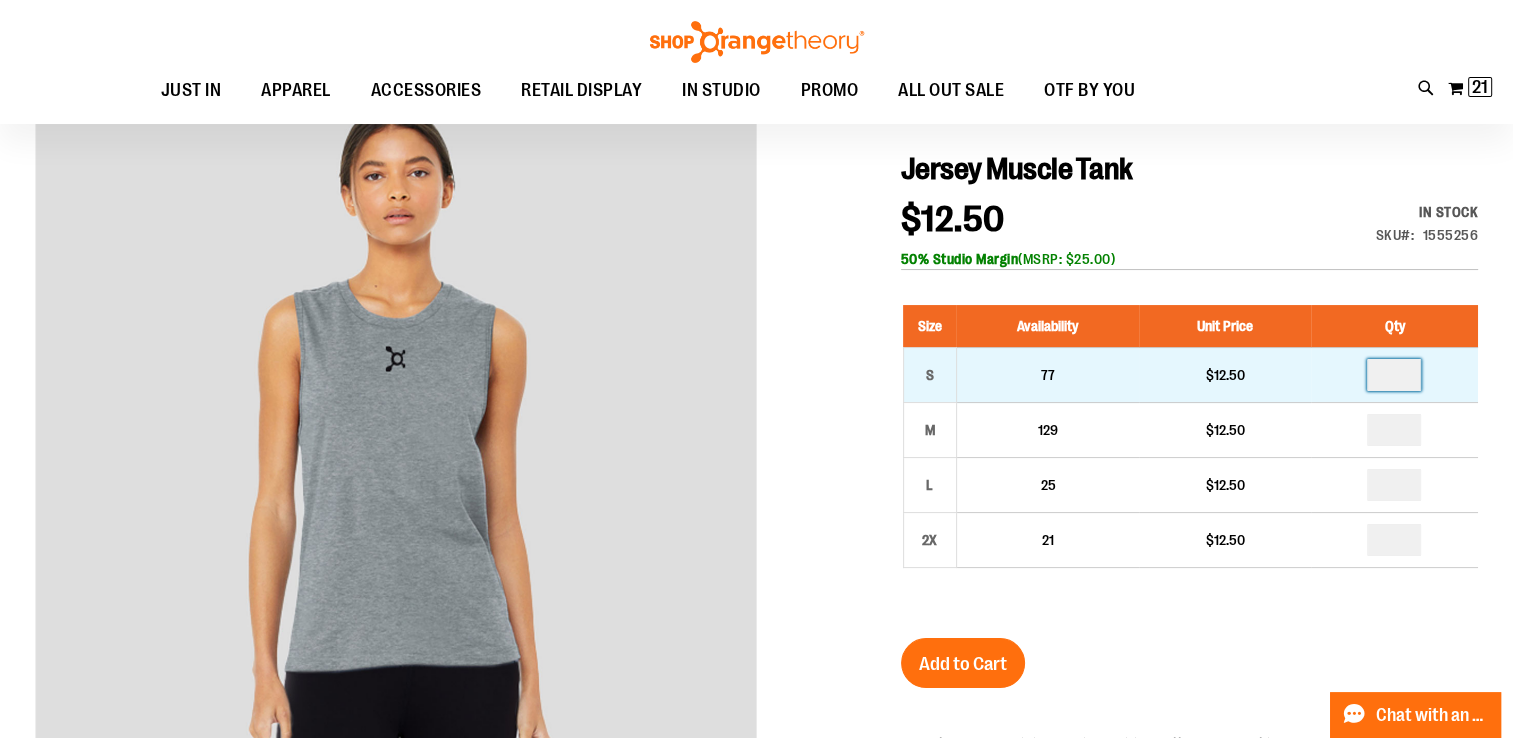 click at bounding box center (1394, 375) 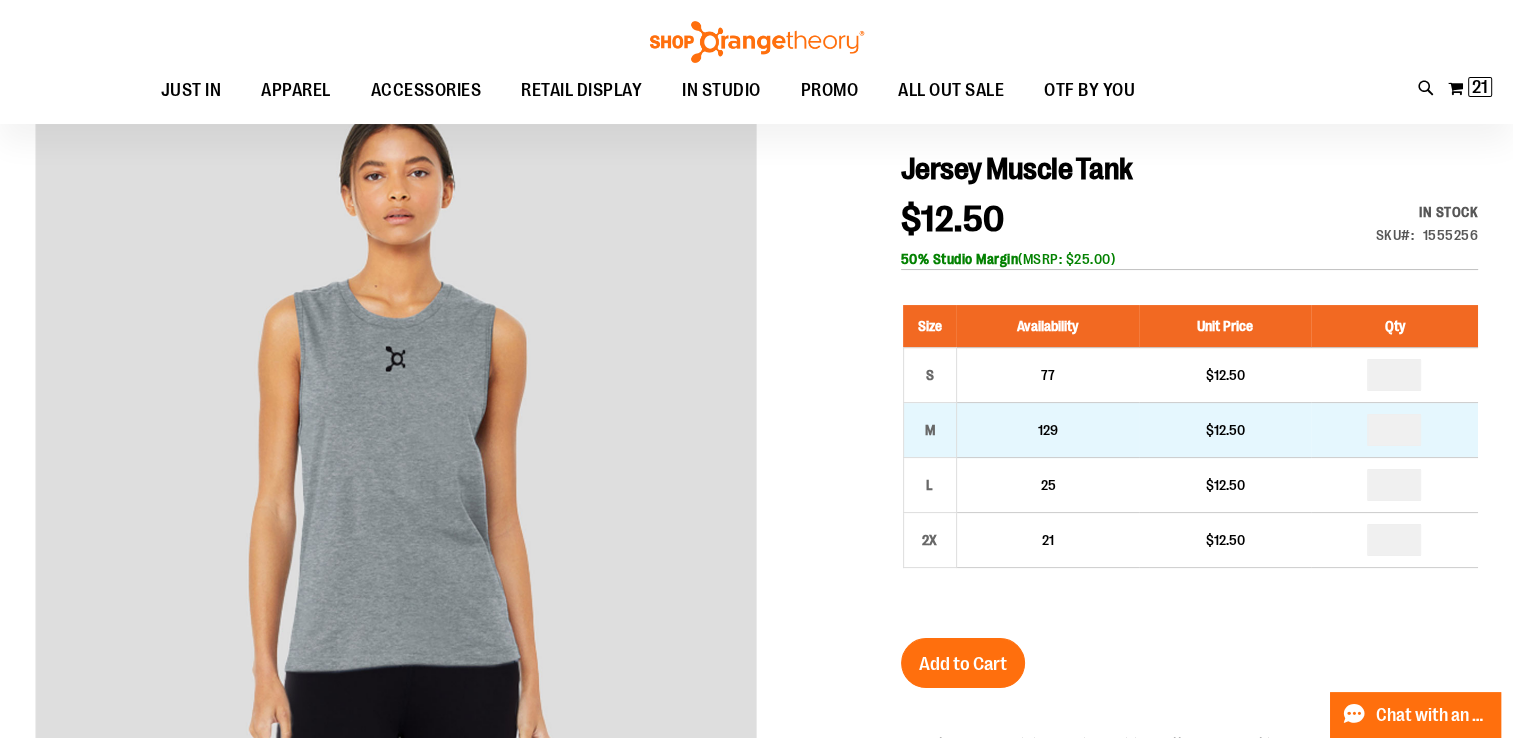 type on "*" 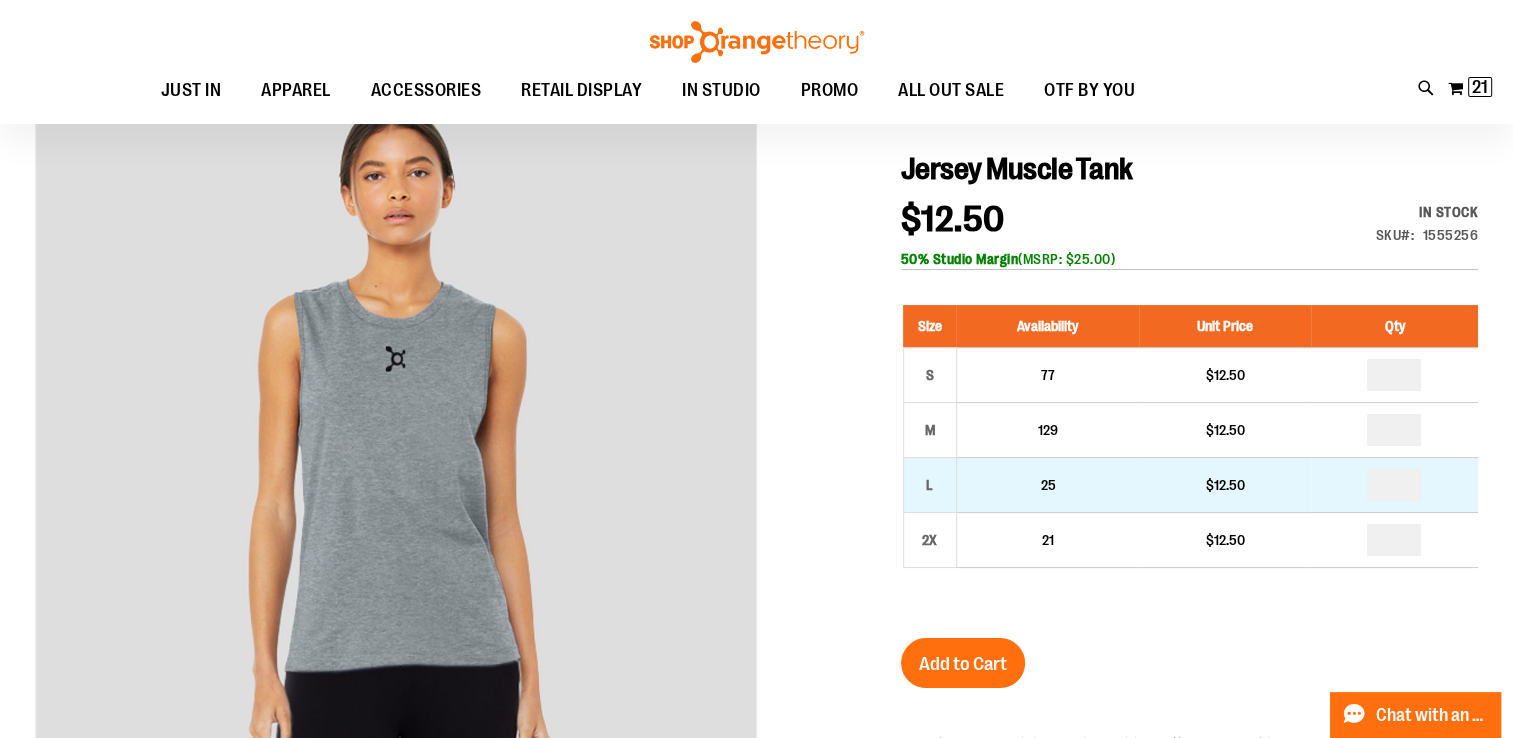 type on "*" 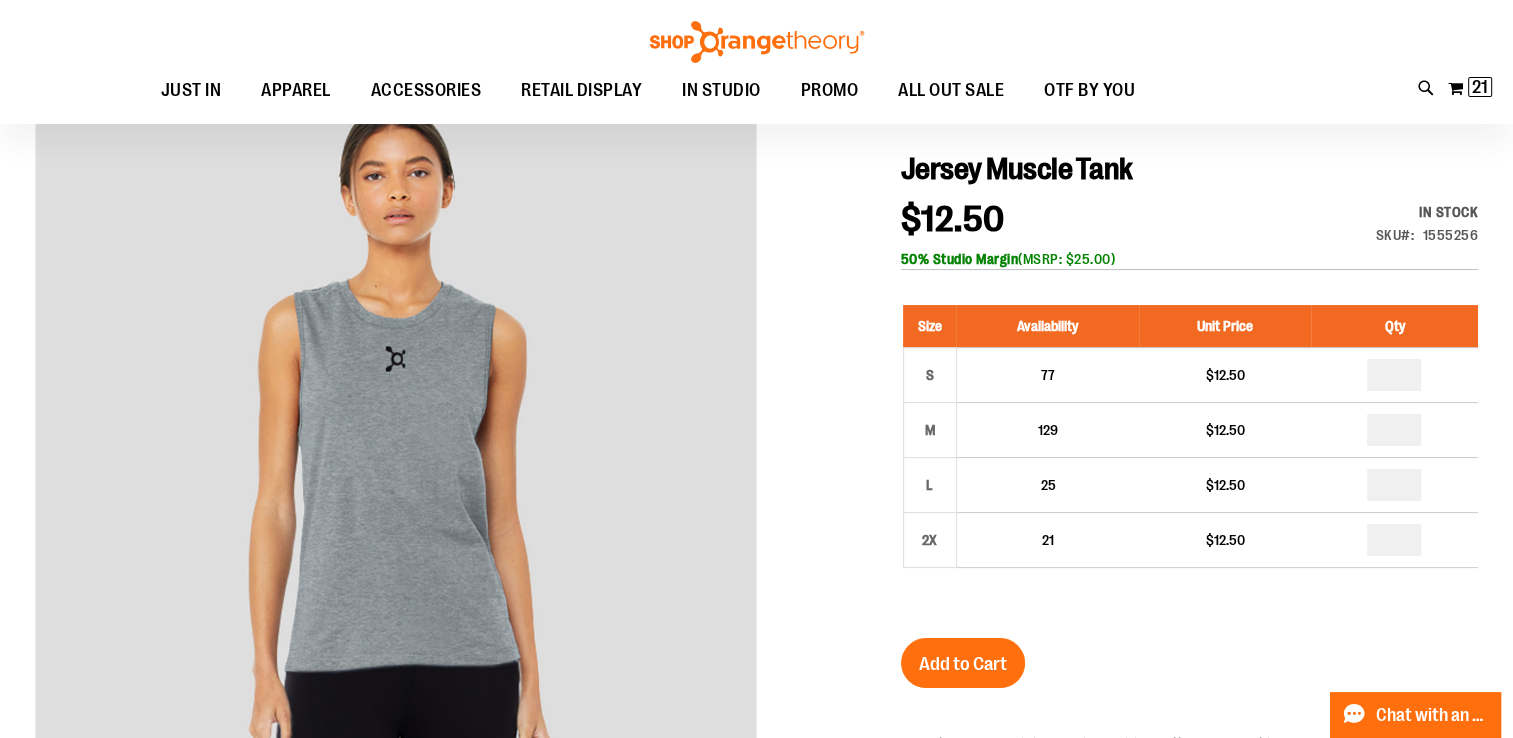 click on "Add to Cart" at bounding box center [963, 664] 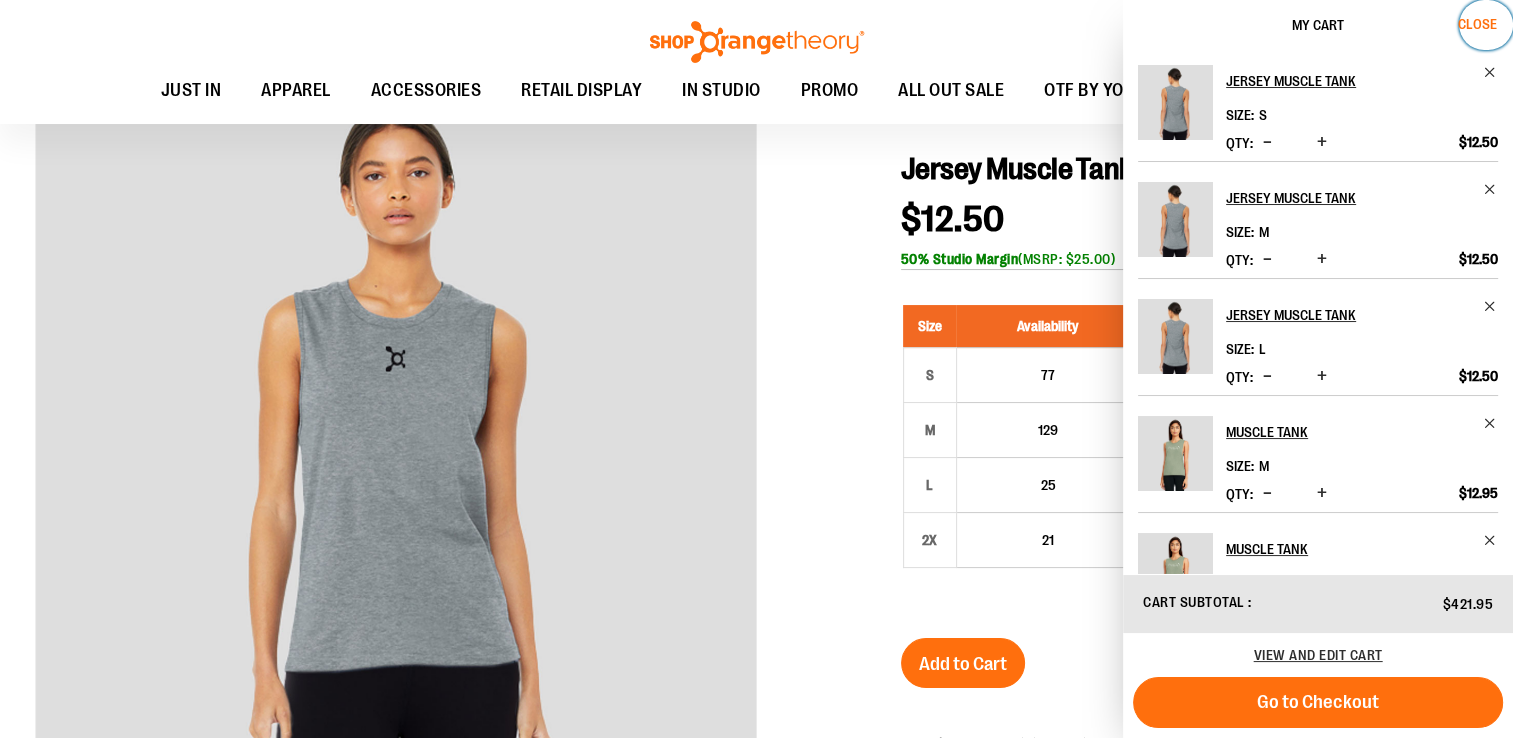 click on "Close" at bounding box center (1486, 25) 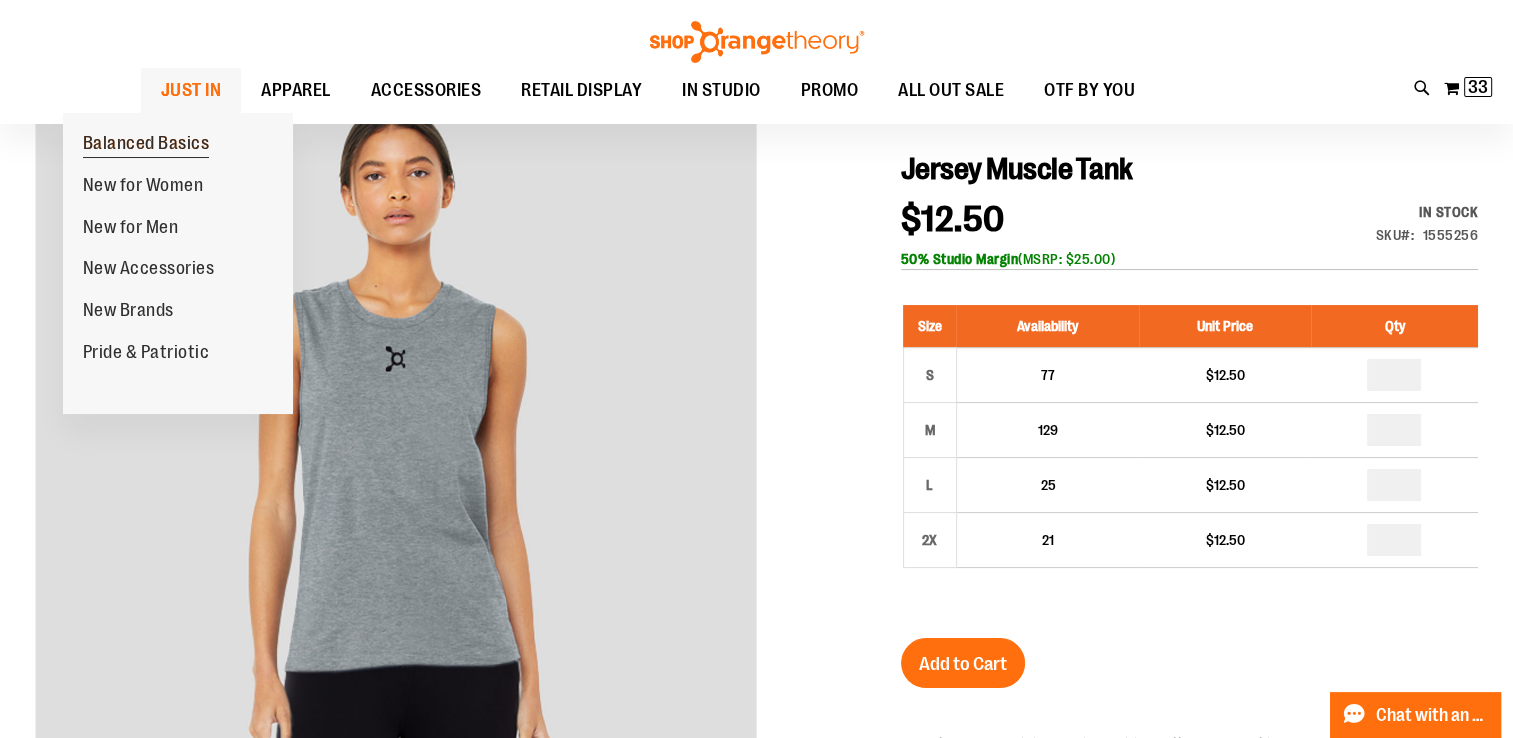 click on "Balanced Basics" at bounding box center [146, 145] 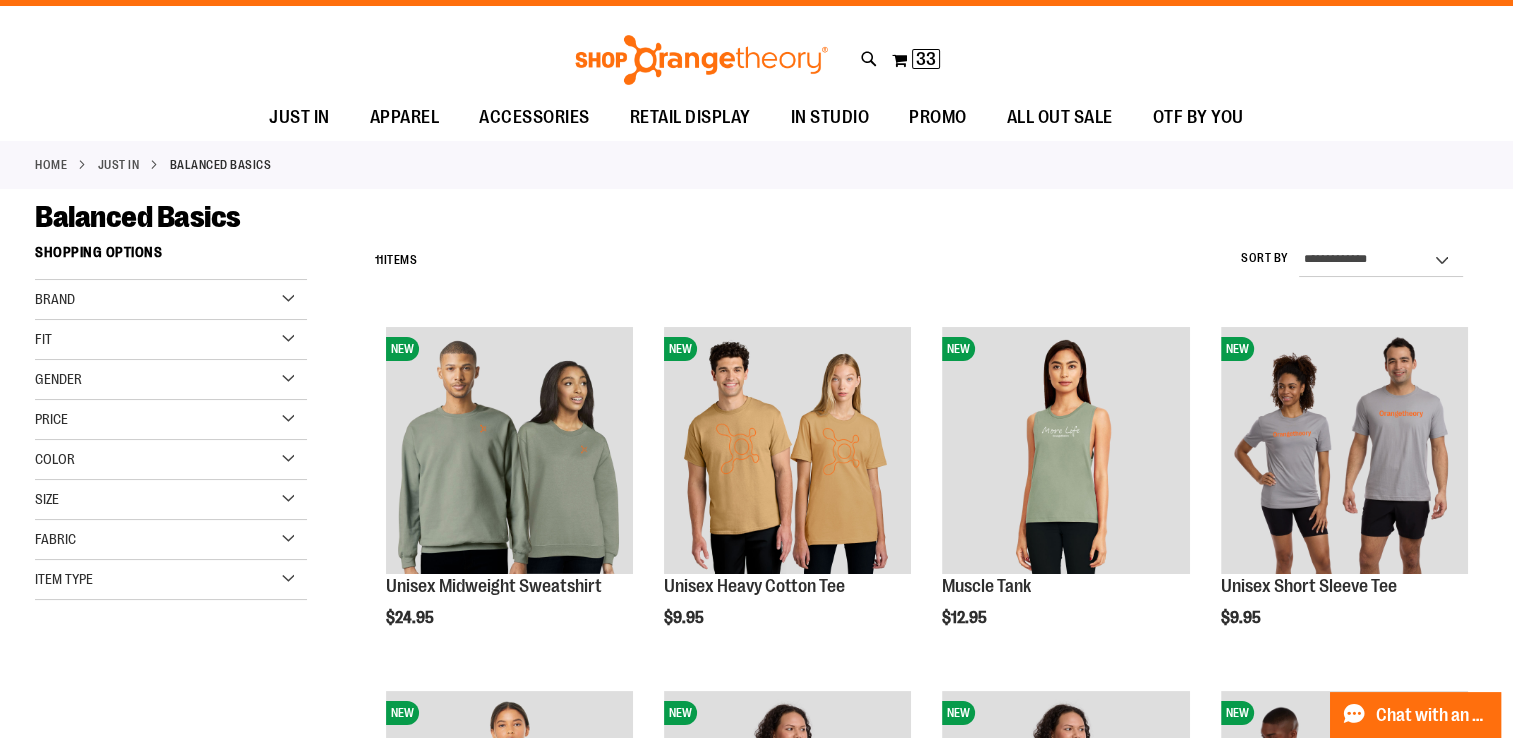scroll, scrollTop: 0, scrollLeft: 0, axis: both 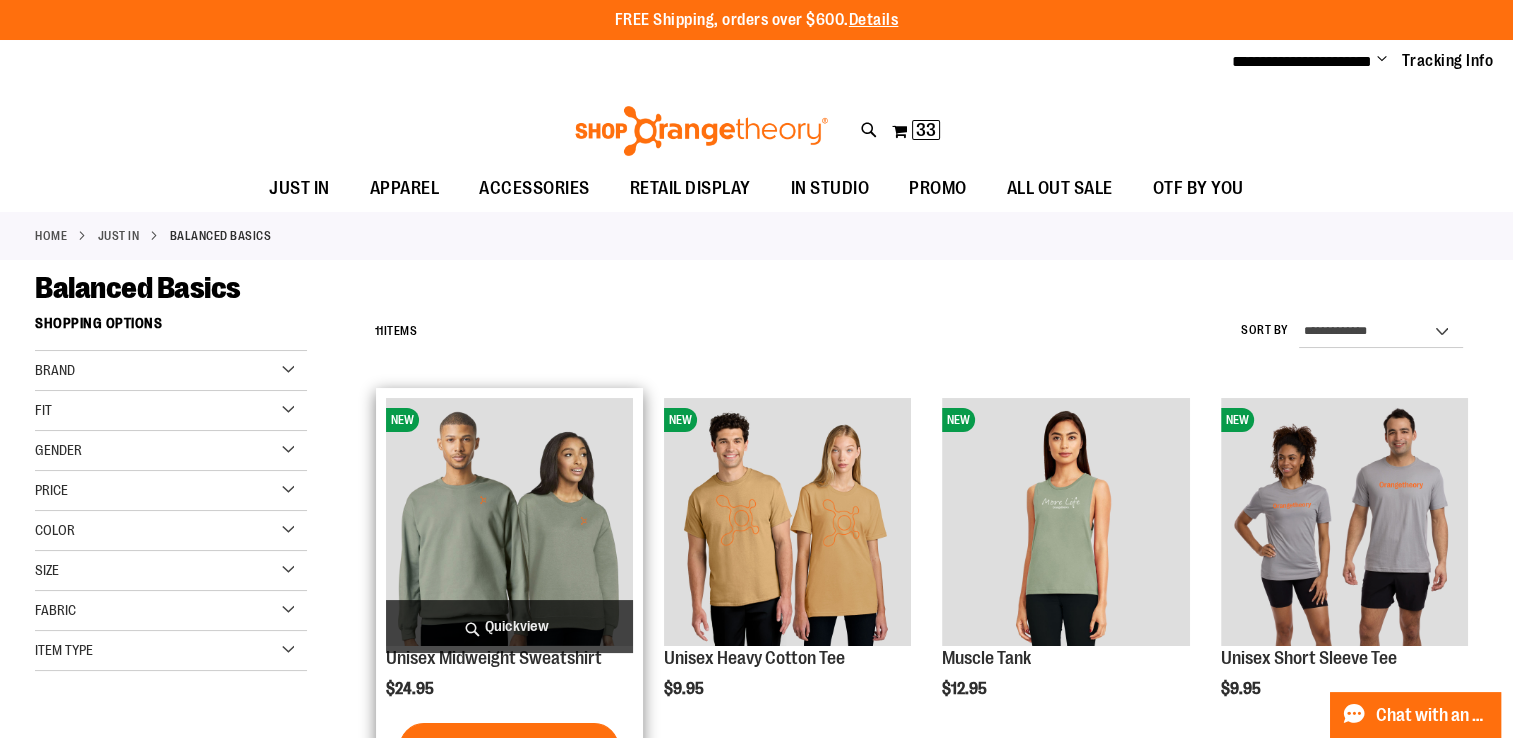 type on "**********" 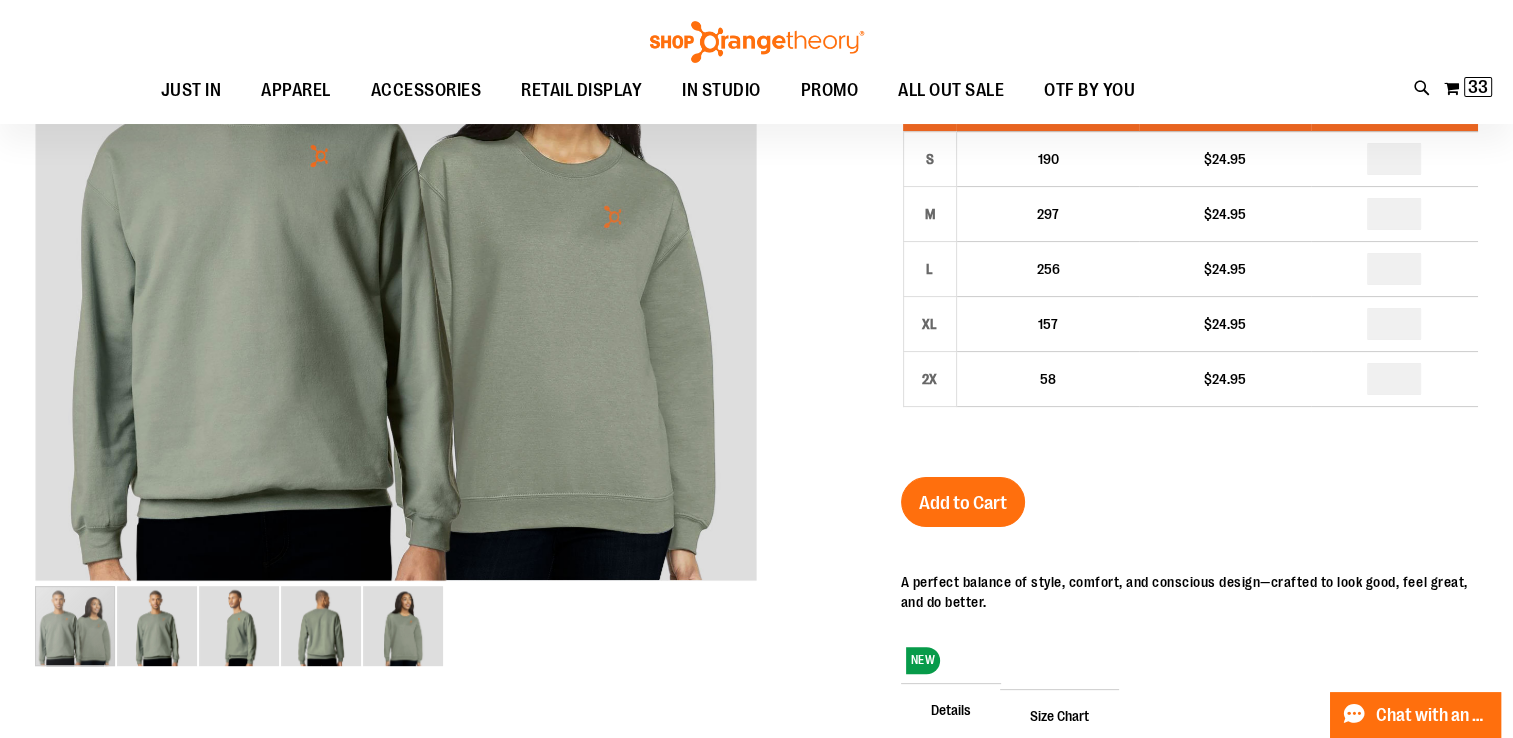 scroll, scrollTop: 600, scrollLeft: 0, axis: vertical 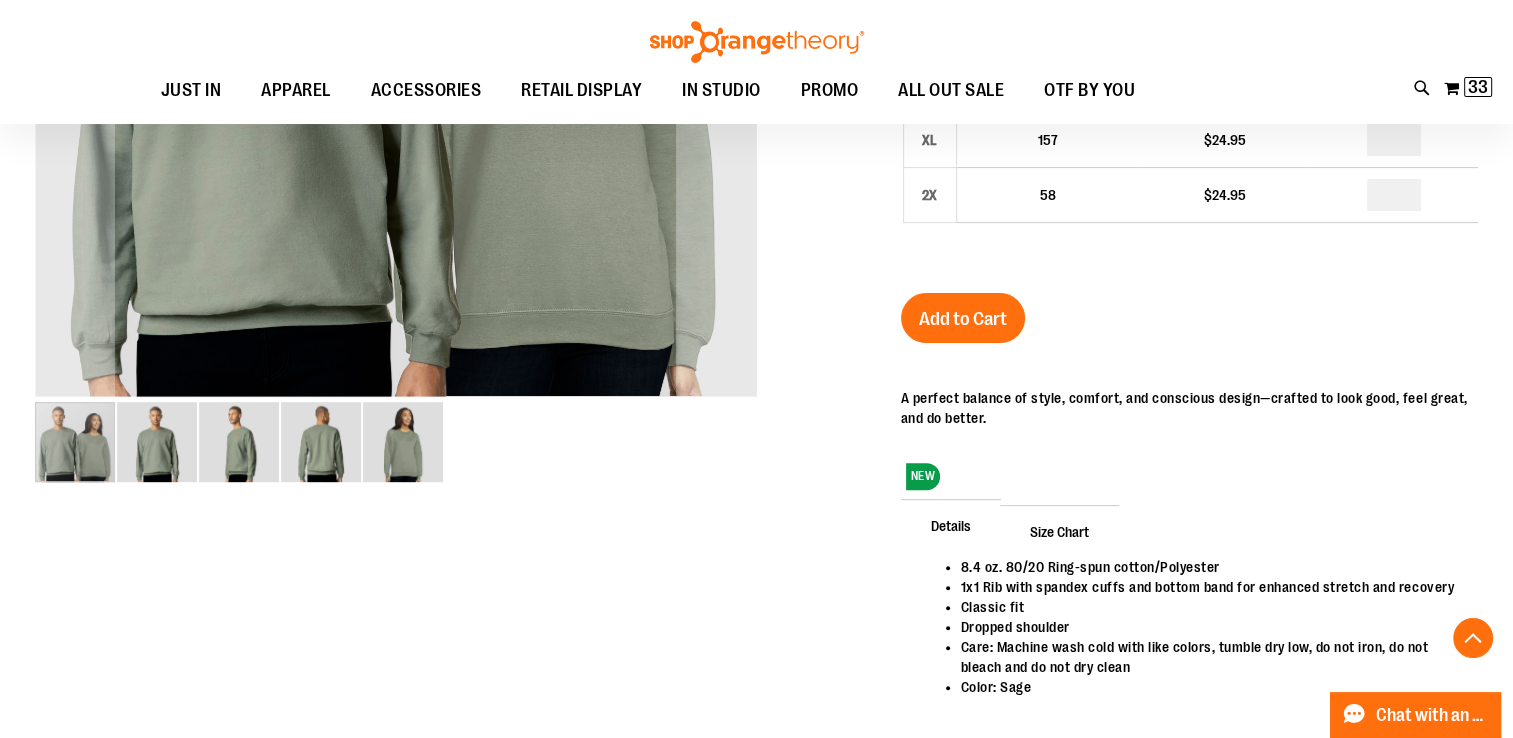 type on "**********" 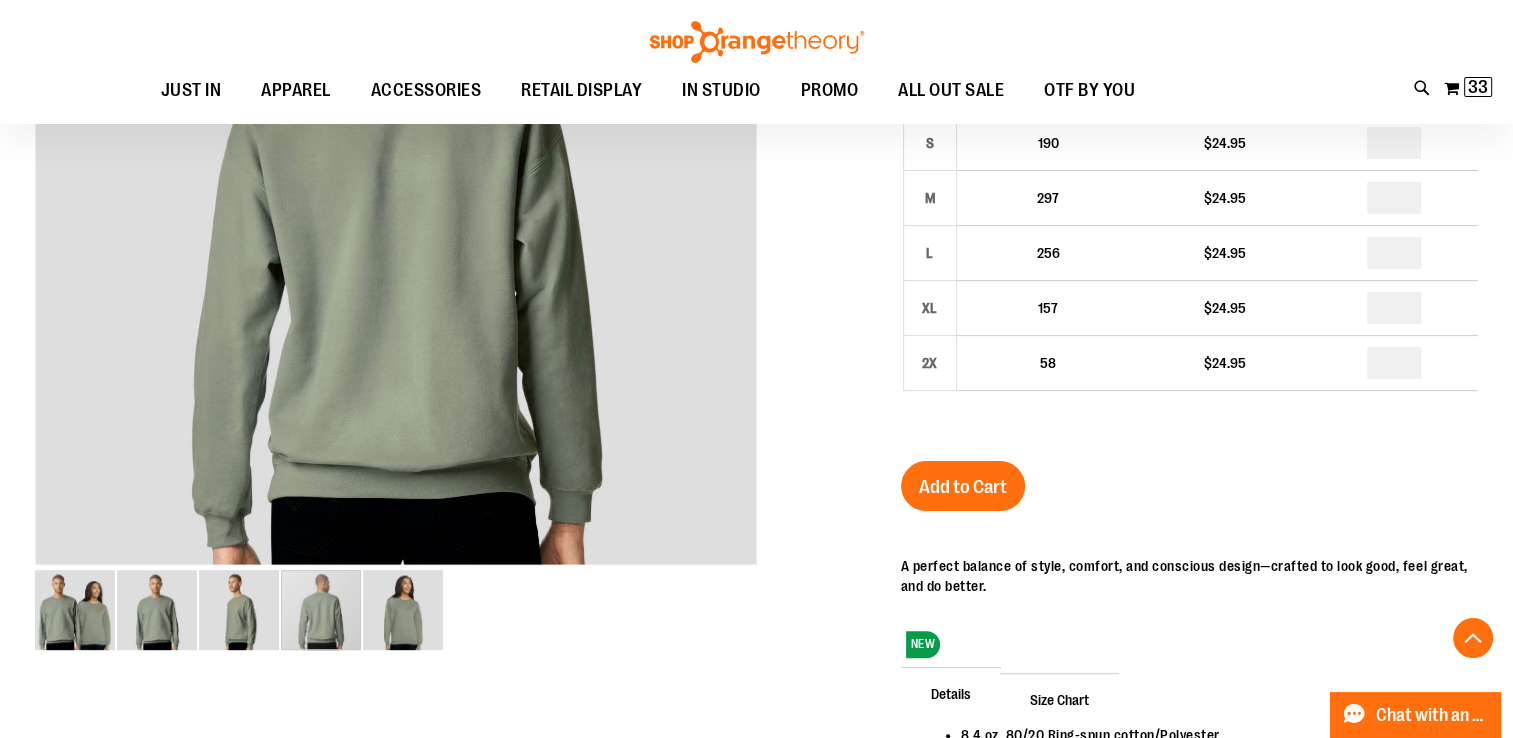 scroll, scrollTop: 600, scrollLeft: 0, axis: vertical 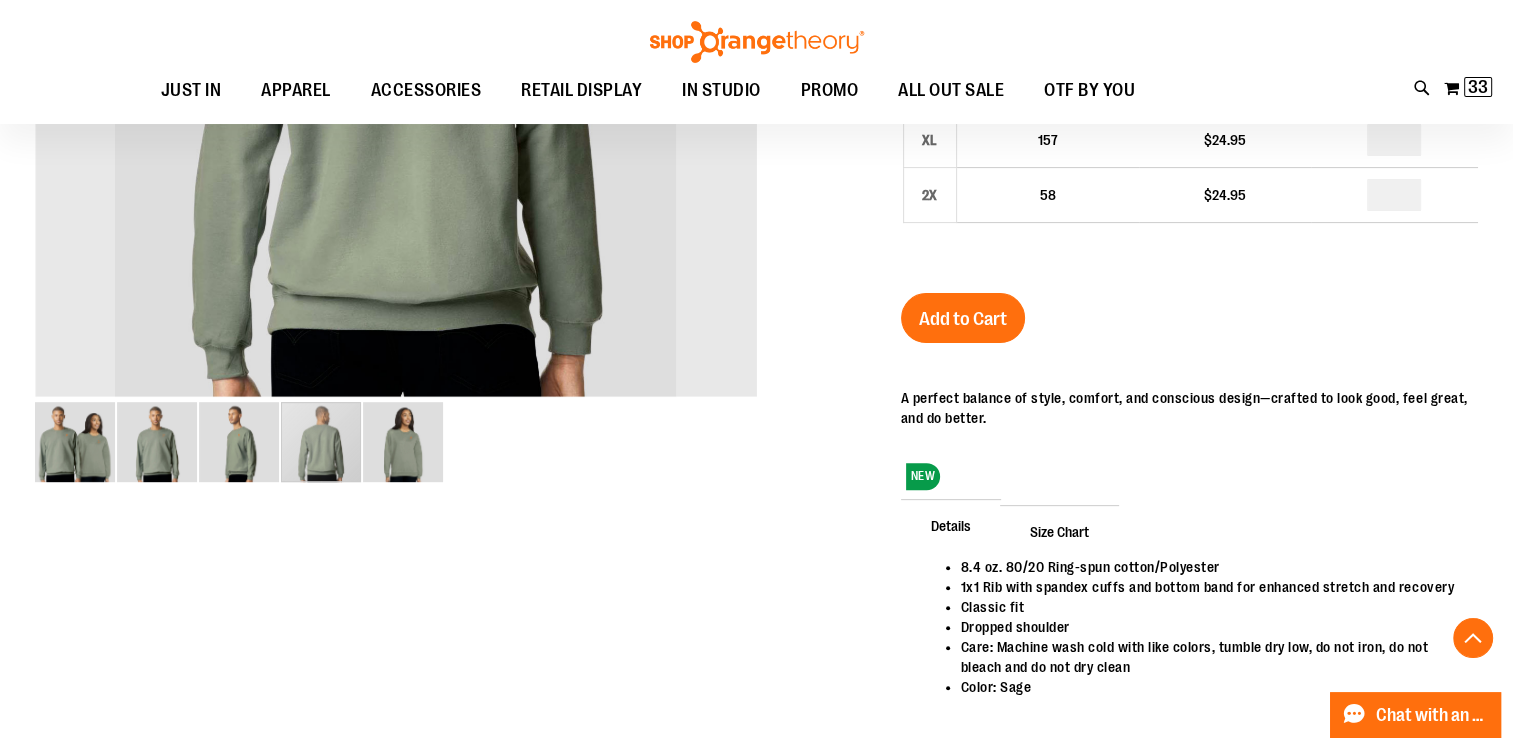 click at bounding box center (157, 442) 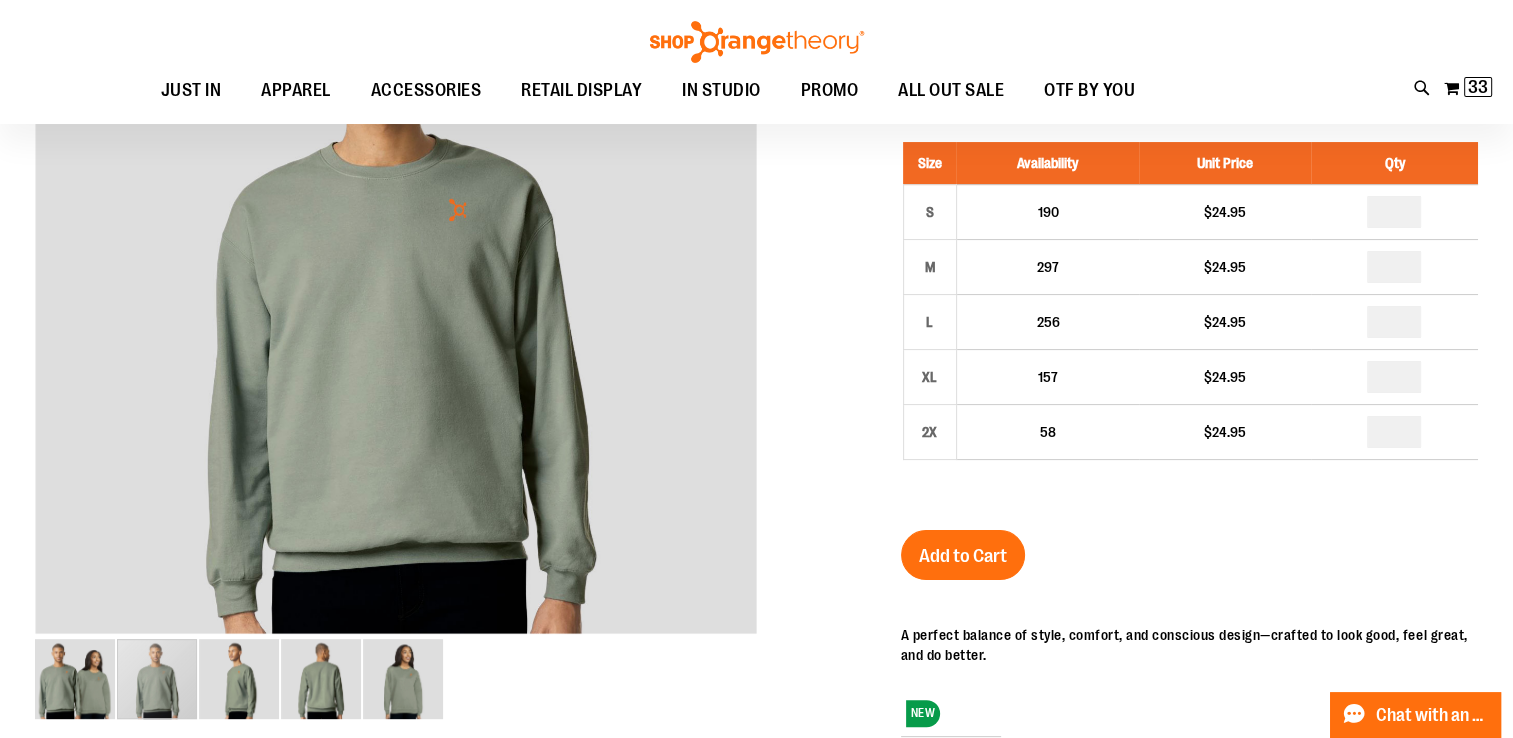 scroll, scrollTop: 200, scrollLeft: 0, axis: vertical 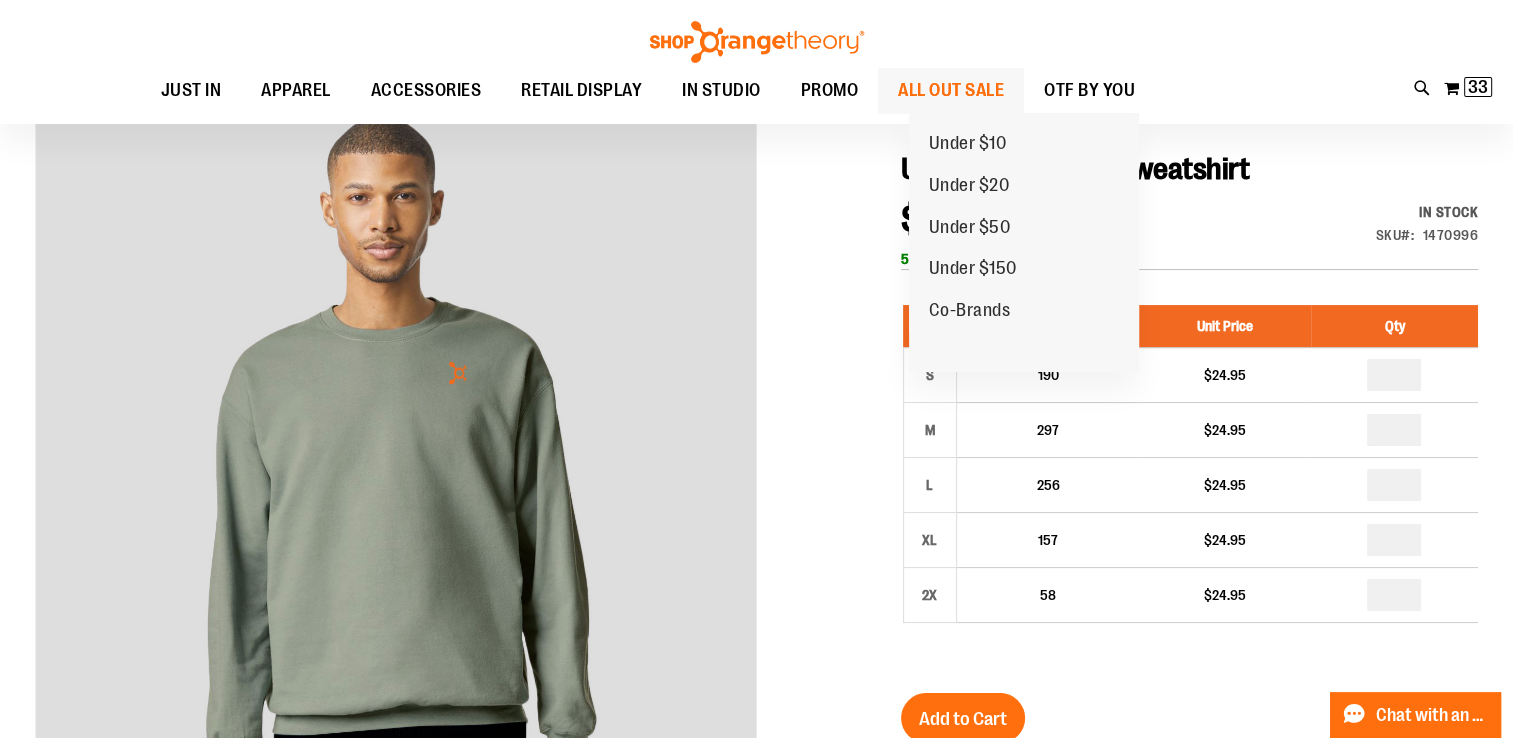 click on "ALL OUT SALE" at bounding box center (951, 90) 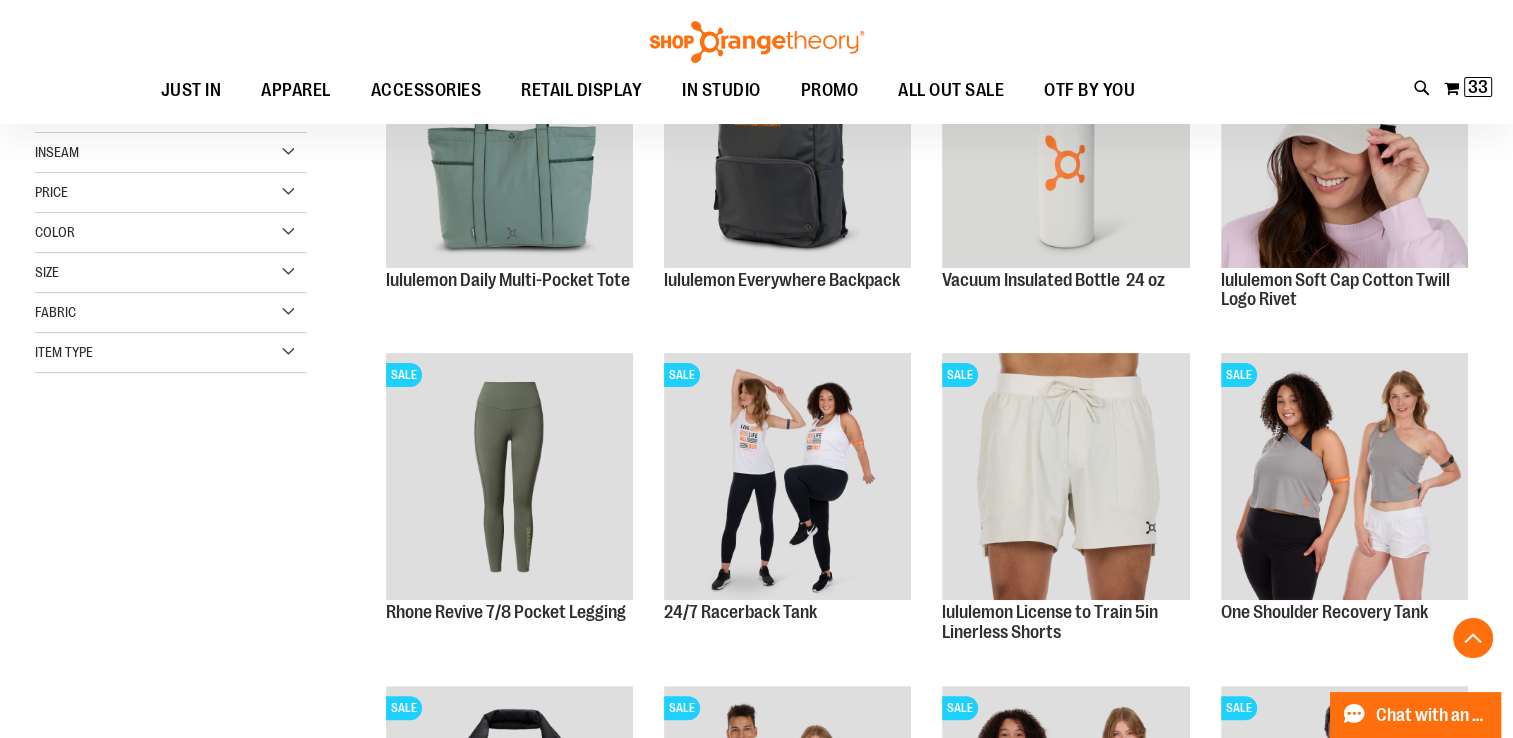 scroll, scrollTop: 300, scrollLeft: 0, axis: vertical 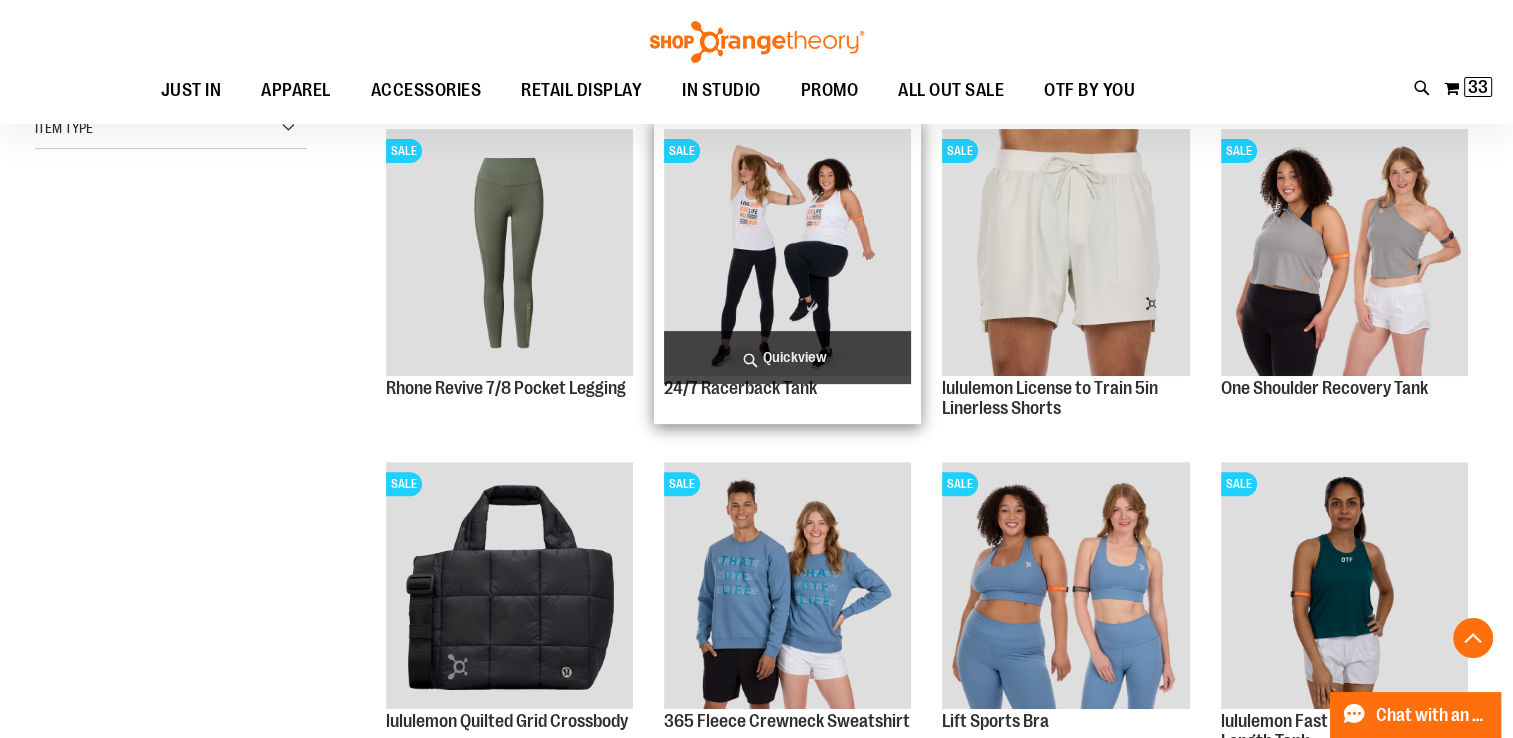 type on "**********" 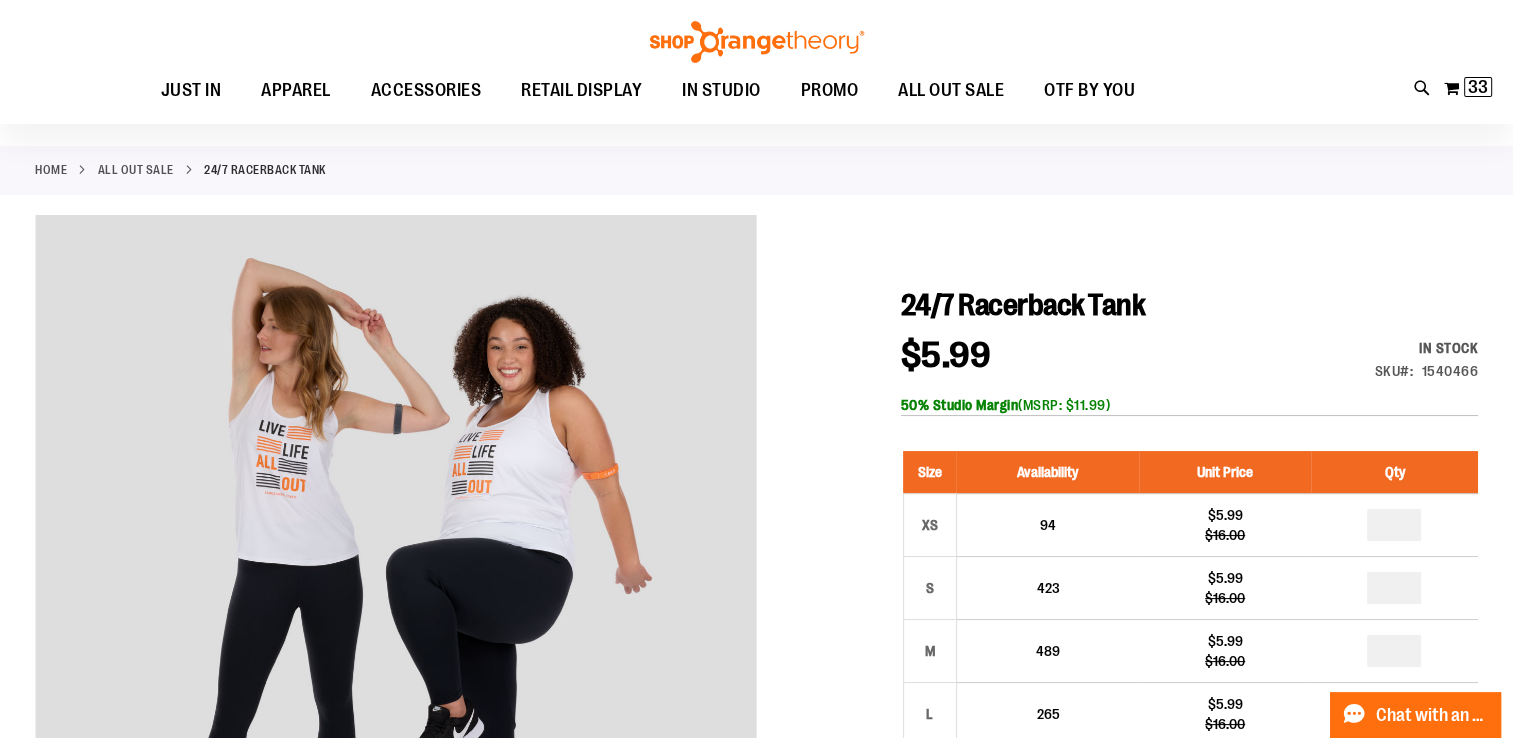 scroll, scrollTop: 100, scrollLeft: 0, axis: vertical 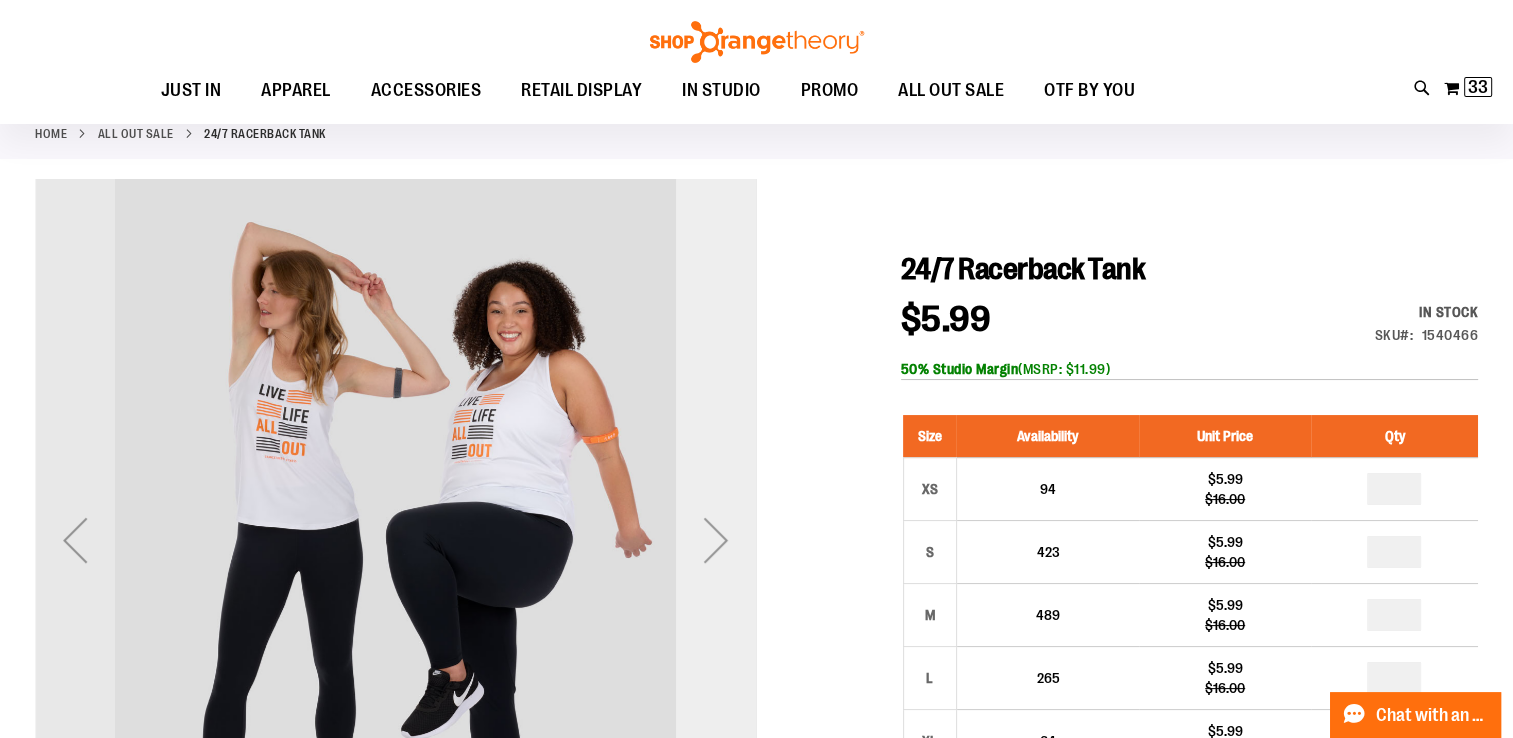 type on "**********" 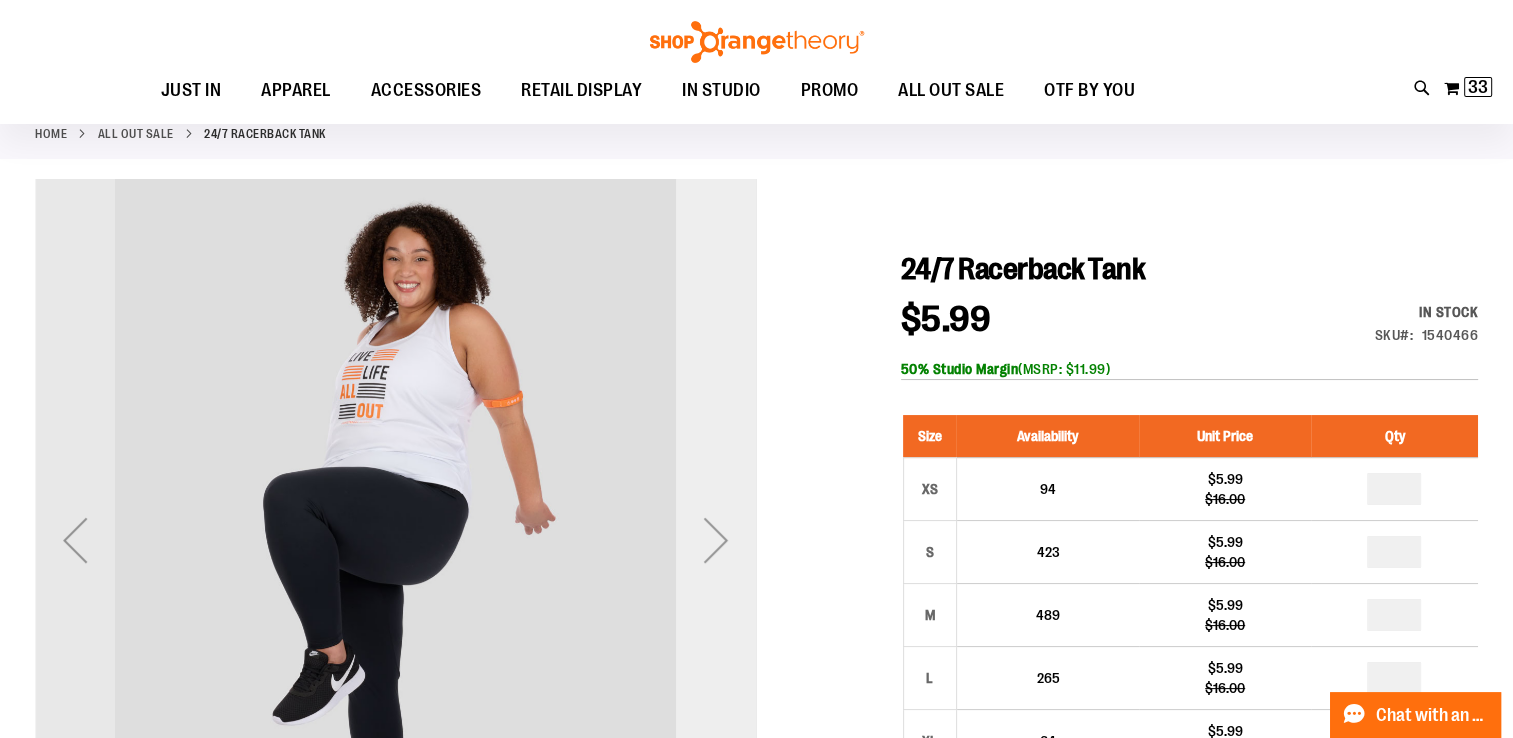 click at bounding box center (716, 540) 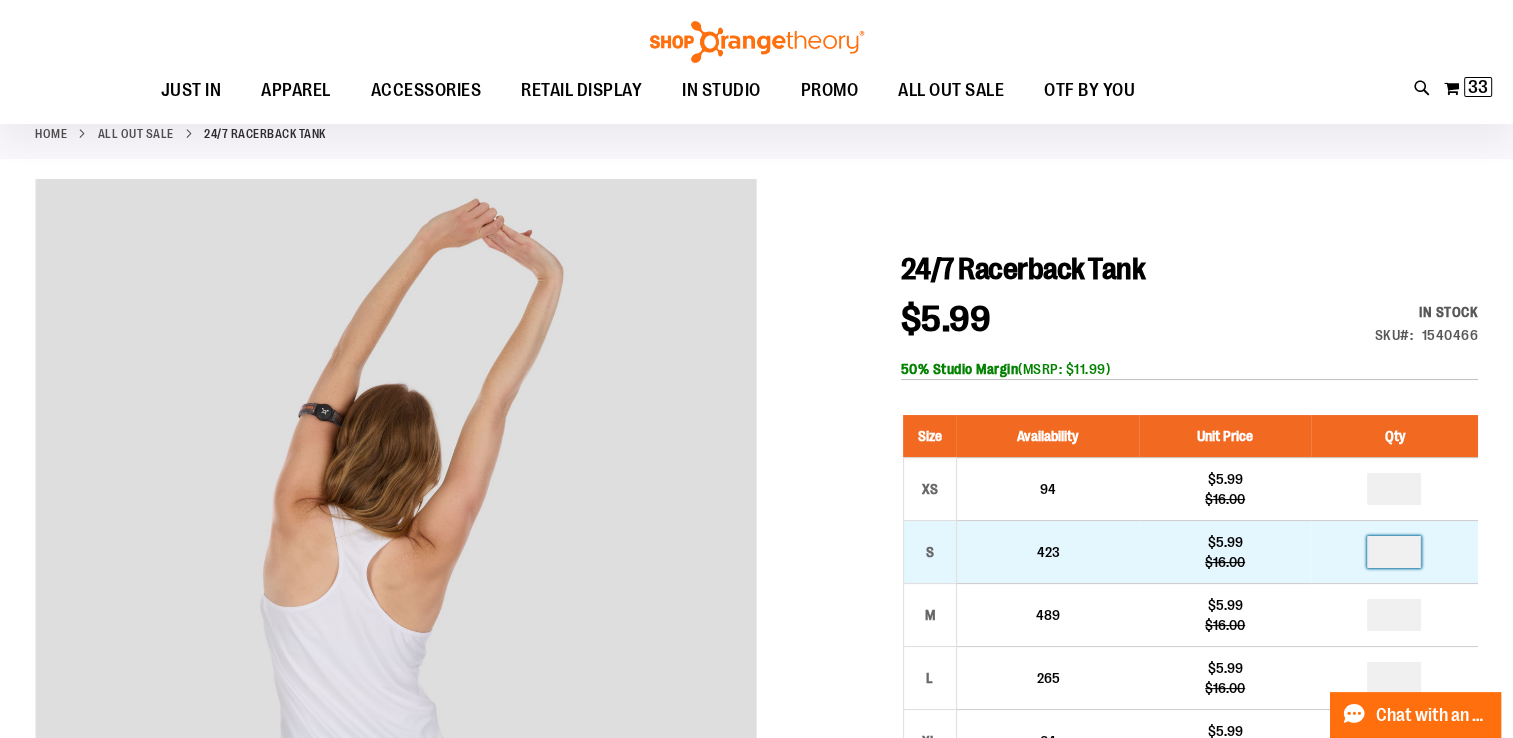 click at bounding box center [1394, 552] 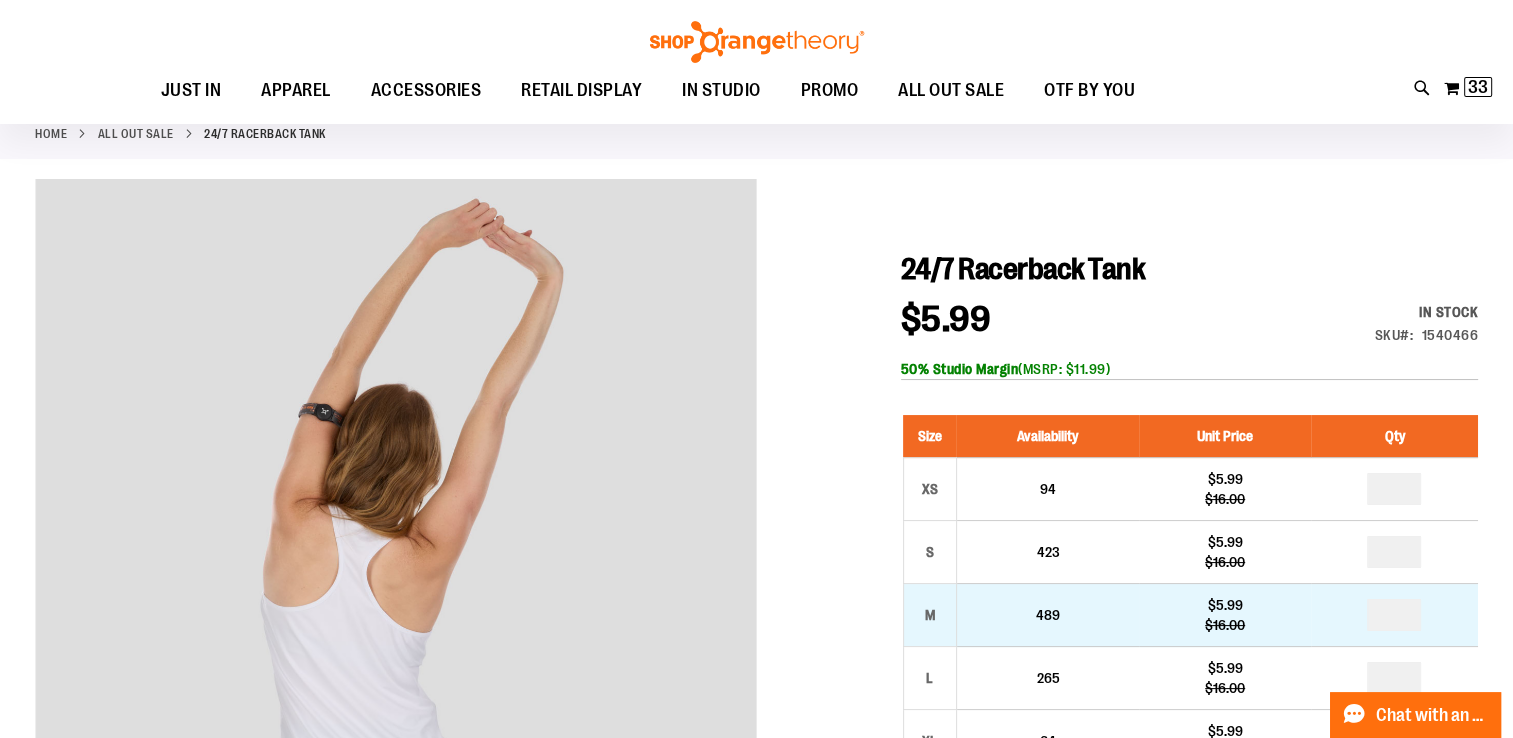 type on "*" 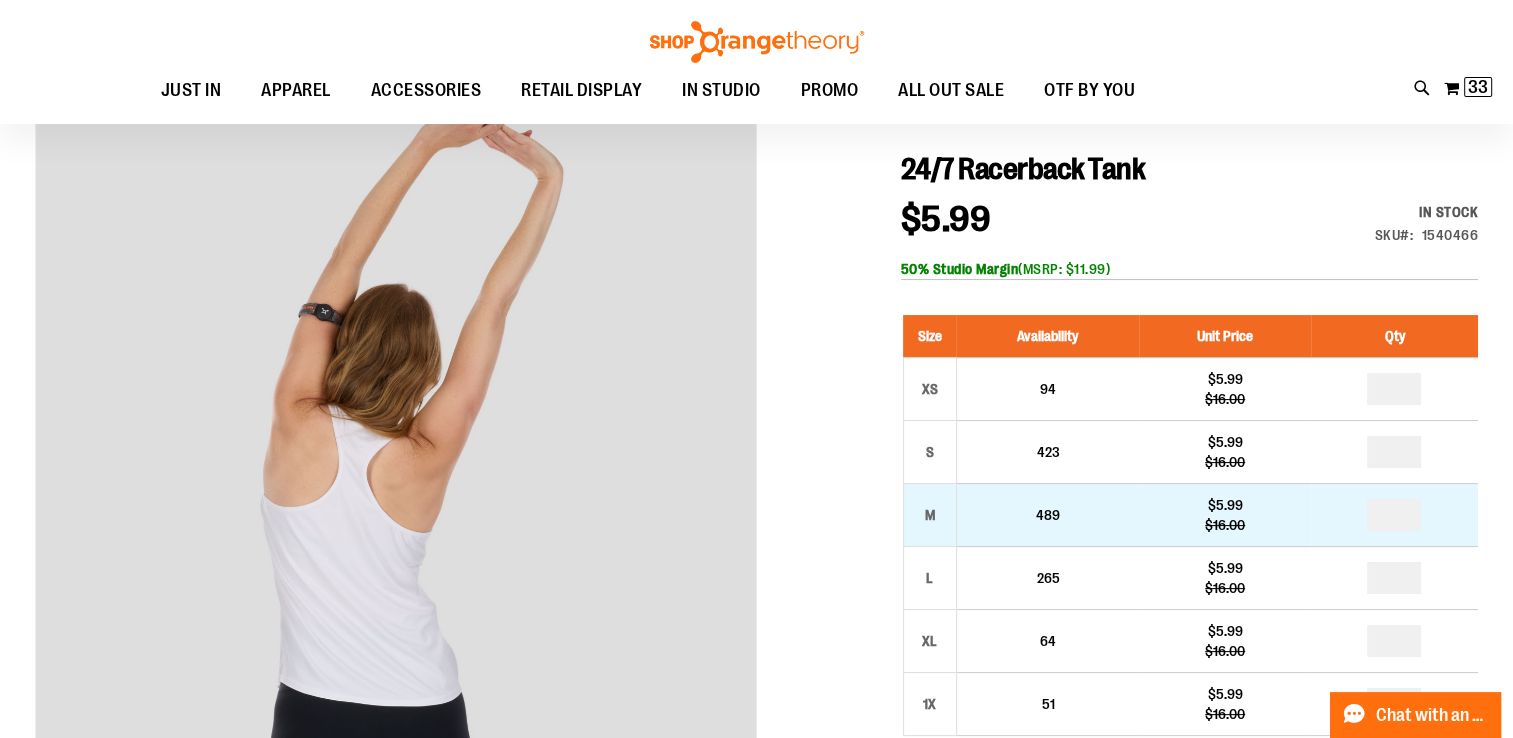 scroll, scrollTop: 300, scrollLeft: 0, axis: vertical 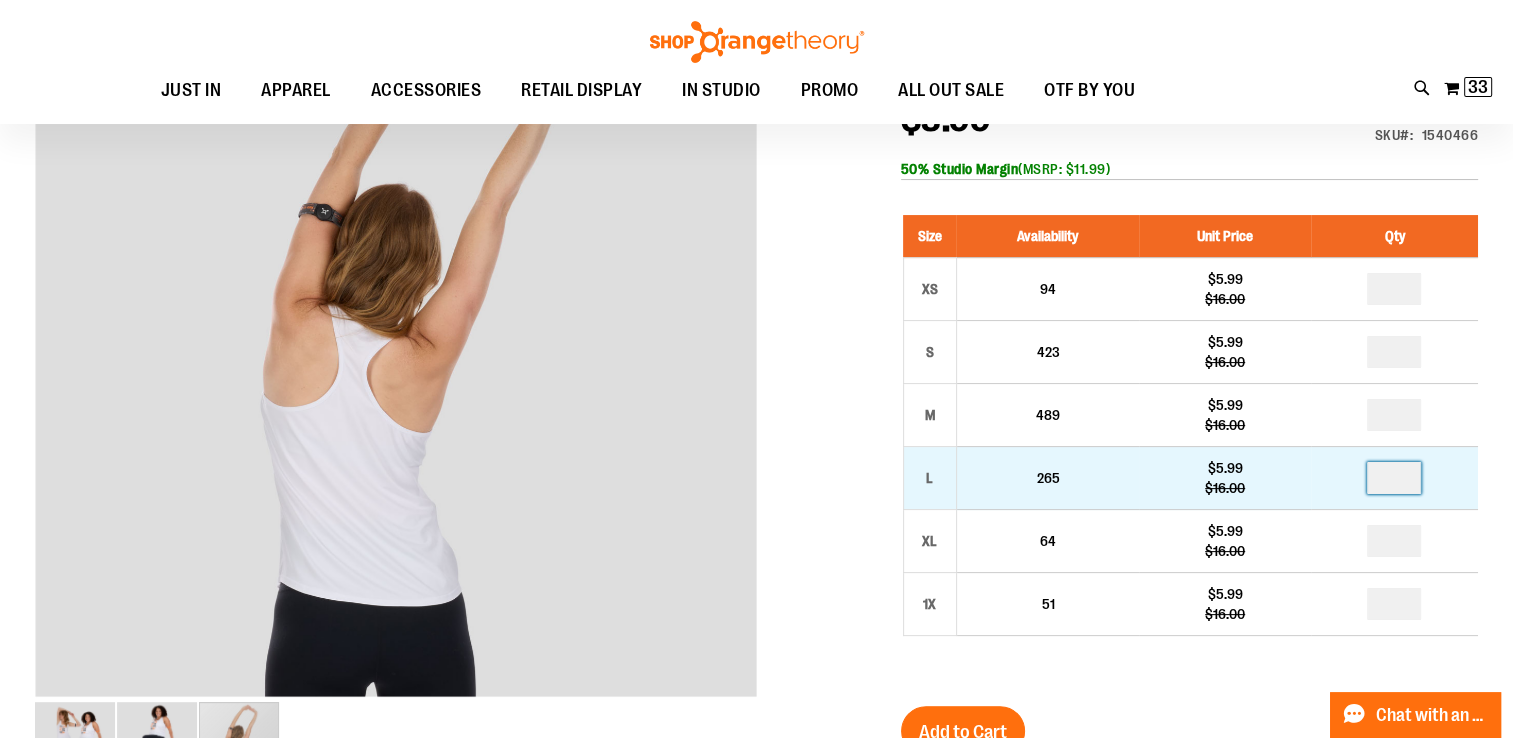 click at bounding box center [1394, 478] 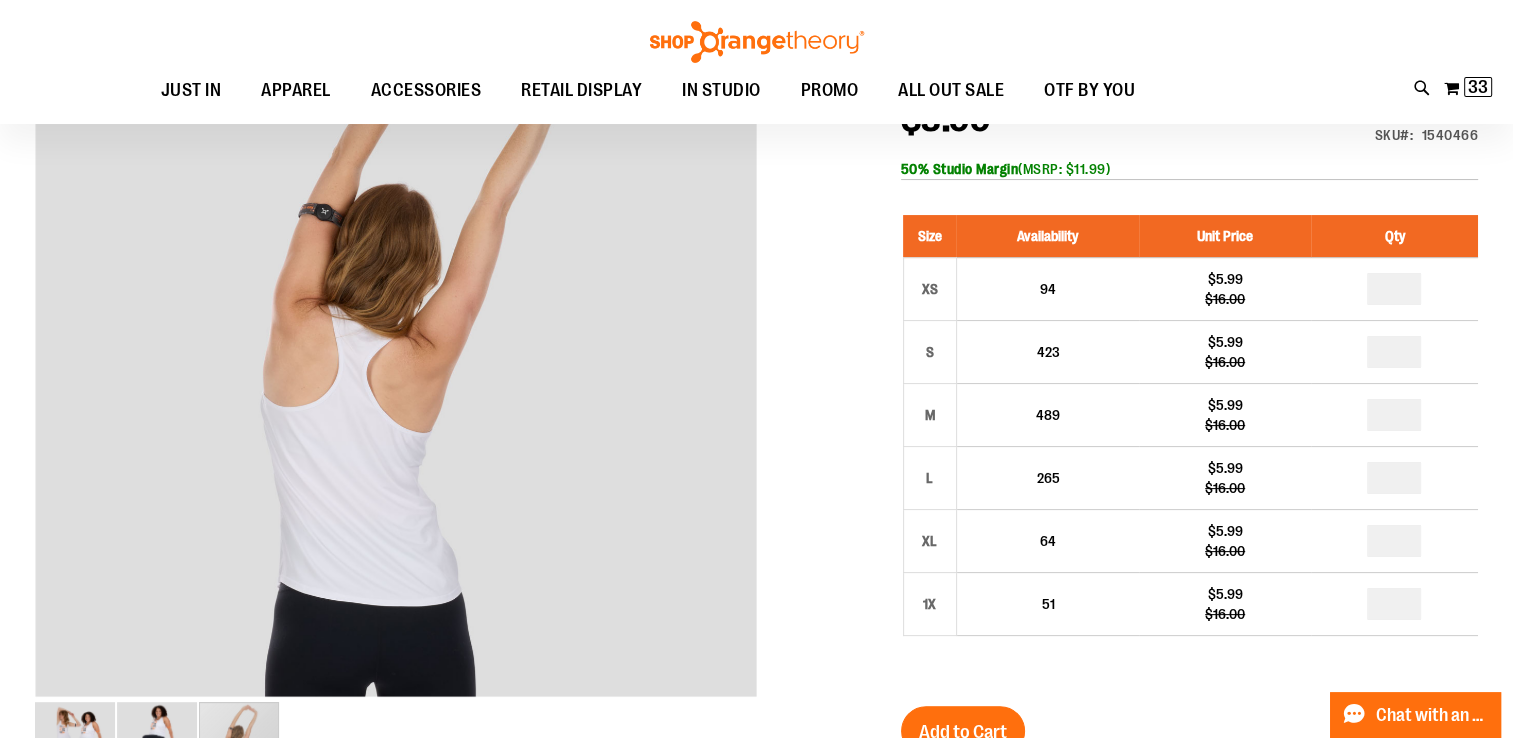 type on "*" 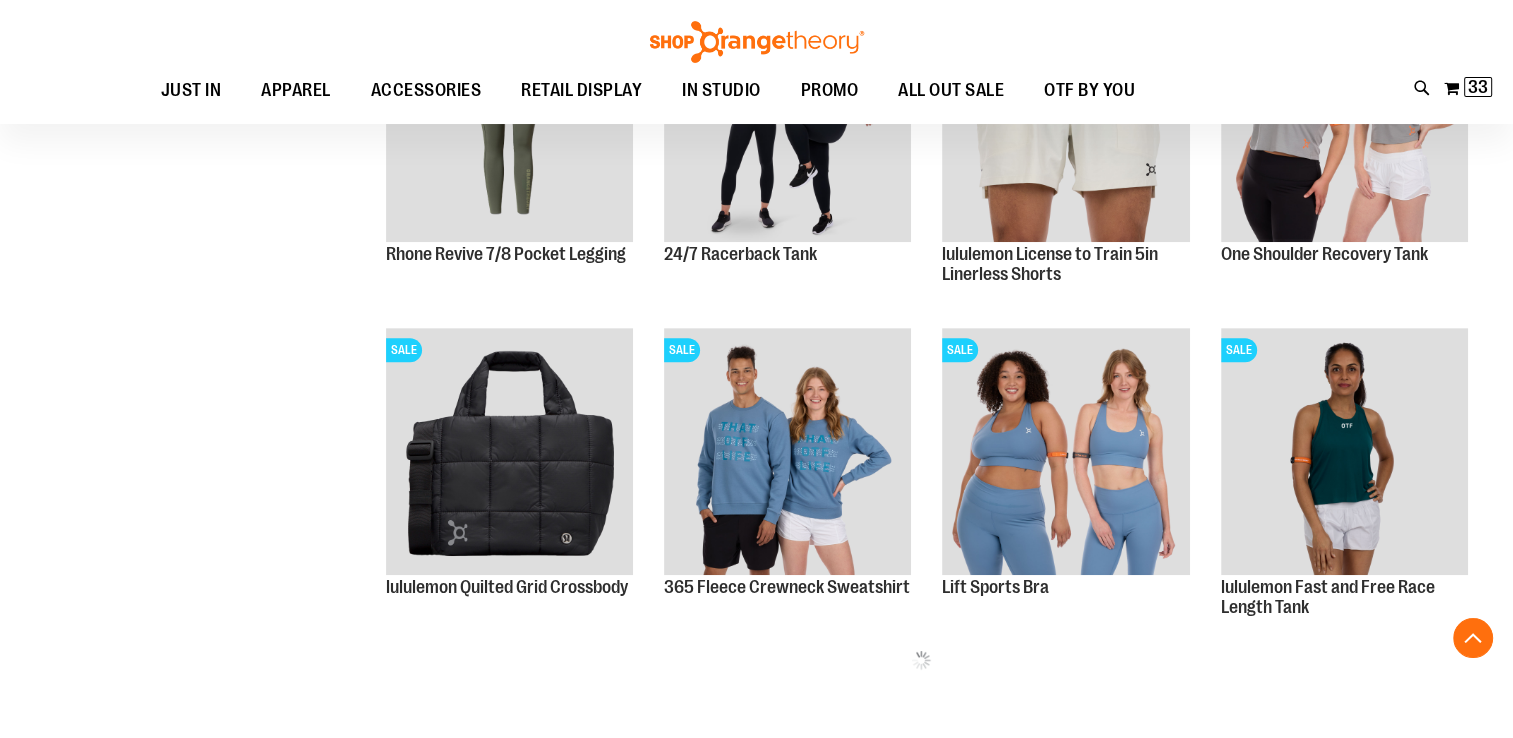 scroll, scrollTop: 723, scrollLeft: 0, axis: vertical 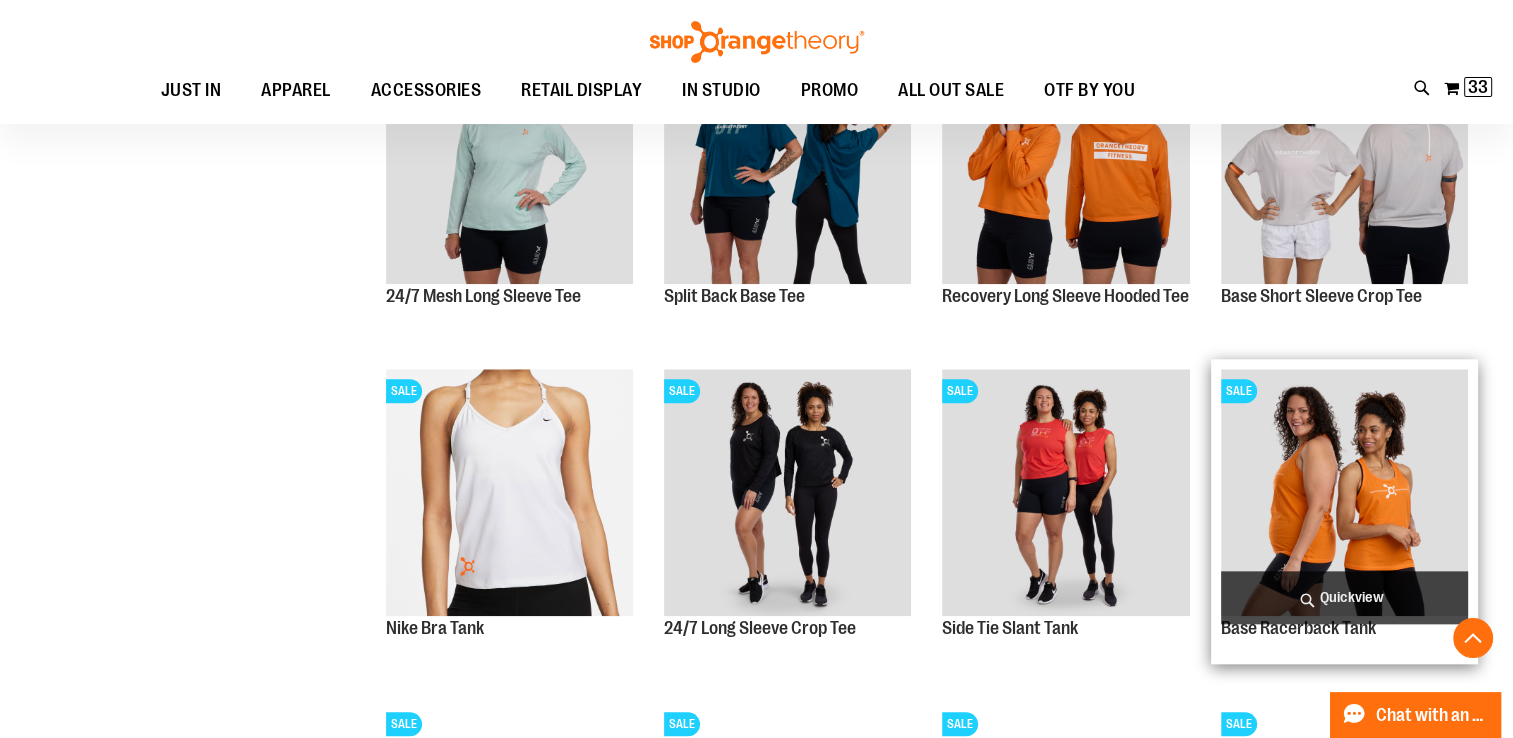 type on "**********" 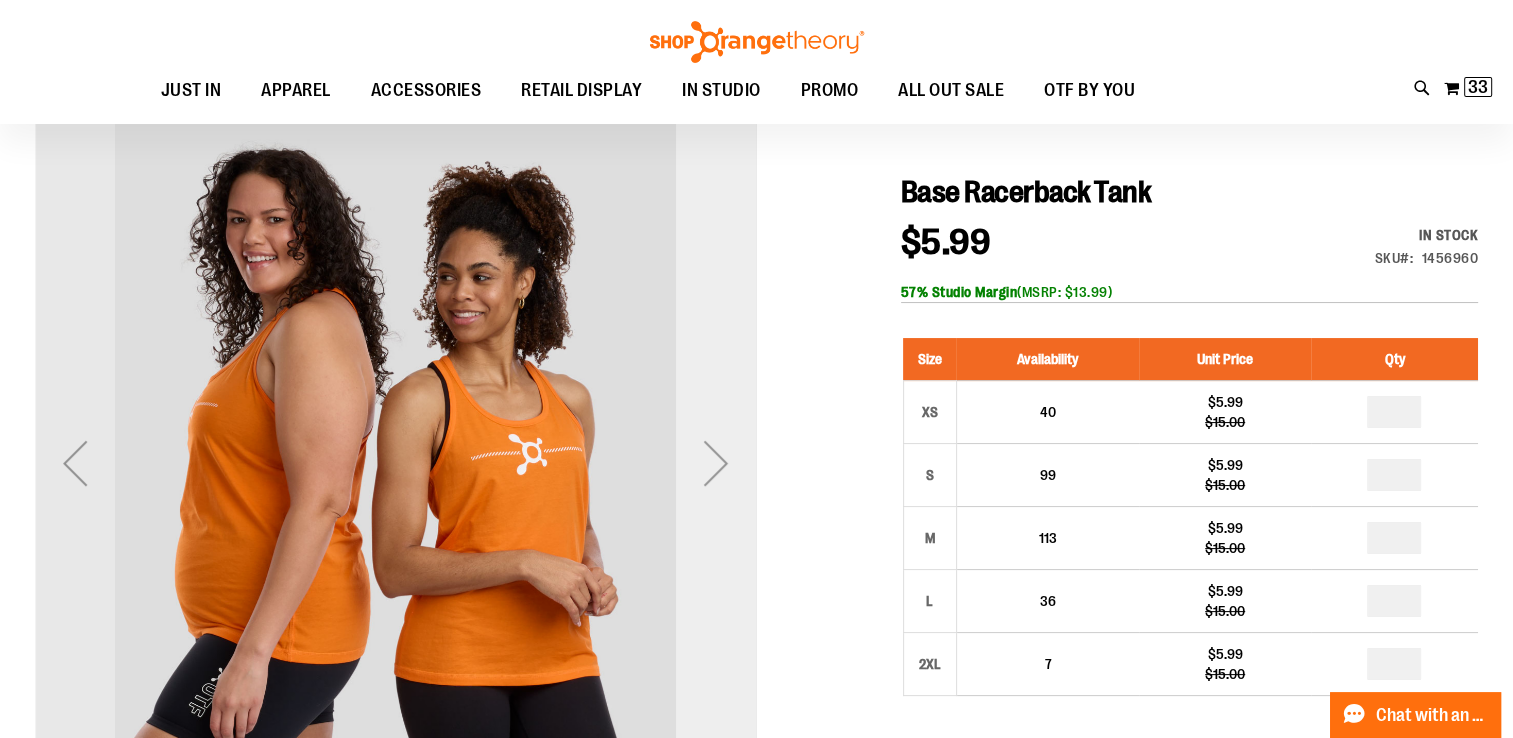 scroll, scrollTop: 200, scrollLeft: 0, axis: vertical 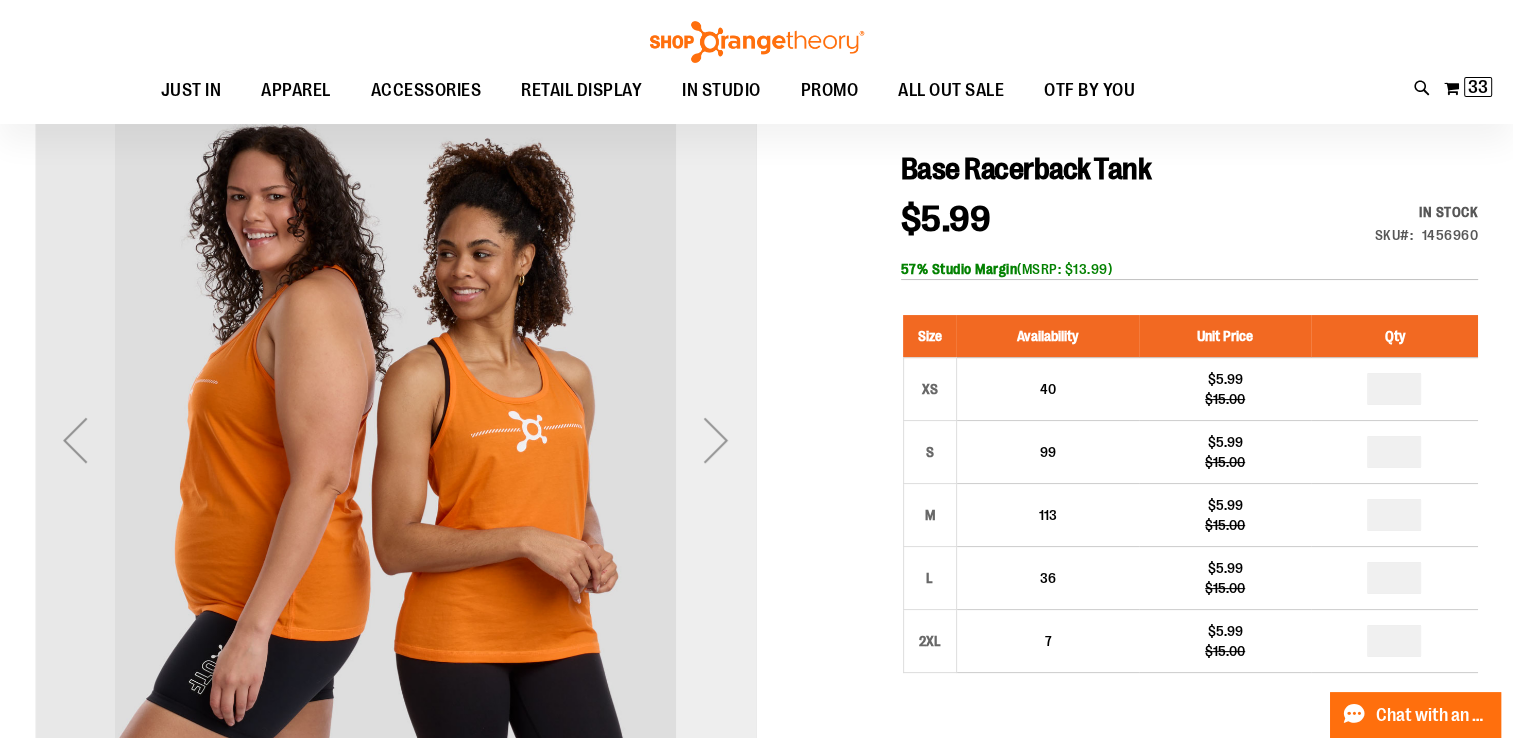 type on "**********" 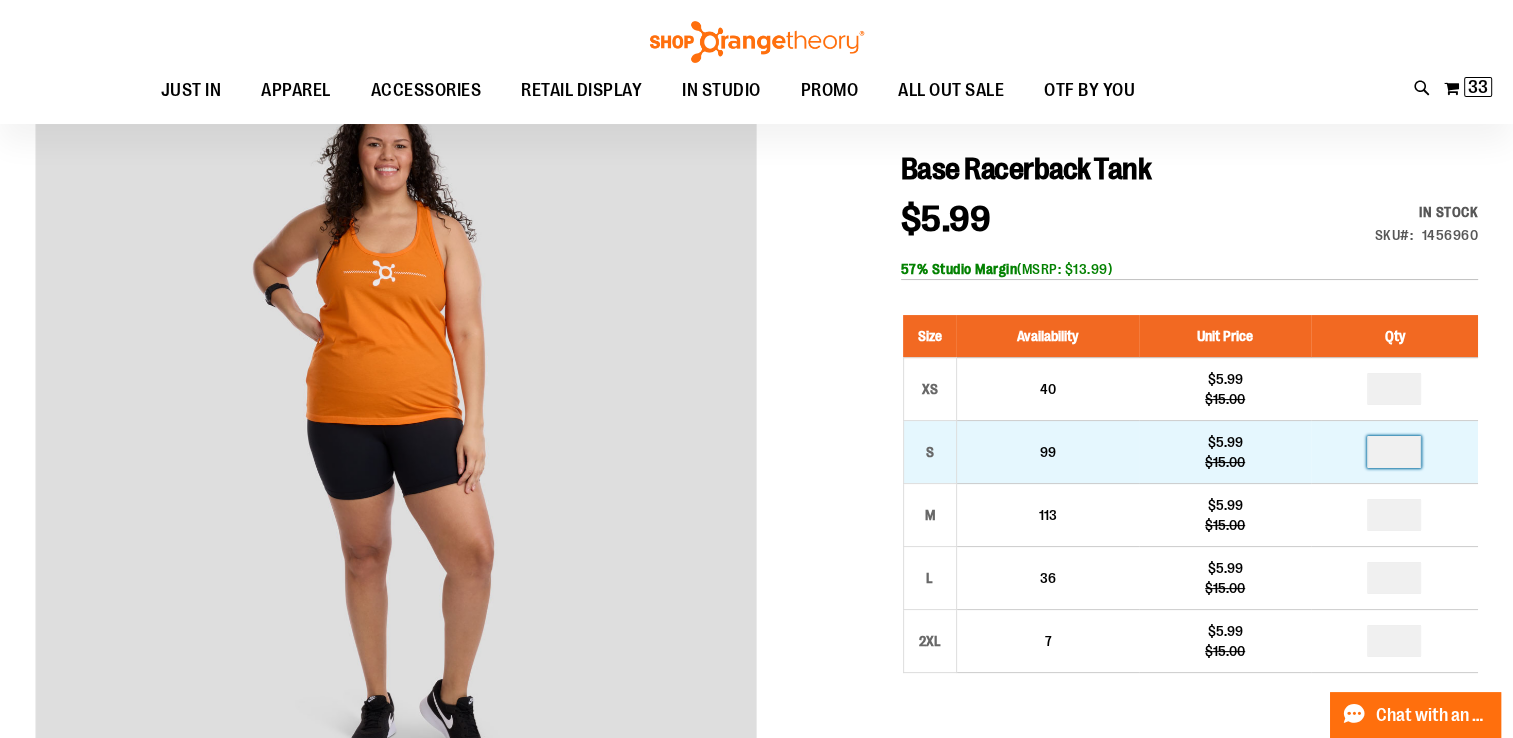 drag, startPoint x: 1407, startPoint y: 454, endPoint x: 1418, endPoint y: 442, distance: 16.27882 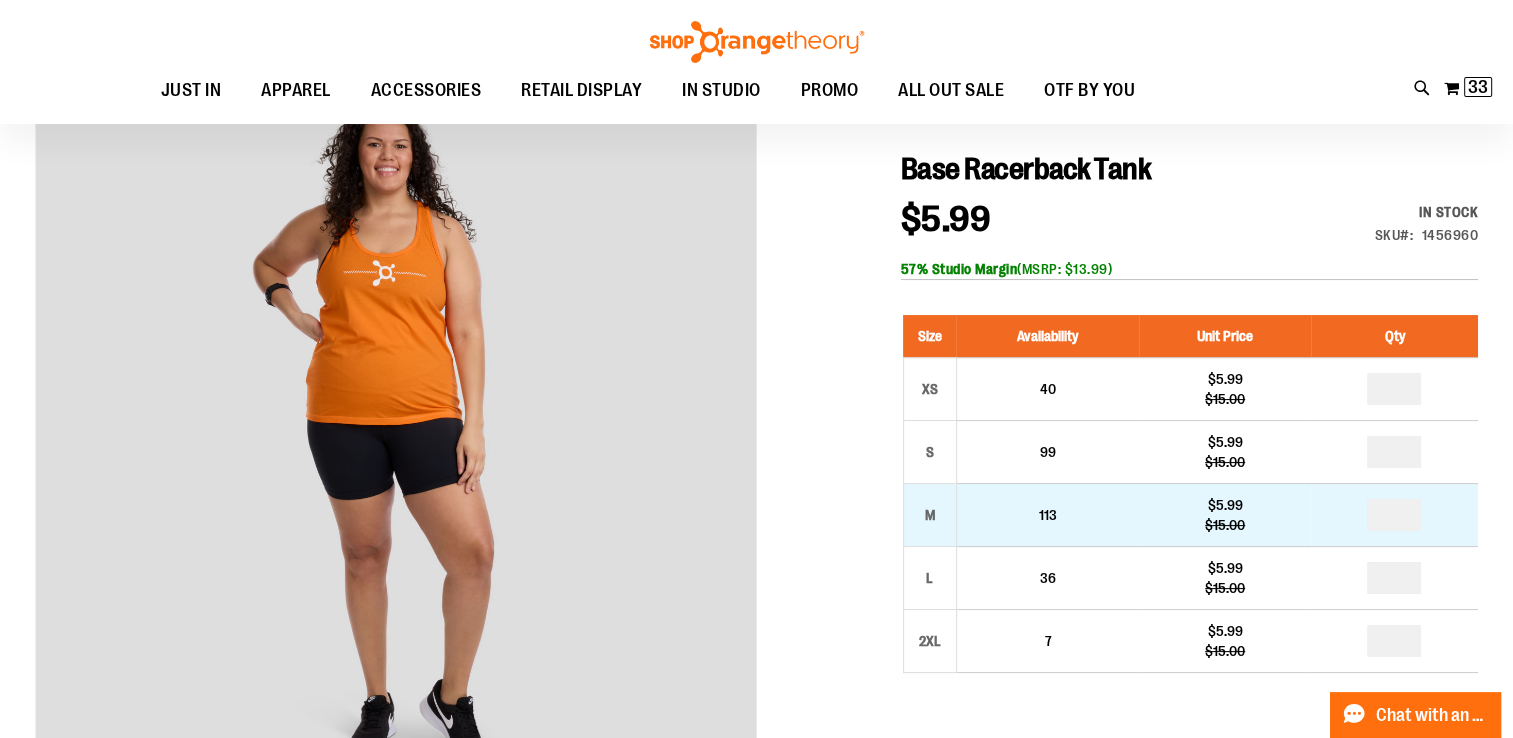 type on "*" 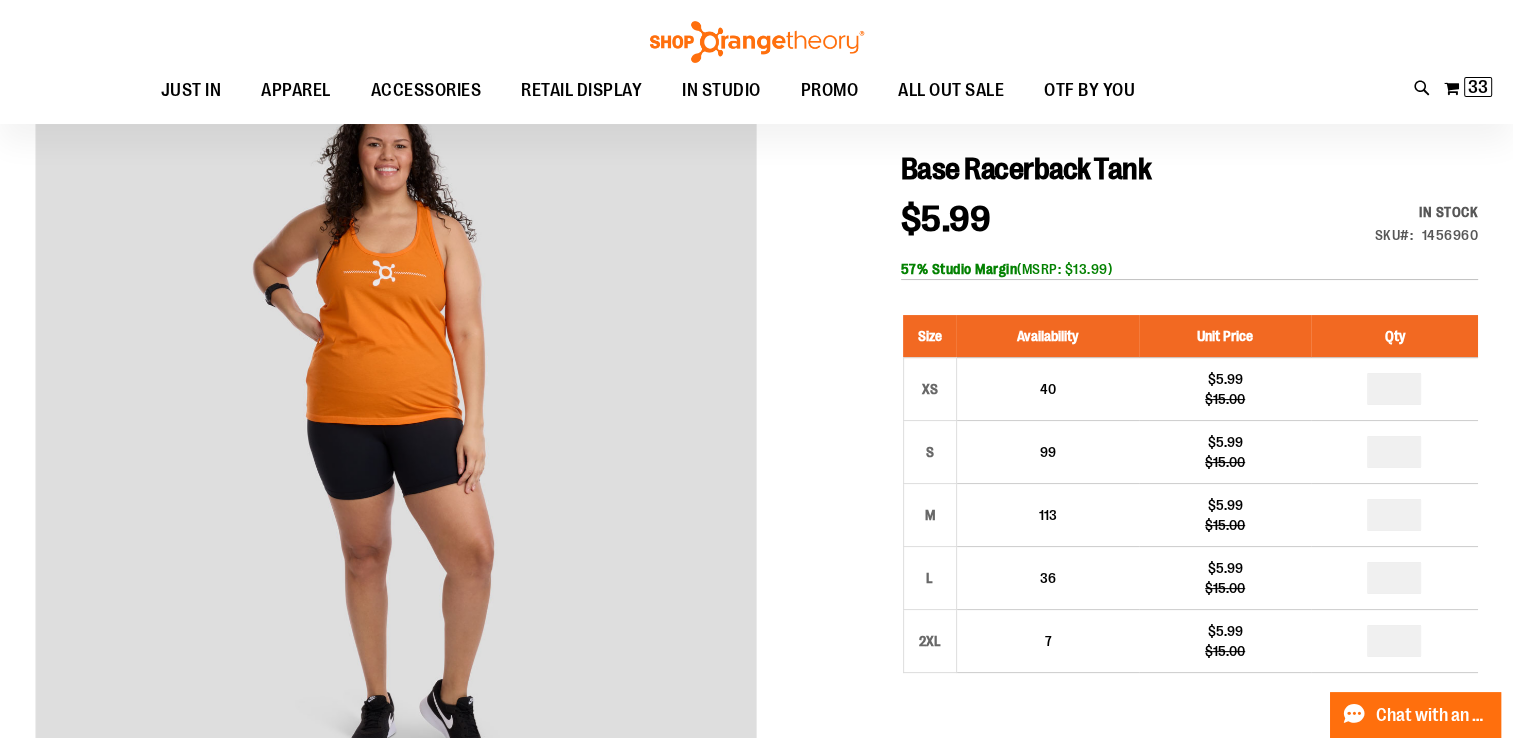 type on "*" 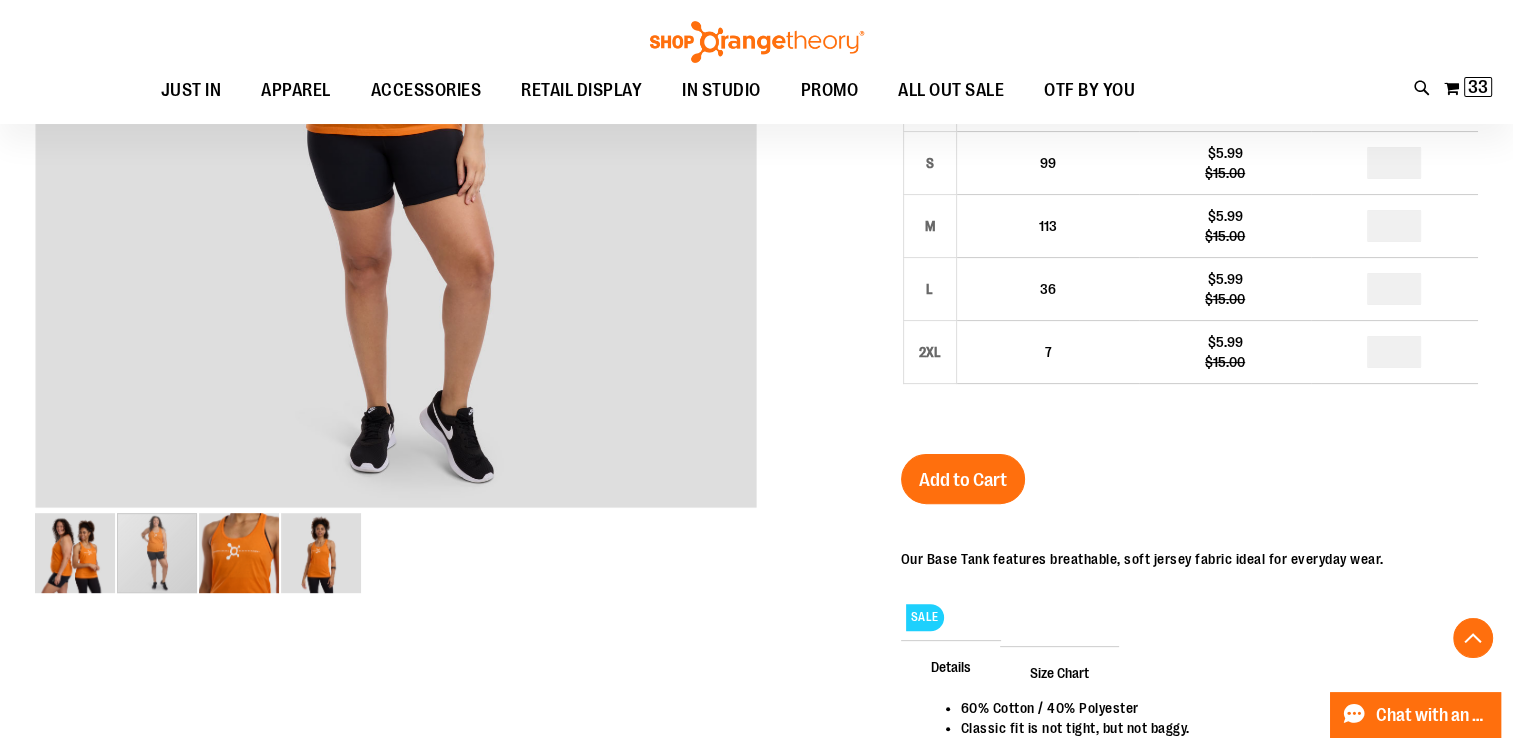 scroll, scrollTop: 500, scrollLeft: 0, axis: vertical 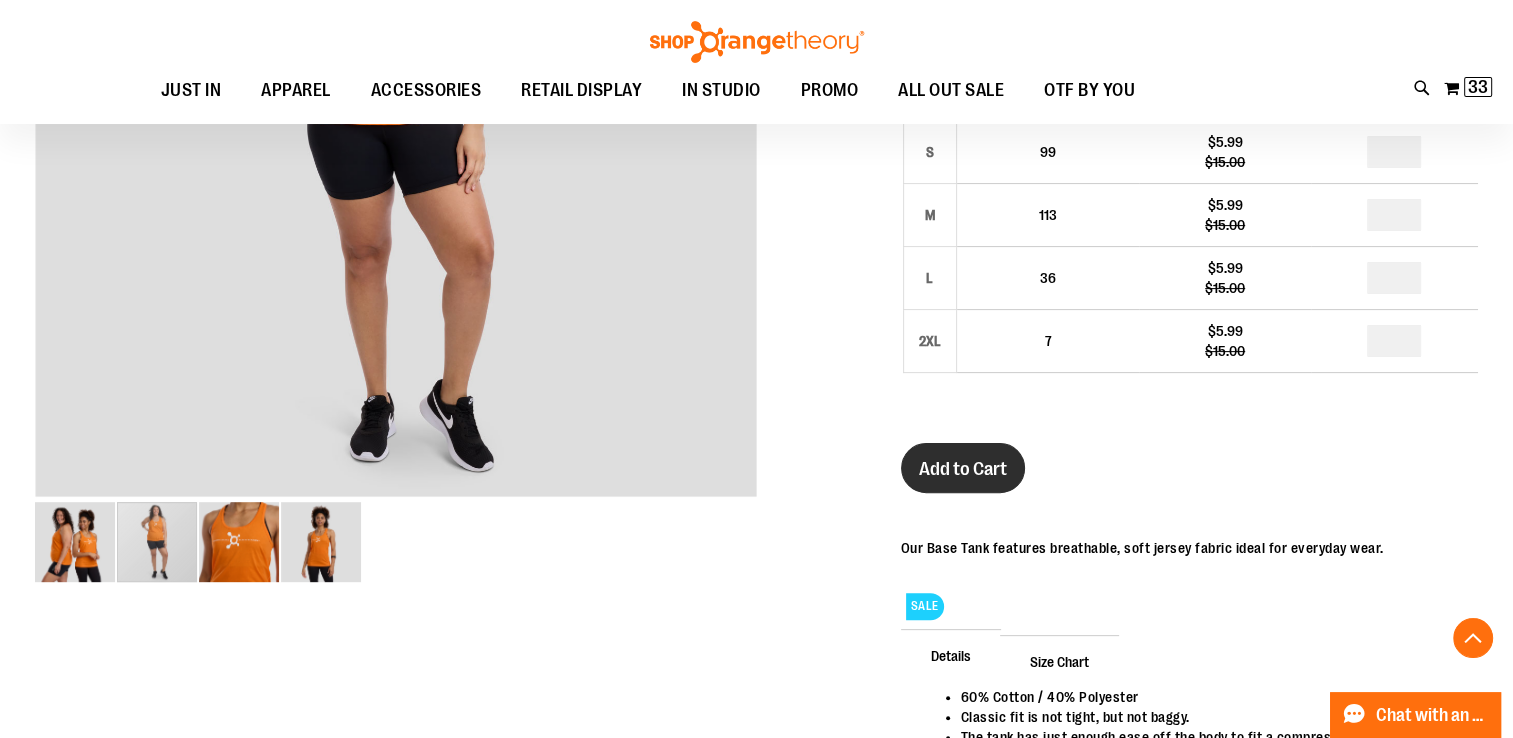 click on "Add to Cart" at bounding box center (963, 469) 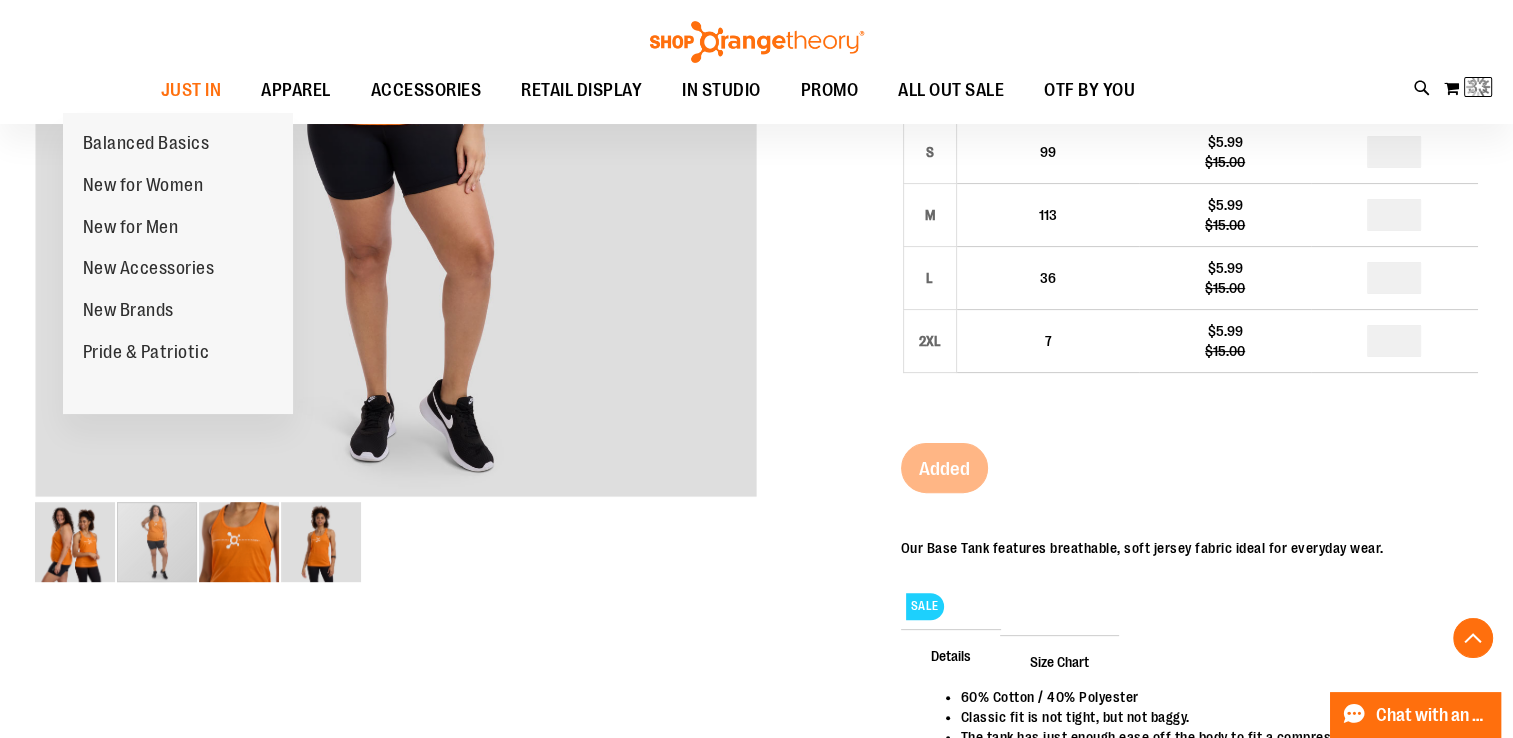 click on "New for Women" at bounding box center [143, 187] 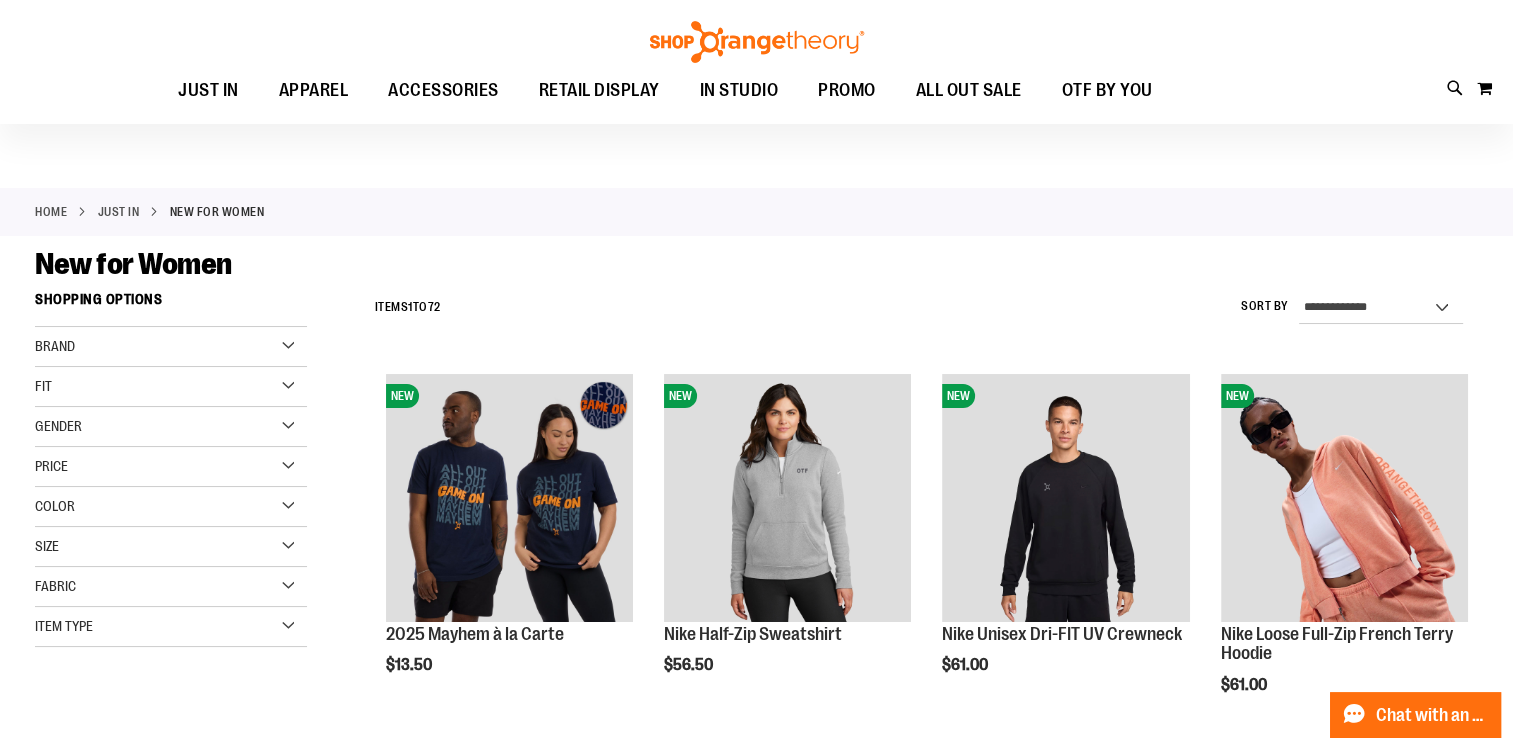 scroll, scrollTop: 0, scrollLeft: 0, axis: both 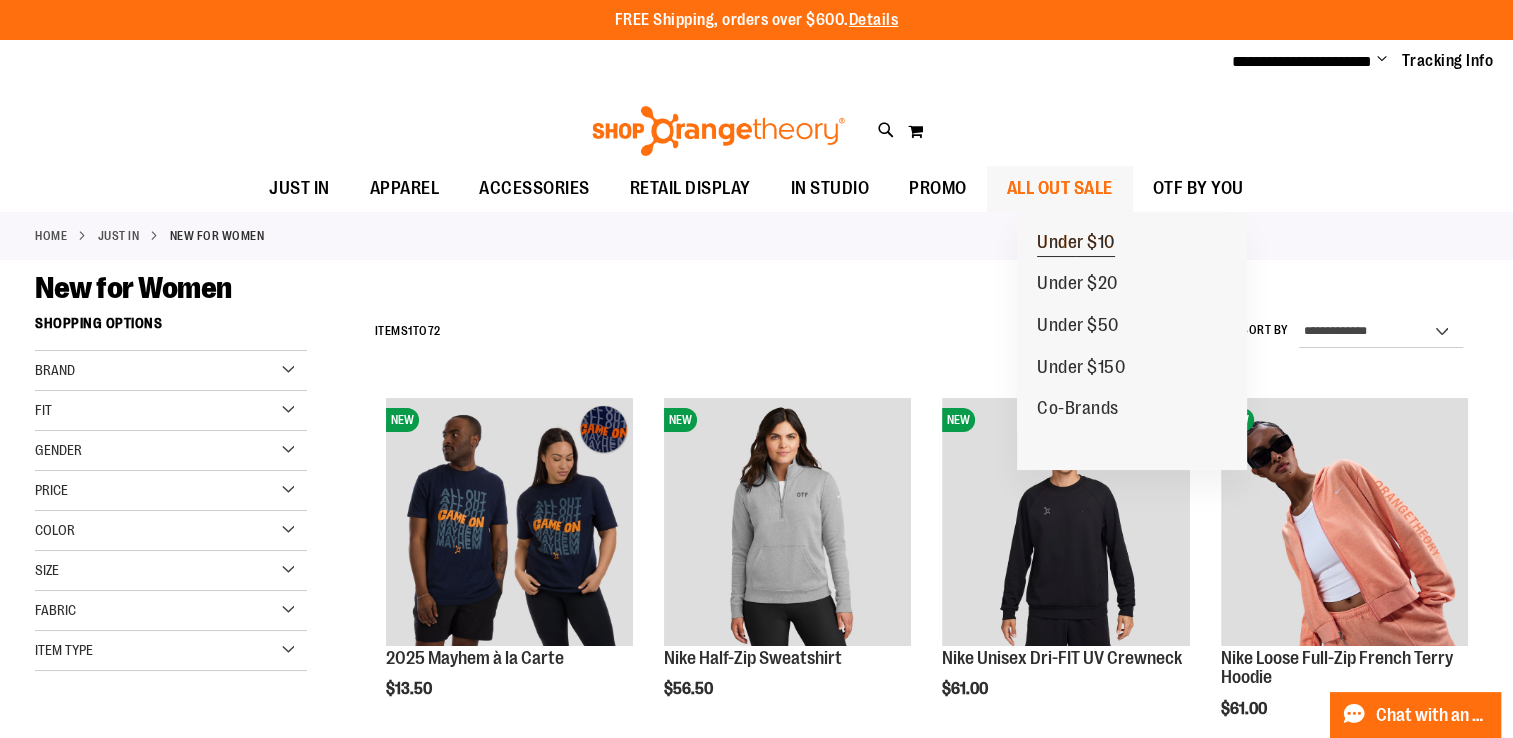 type on "**********" 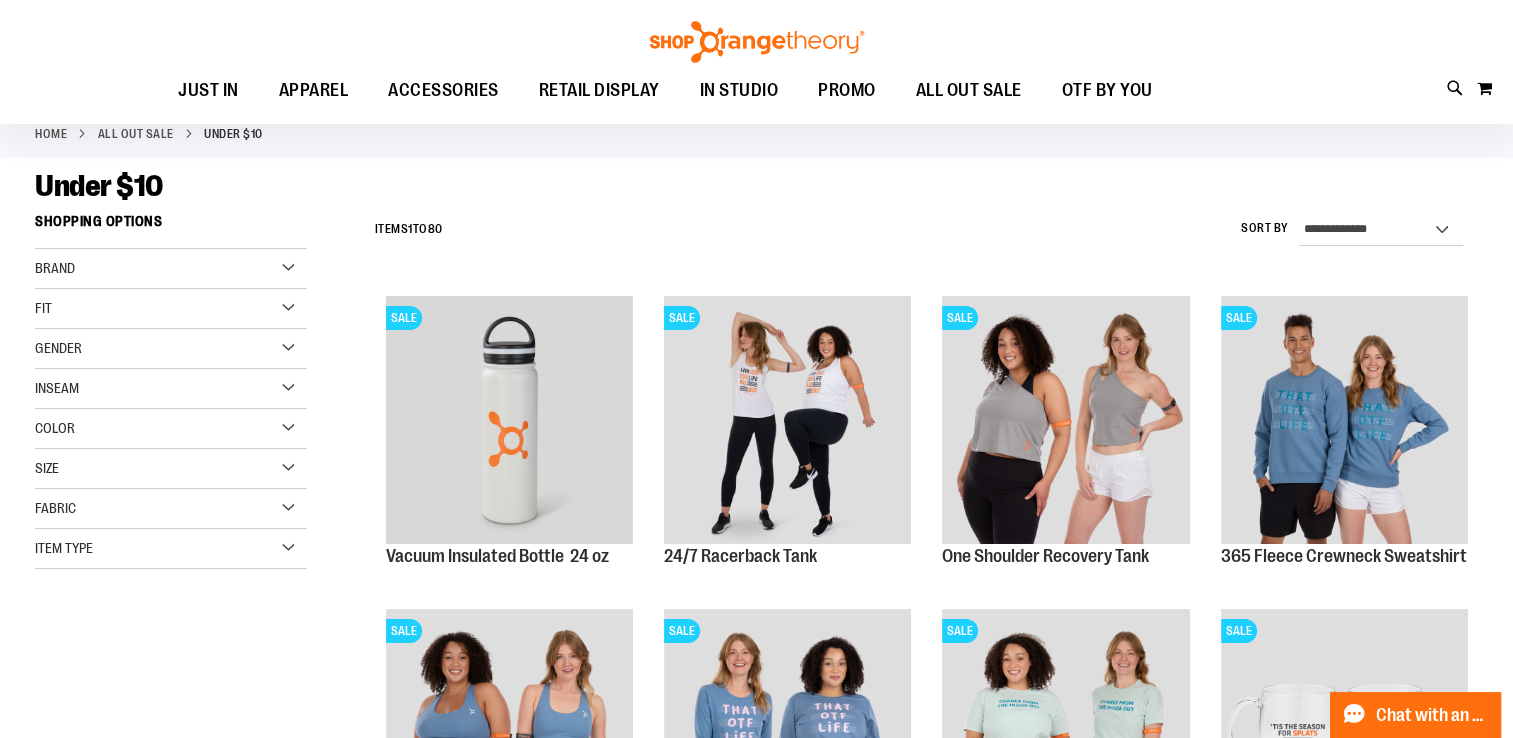 scroll, scrollTop: 300, scrollLeft: 0, axis: vertical 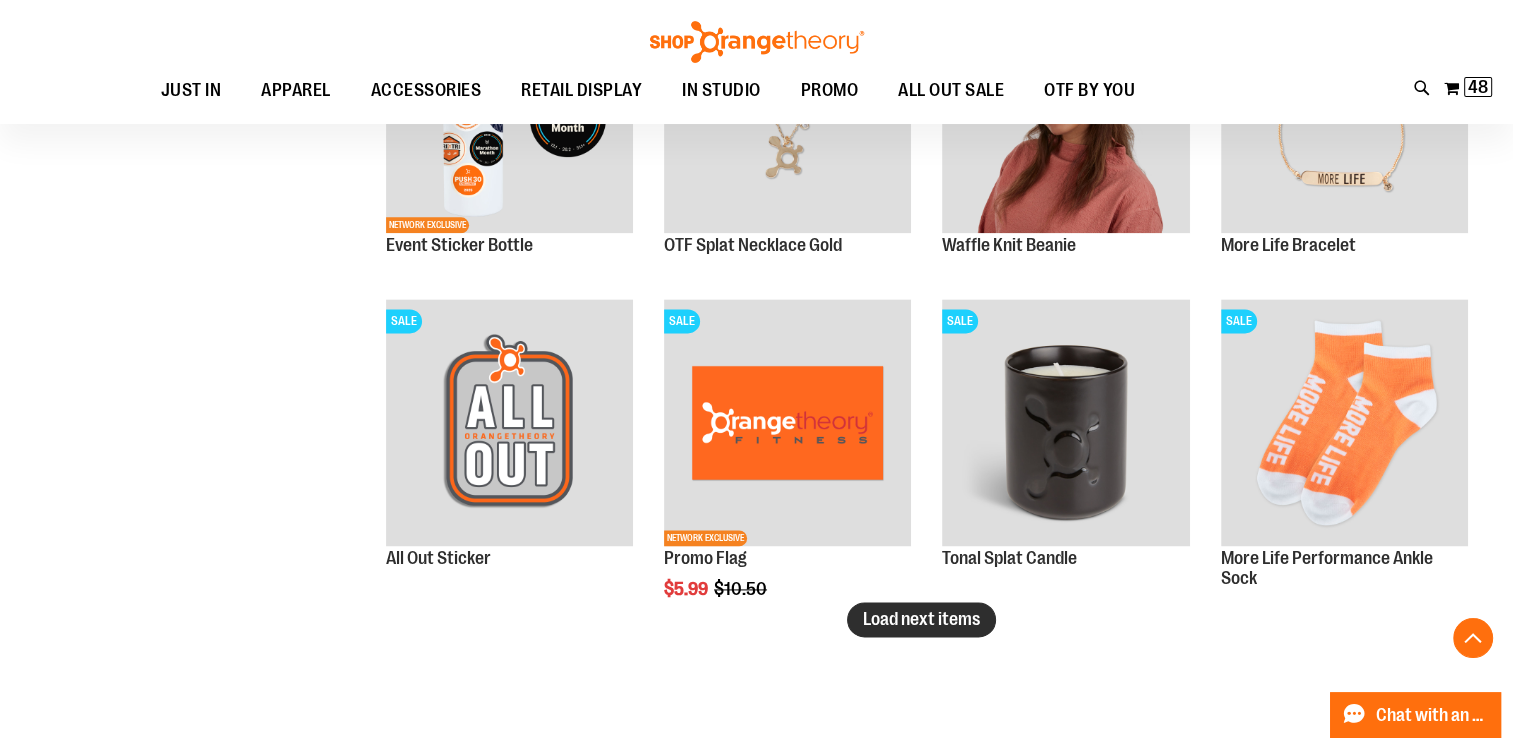 type on "**********" 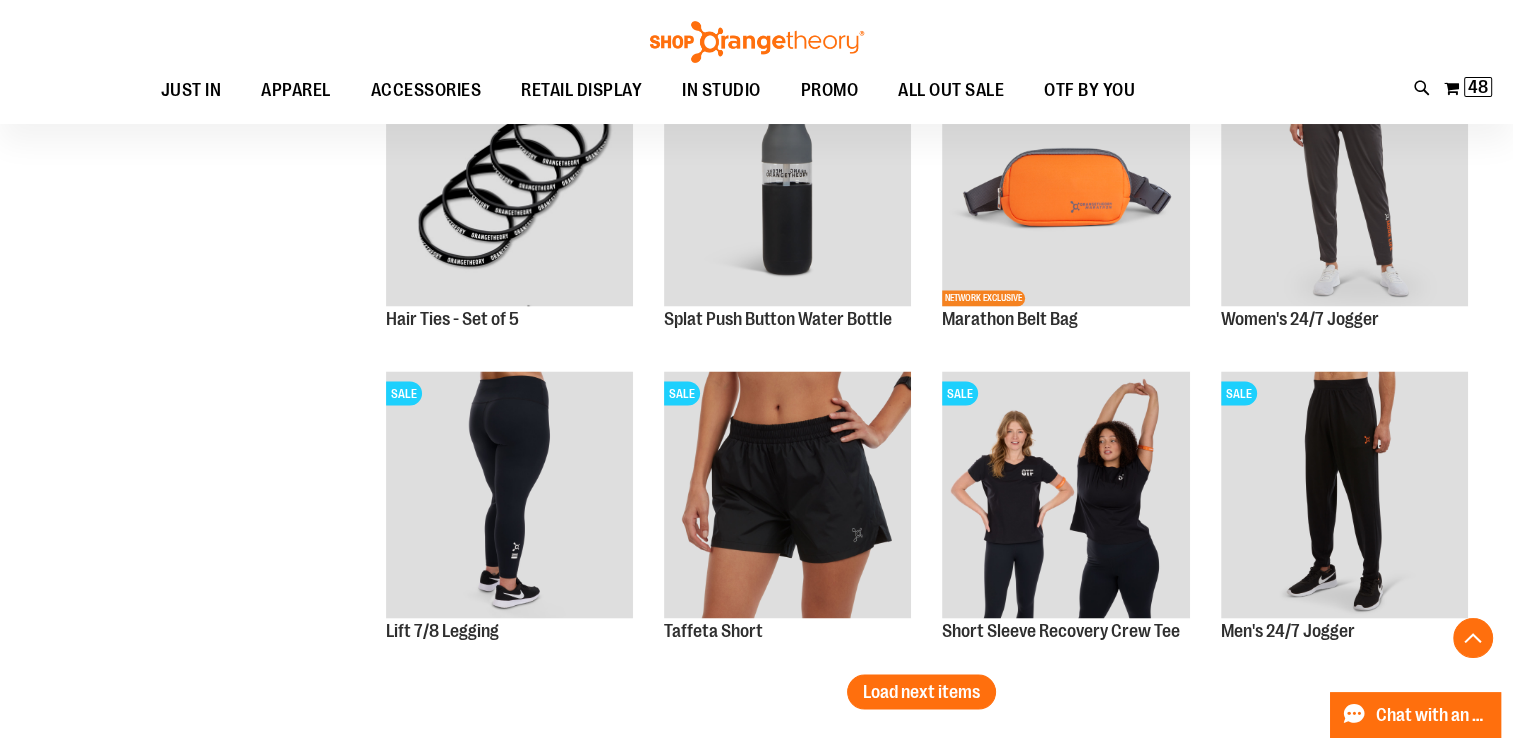 scroll, scrollTop: 3500, scrollLeft: 0, axis: vertical 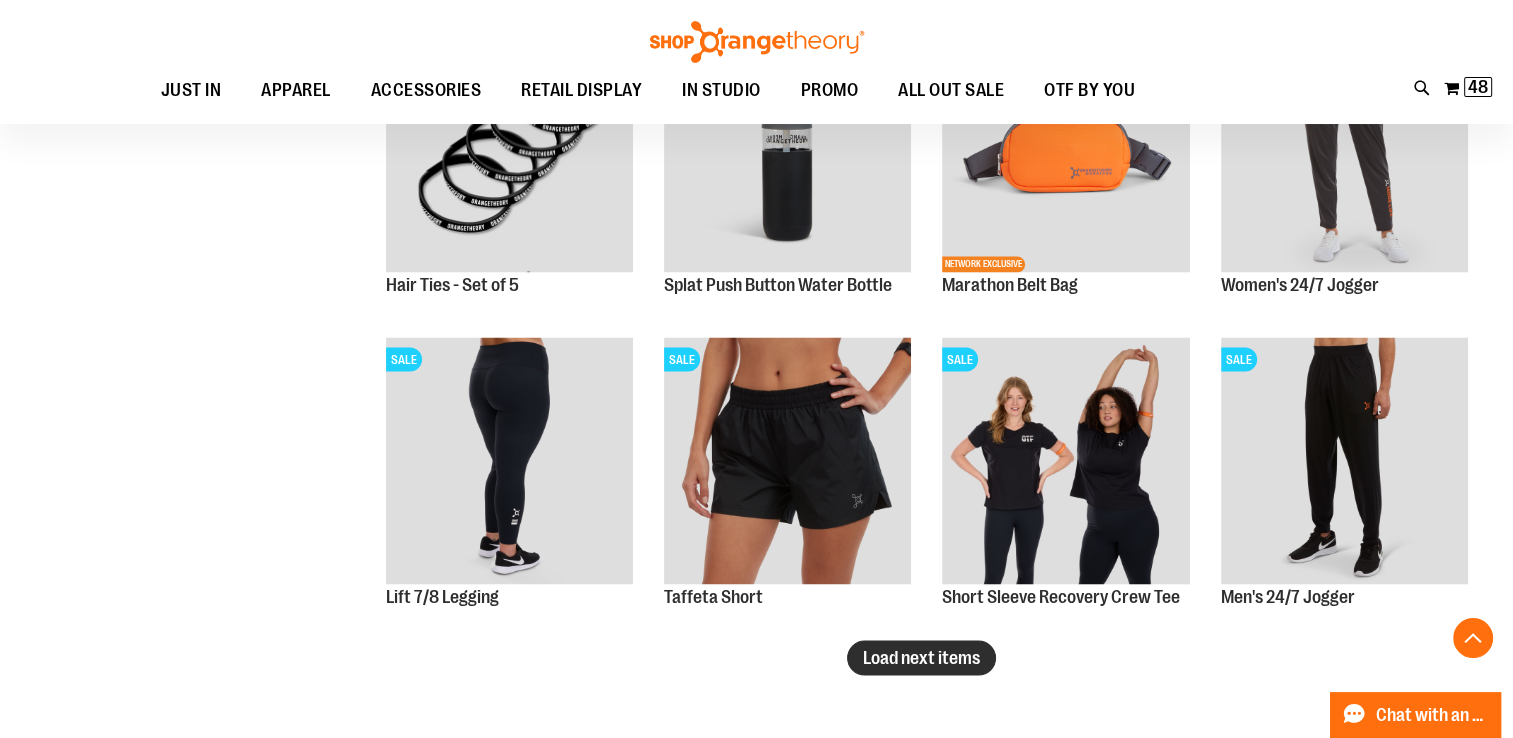 click on "Load next items" at bounding box center [921, 657] 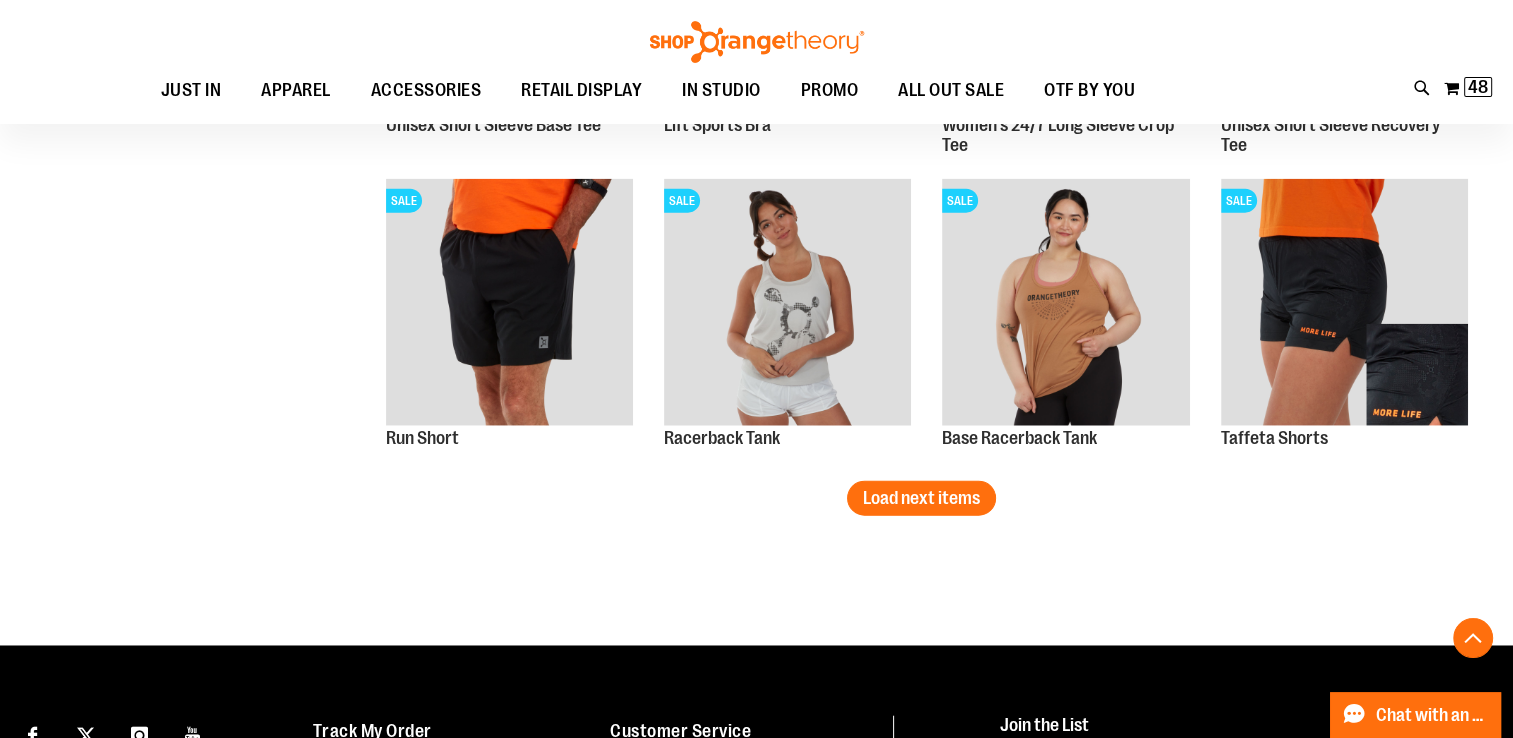 scroll, scrollTop: 4600, scrollLeft: 0, axis: vertical 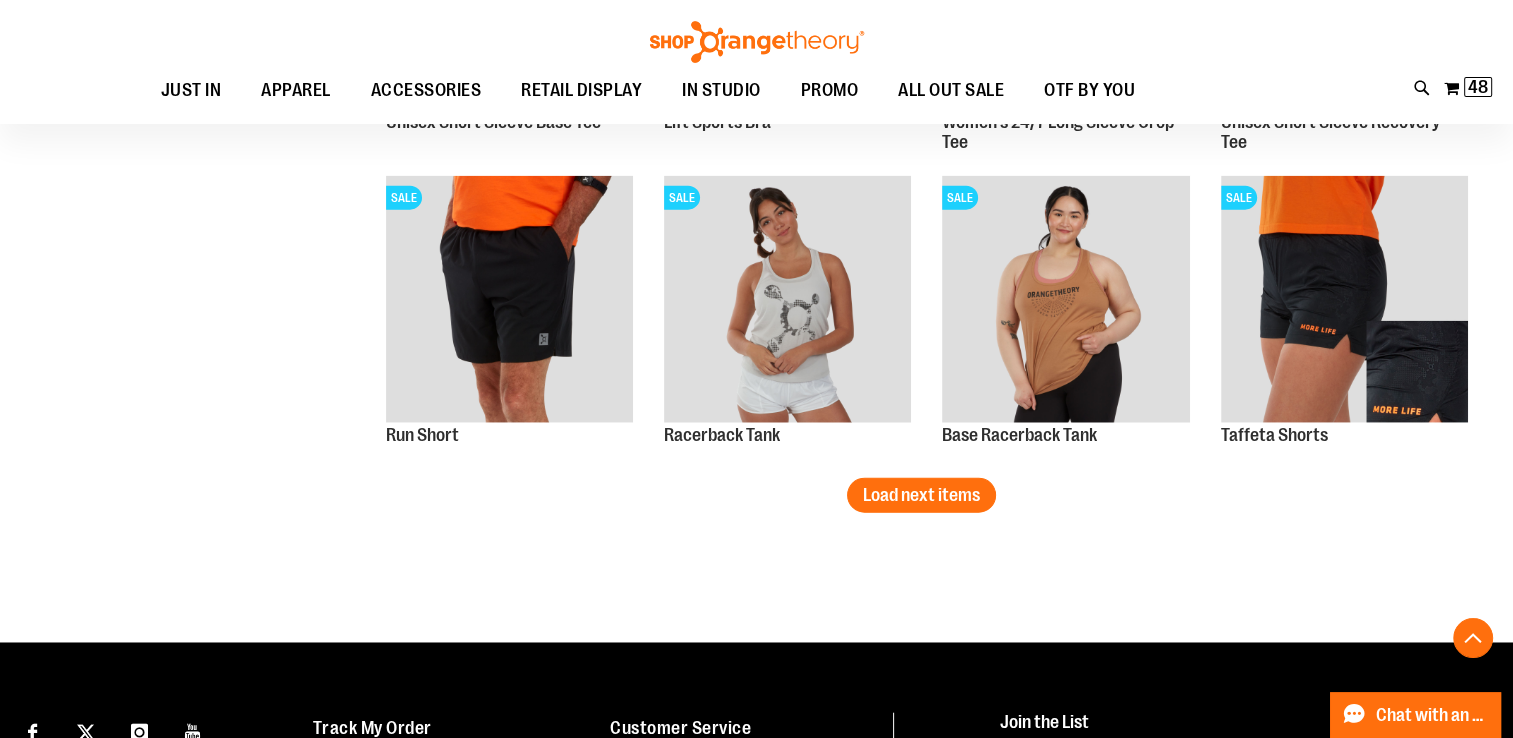 drag, startPoint x: 926, startPoint y: 484, endPoint x: 939, endPoint y: 502, distance: 22.203604 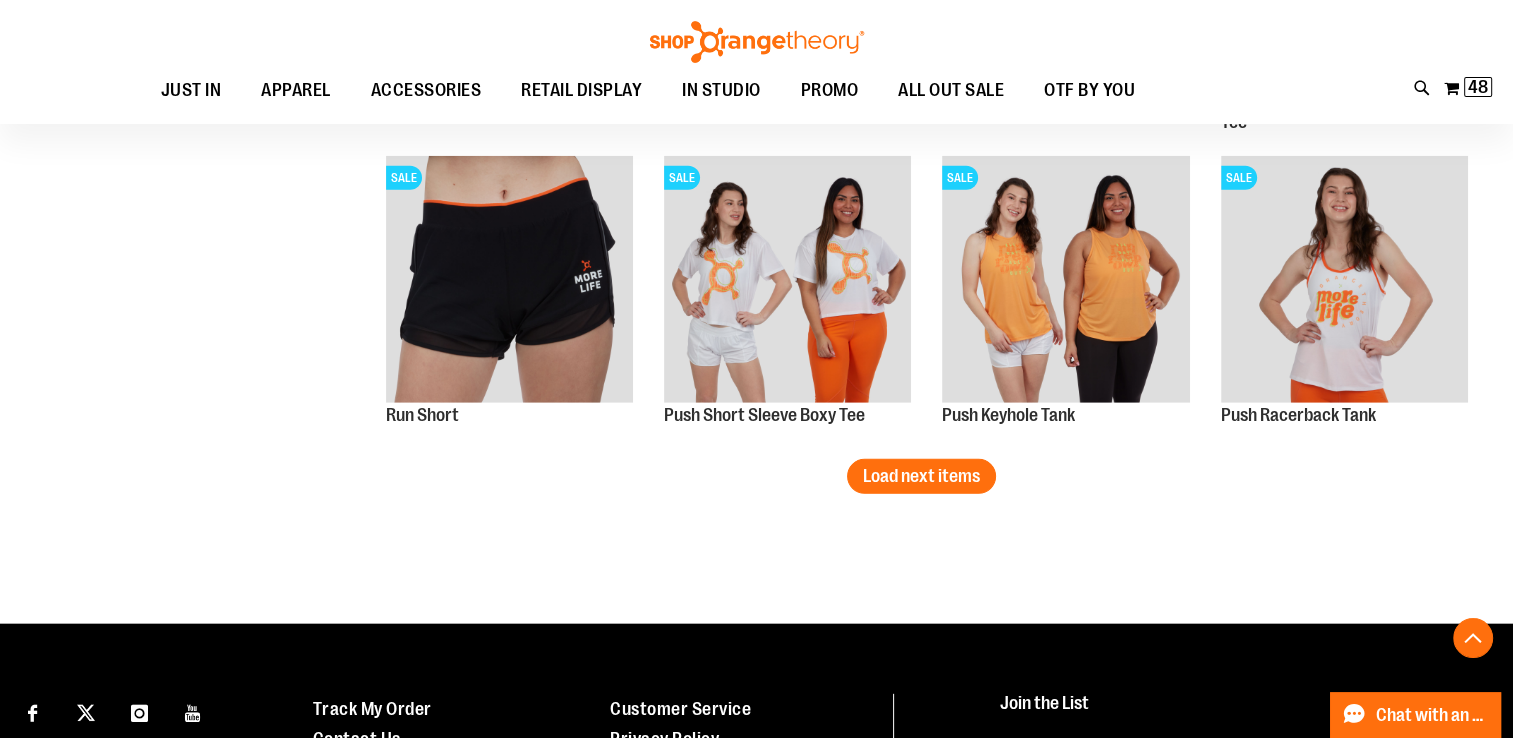 scroll, scrollTop: 5600, scrollLeft: 0, axis: vertical 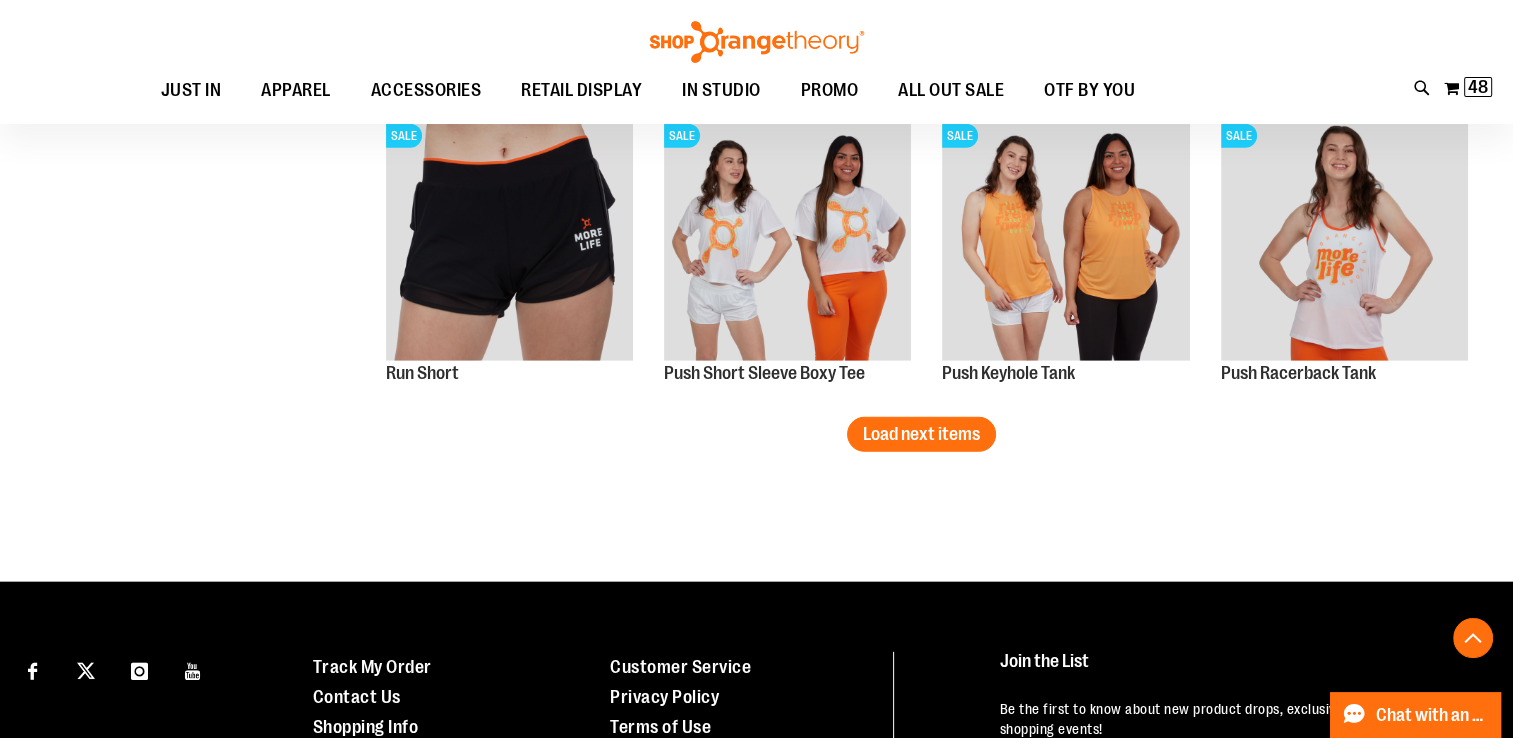 click on "Load next items" at bounding box center [921, 434] 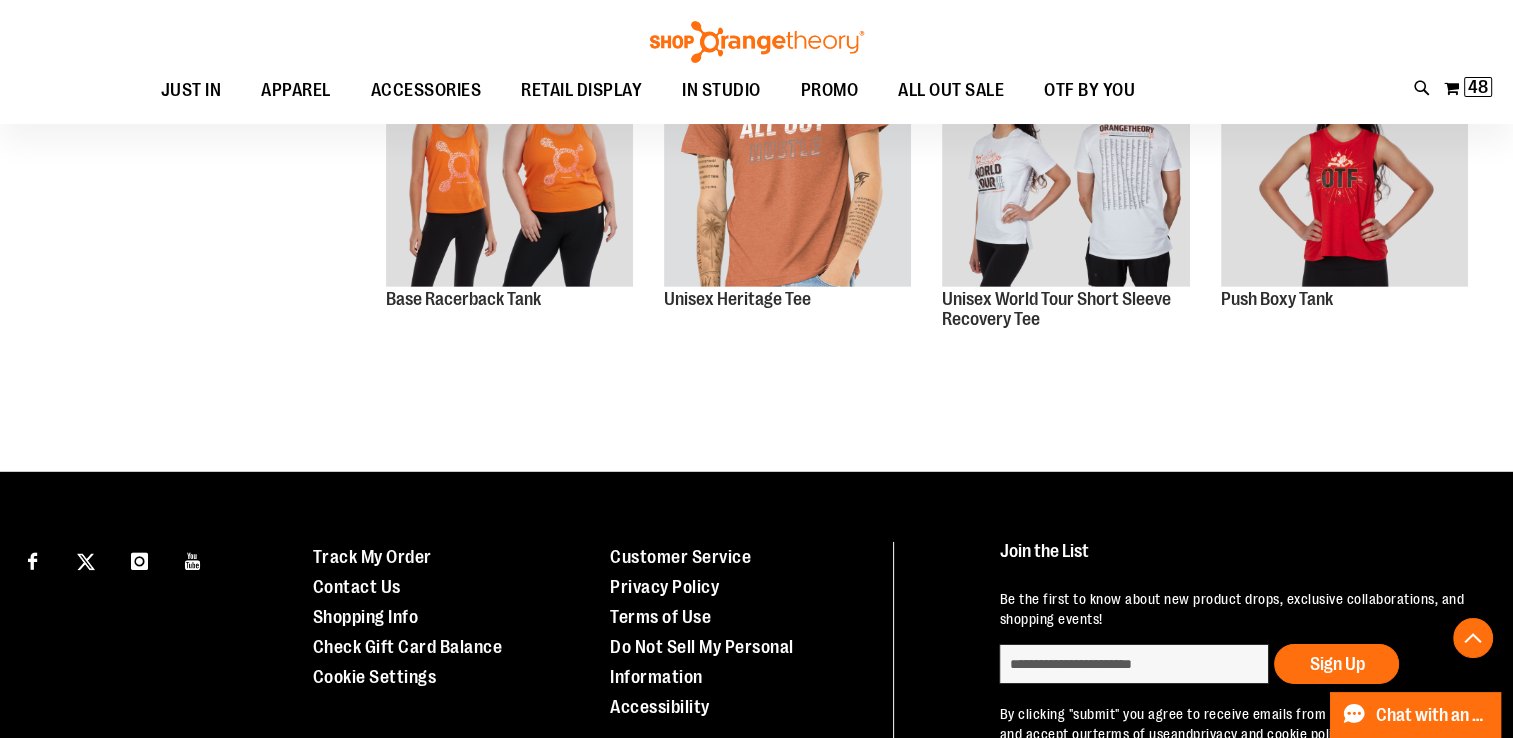 scroll, scrollTop: 5900, scrollLeft: 0, axis: vertical 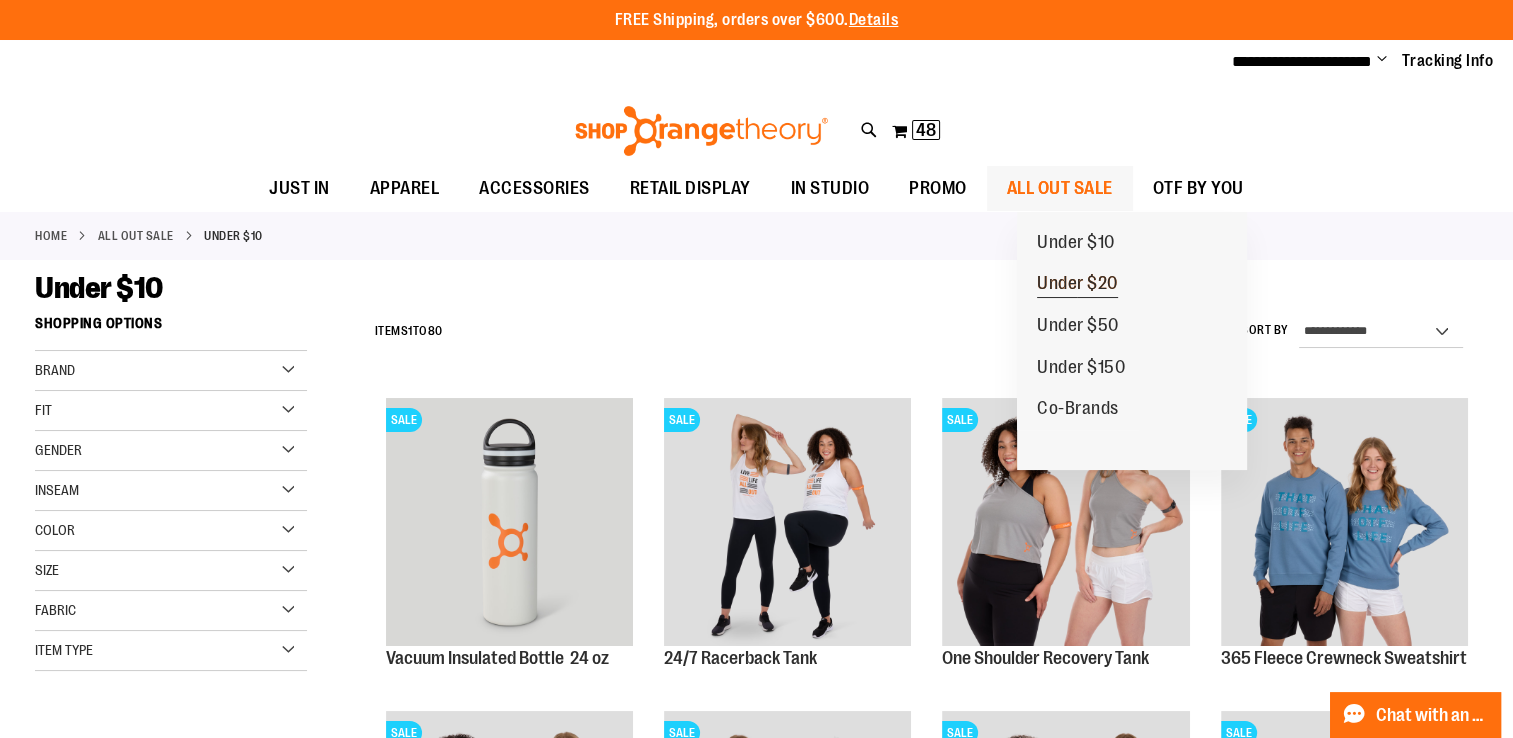 click on "Under $20" at bounding box center (1077, 285) 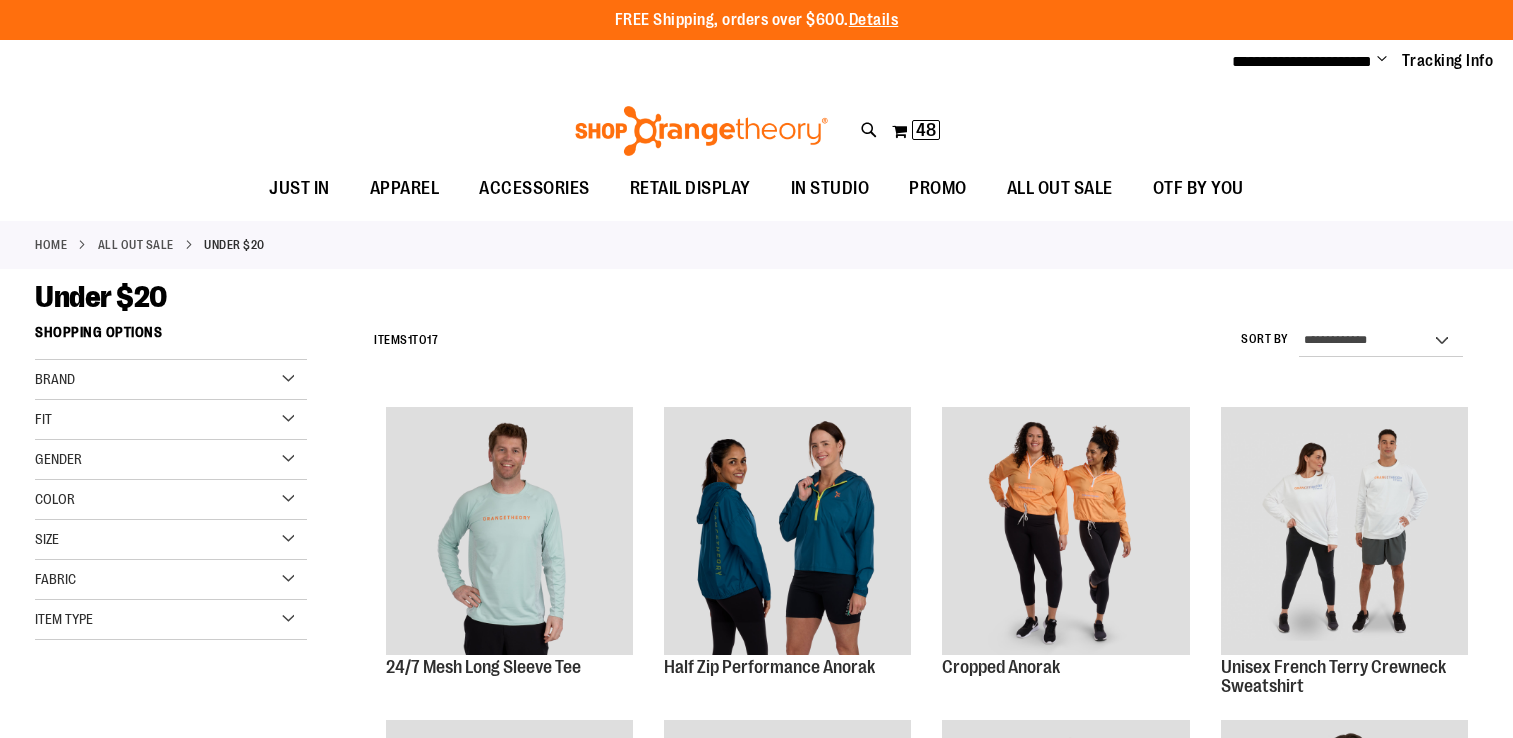 scroll, scrollTop: 0, scrollLeft: 0, axis: both 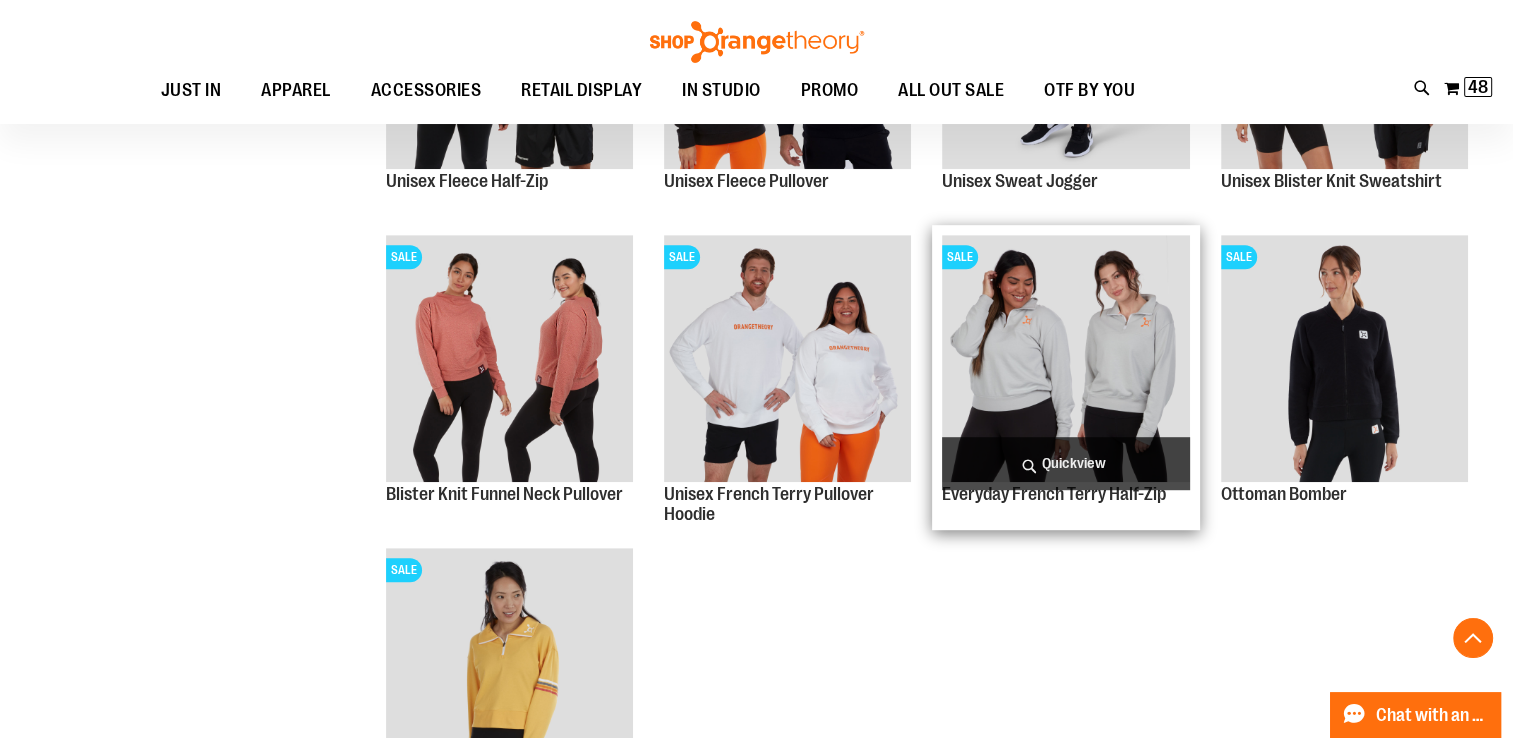 type on "**********" 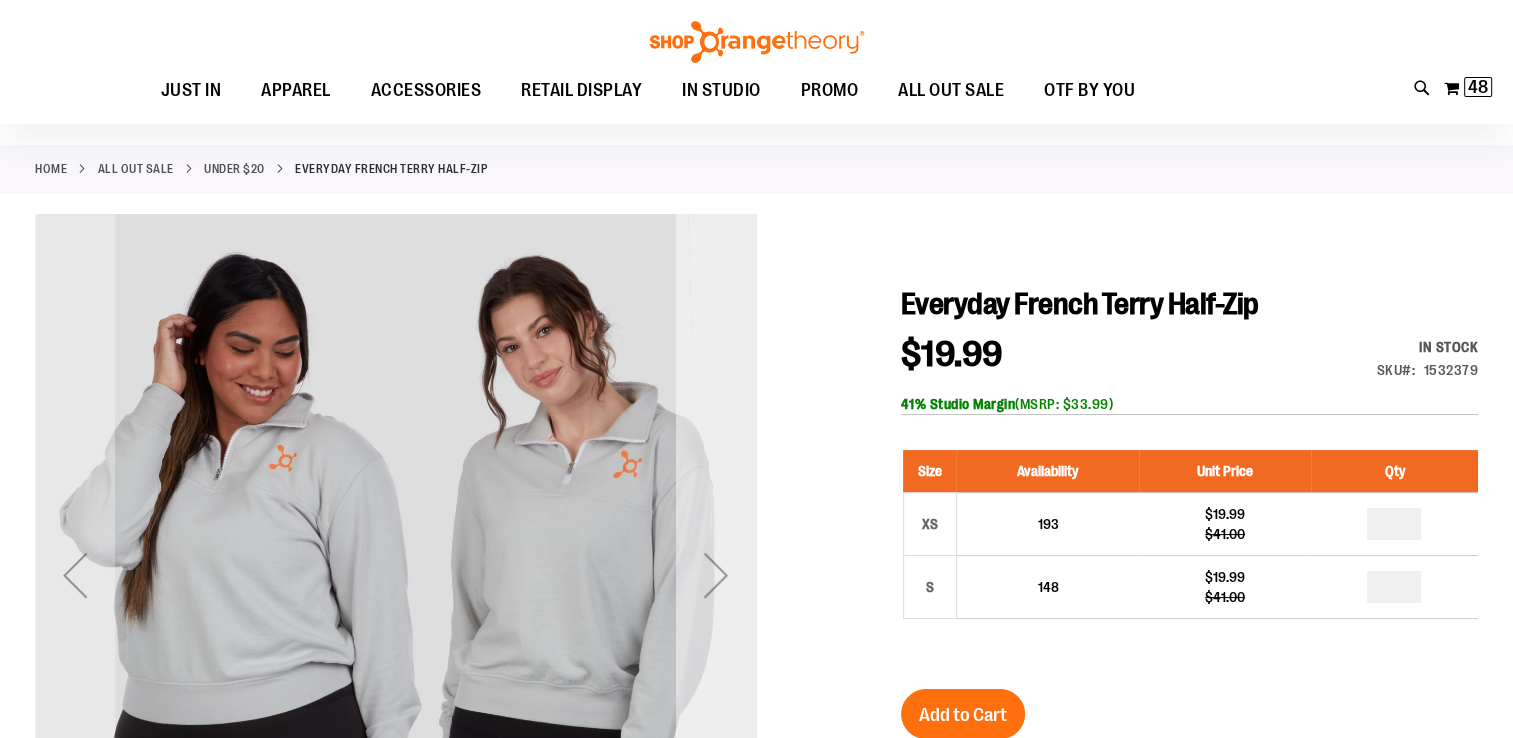 scroll, scrollTop: 200, scrollLeft: 0, axis: vertical 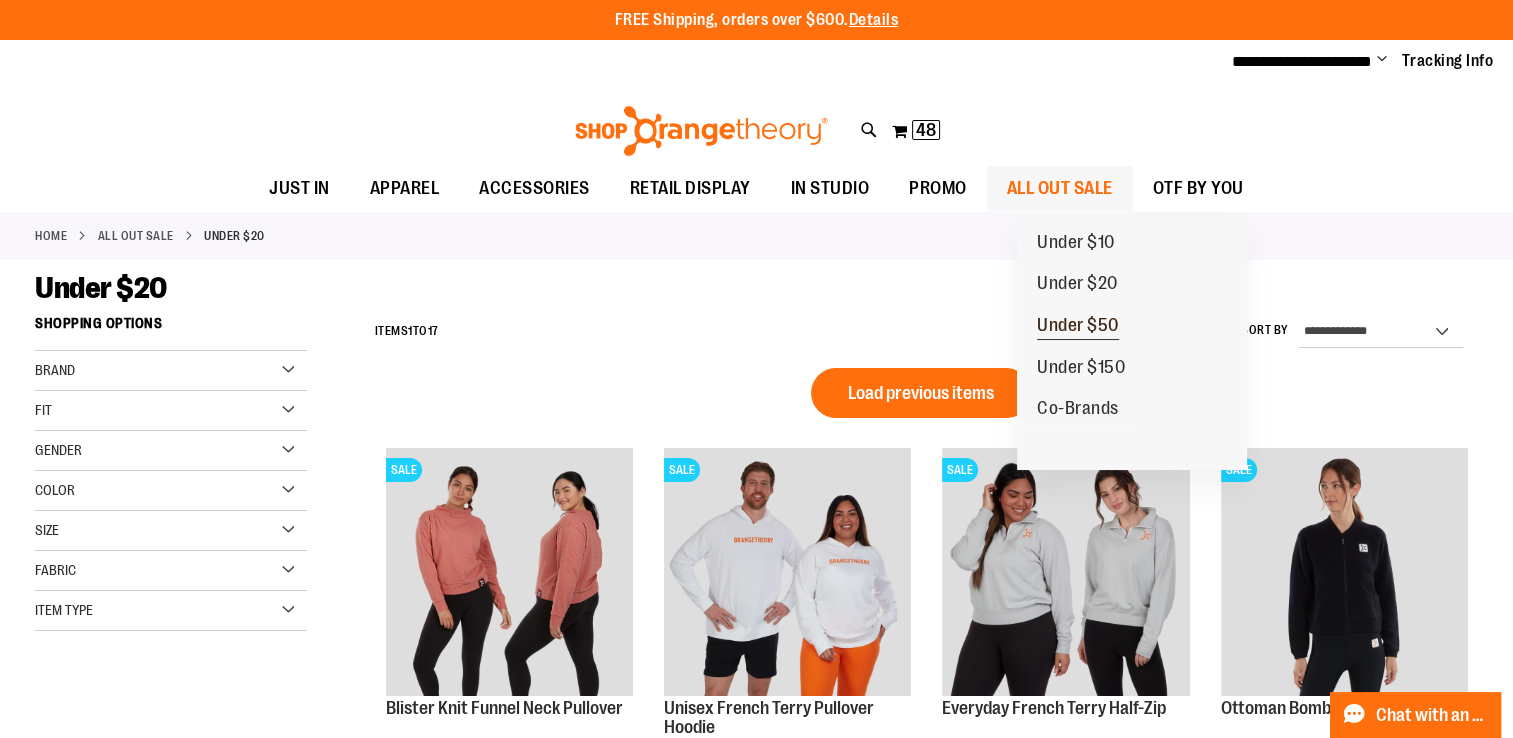 type on "**********" 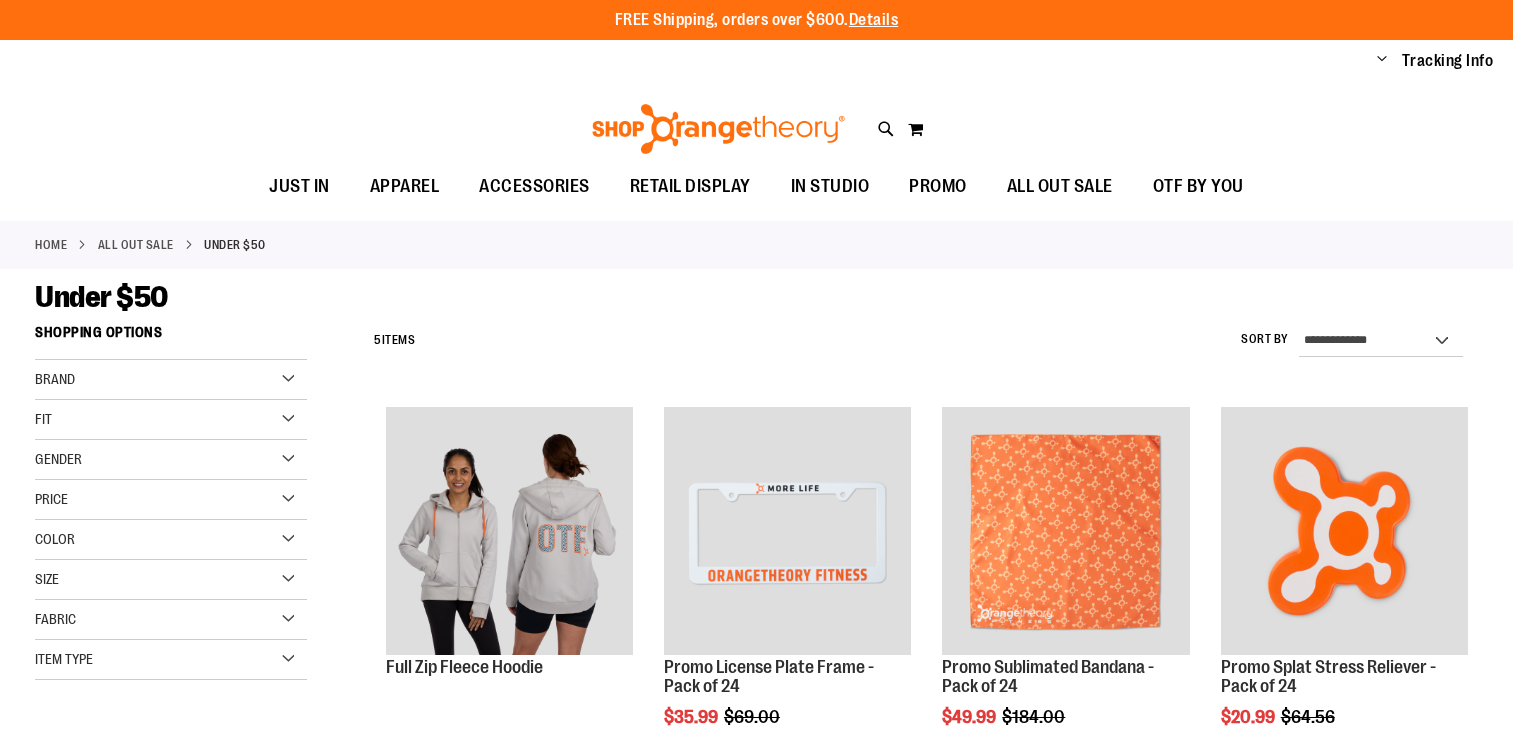 scroll, scrollTop: 0, scrollLeft: 0, axis: both 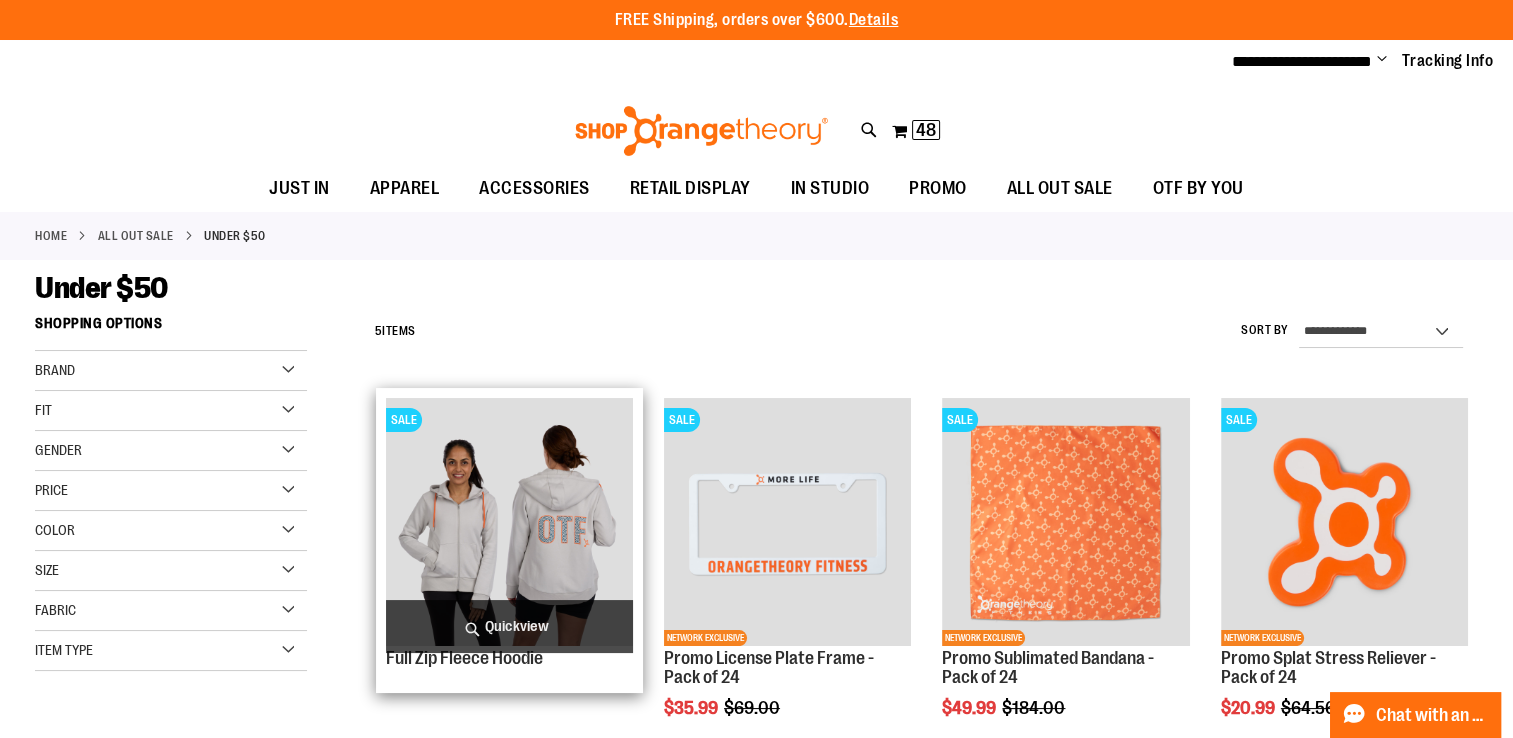 type on "**********" 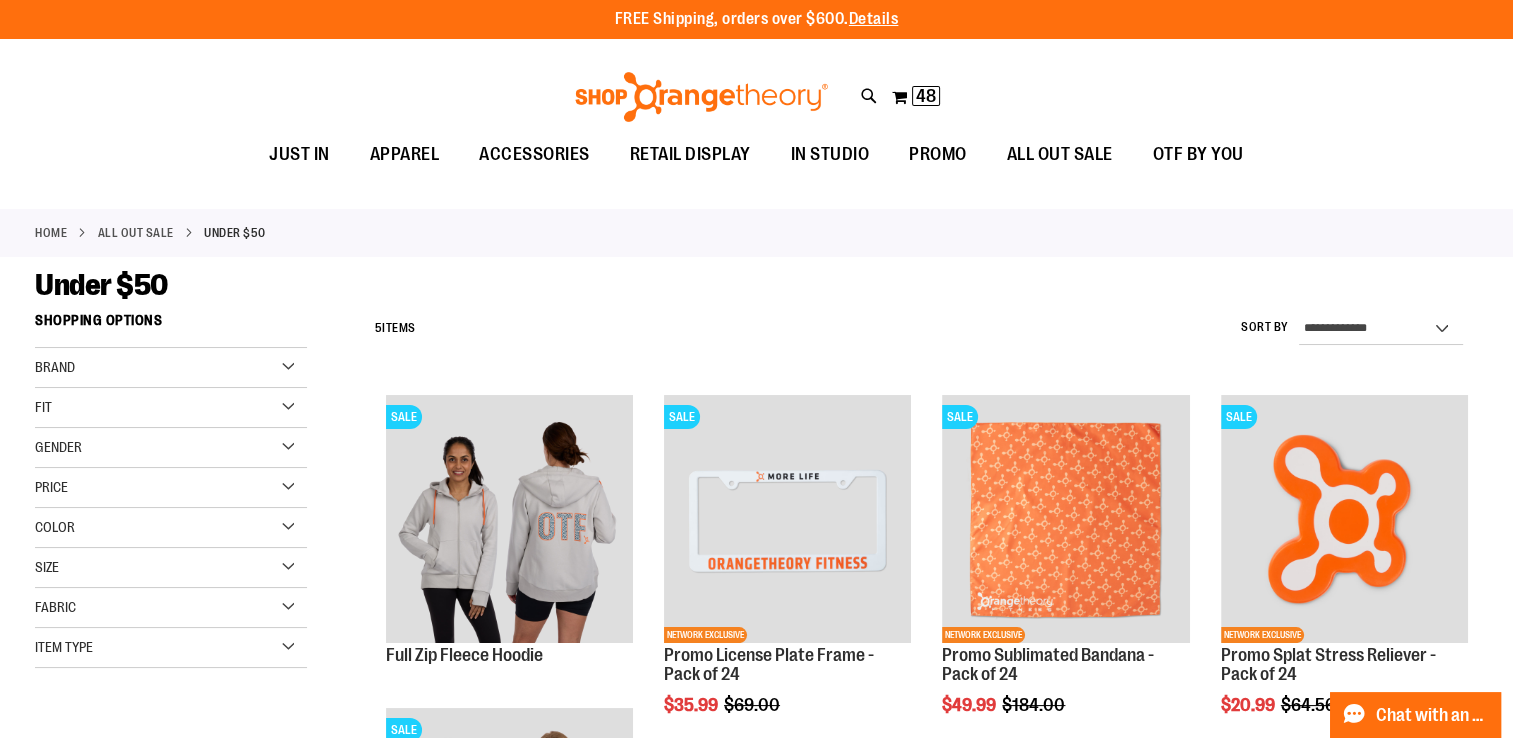 scroll, scrollTop: 0, scrollLeft: 0, axis: both 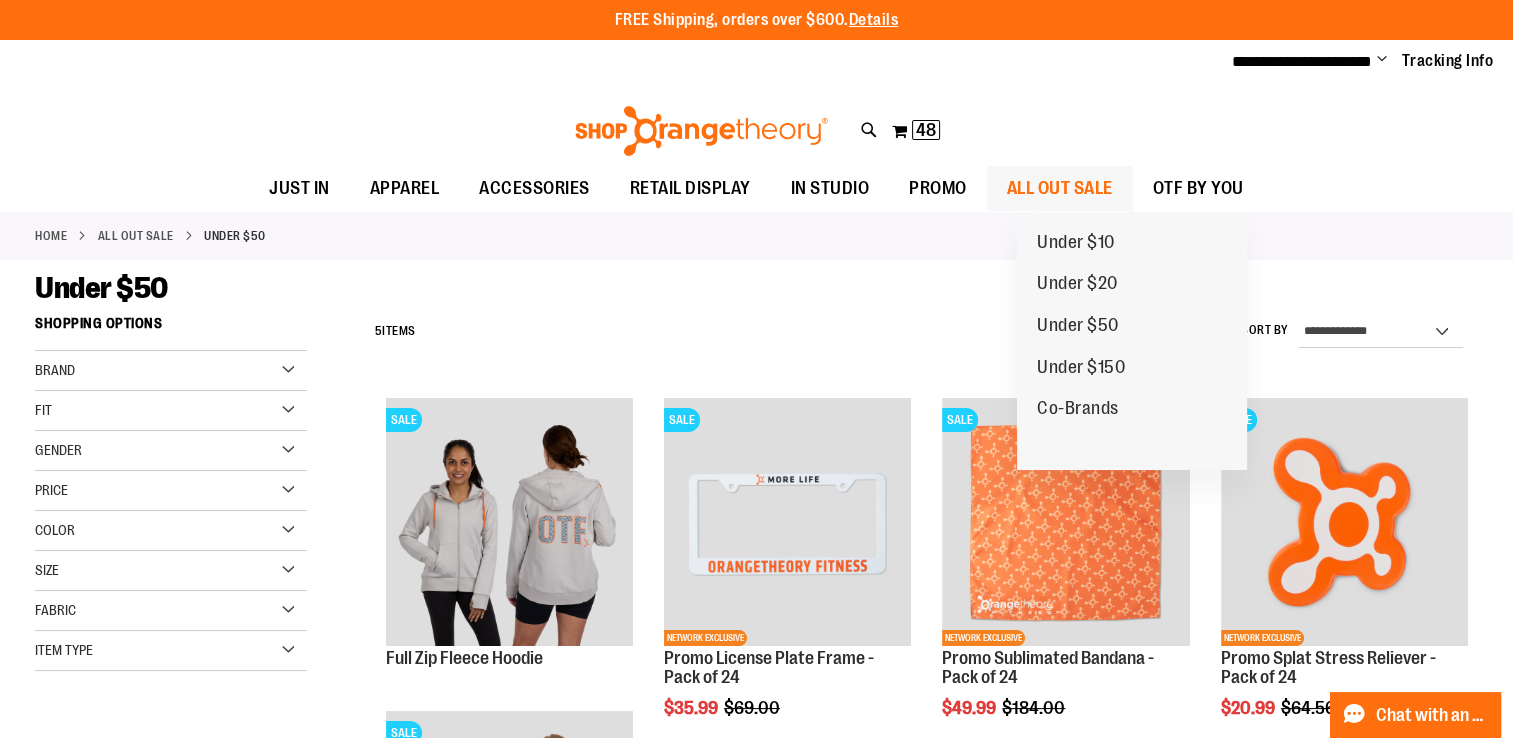 type on "**********" 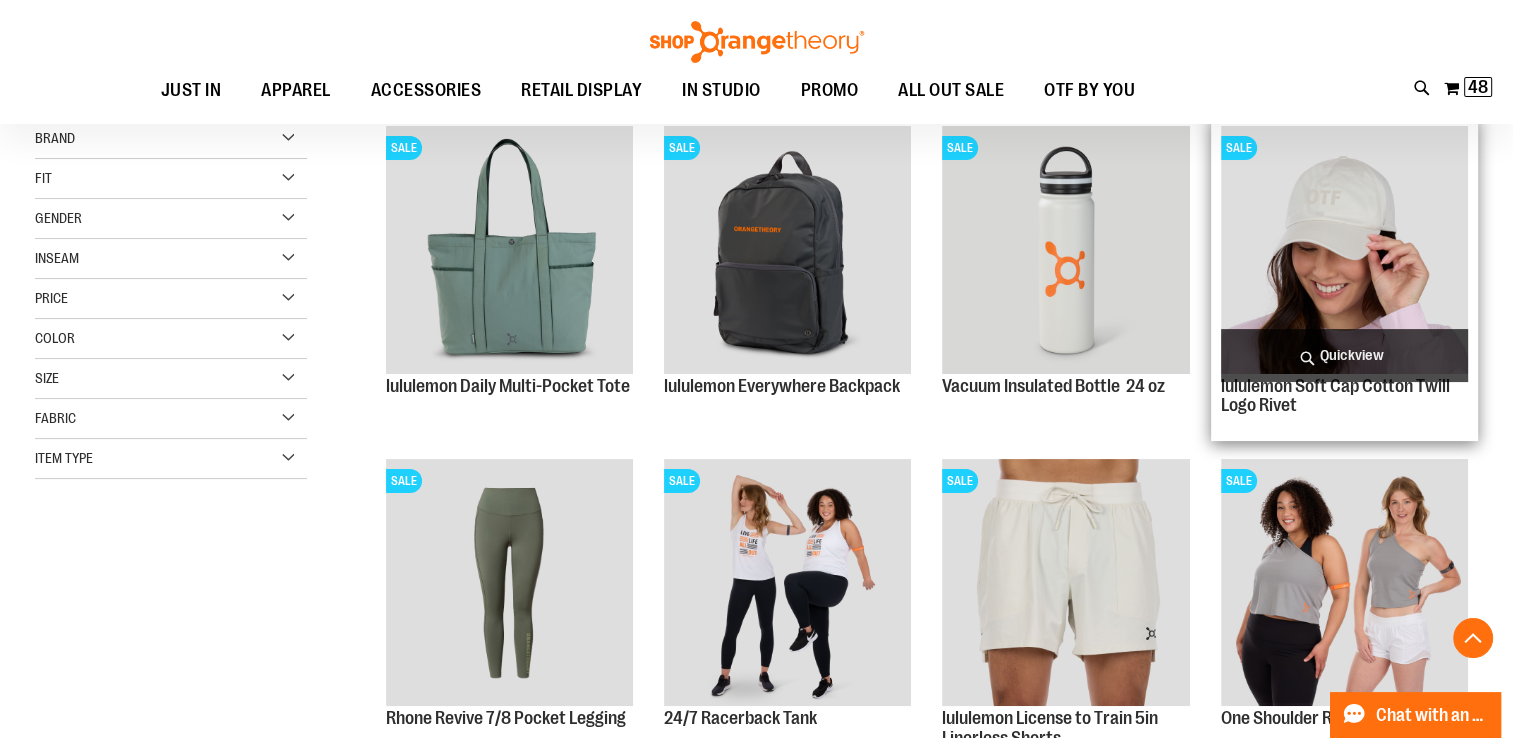 scroll, scrollTop: 400, scrollLeft: 0, axis: vertical 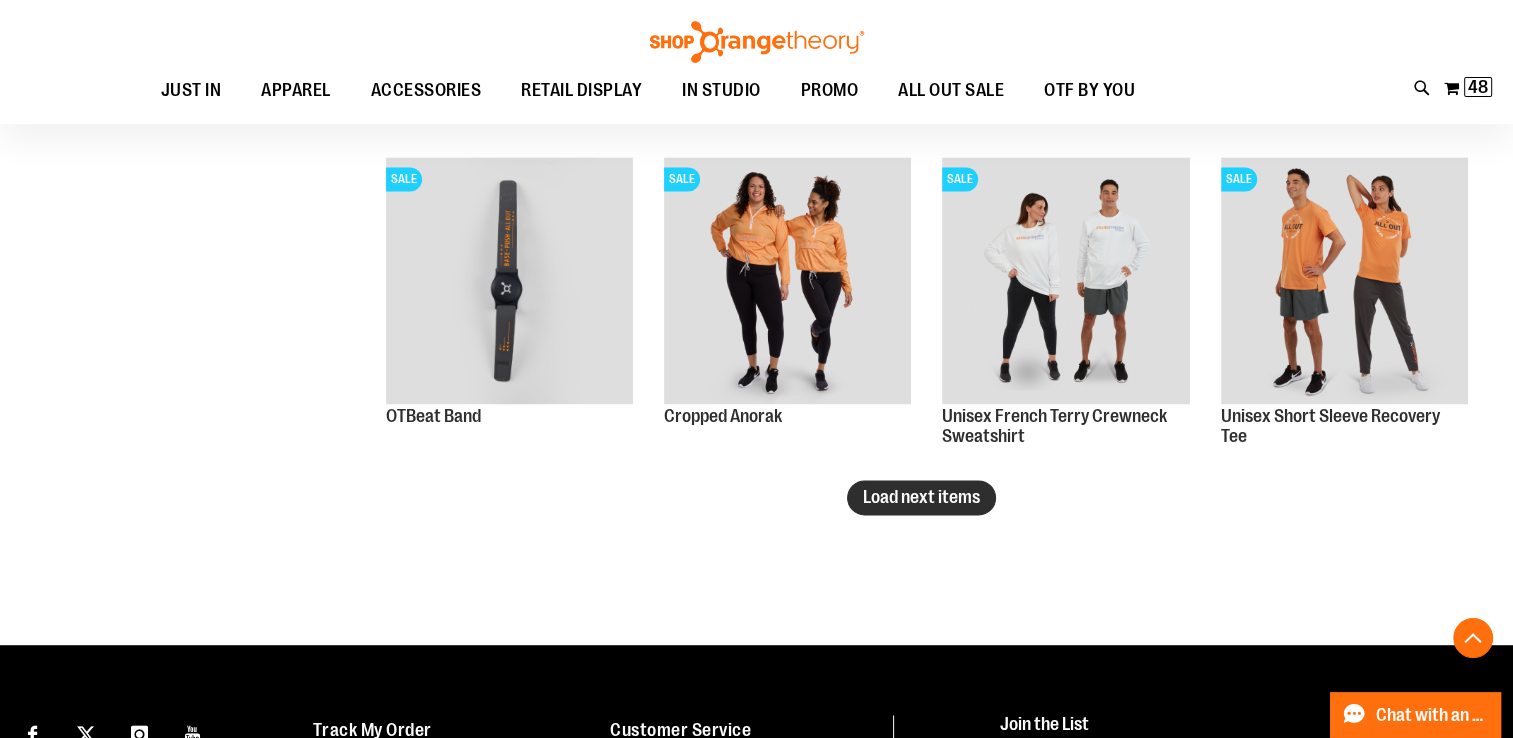 type on "**********" 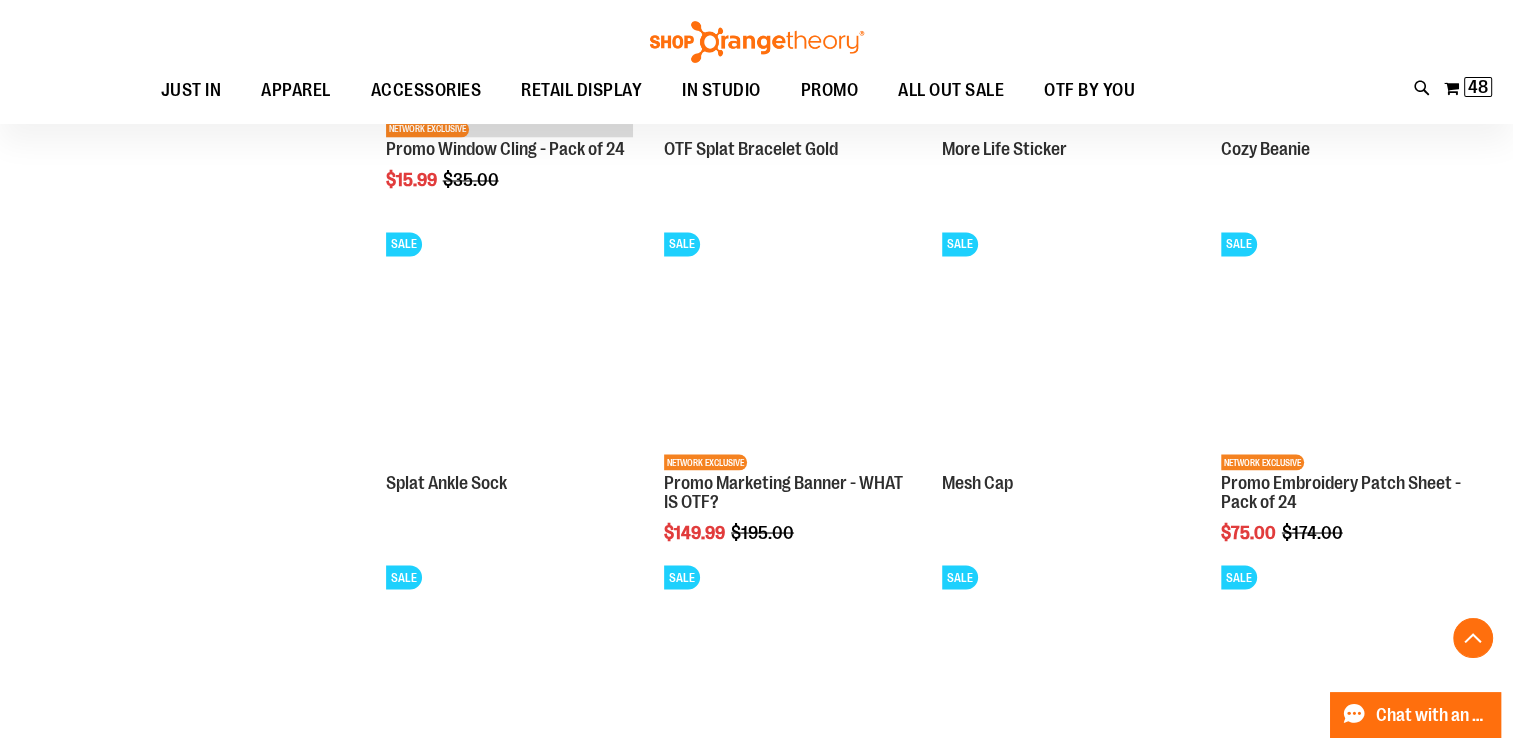 scroll, scrollTop: 3800, scrollLeft: 0, axis: vertical 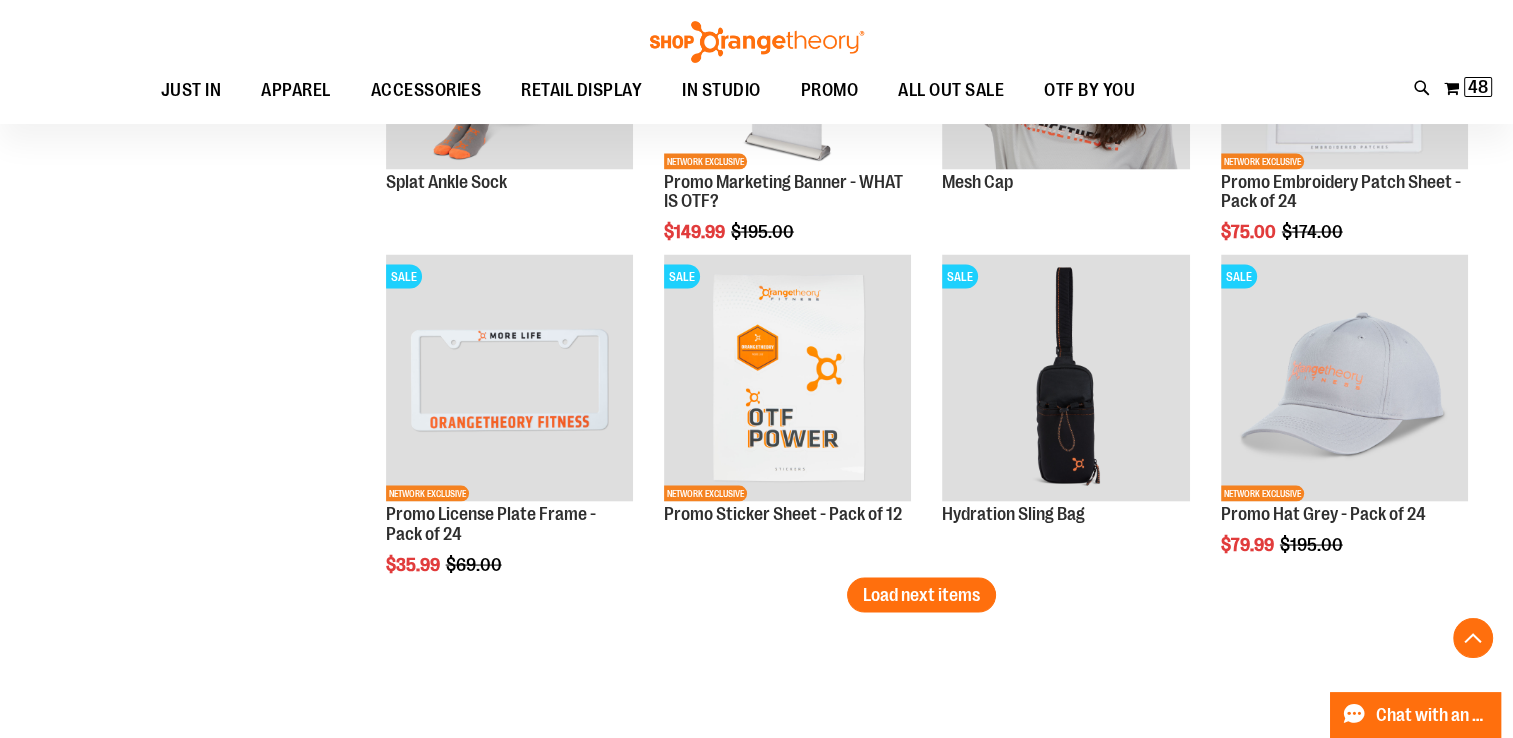 drag, startPoint x: 919, startPoint y: 601, endPoint x: 864, endPoint y: 619, distance: 57.870544 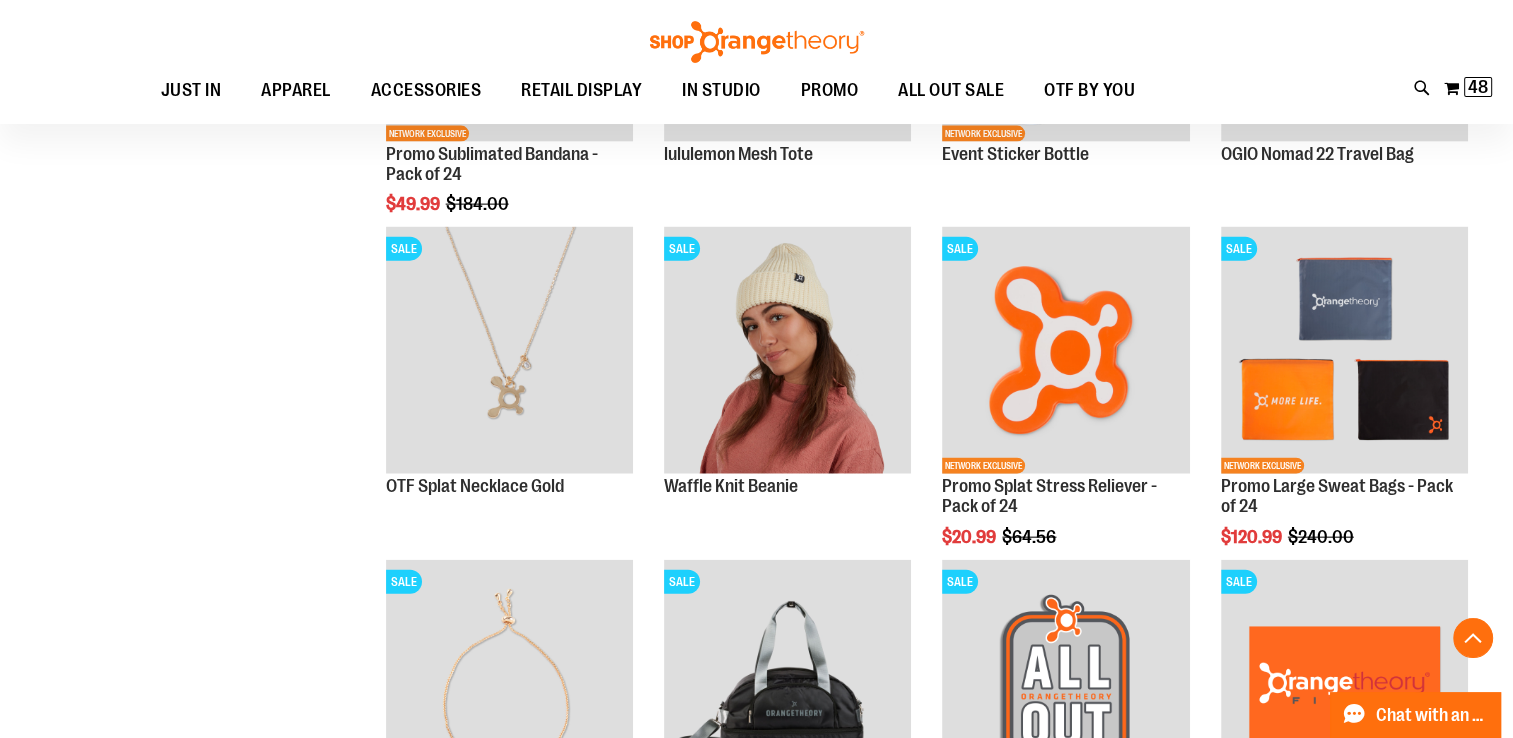scroll, scrollTop: 4700, scrollLeft: 0, axis: vertical 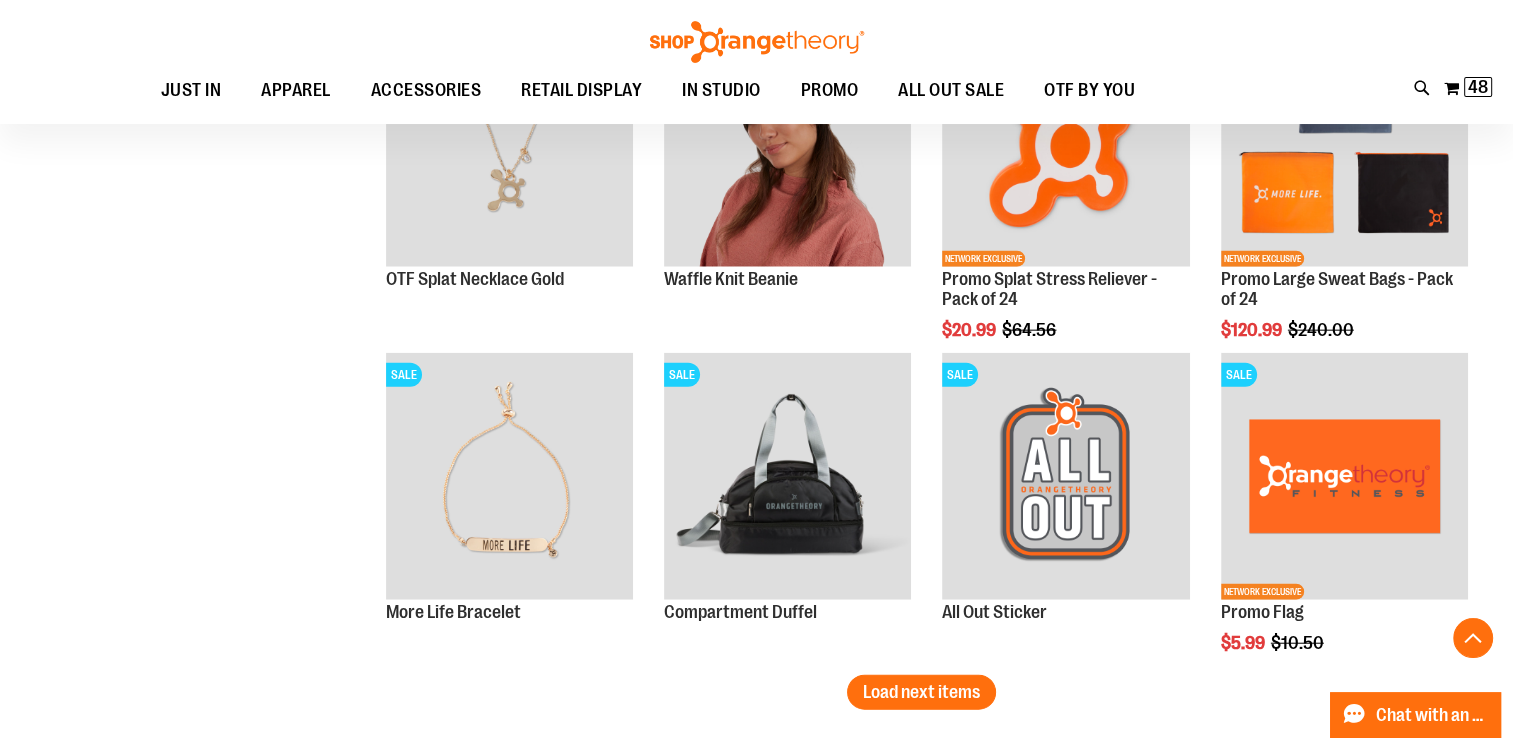 drag, startPoint x: 874, startPoint y: 695, endPoint x: 847, endPoint y: 700, distance: 27.45906 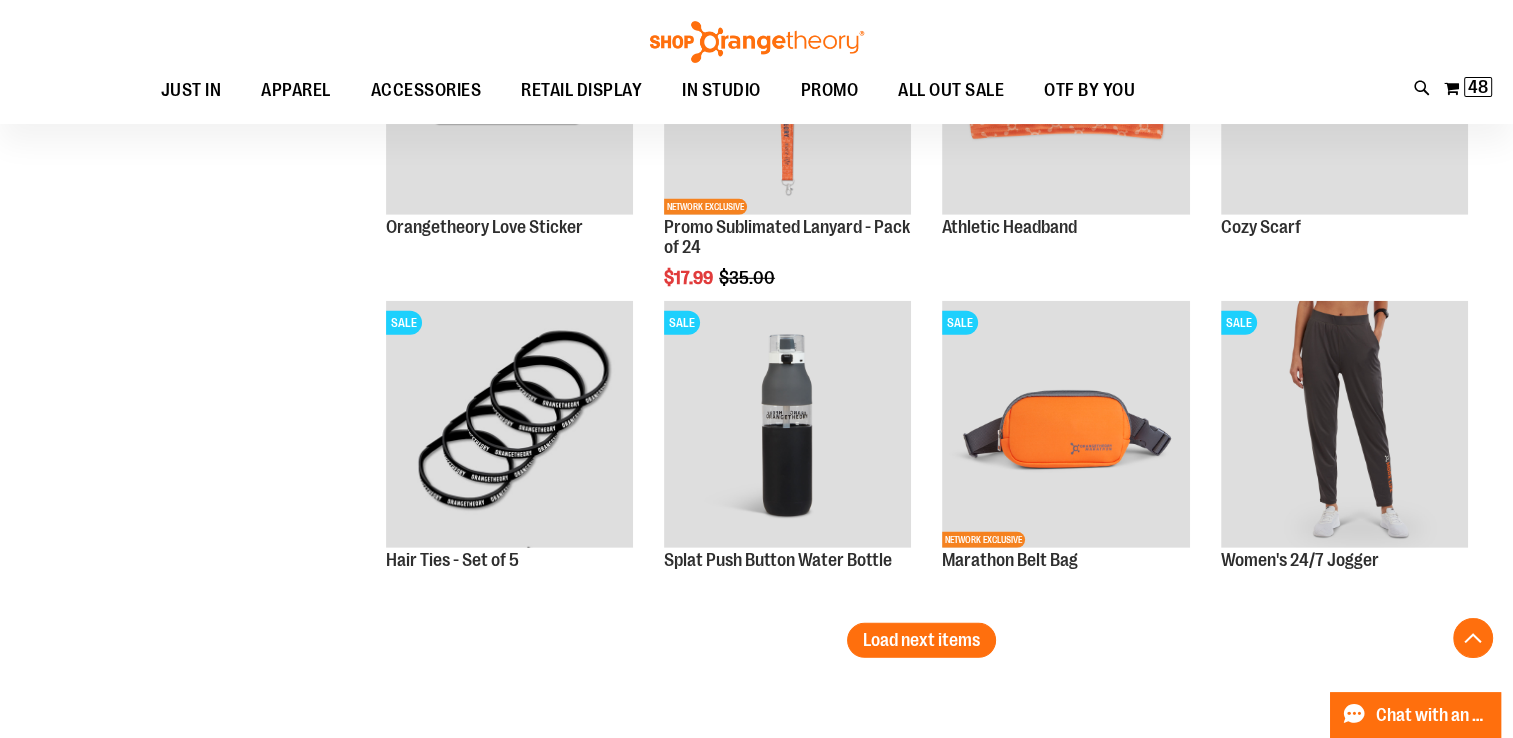 scroll, scrollTop: 5800, scrollLeft: 0, axis: vertical 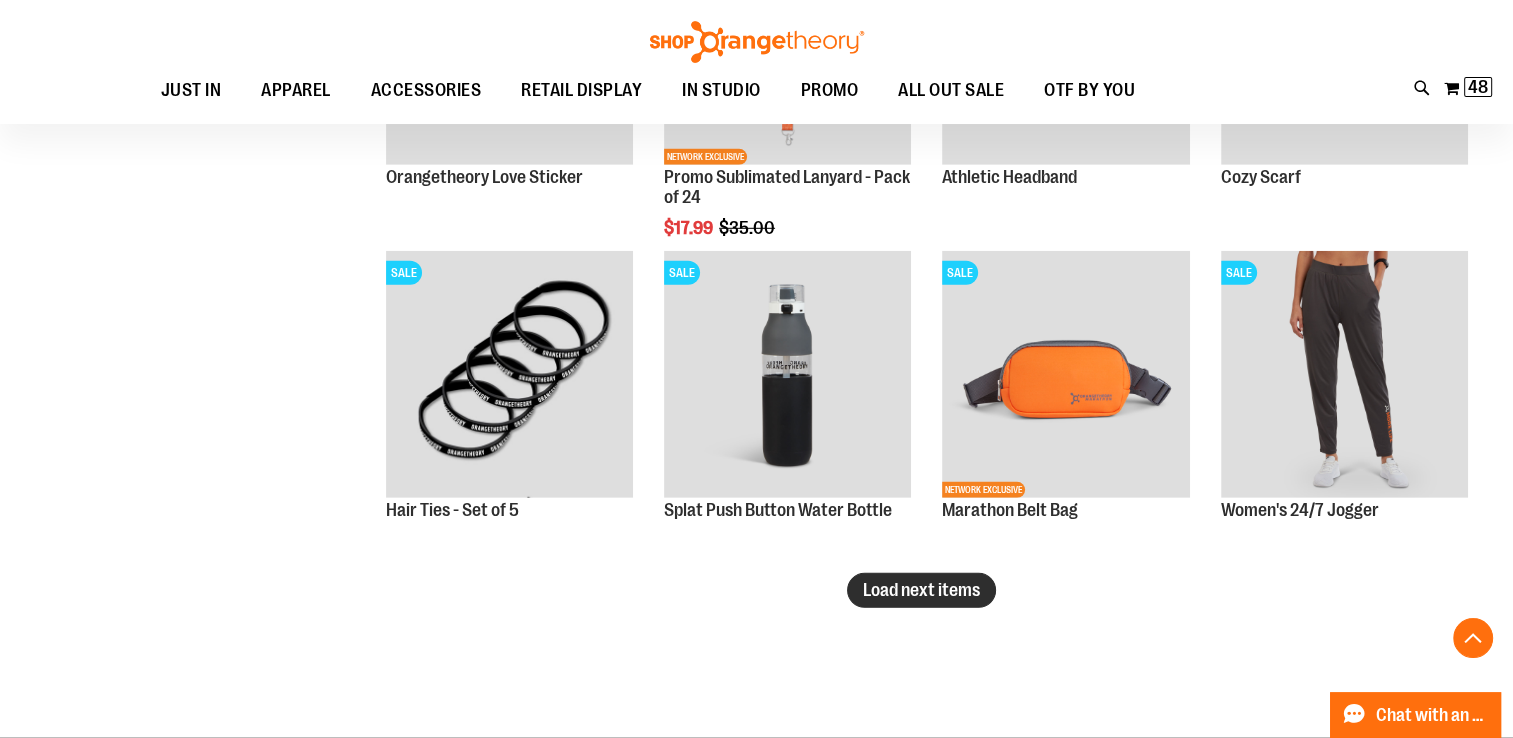 click on "Load next items" at bounding box center (921, 590) 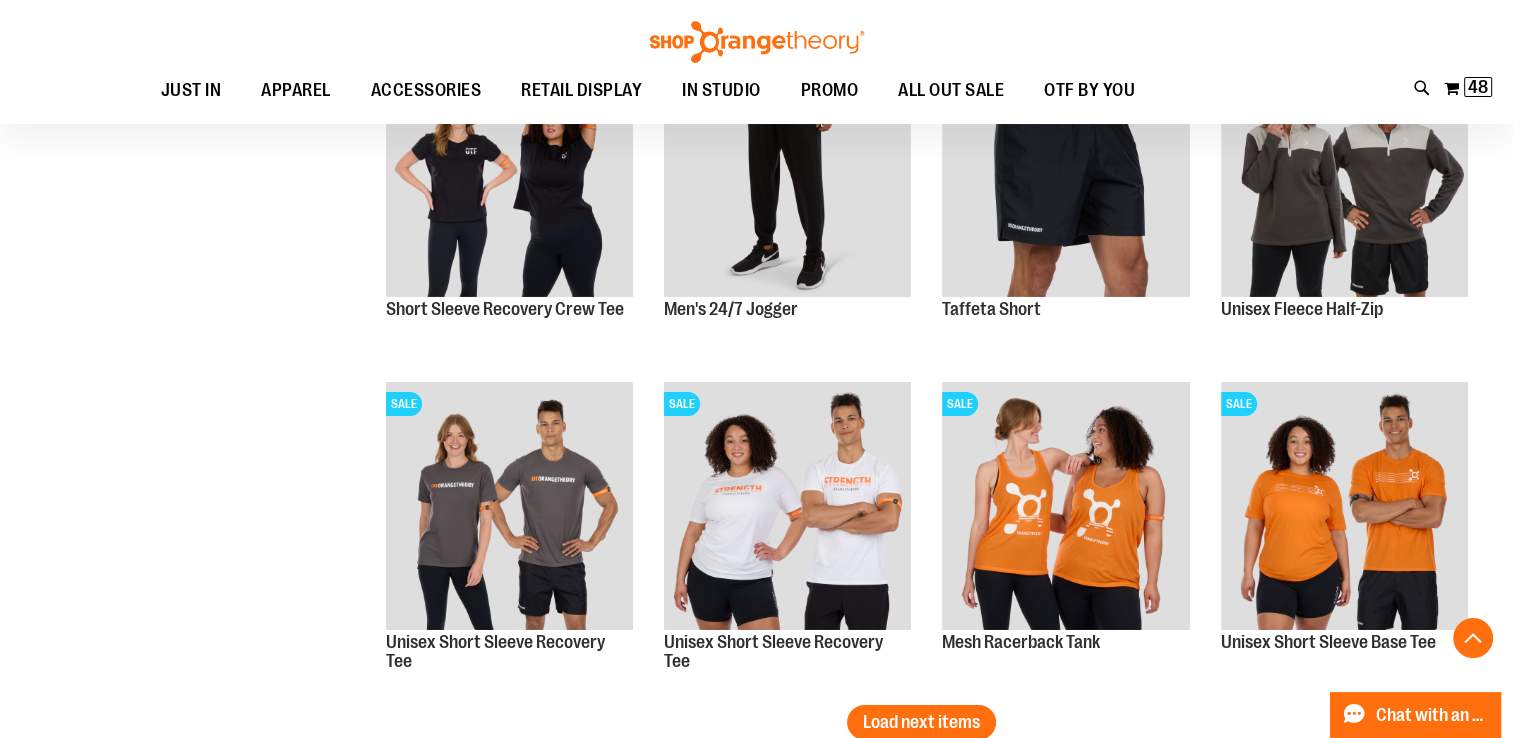 scroll, scrollTop: 6700, scrollLeft: 0, axis: vertical 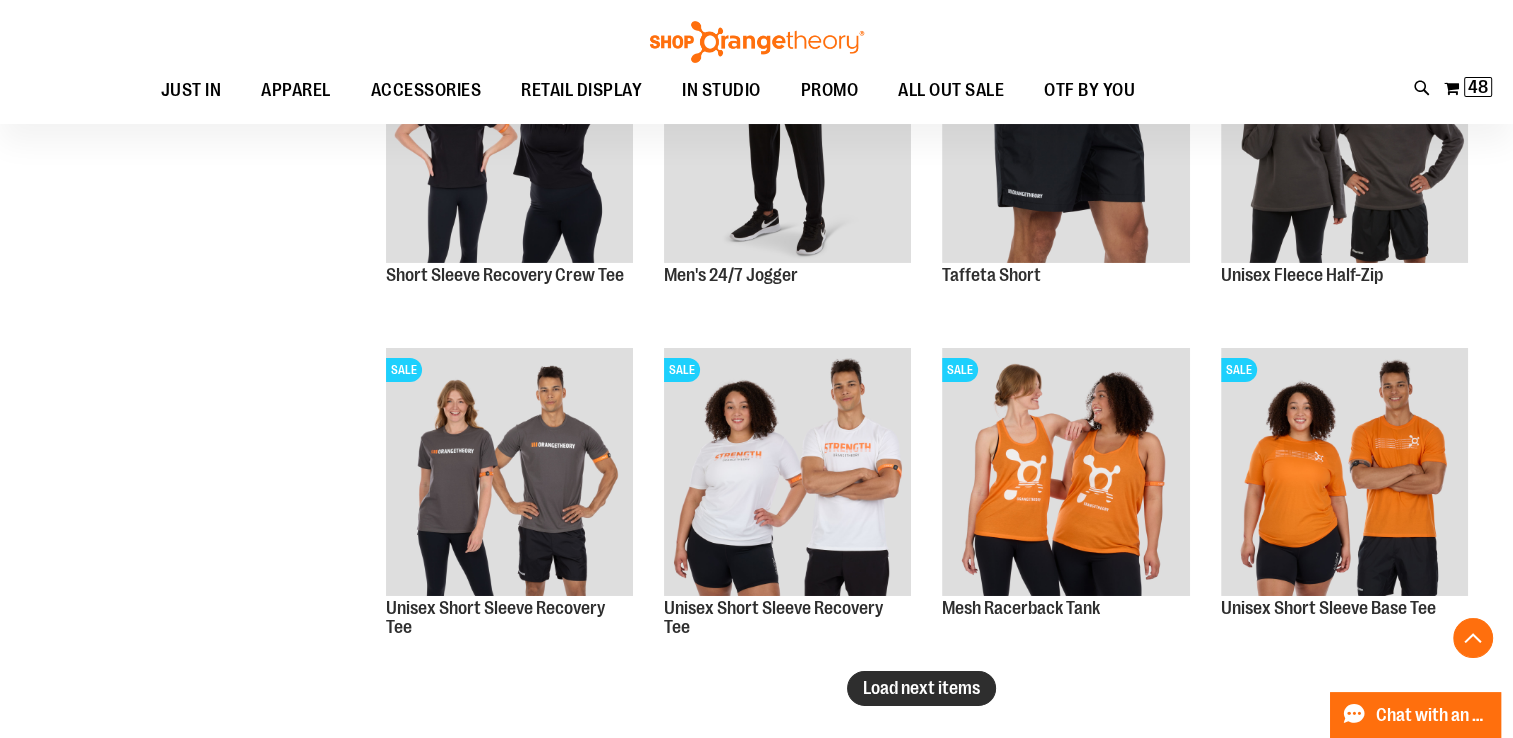 click on "Load next items" at bounding box center (921, 688) 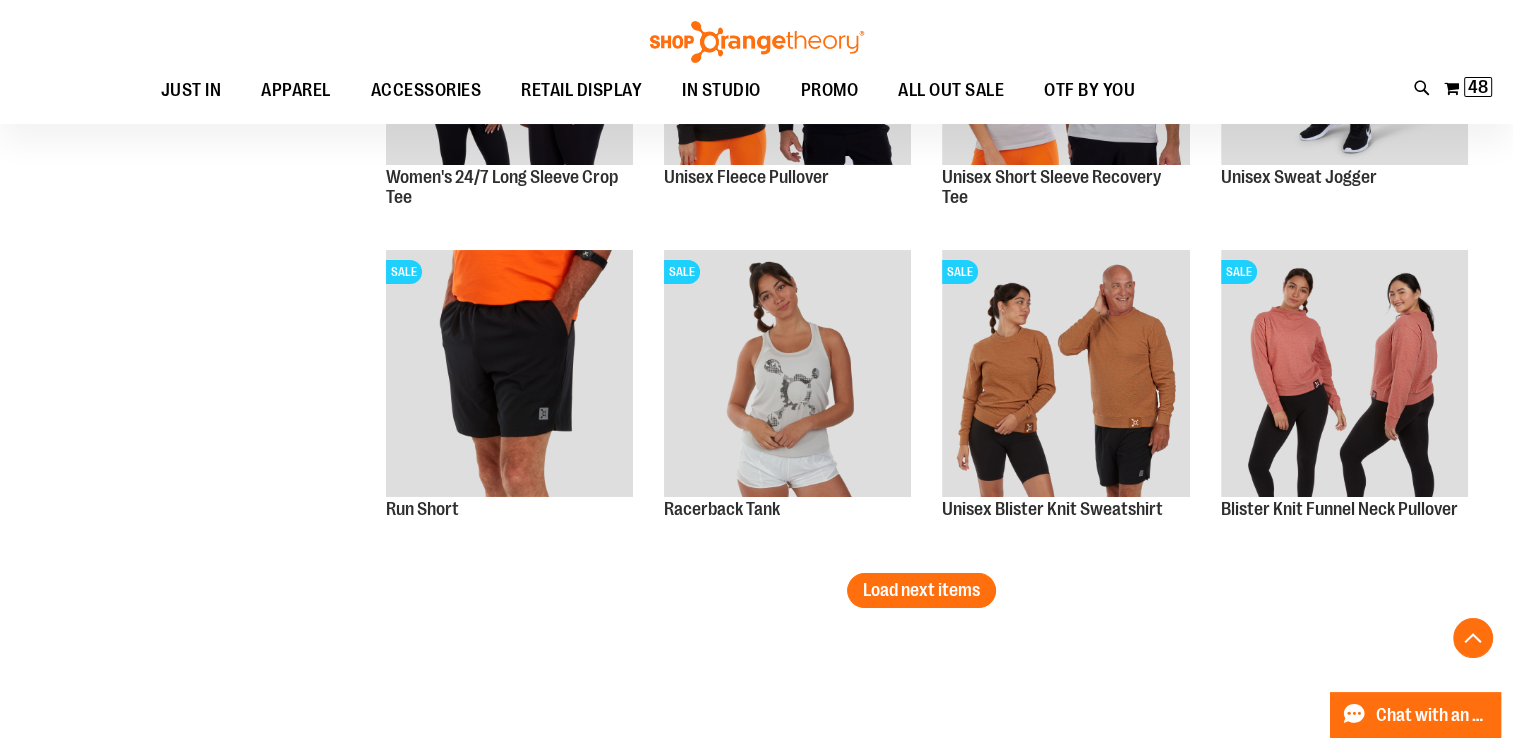 scroll, scrollTop: 7800, scrollLeft: 0, axis: vertical 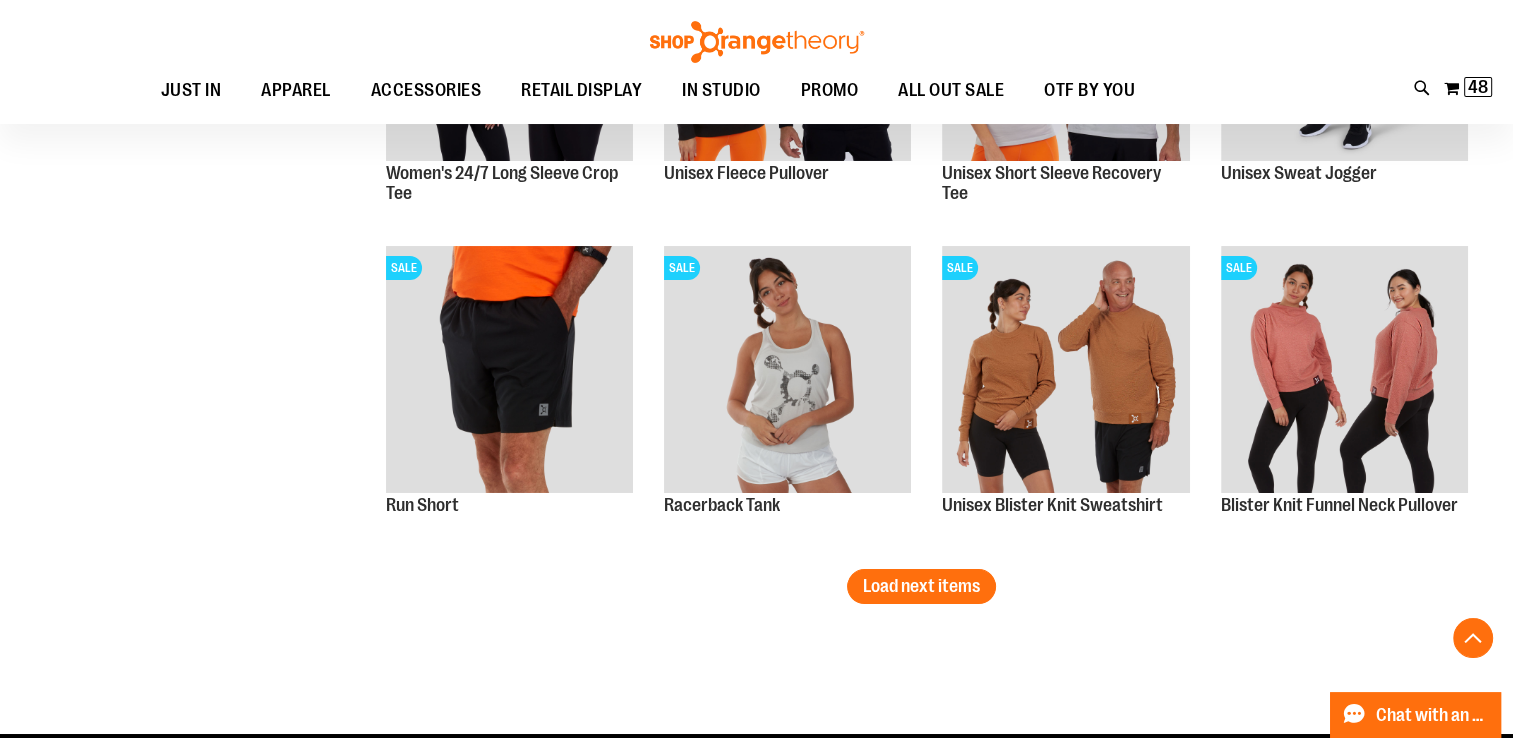 click on "Load next items" at bounding box center [921, 586] 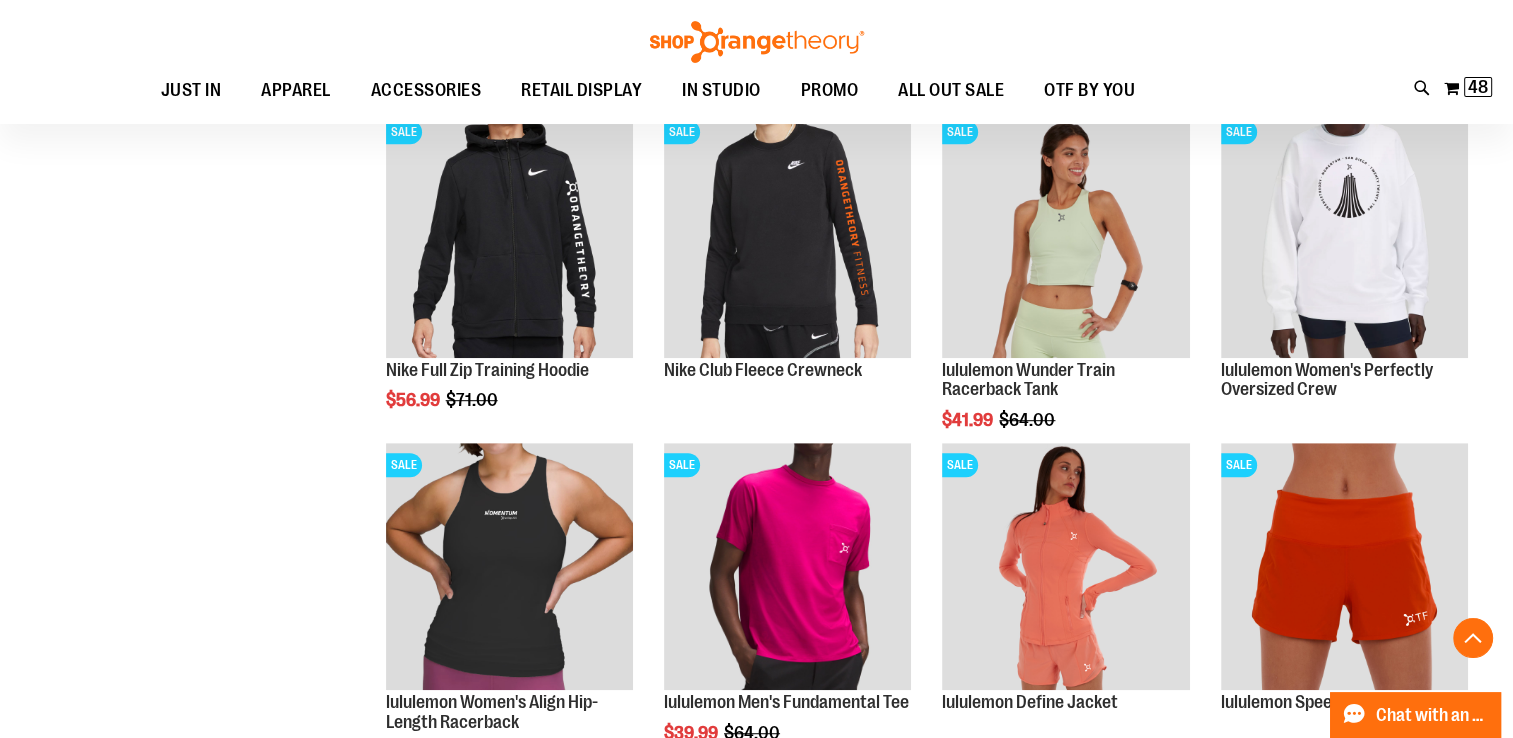 scroll, scrollTop: 8700, scrollLeft: 0, axis: vertical 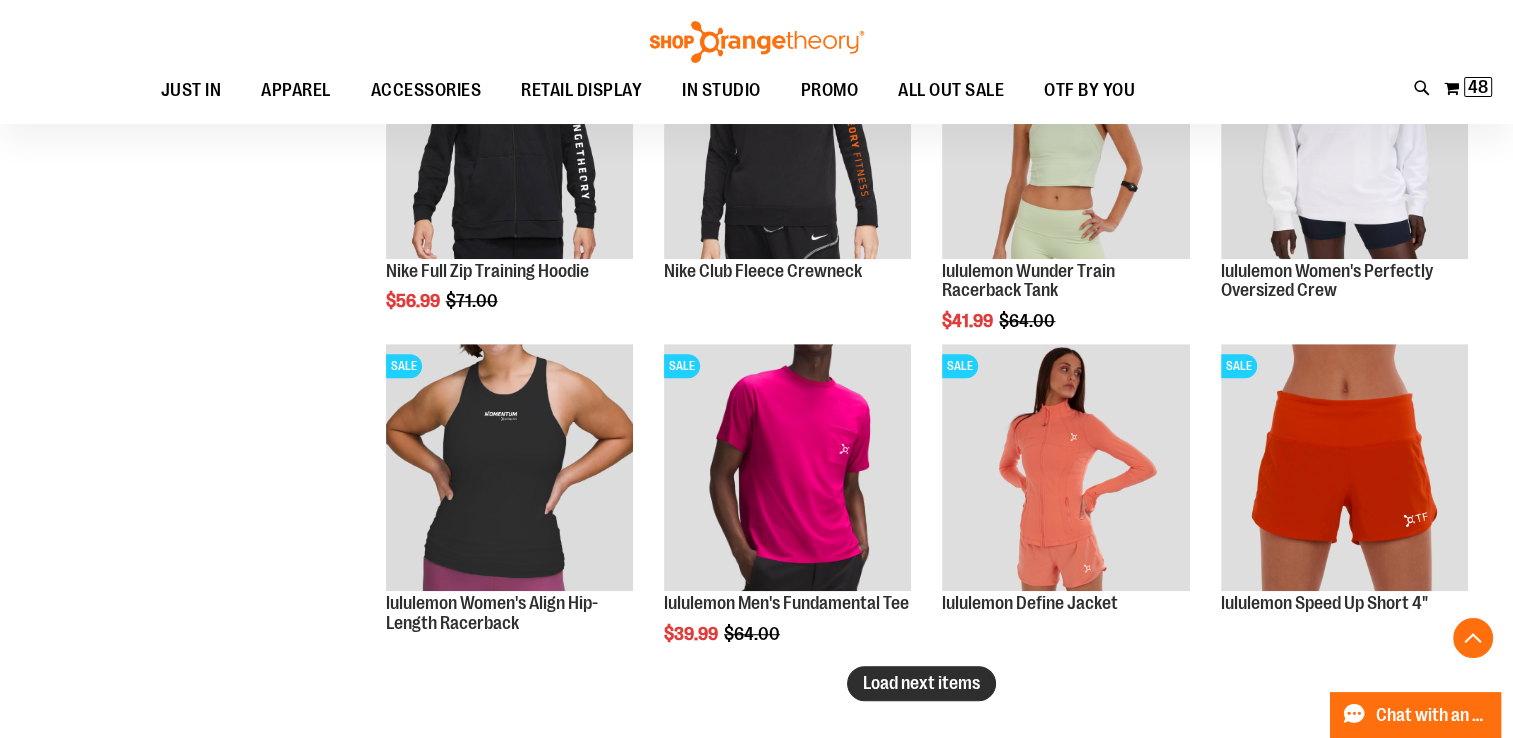 click on "Load next items" at bounding box center (921, 683) 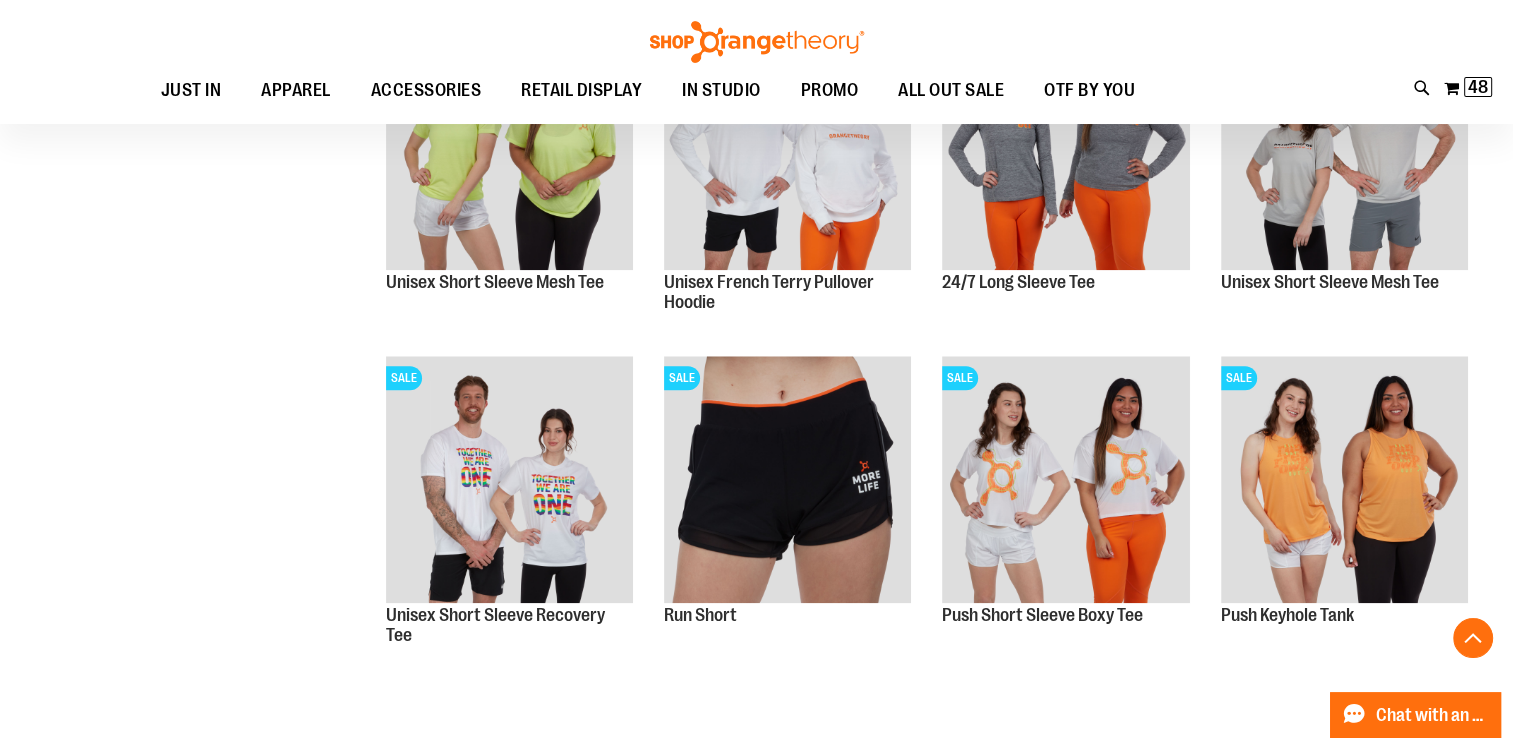 scroll, scrollTop: 9700, scrollLeft: 0, axis: vertical 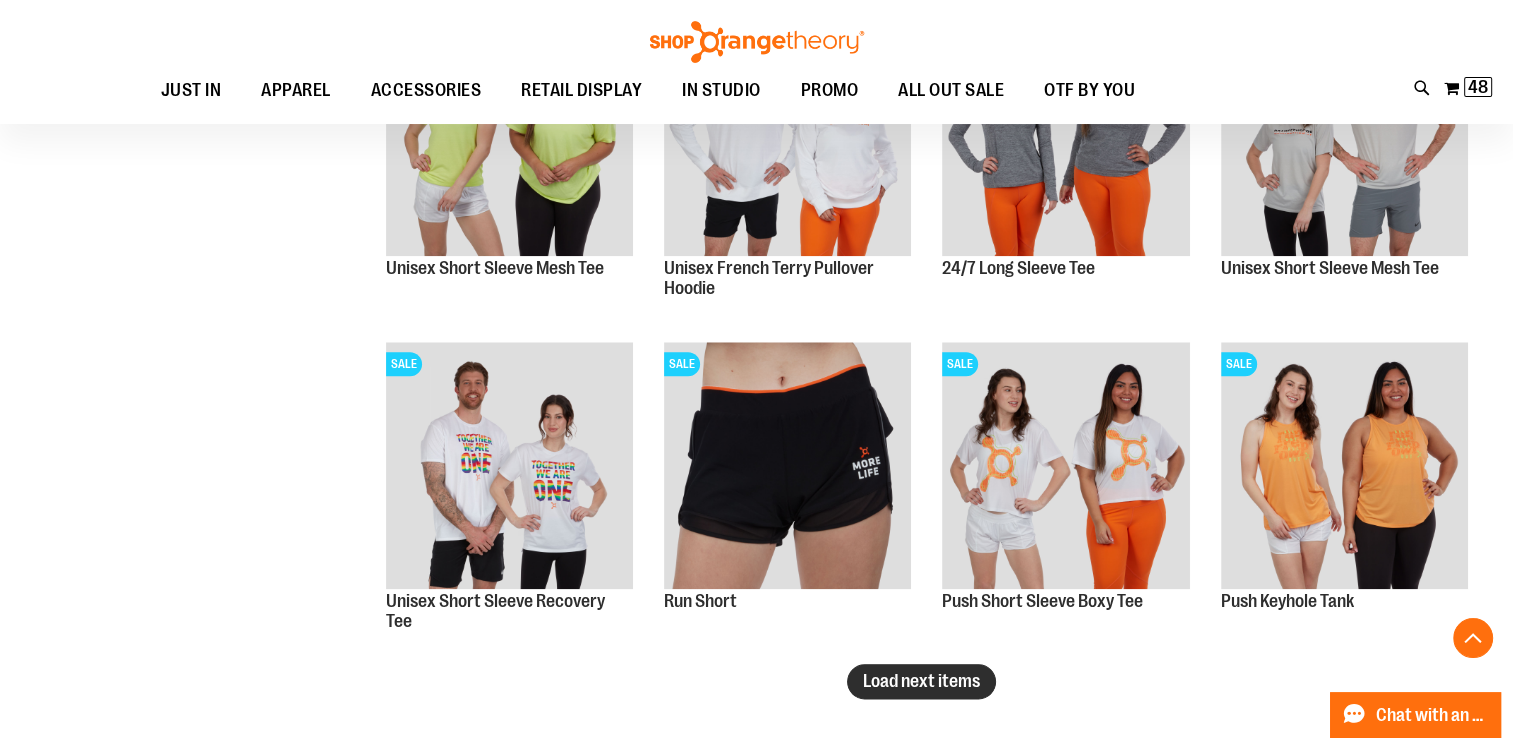 click on "Load next items" at bounding box center (921, 681) 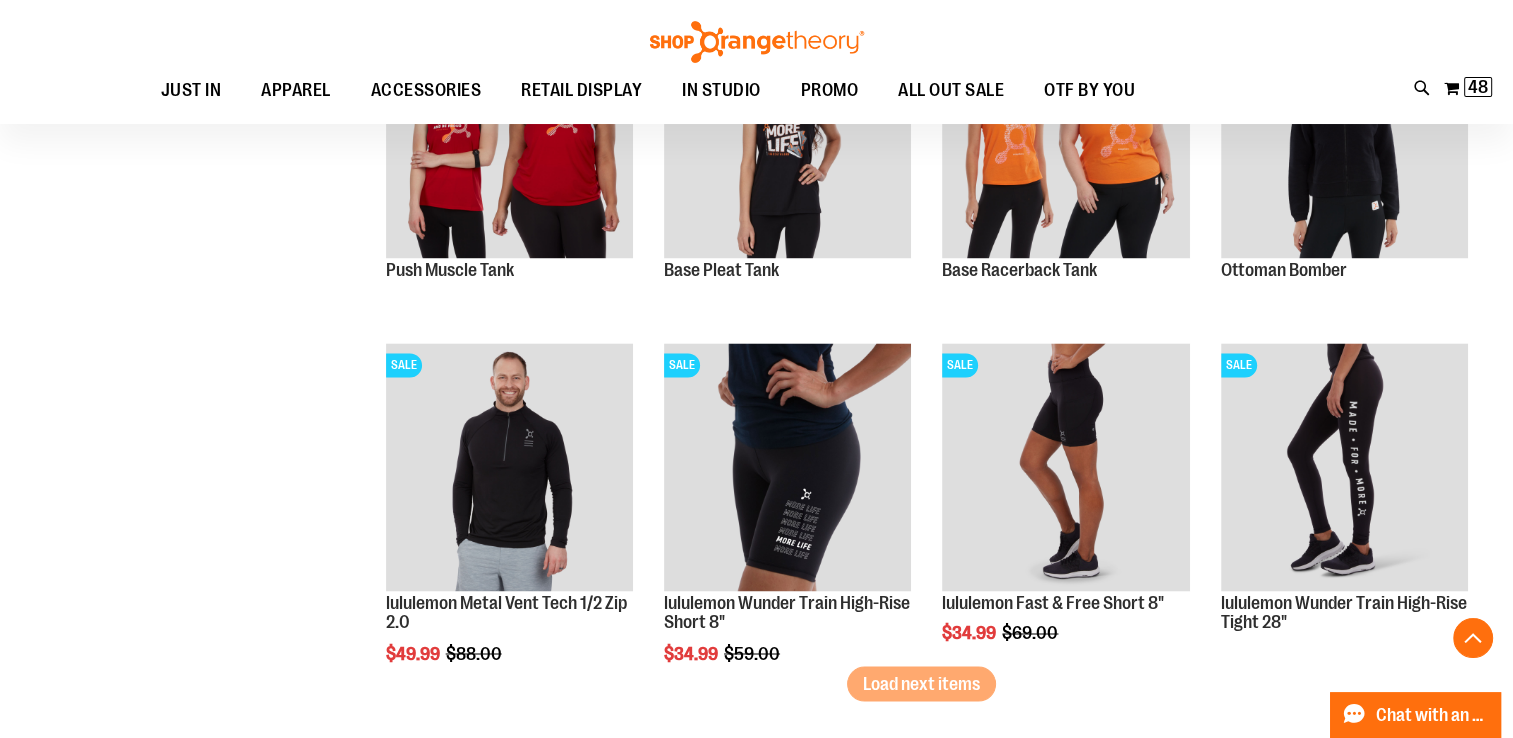 scroll, scrollTop: 10700, scrollLeft: 0, axis: vertical 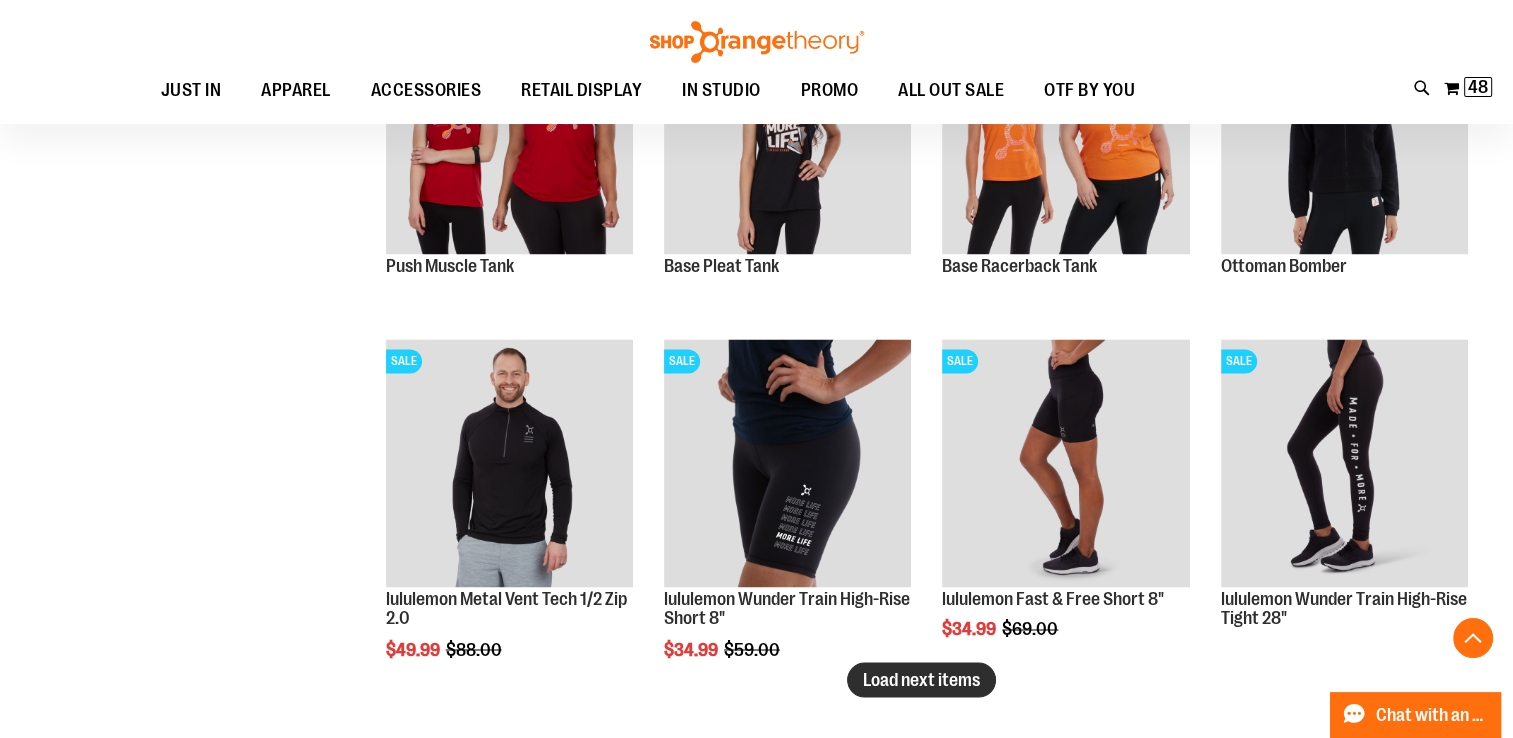 click on "Load next items" at bounding box center [921, 679] 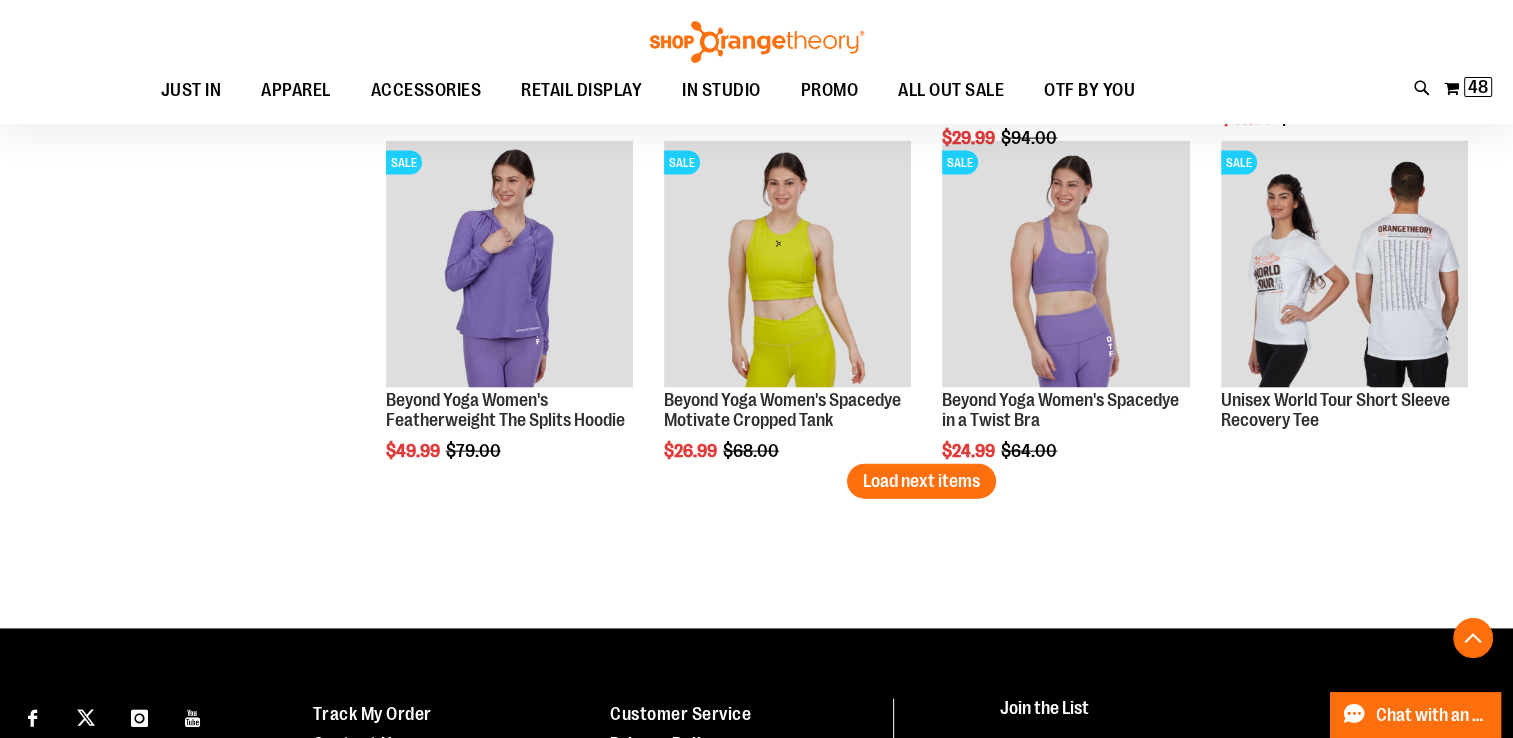 scroll, scrollTop: 11900, scrollLeft: 0, axis: vertical 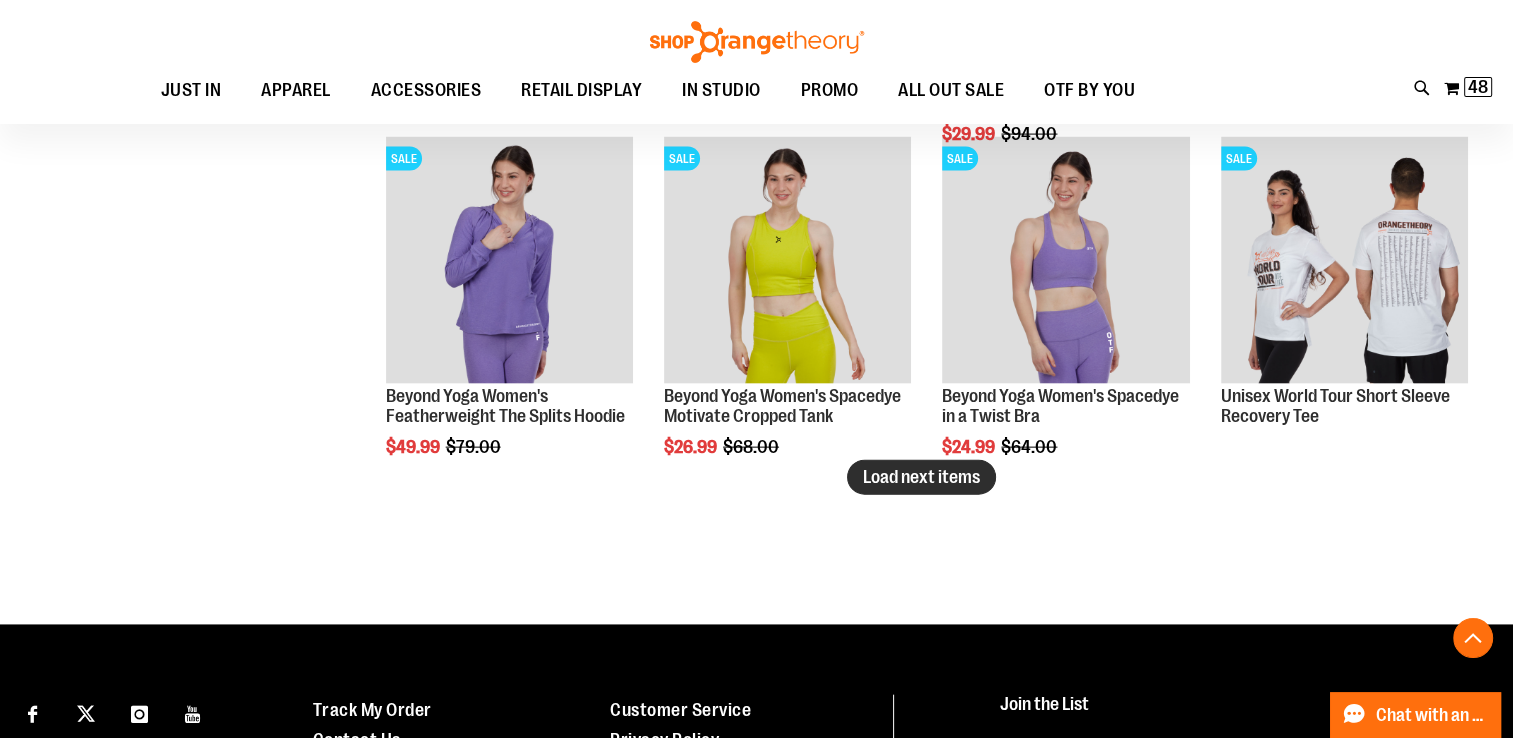 click on "Load next items" at bounding box center [921, 477] 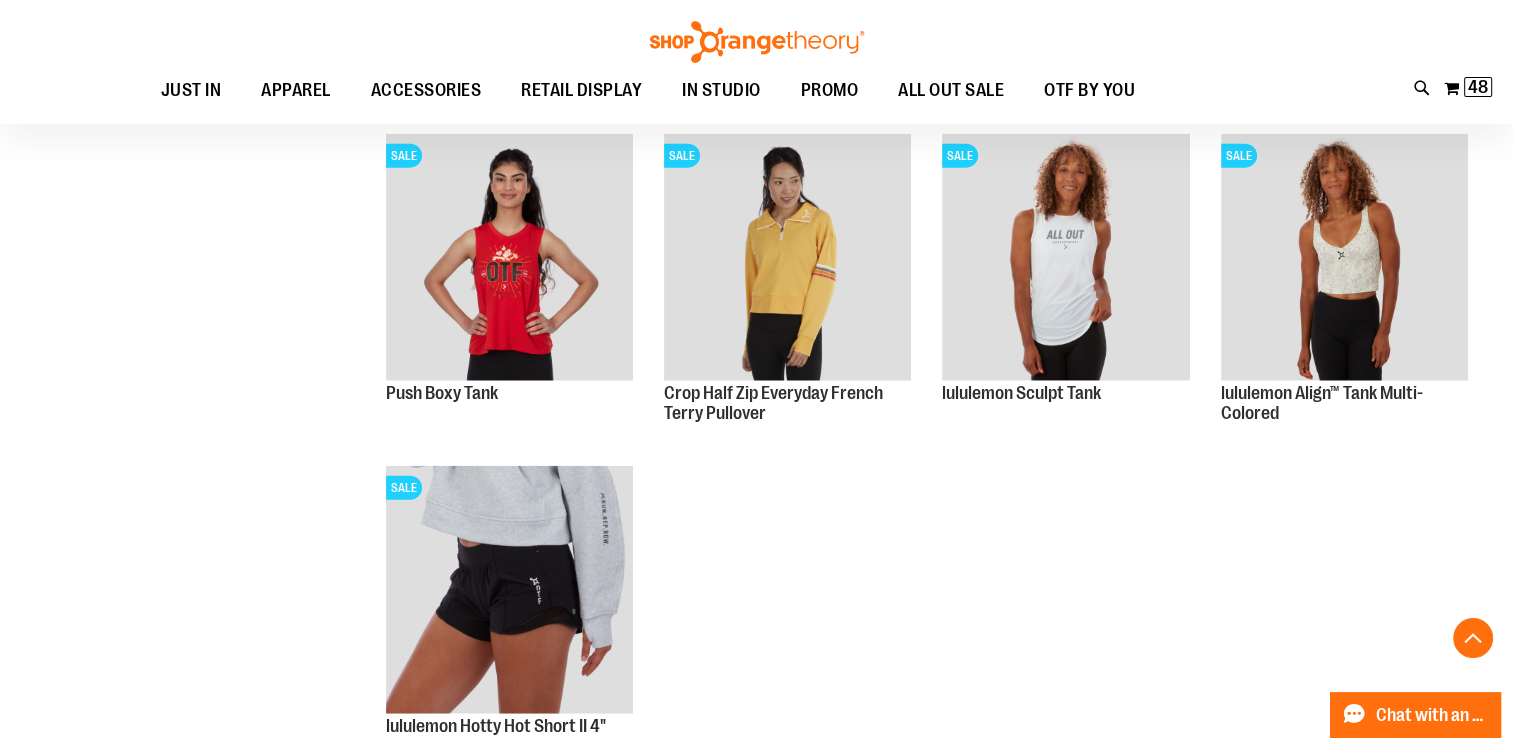 scroll, scrollTop: 12200, scrollLeft: 0, axis: vertical 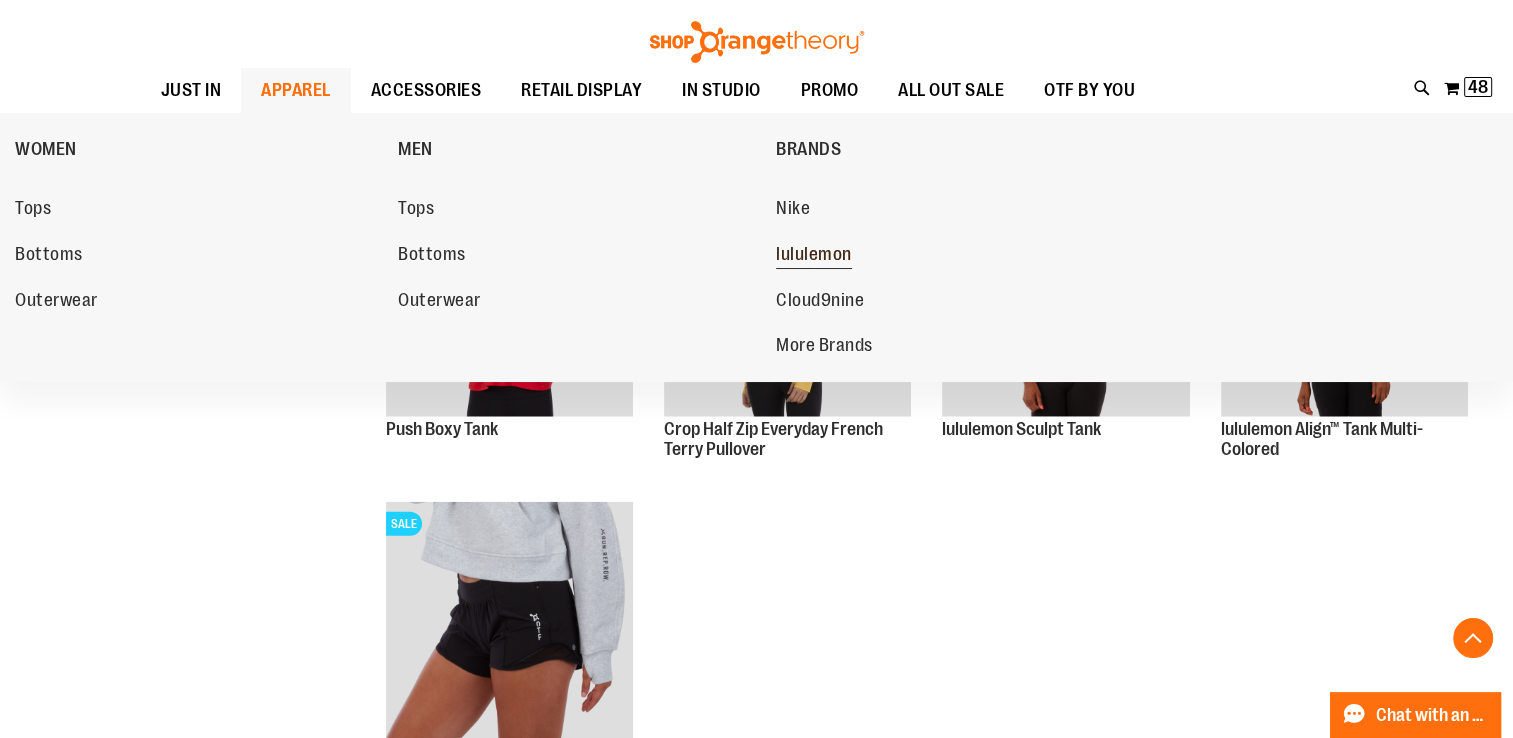 click on "lululemon" at bounding box center (814, 256) 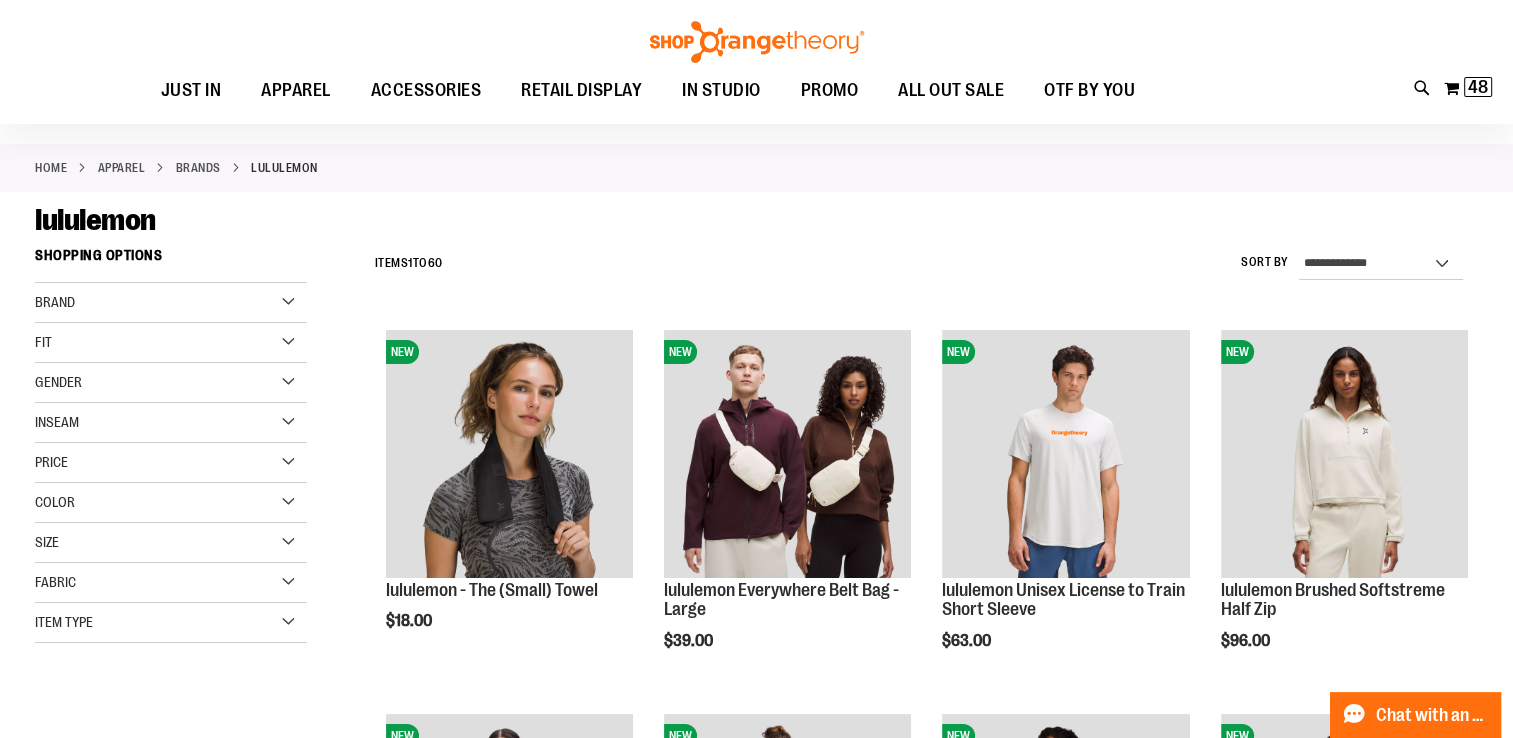 scroll, scrollTop: 100, scrollLeft: 0, axis: vertical 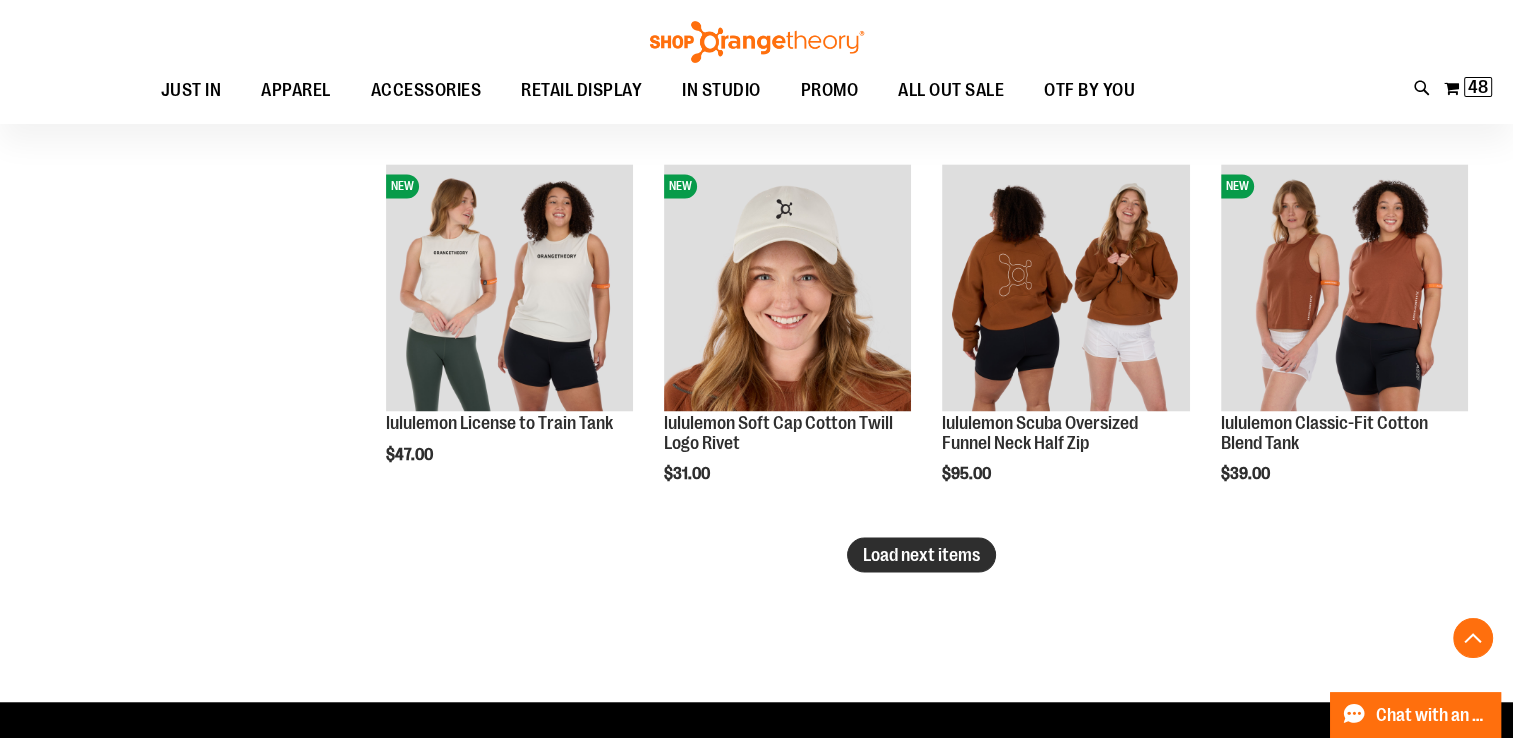 type on "**********" 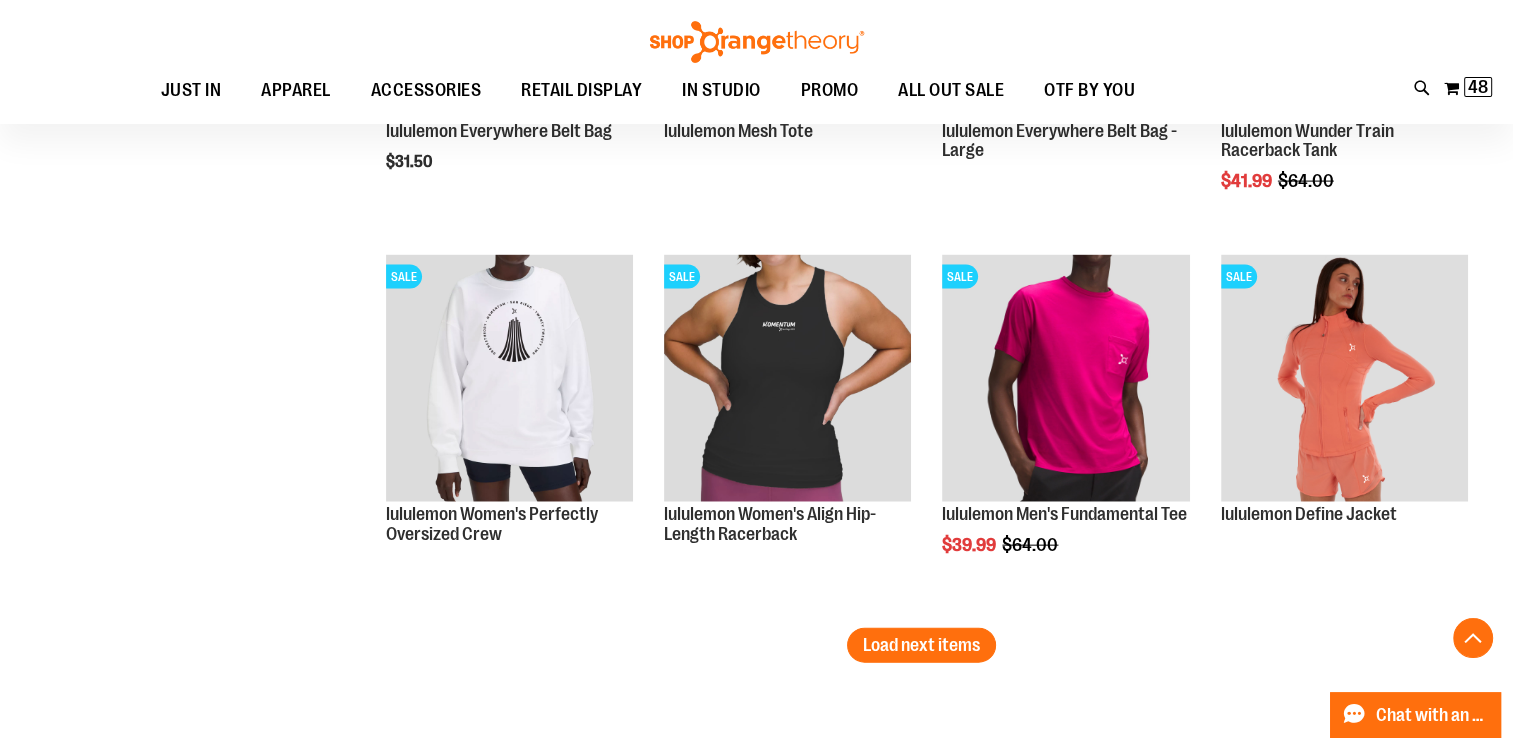 scroll, scrollTop: 4500, scrollLeft: 0, axis: vertical 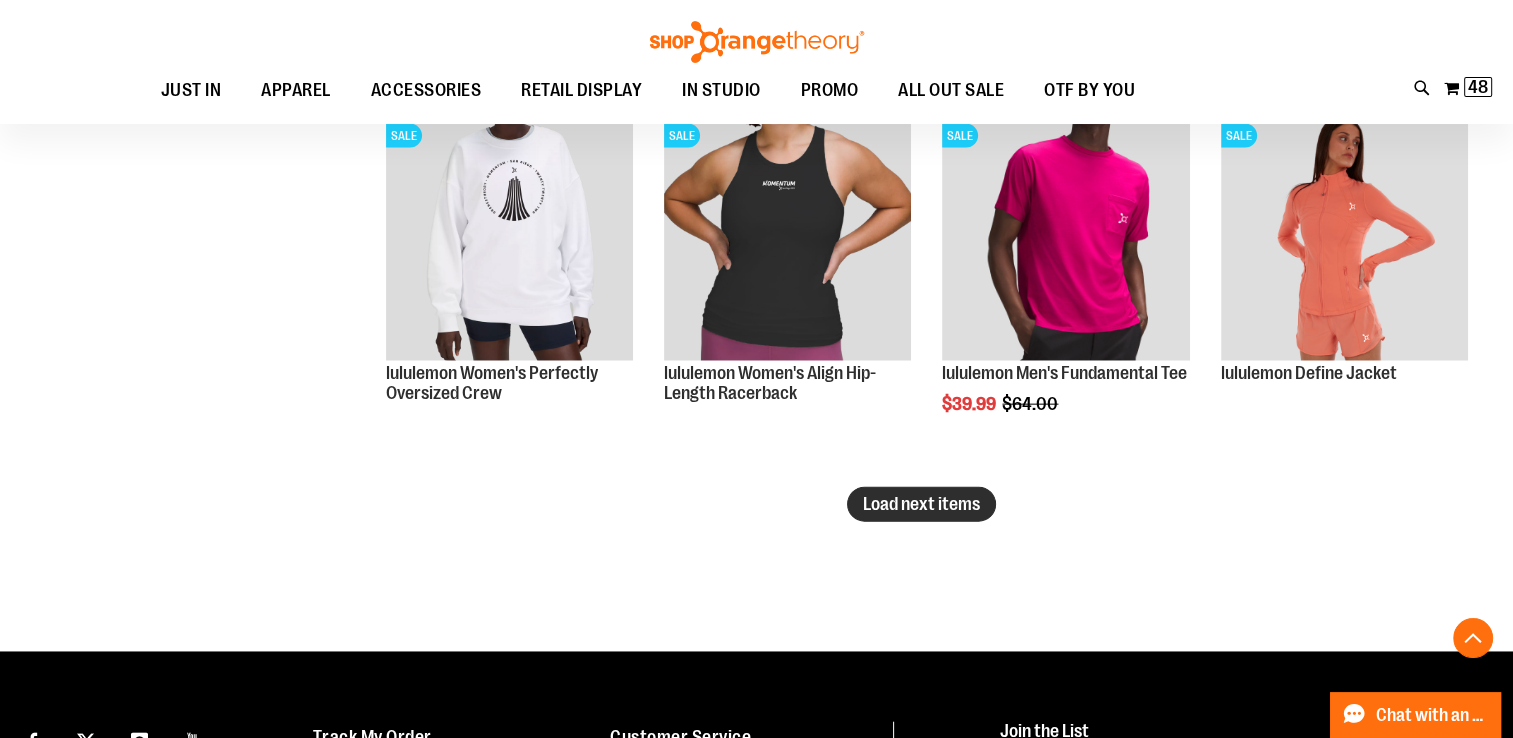 click on "Load next items" at bounding box center (921, 504) 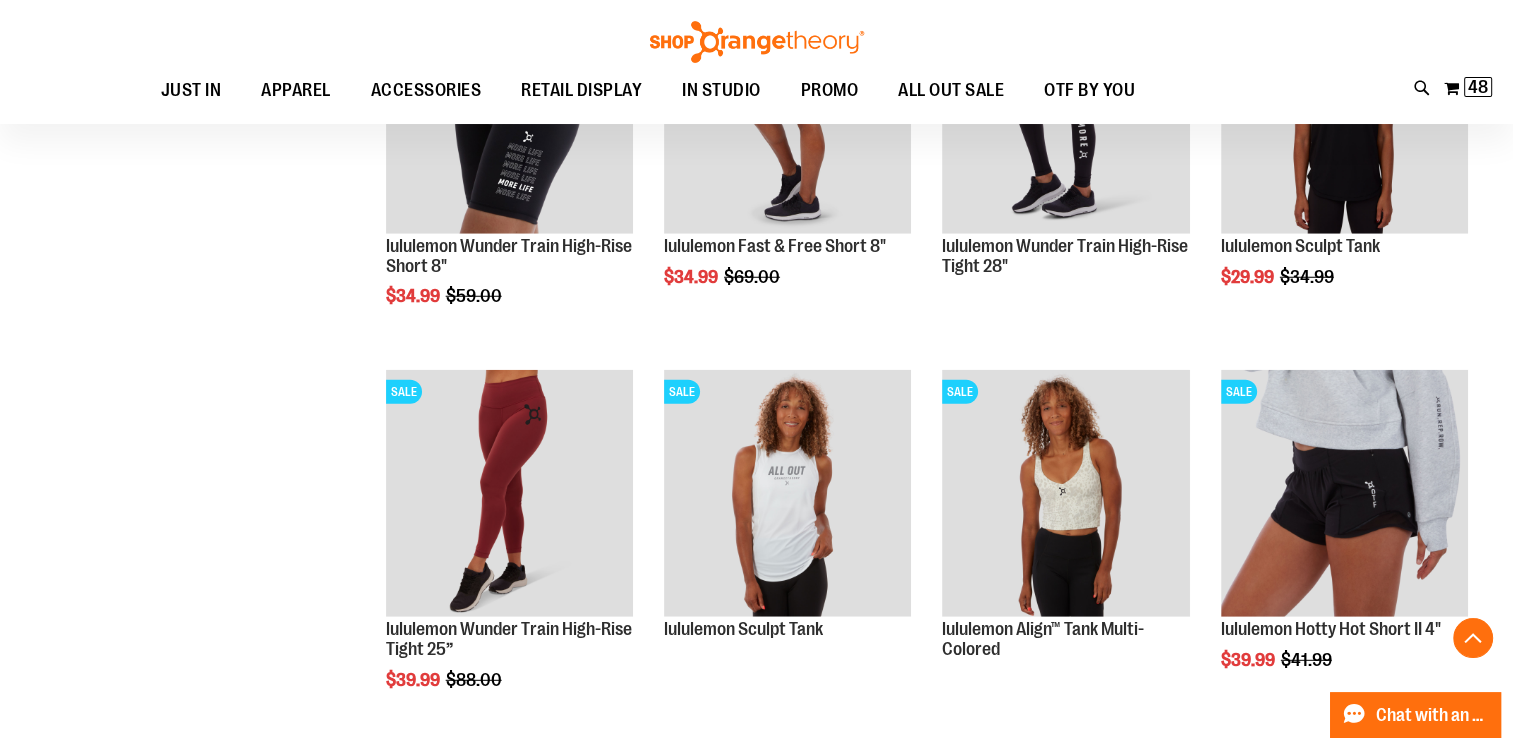 scroll, scrollTop: 5400, scrollLeft: 0, axis: vertical 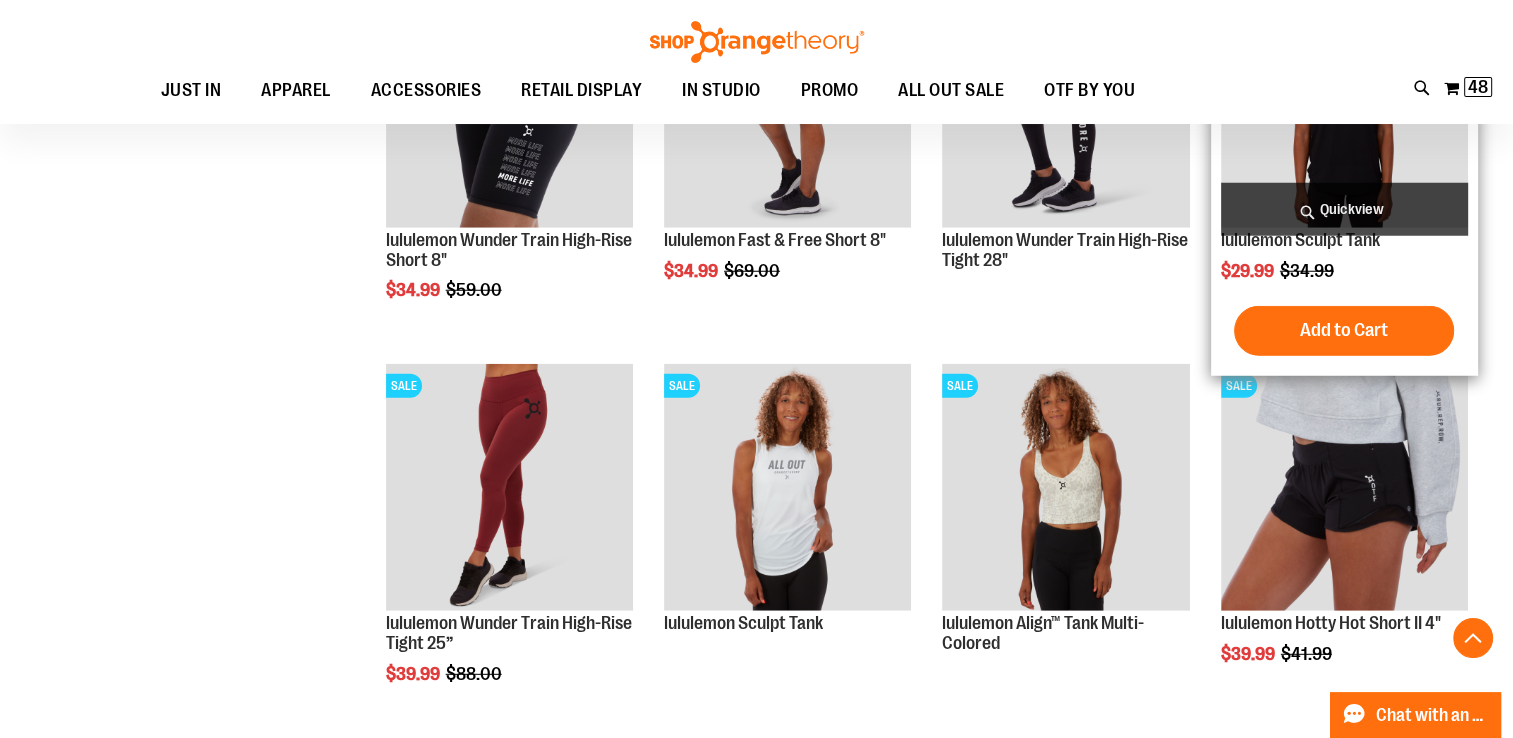 click at bounding box center [1344, 104] 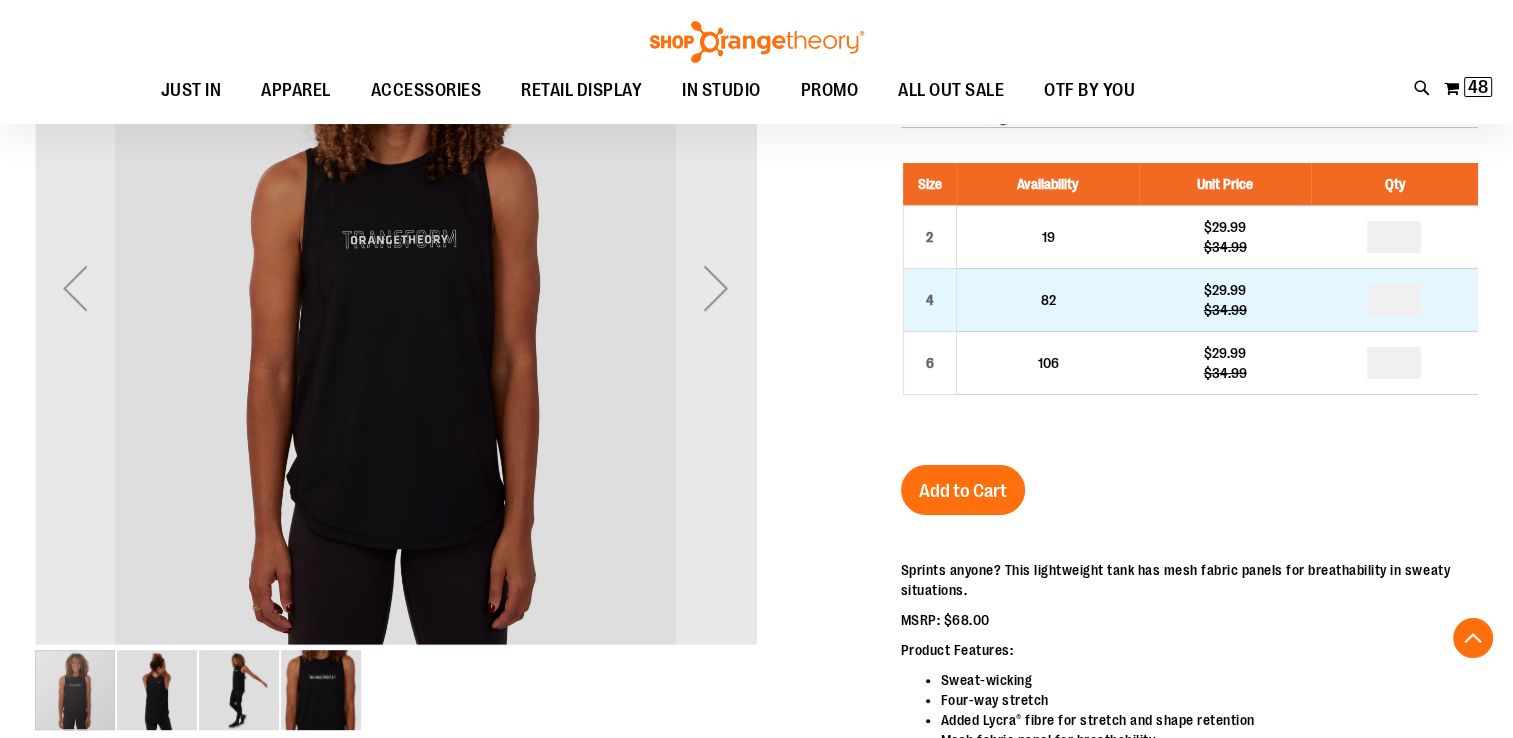 scroll, scrollTop: 400, scrollLeft: 0, axis: vertical 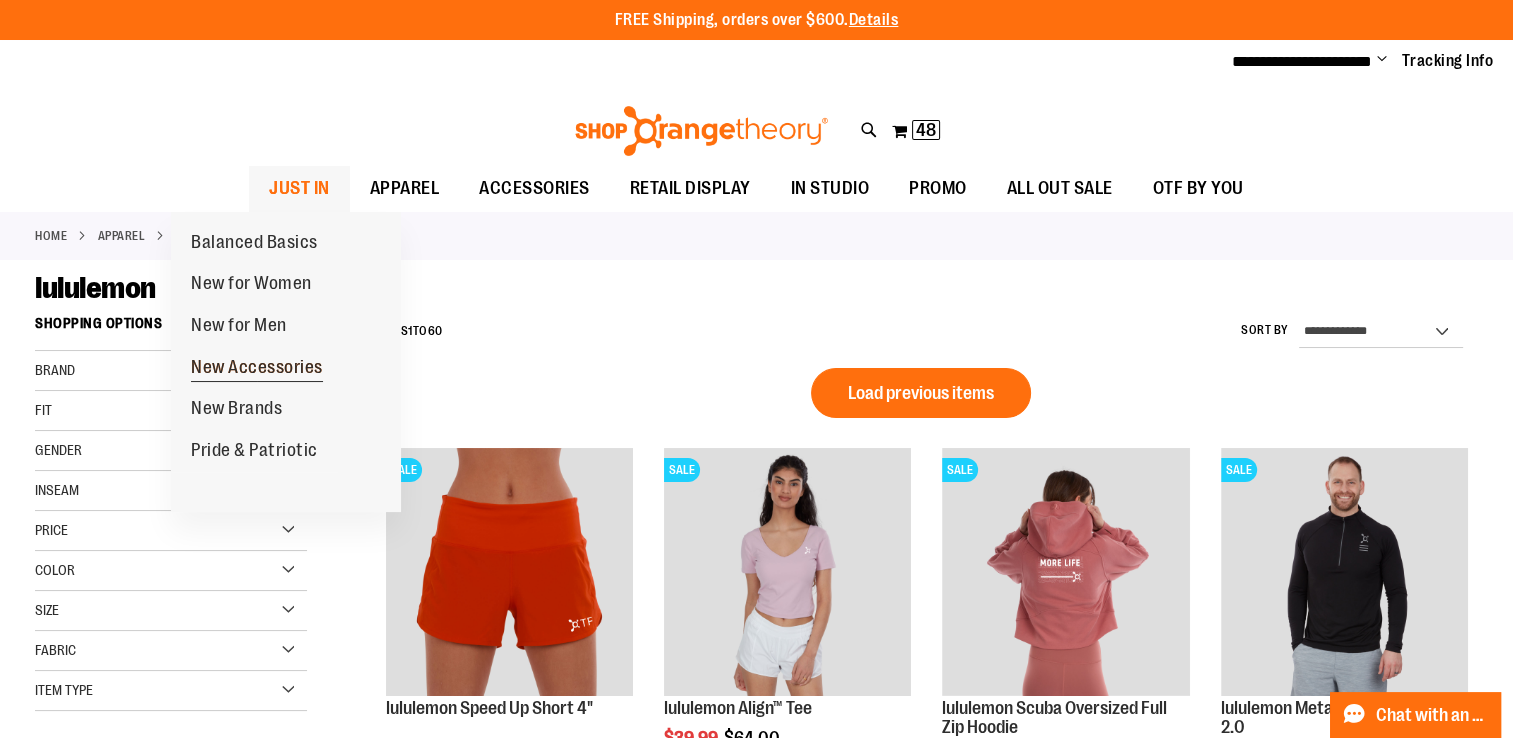 type on "**********" 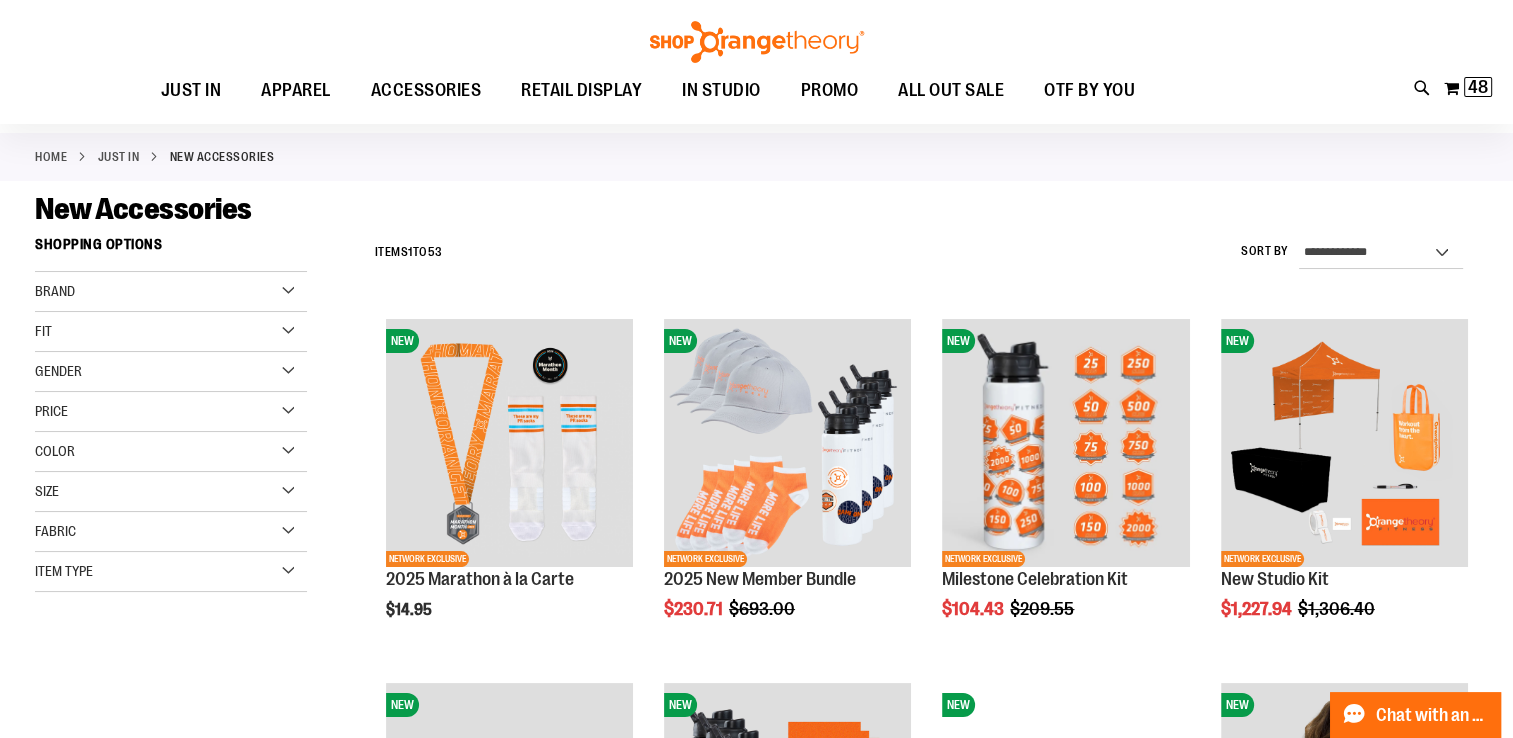 scroll, scrollTop: 100, scrollLeft: 0, axis: vertical 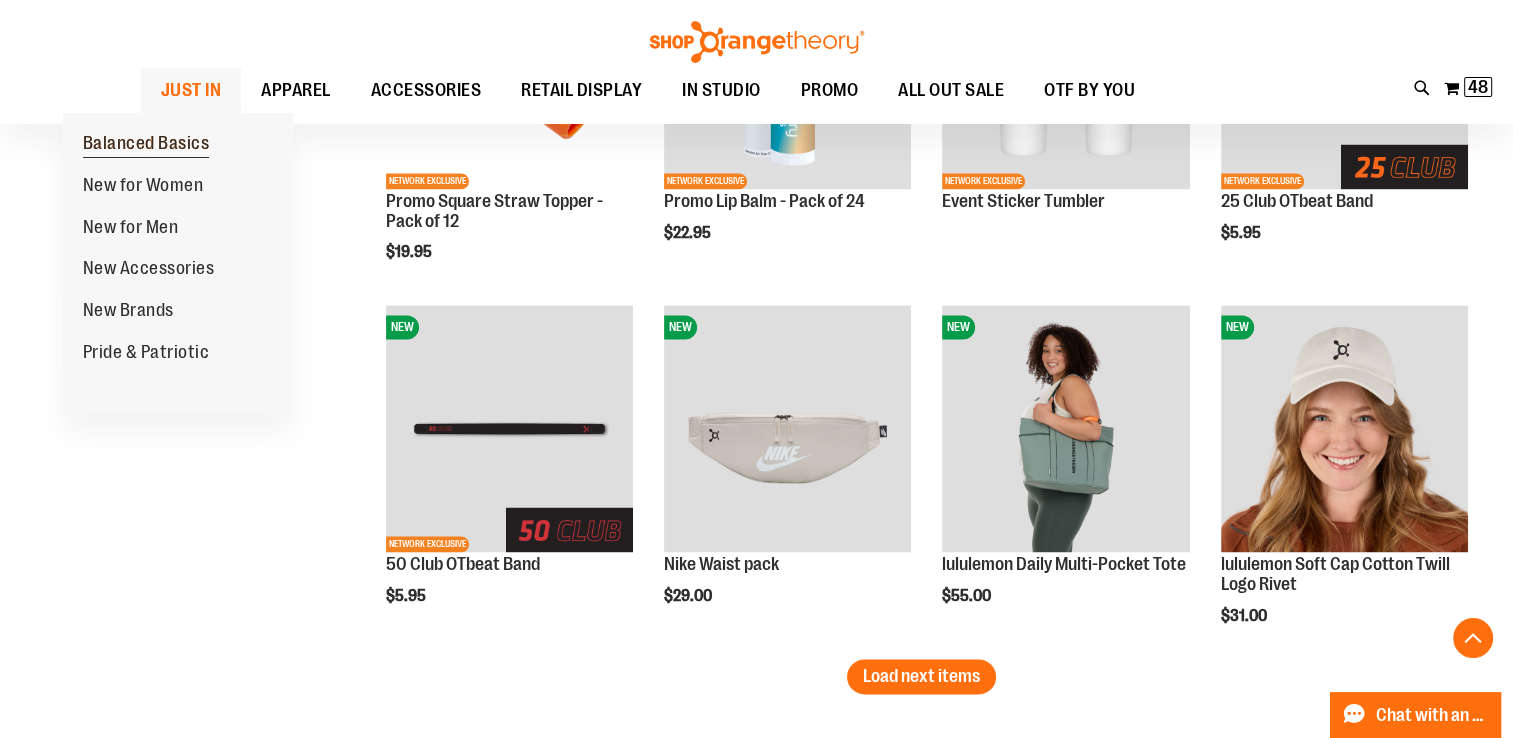 type on "**********" 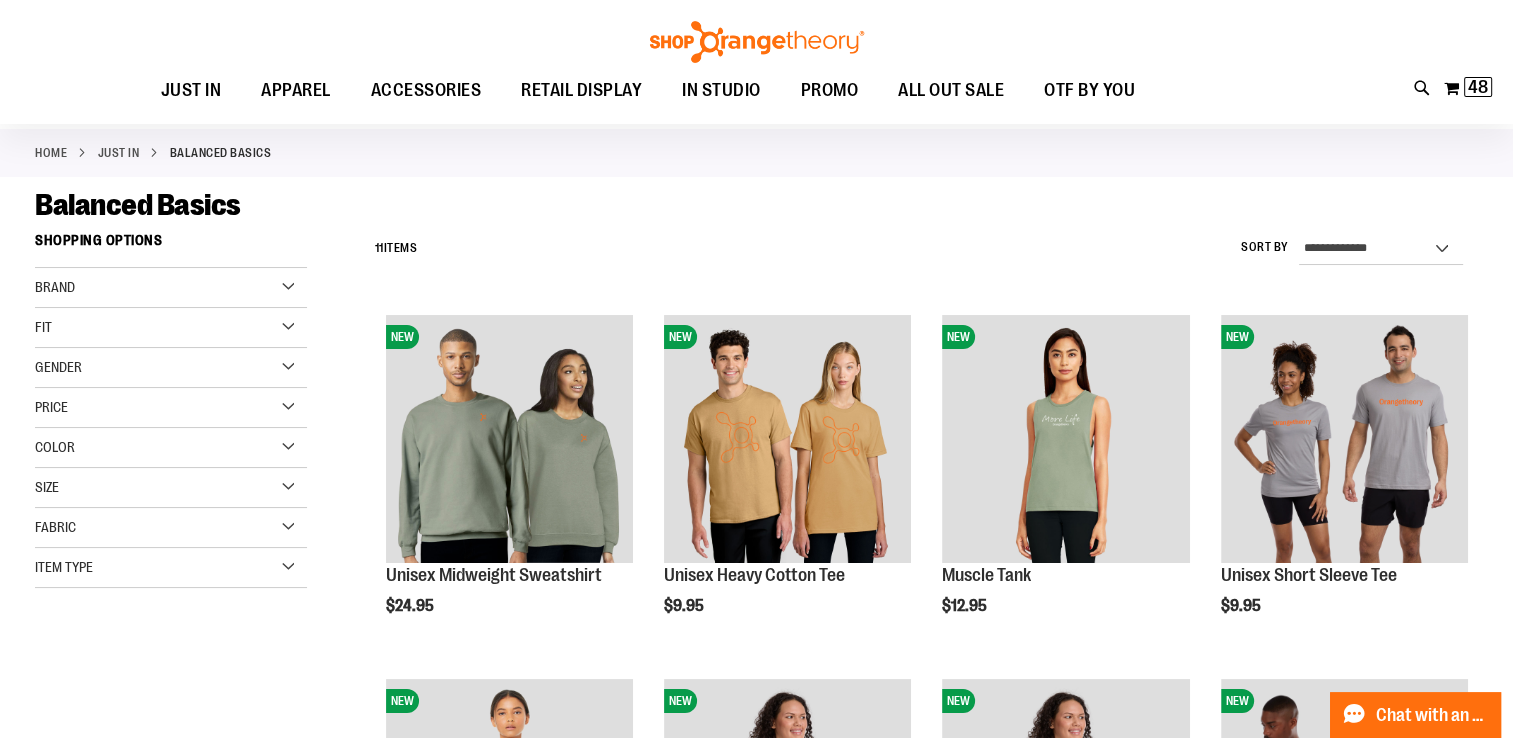 scroll, scrollTop: 100, scrollLeft: 0, axis: vertical 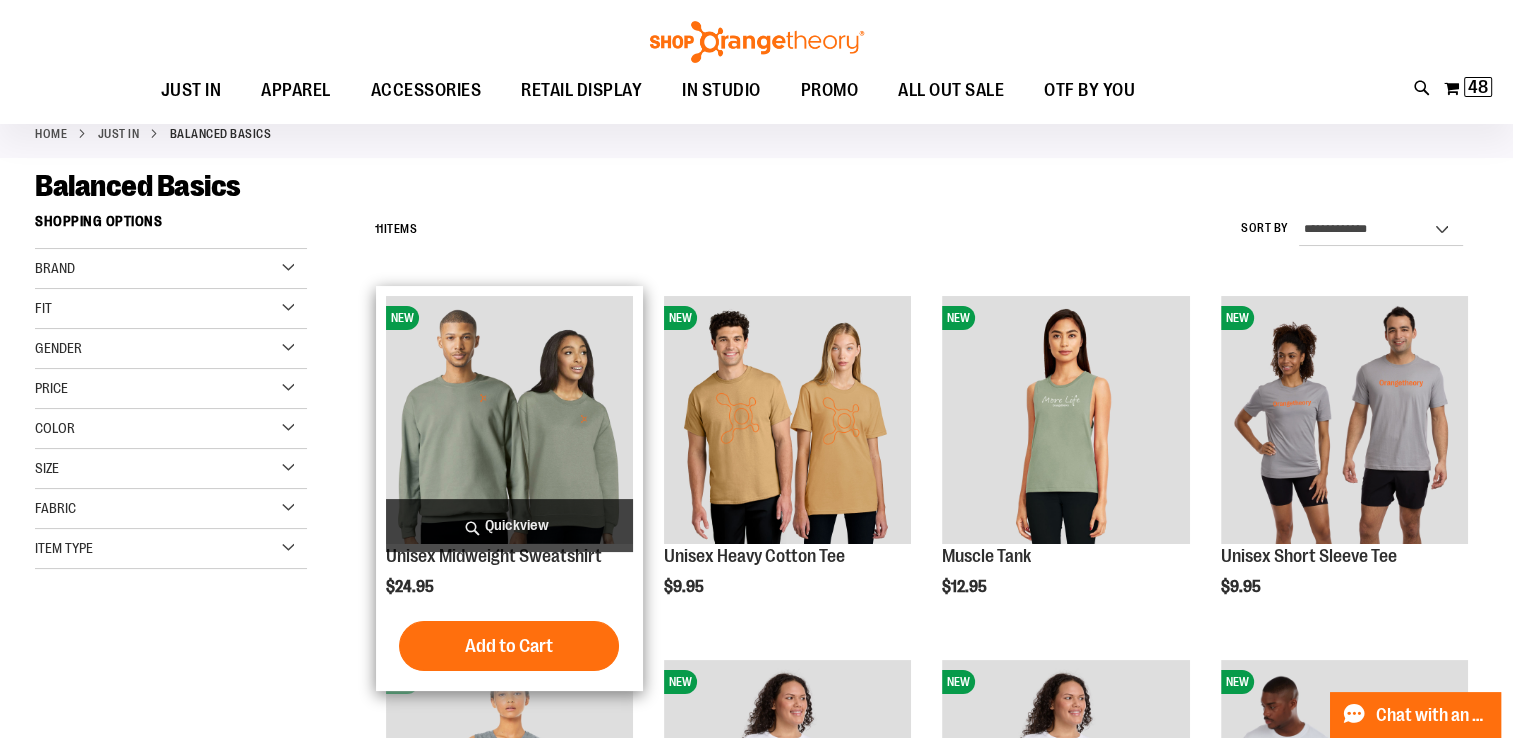 type on "**********" 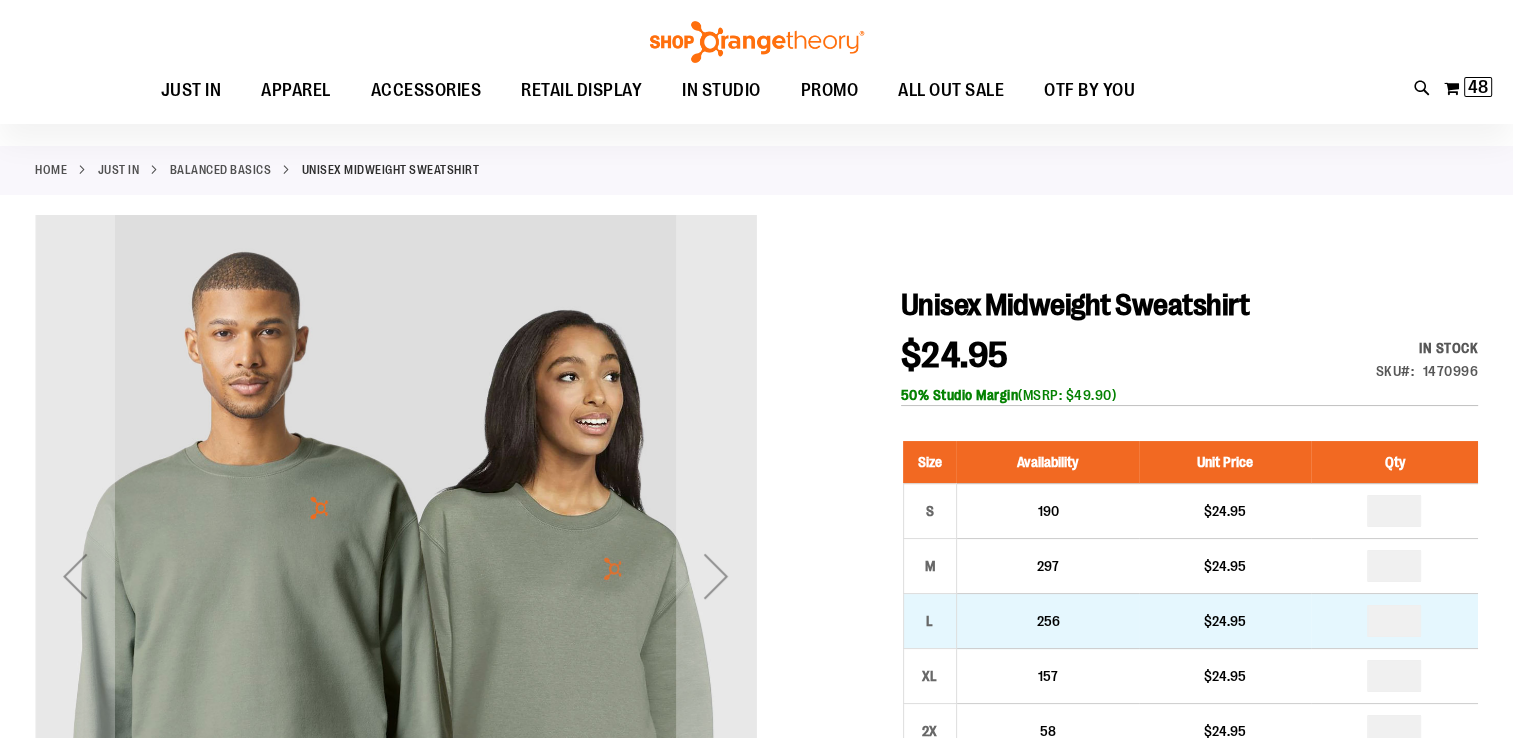 scroll, scrollTop: 200, scrollLeft: 0, axis: vertical 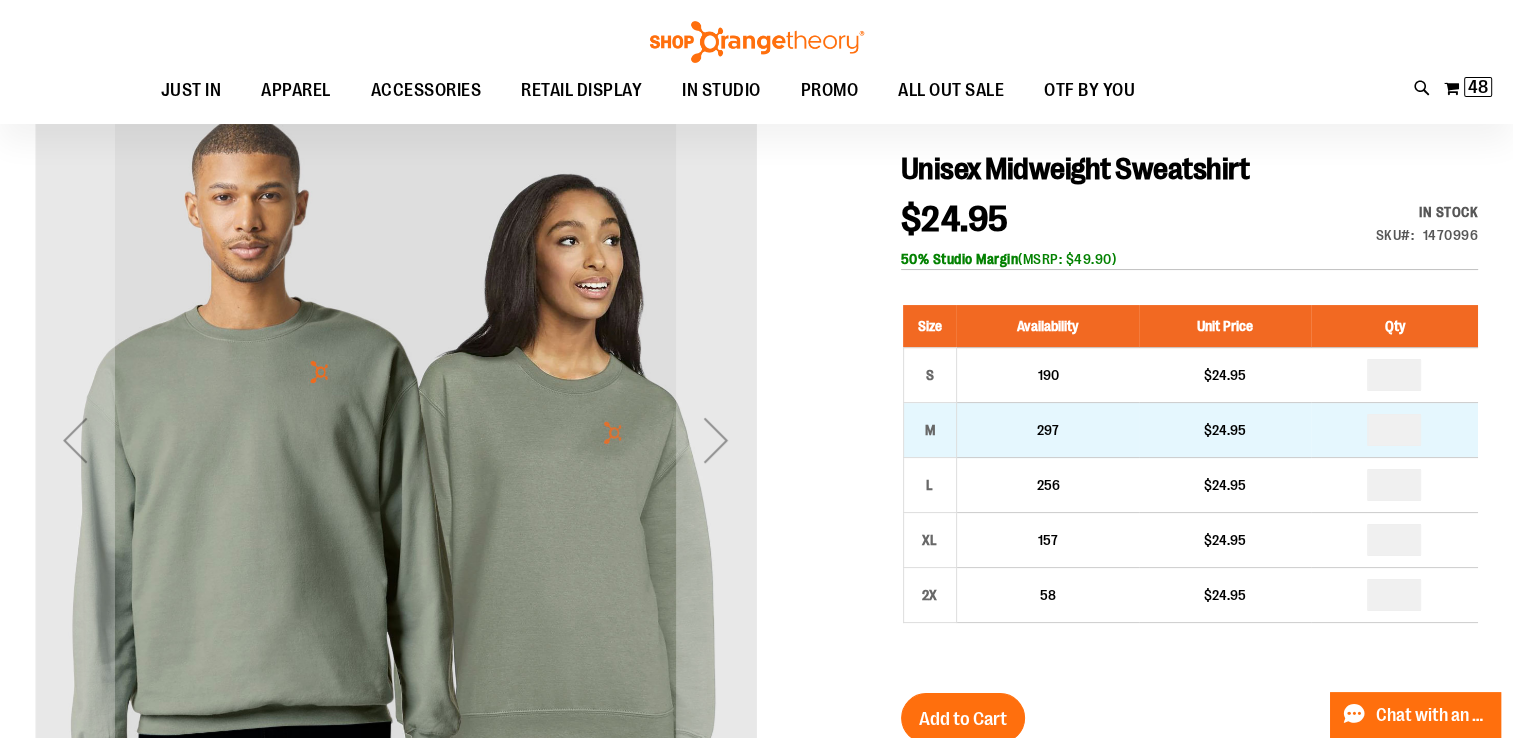 type on "**********" 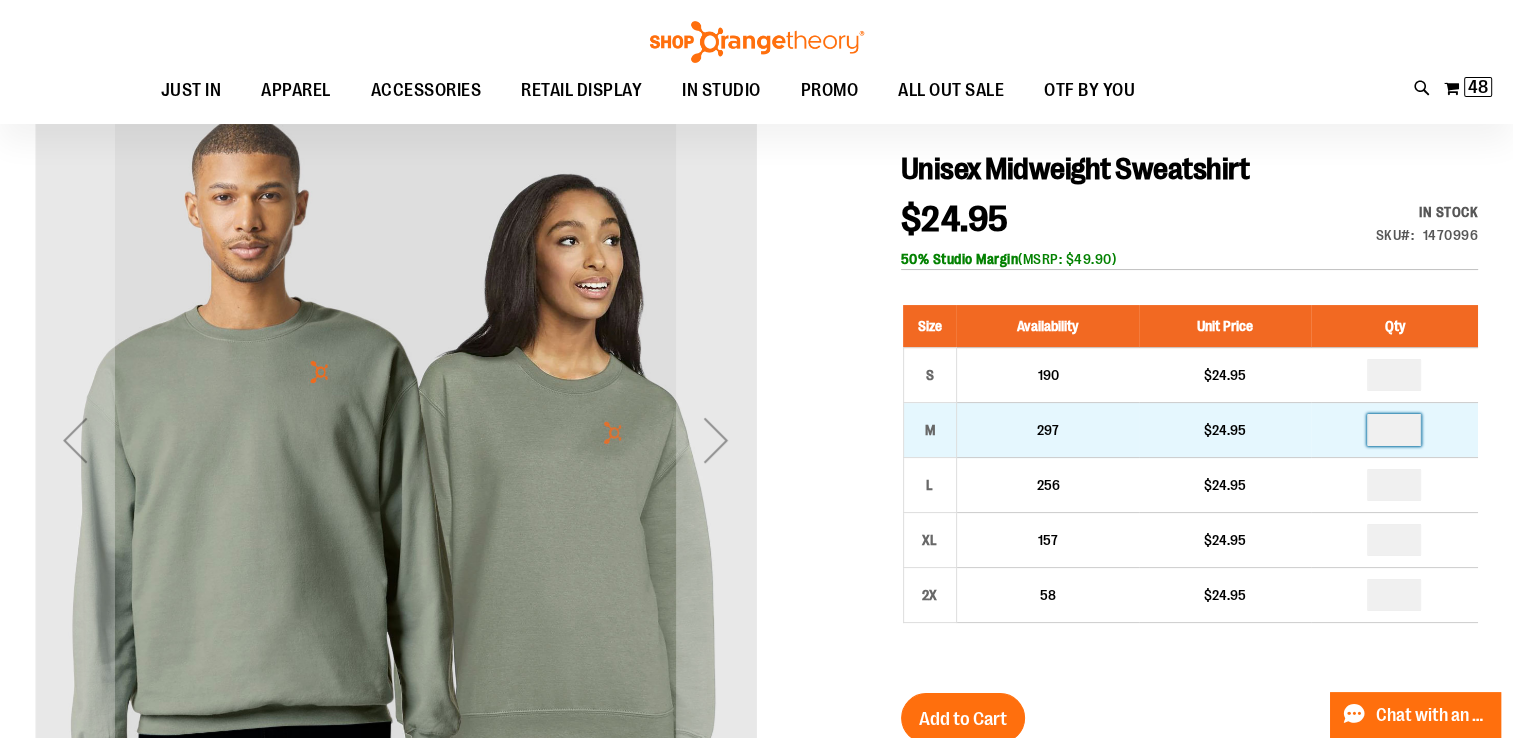 type 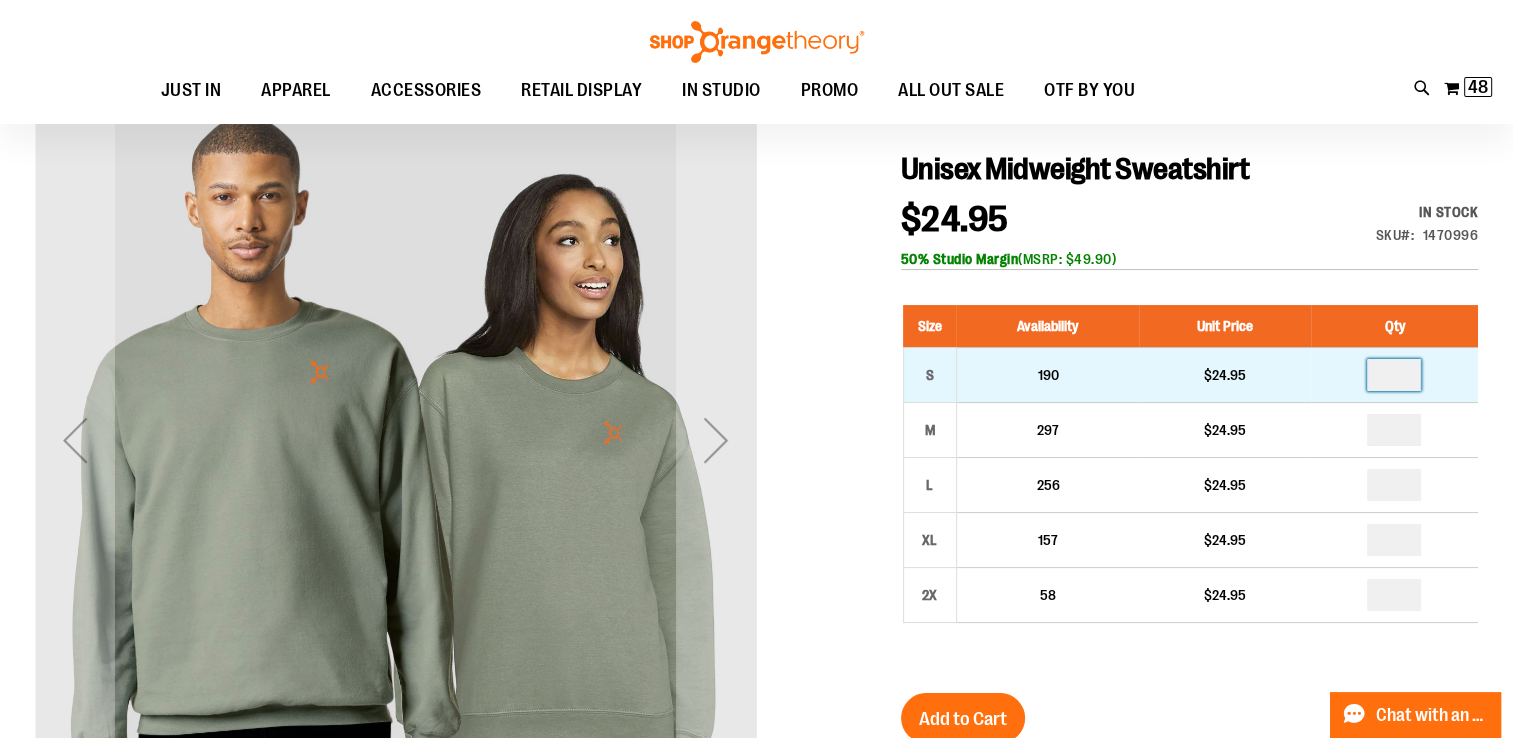 type 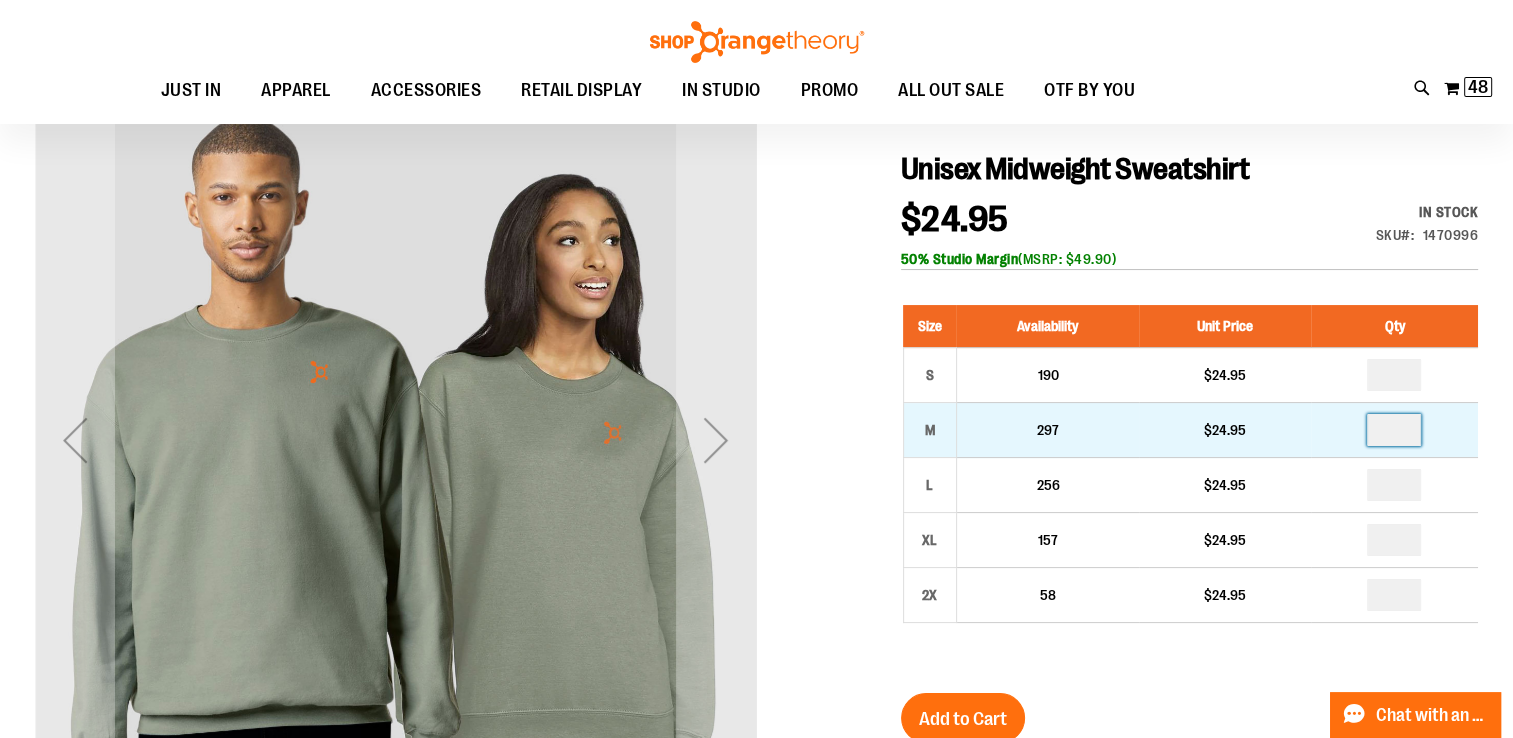 click at bounding box center (1394, 430) 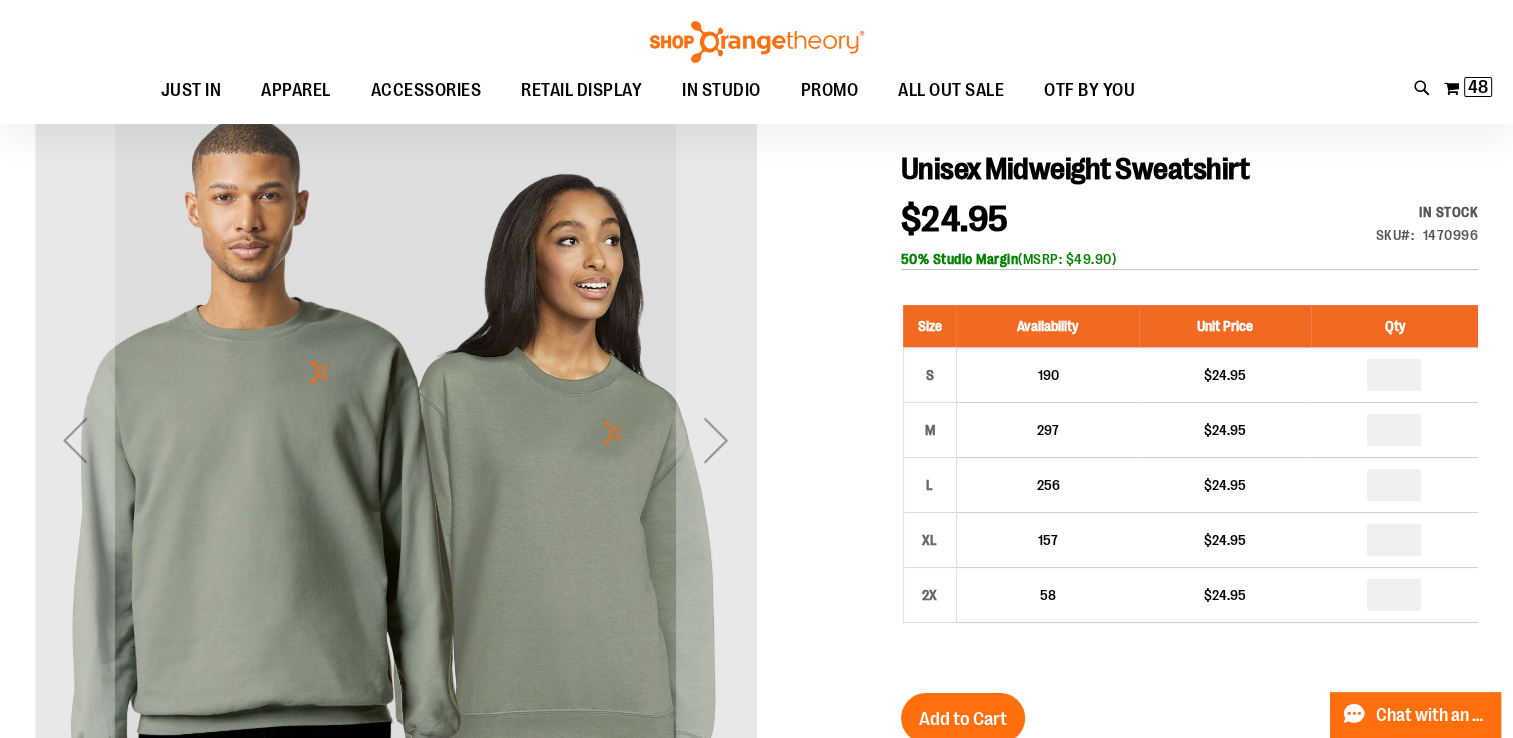 type on "*" 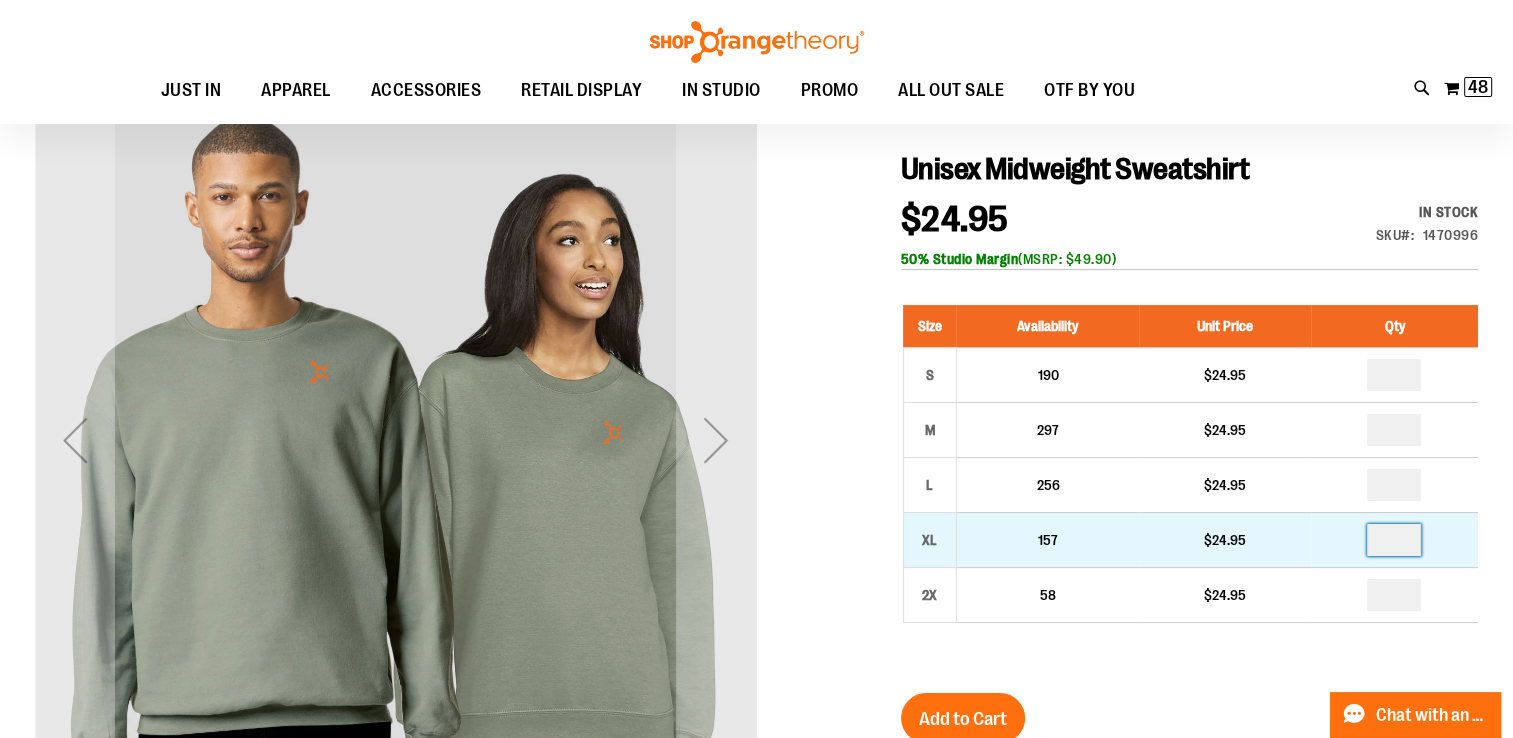 click at bounding box center [1394, 540] 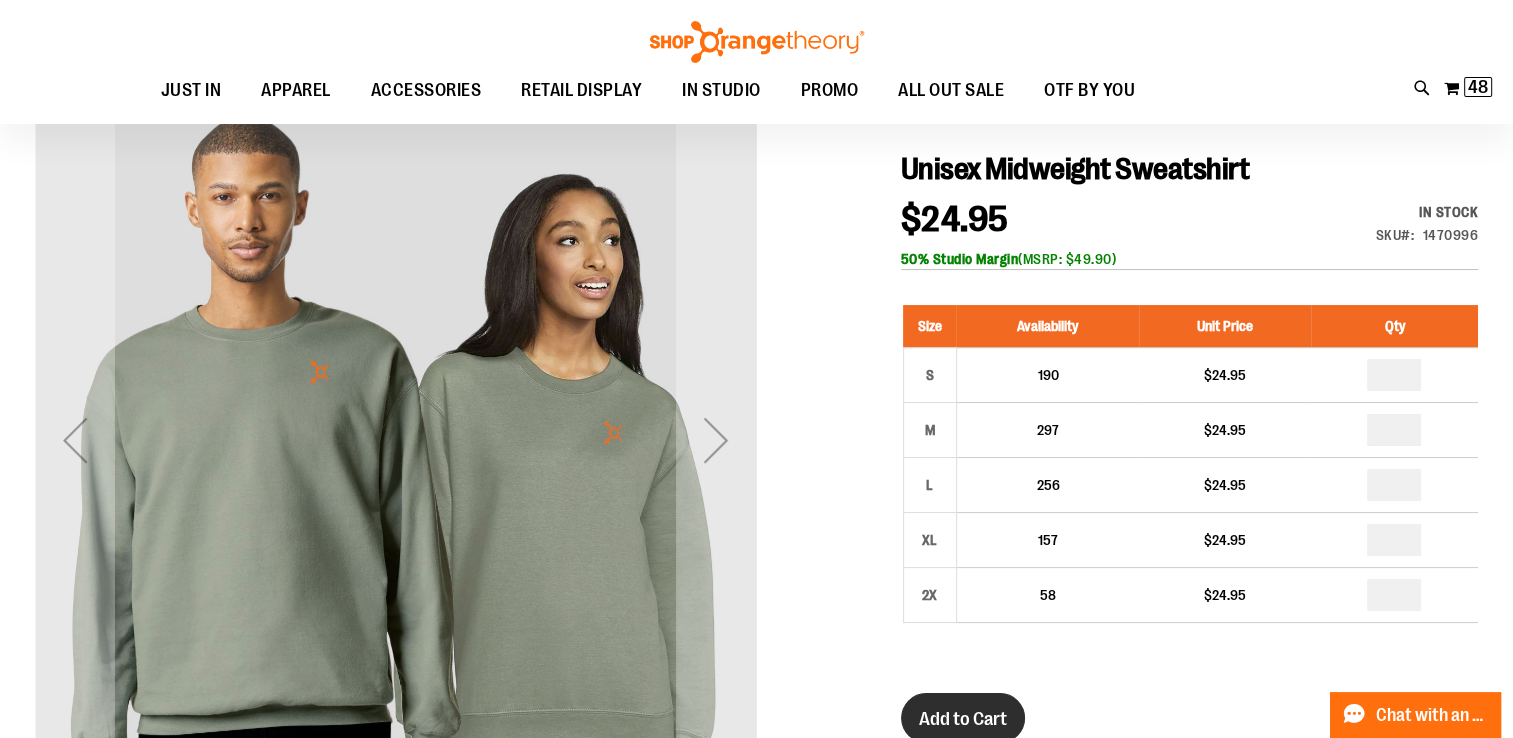 click on "Add to Cart" at bounding box center (963, 719) 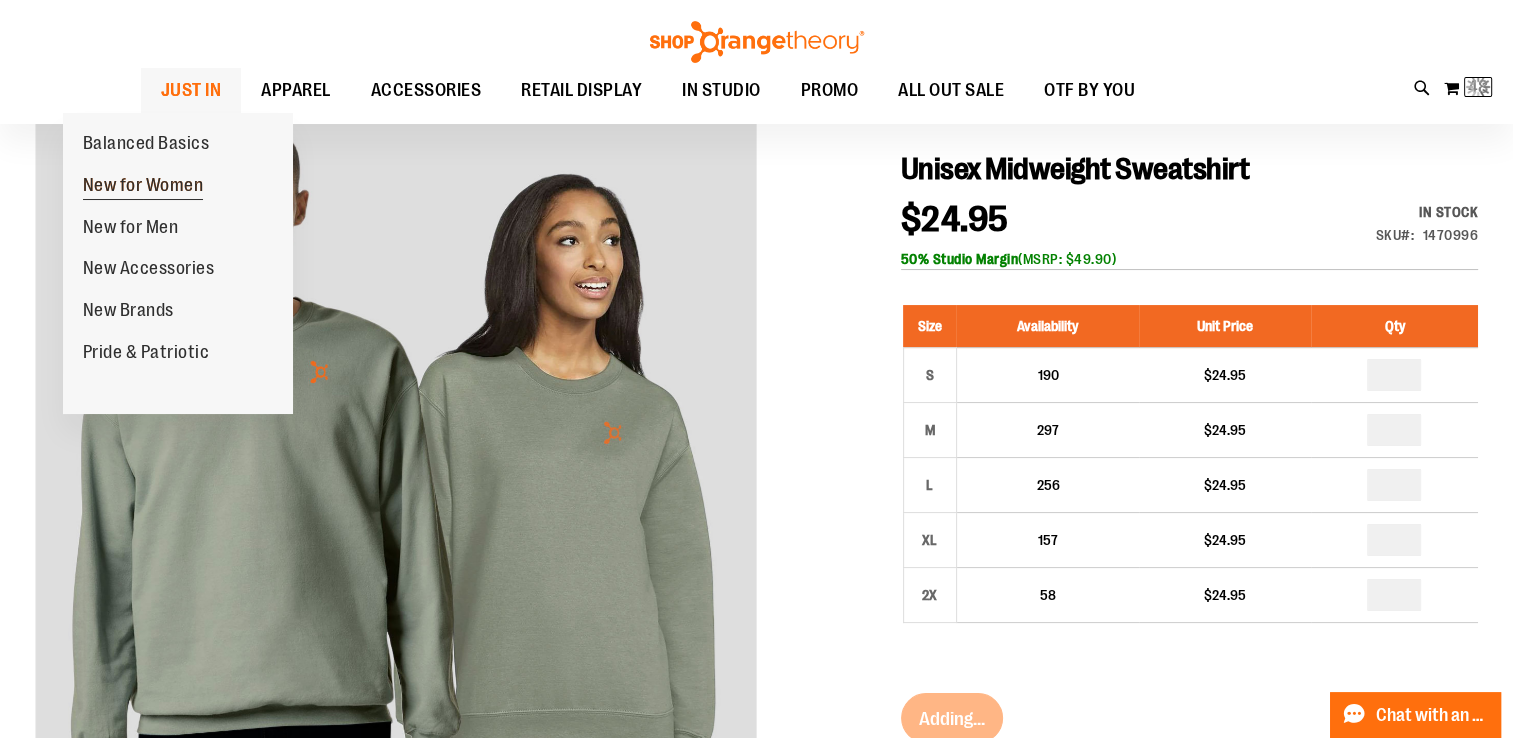 click on "New for Women" at bounding box center [143, 187] 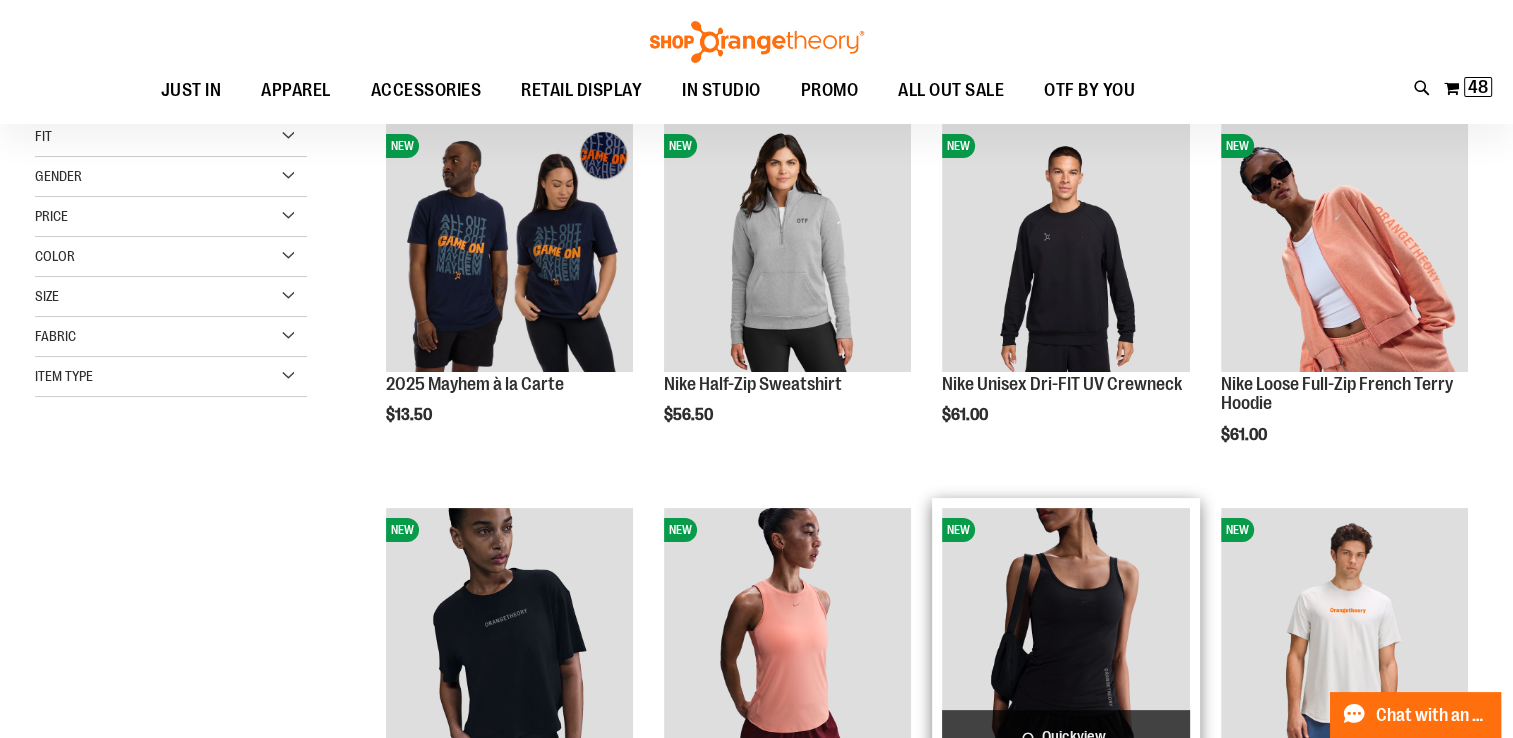 scroll, scrollTop: 600, scrollLeft: 0, axis: vertical 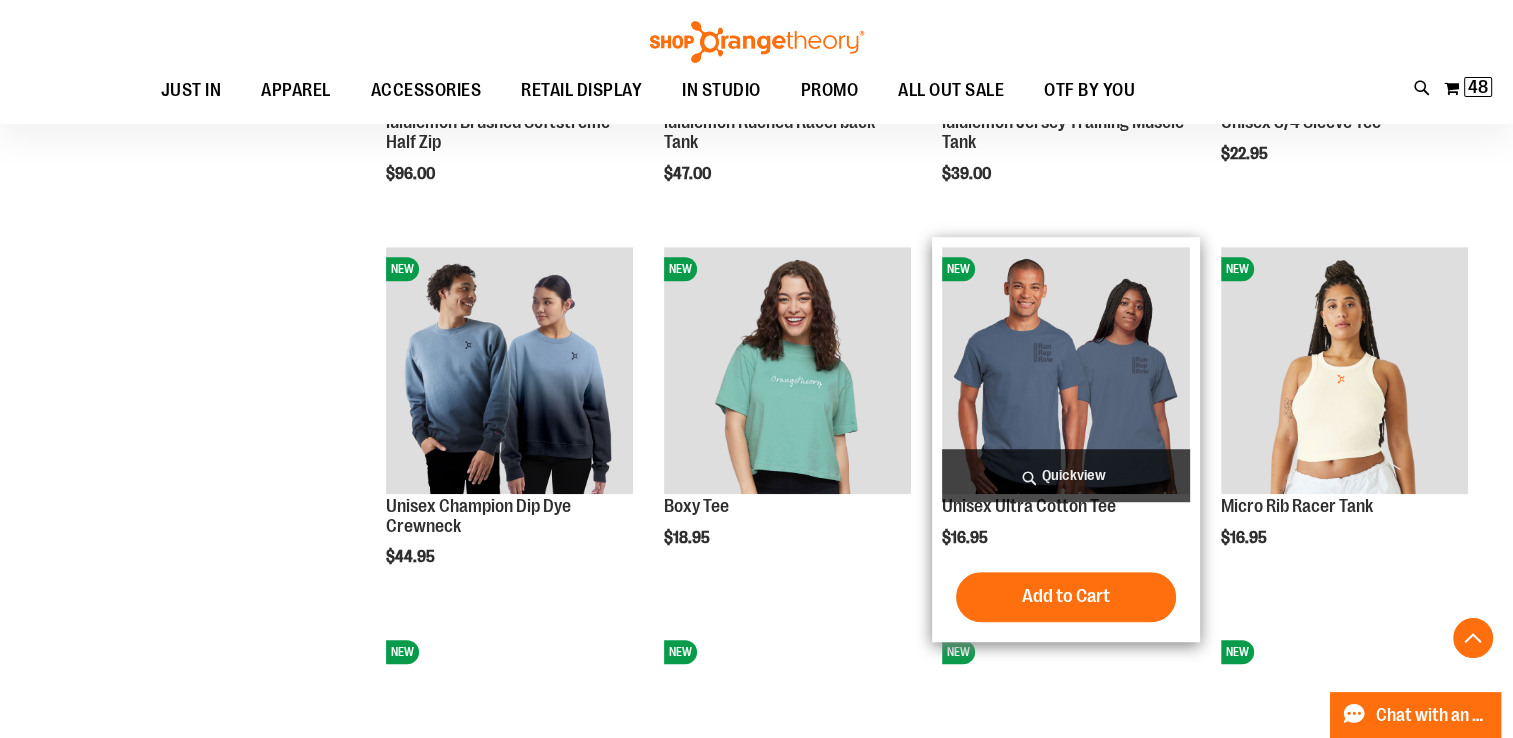 type on "**********" 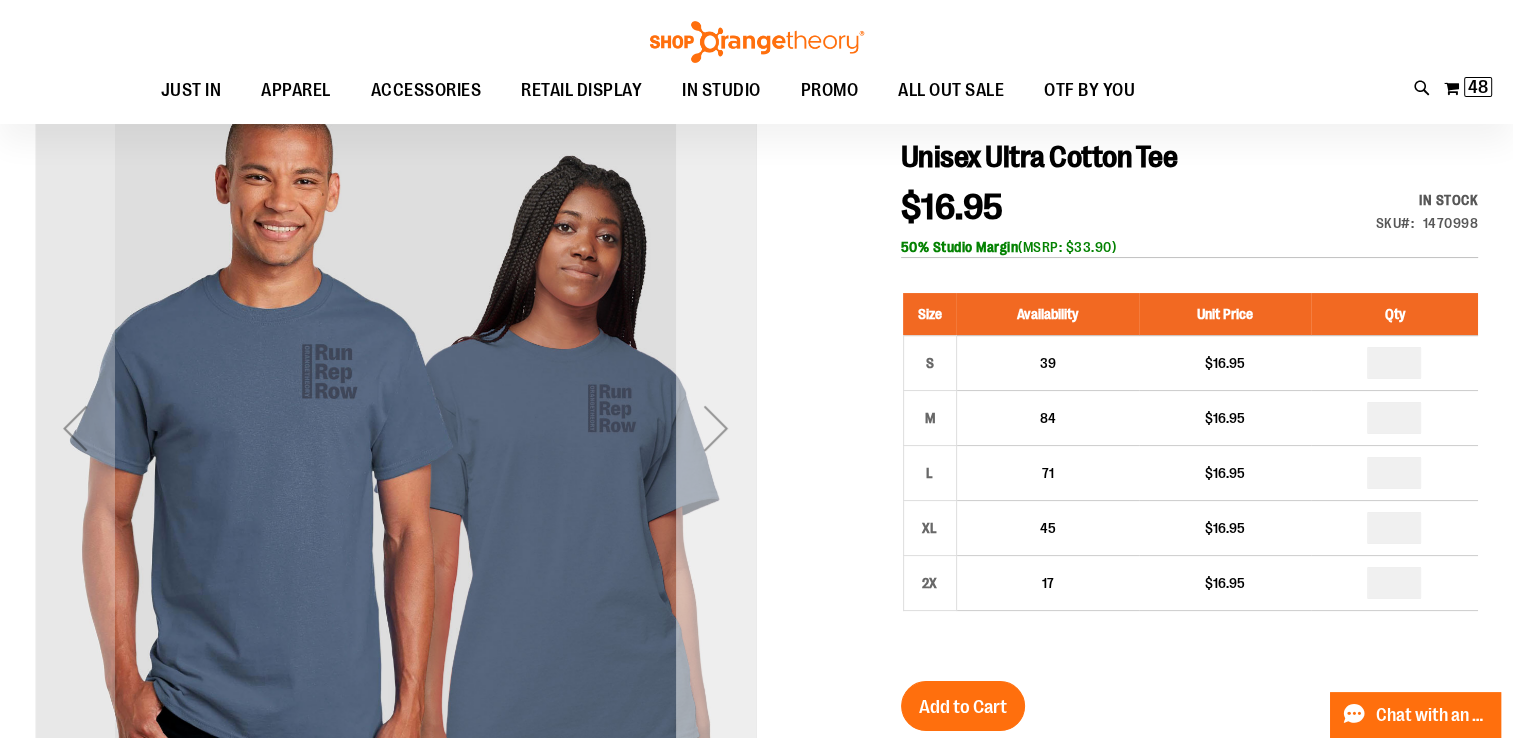scroll, scrollTop: 200, scrollLeft: 0, axis: vertical 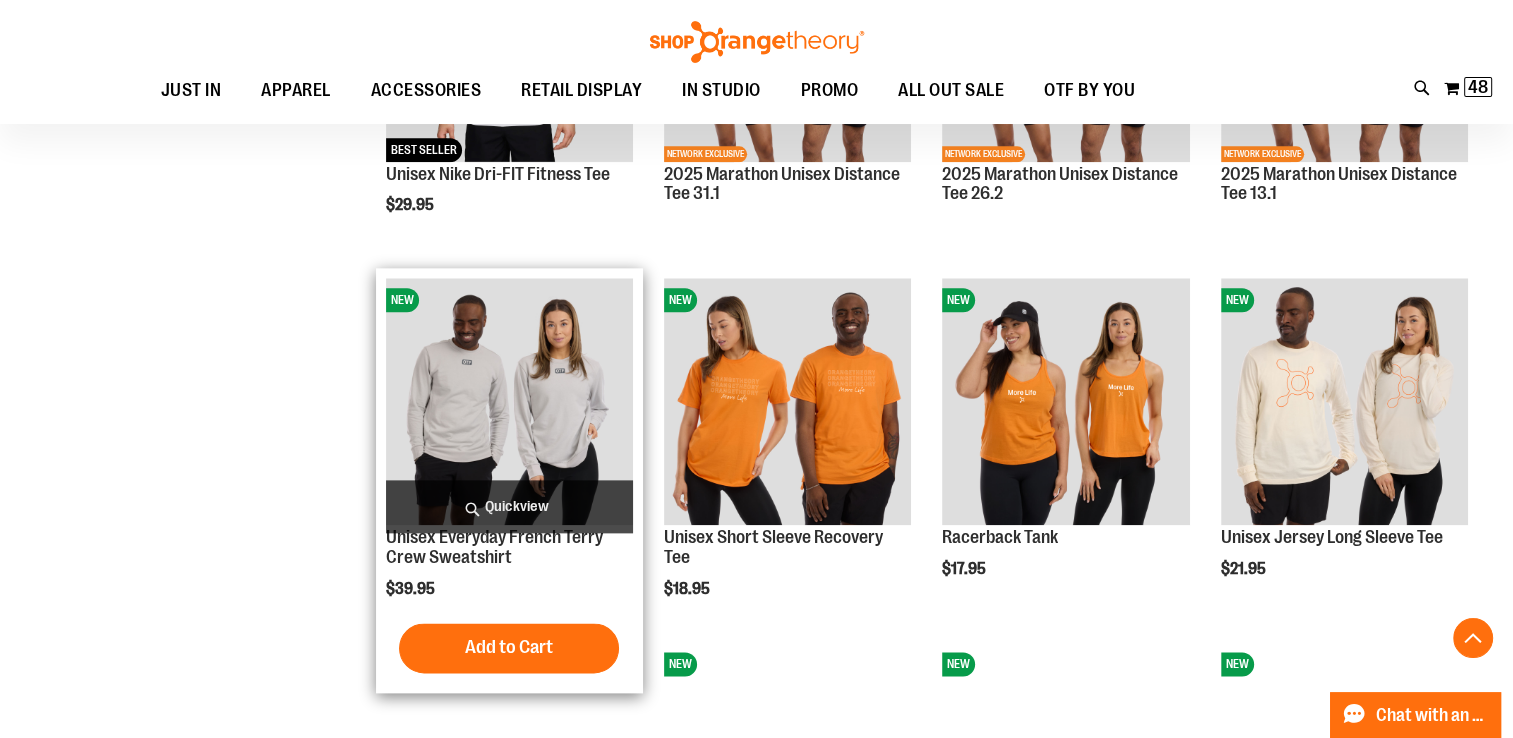 type on "**********" 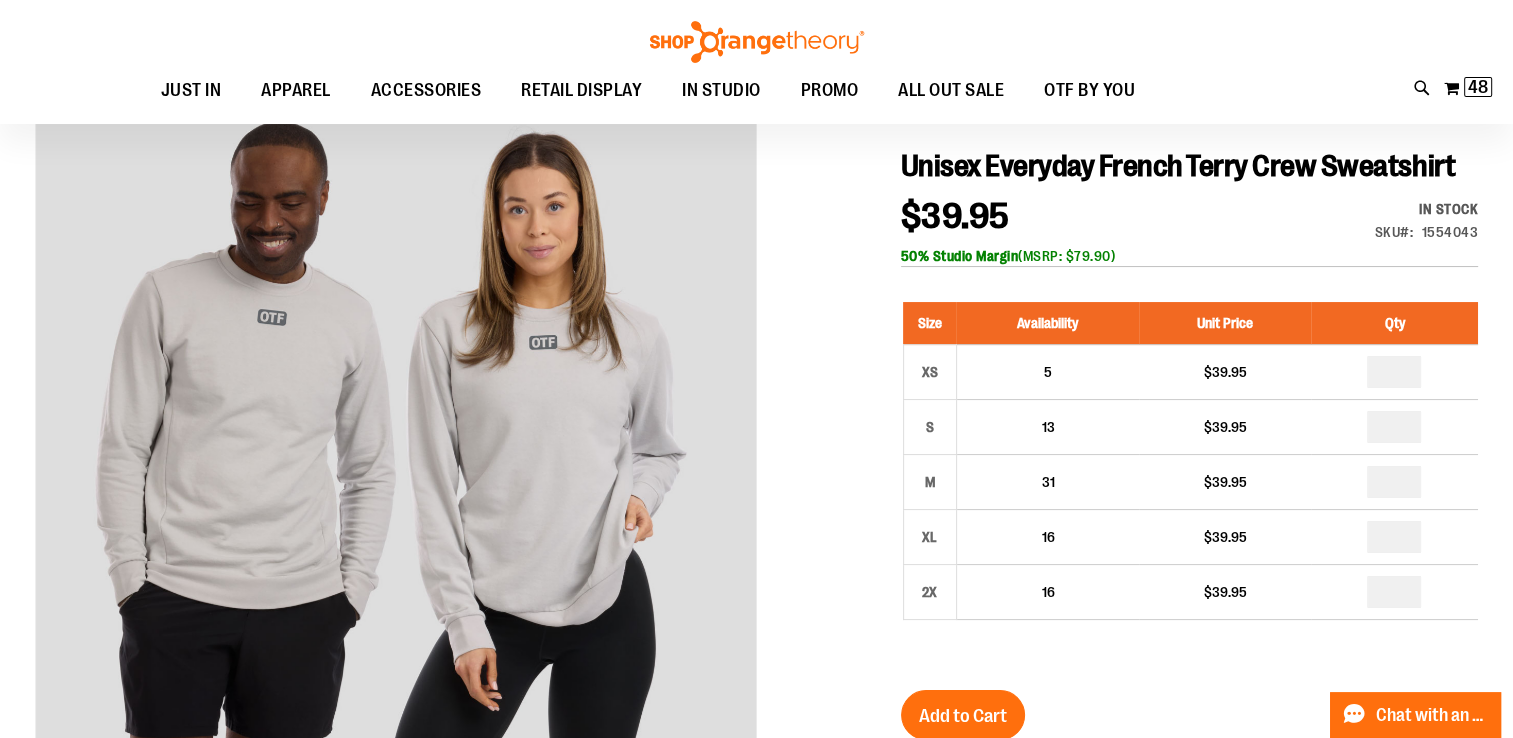 scroll, scrollTop: 200, scrollLeft: 0, axis: vertical 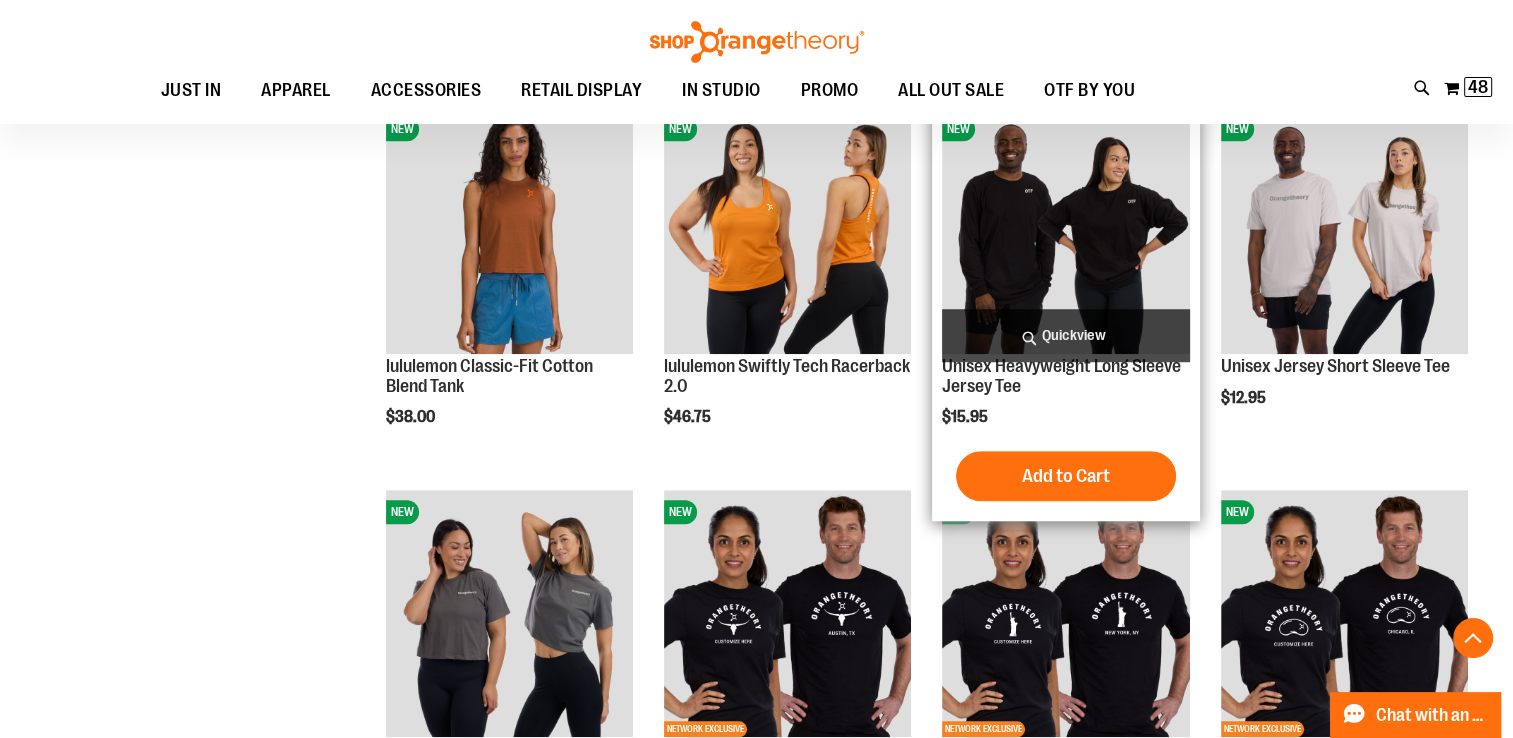 type on "**********" 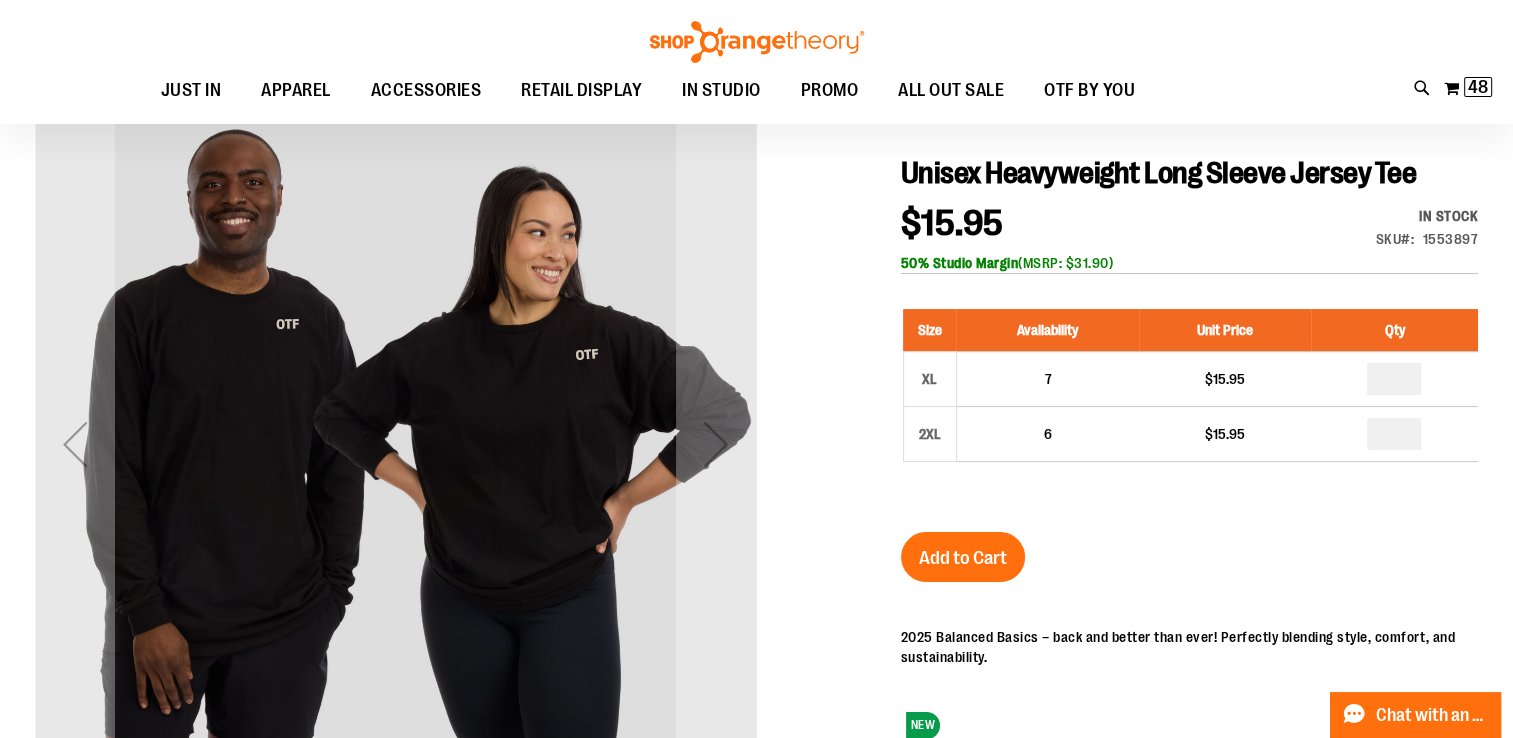 scroll, scrollTop: 200, scrollLeft: 0, axis: vertical 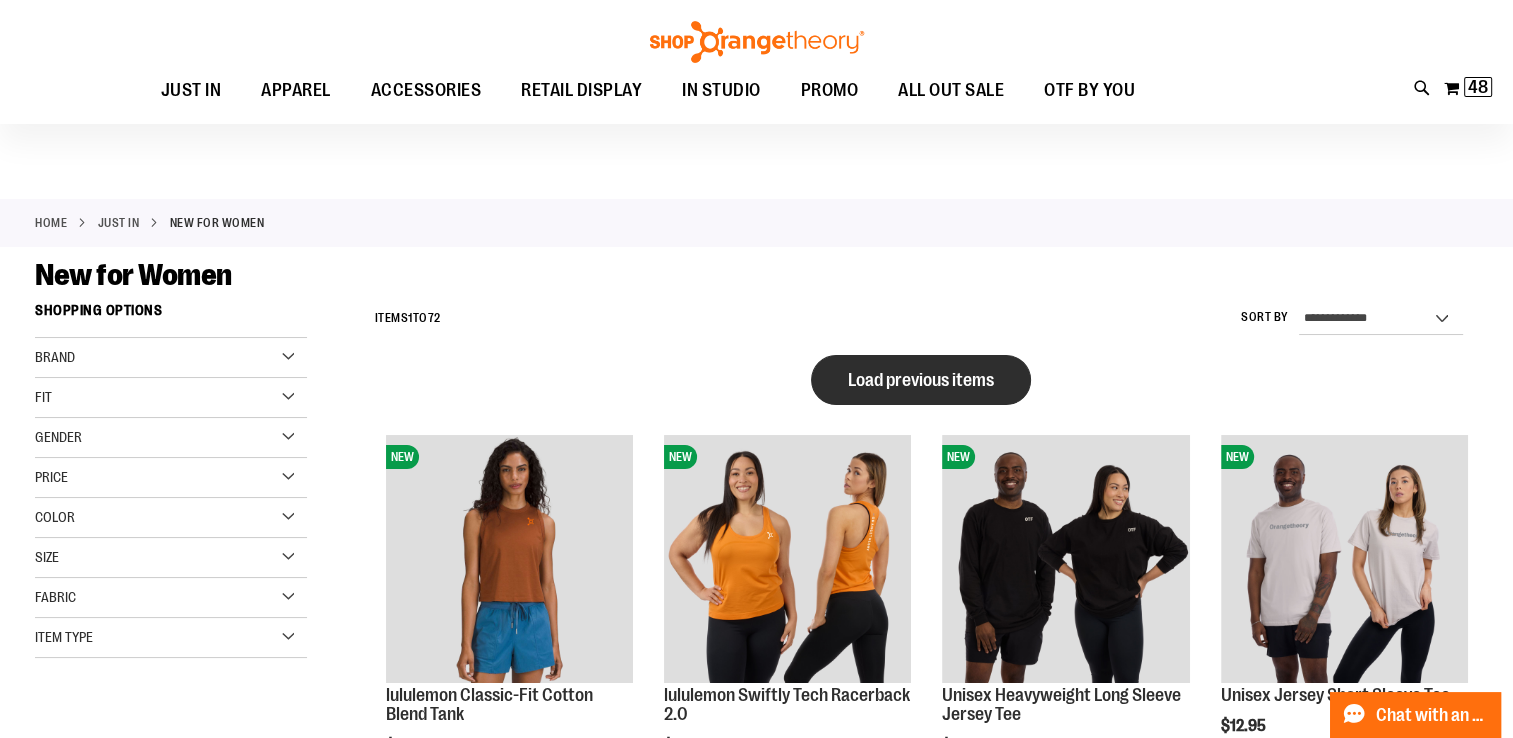 type on "**********" 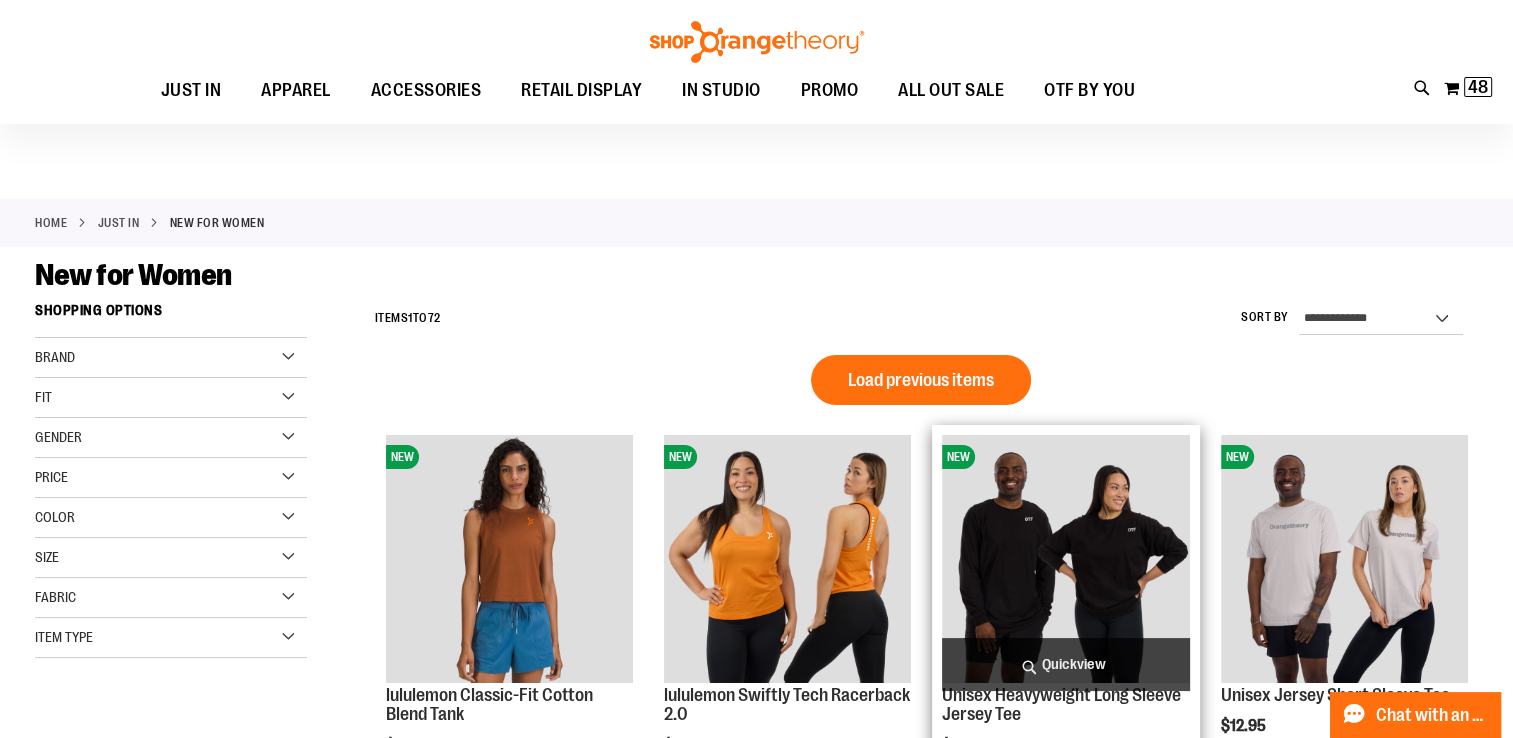 click on "Load previous items" at bounding box center (921, 380) 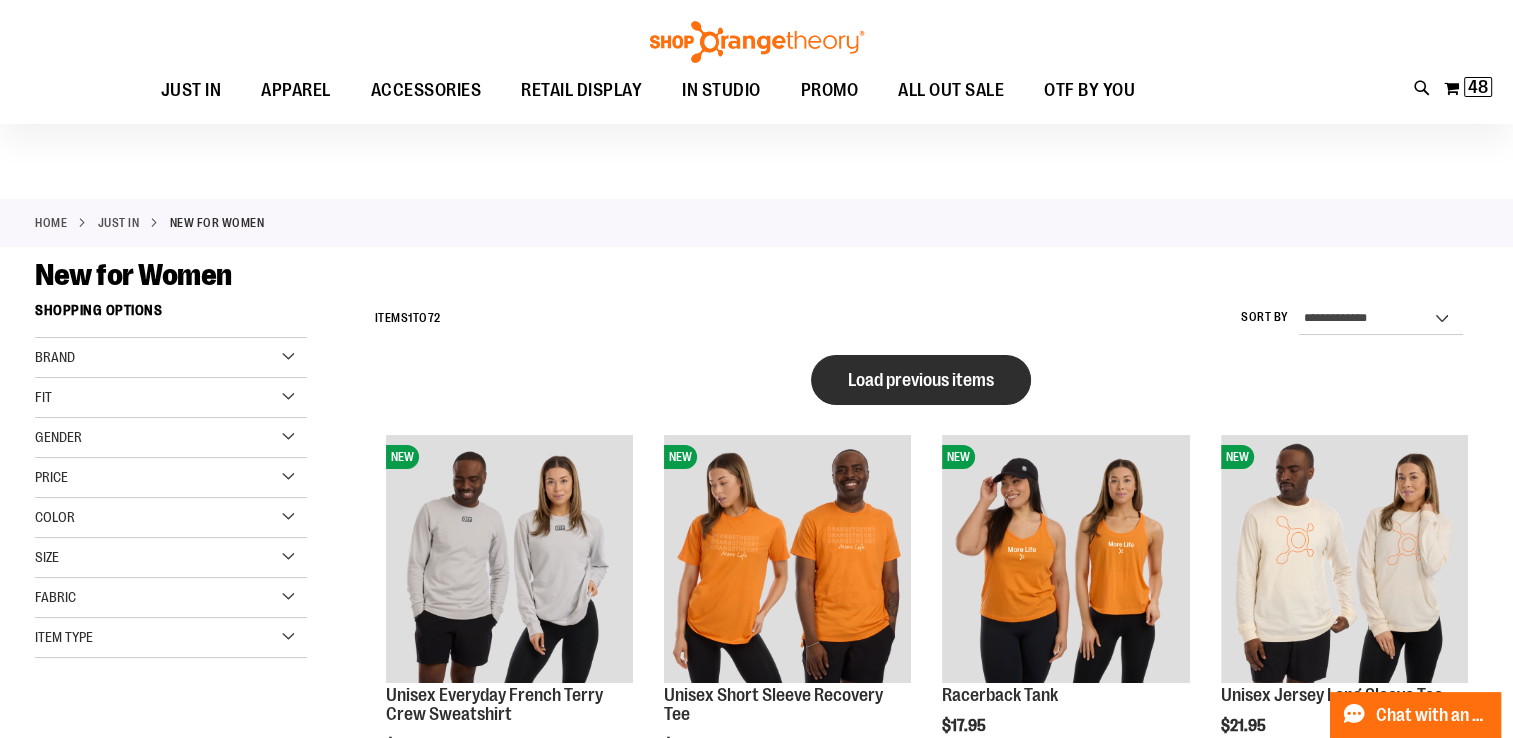 click on "Load previous items" at bounding box center (921, 380) 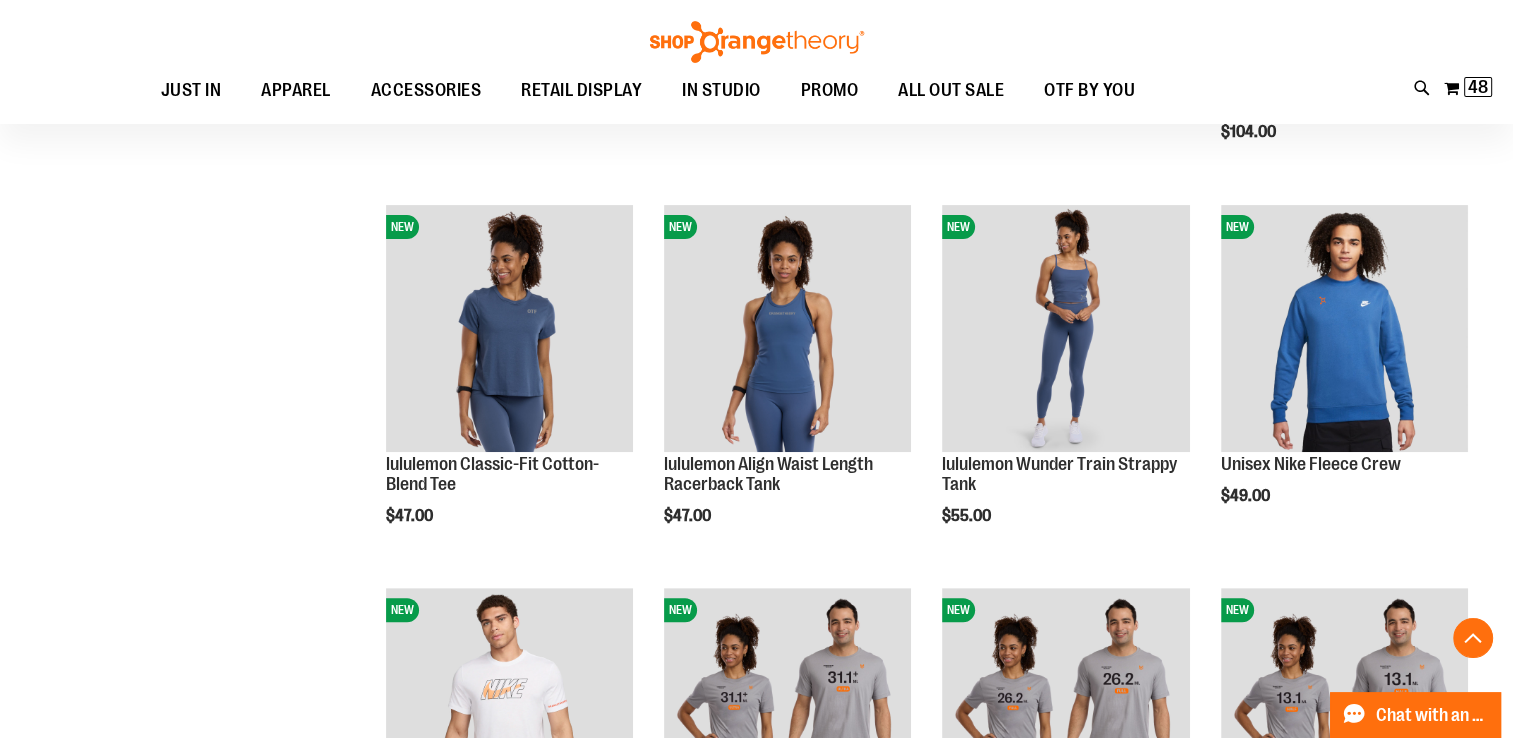 scroll, scrollTop: 800, scrollLeft: 0, axis: vertical 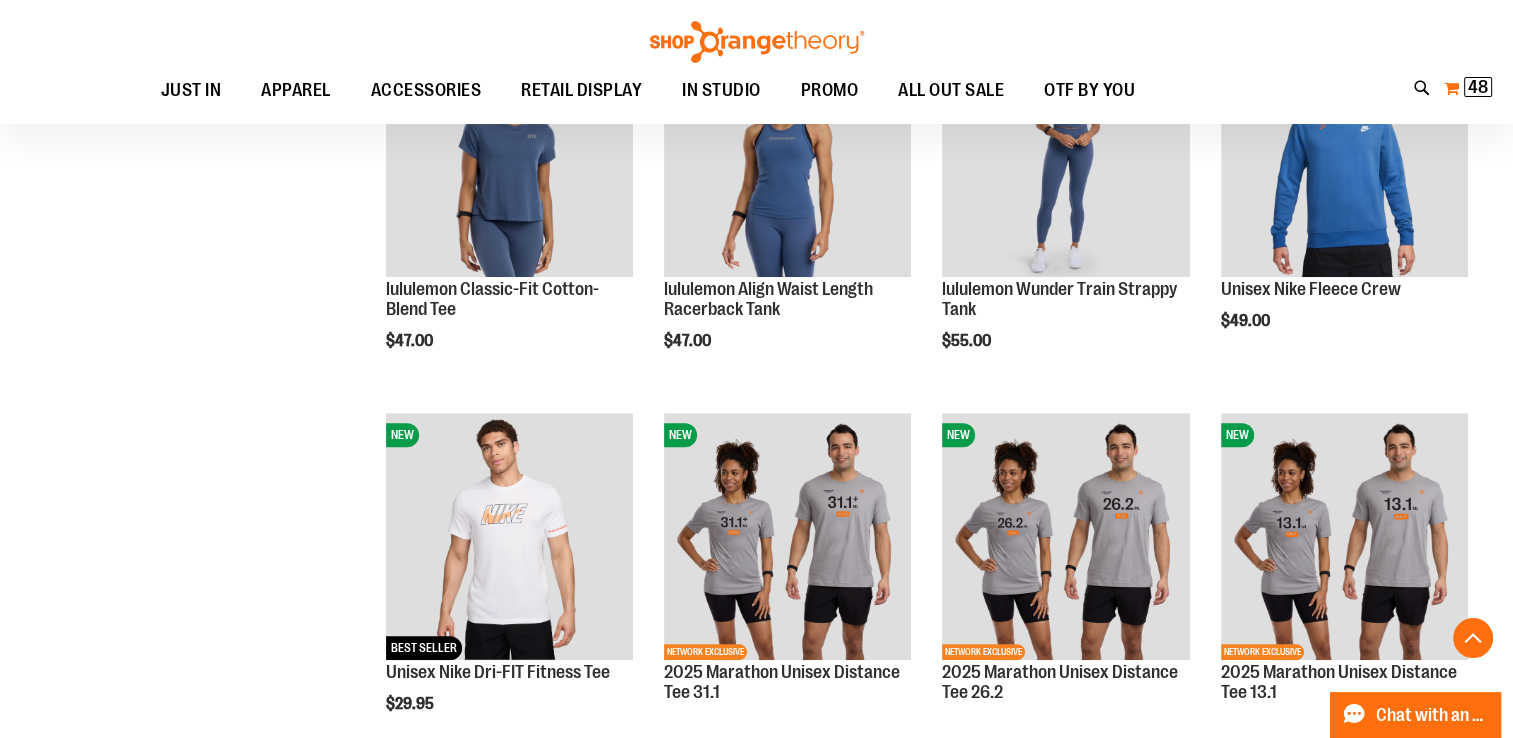 click on "48" at bounding box center (1478, 87) 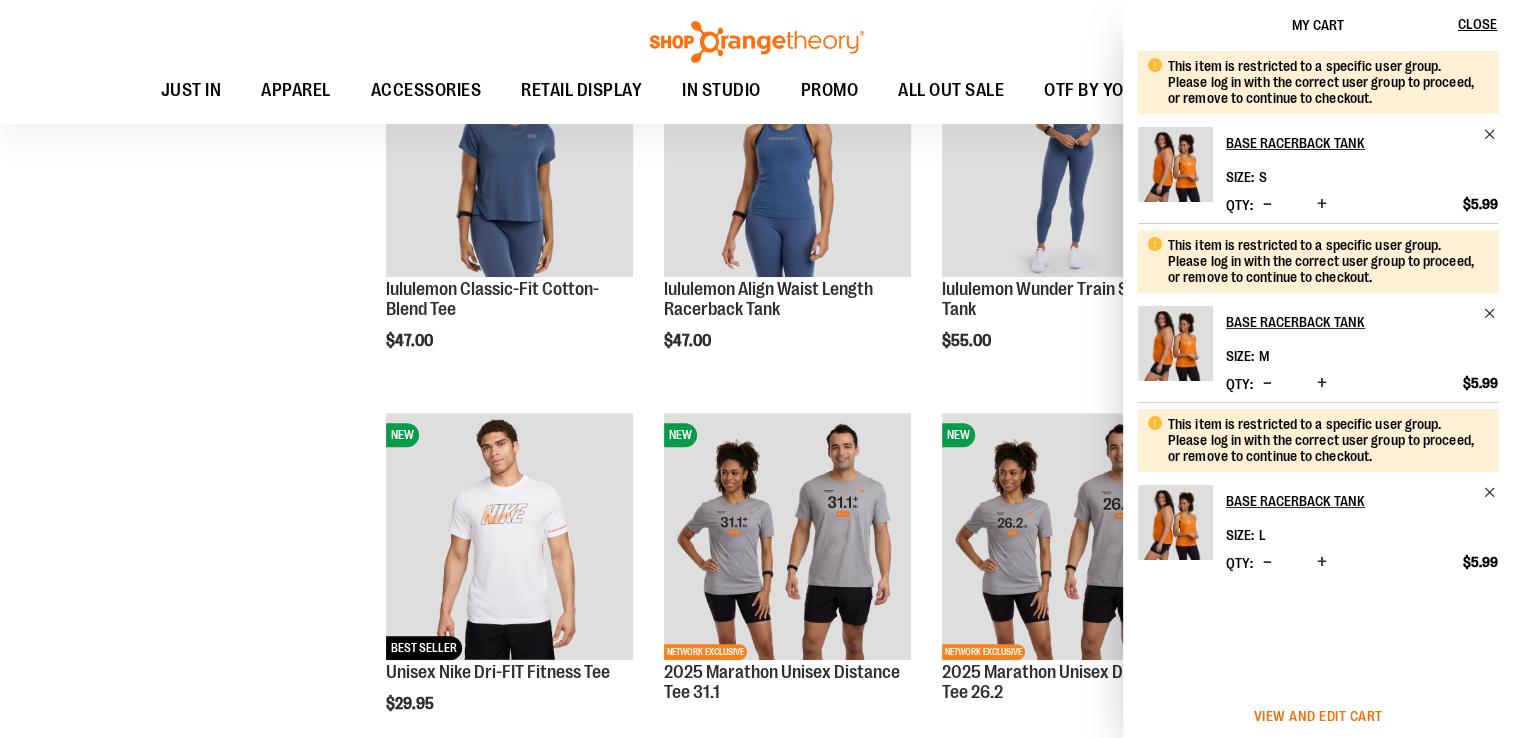 click on "View and edit cart" at bounding box center [1318, 716] 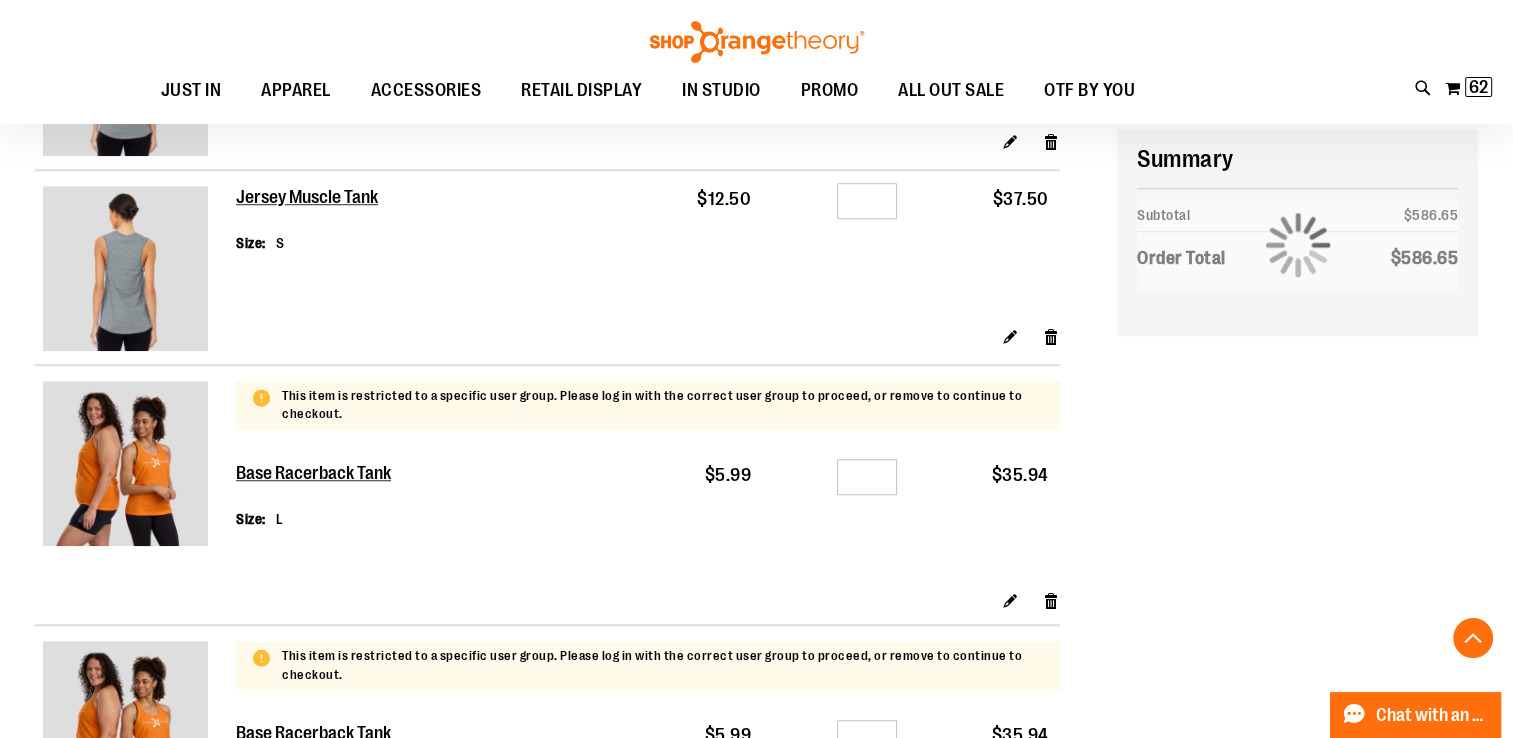 scroll, scrollTop: 1399, scrollLeft: 0, axis: vertical 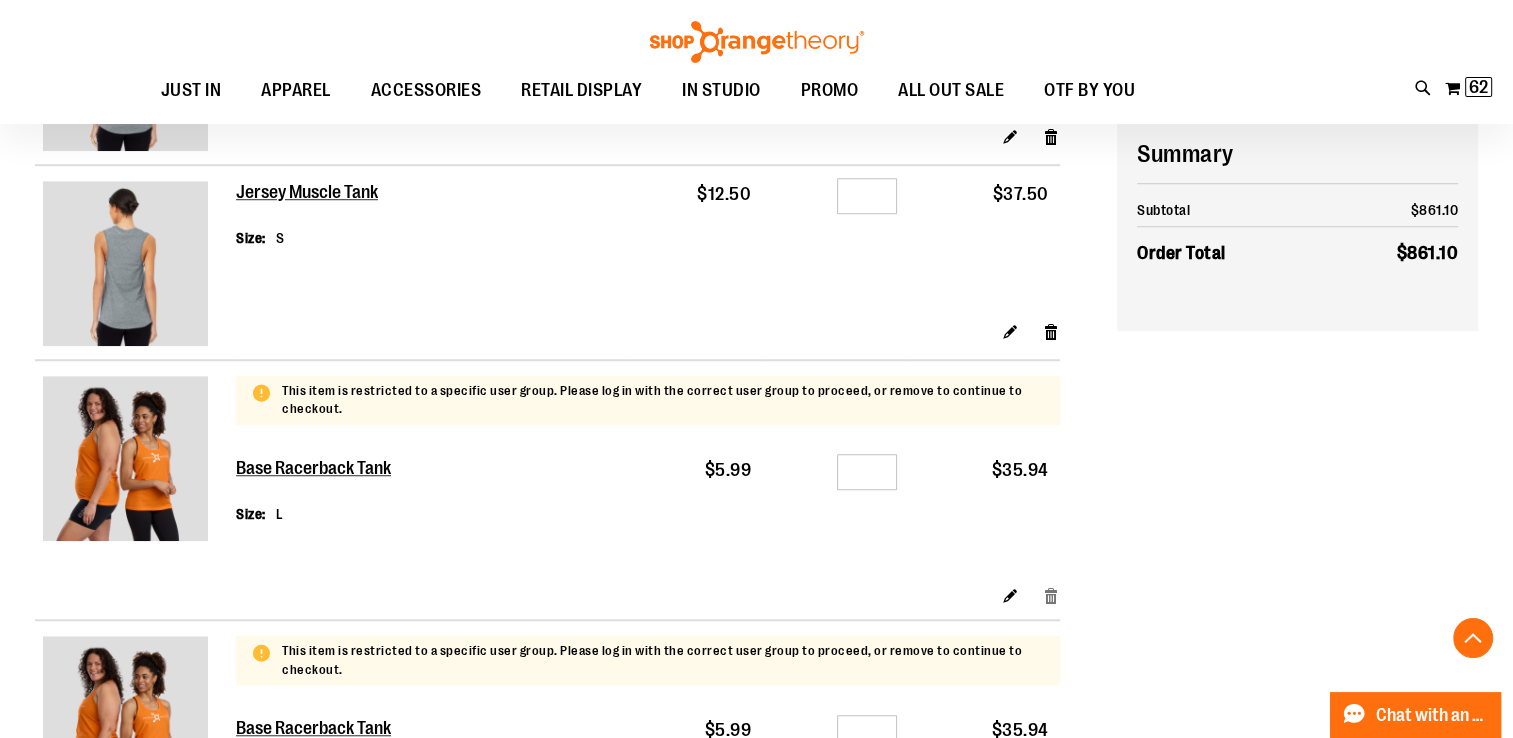 type on "**********" 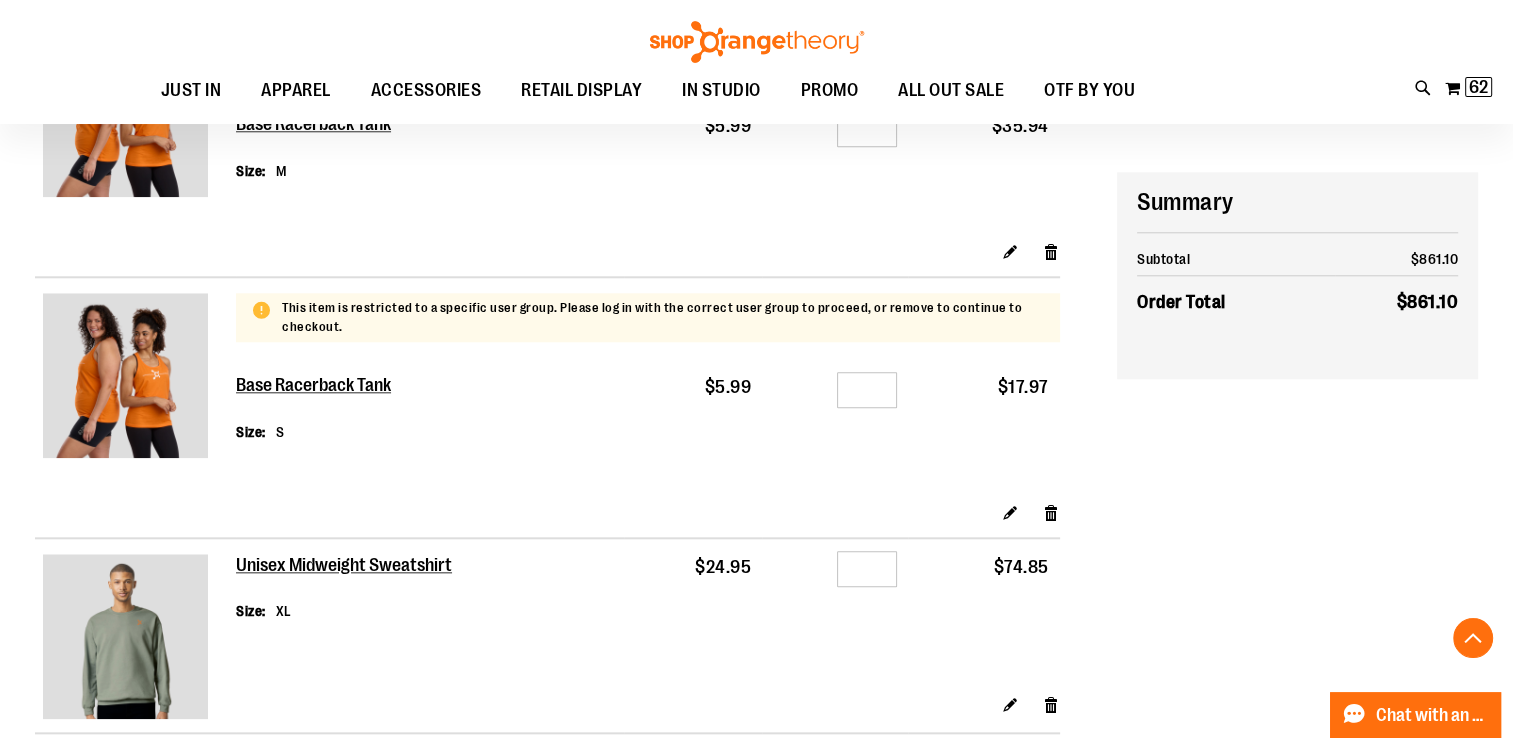 scroll, scrollTop: 1999, scrollLeft: 0, axis: vertical 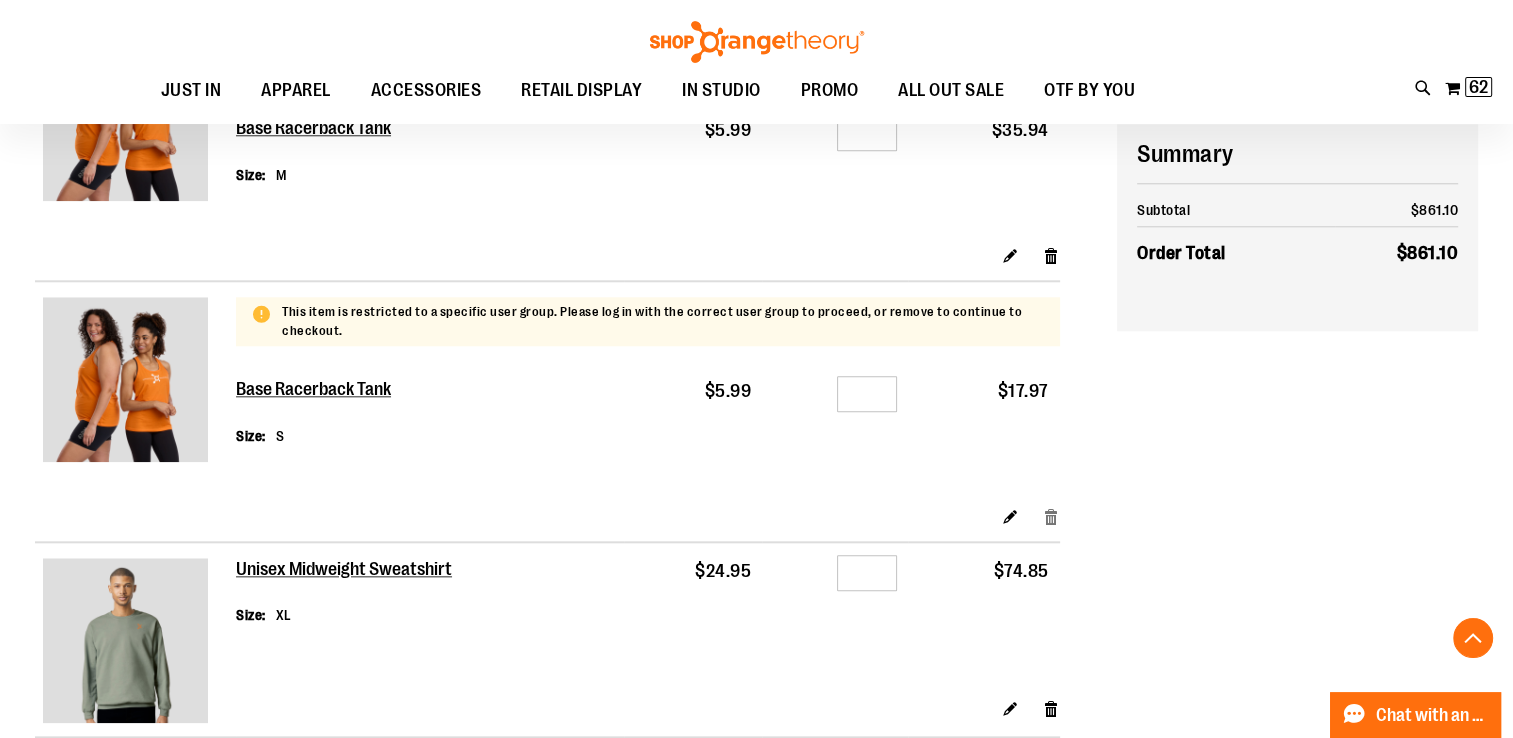 click on "Remove item" at bounding box center (1051, 516) 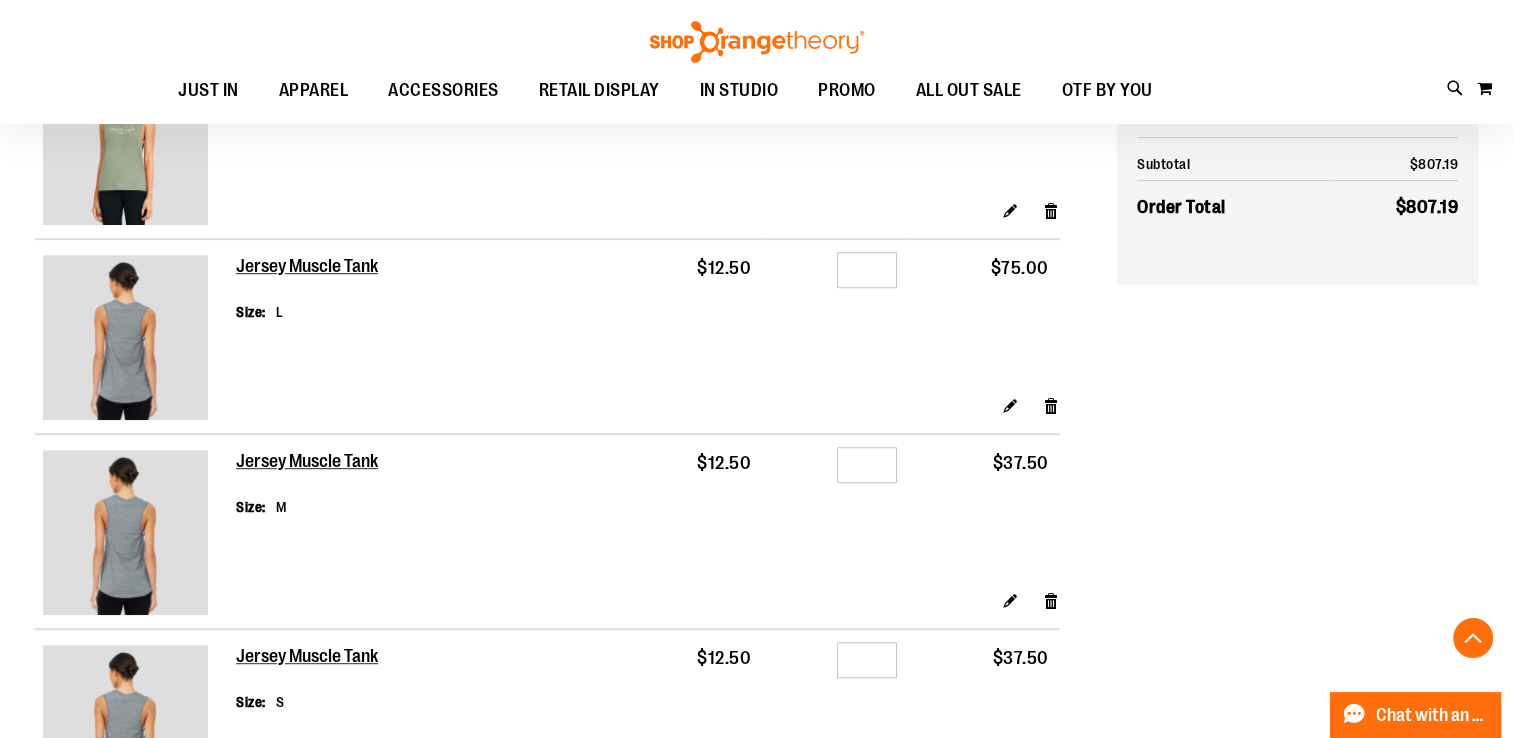 scroll, scrollTop: 1499, scrollLeft: 0, axis: vertical 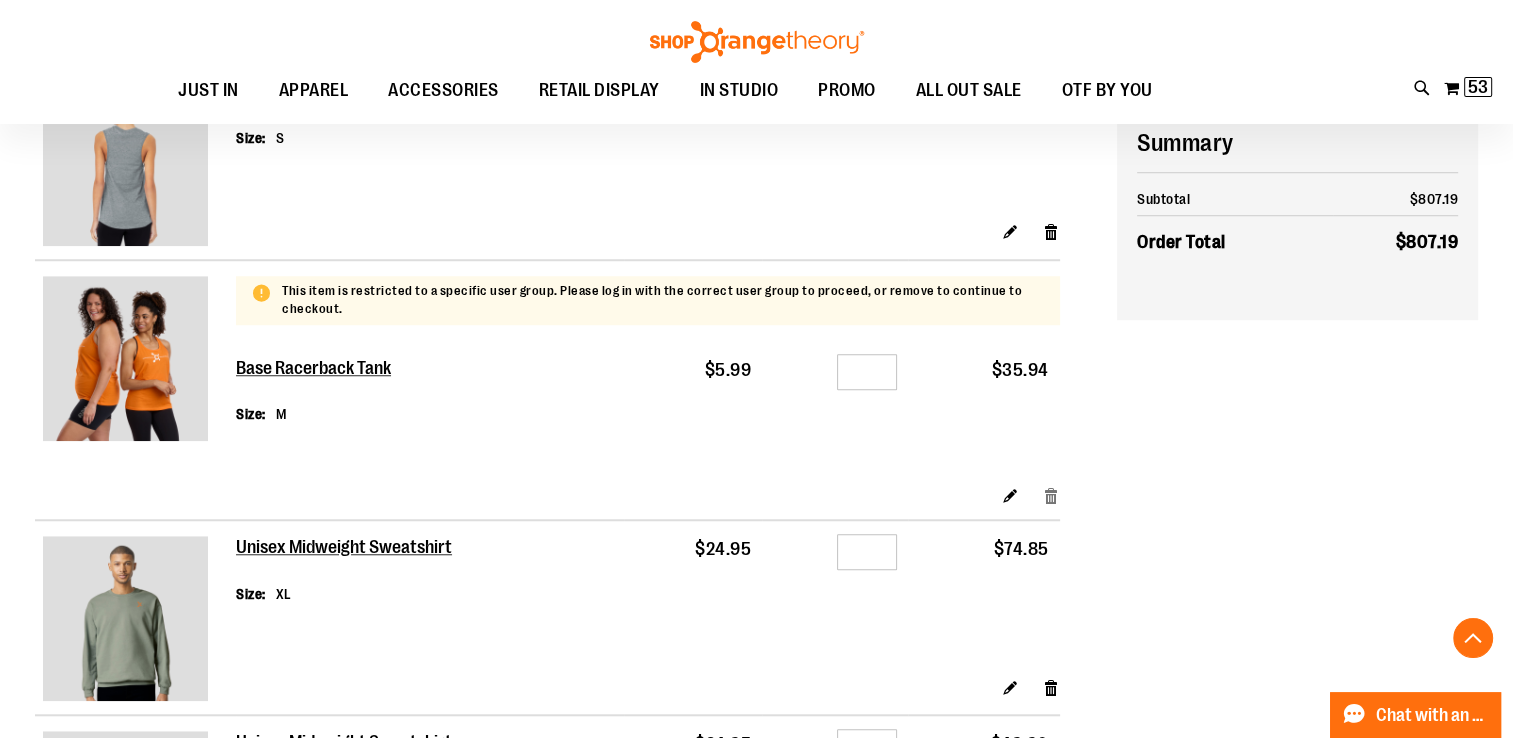 type on "**********" 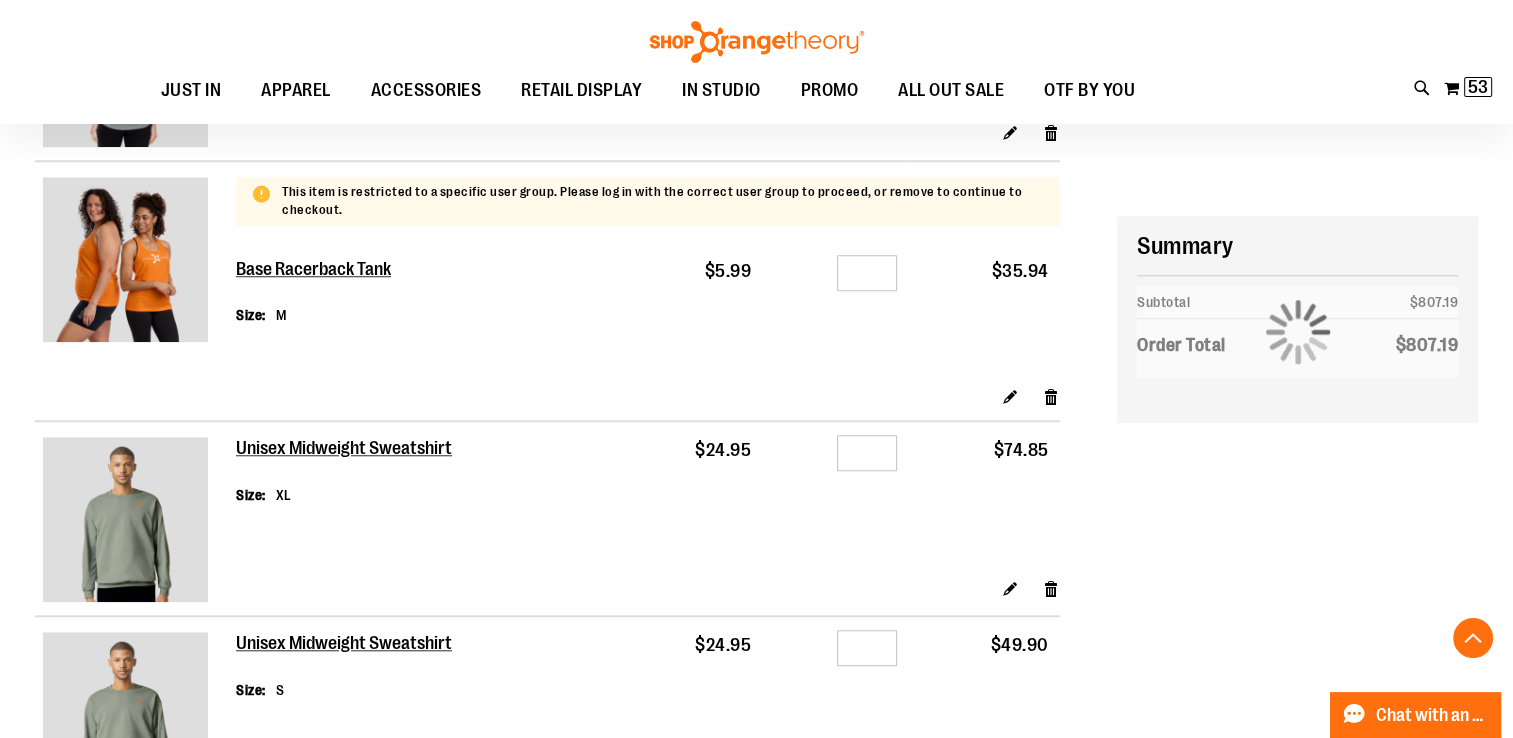 scroll, scrollTop: 1699, scrollLeft: 0, axis: vertical 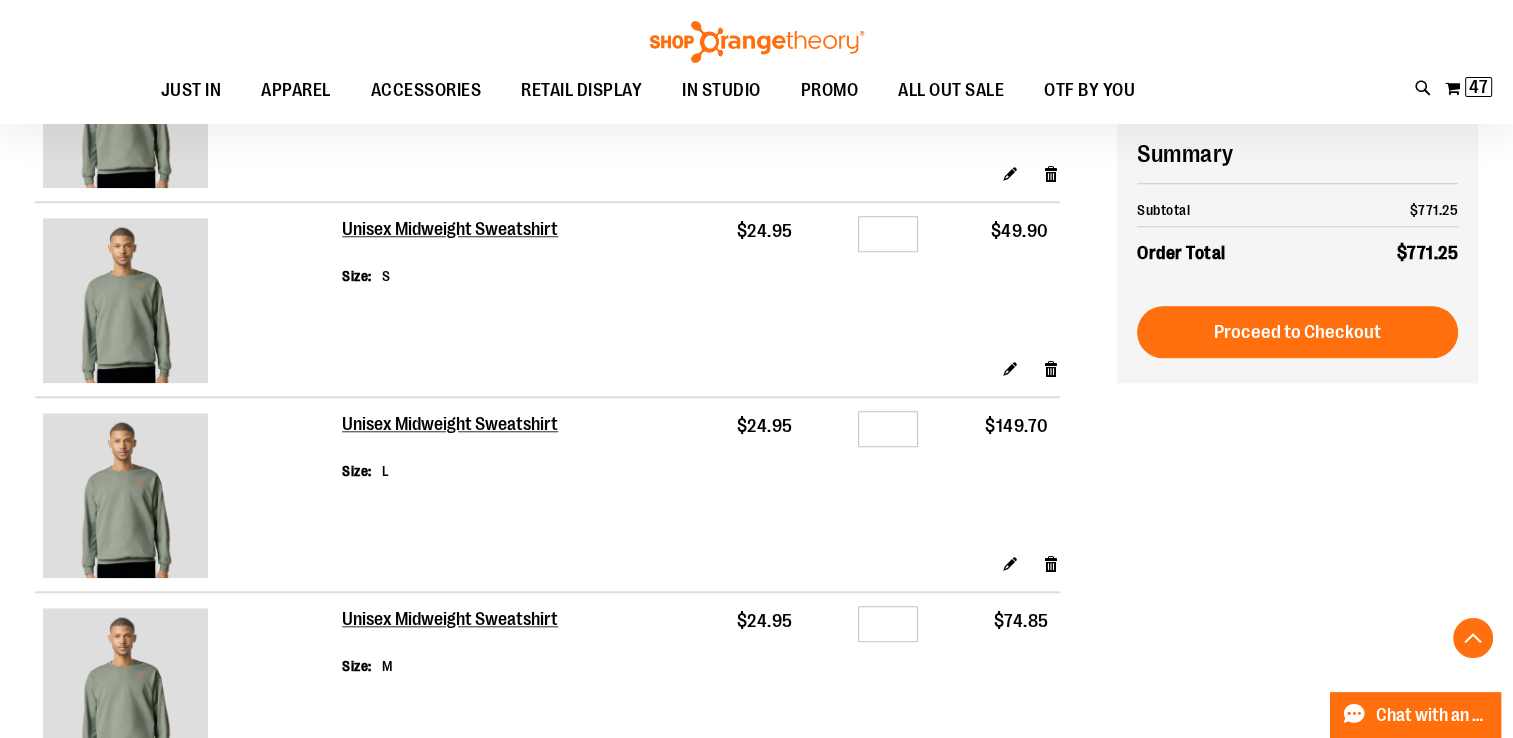 type on "**********" 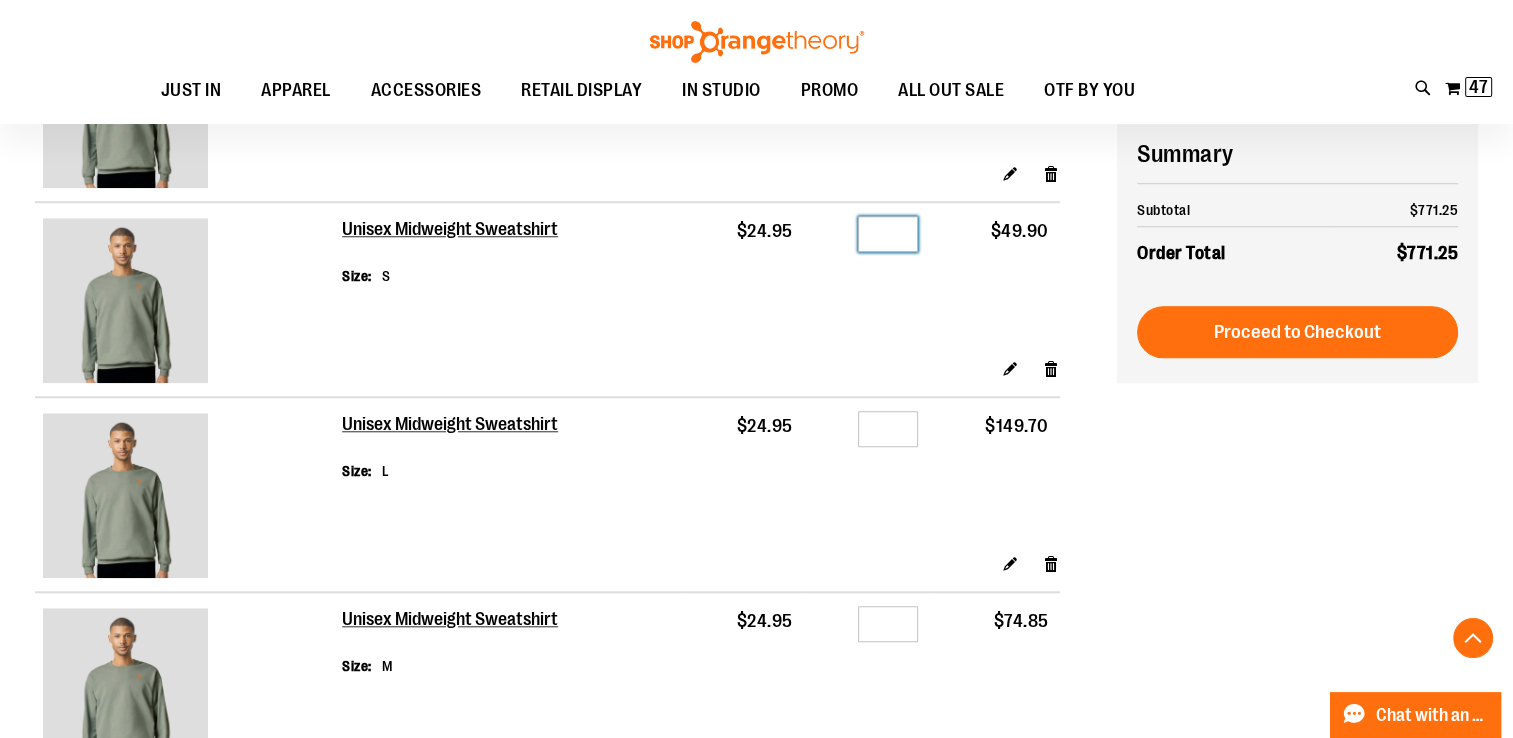 click on "*" at bounding box center (888, 234) 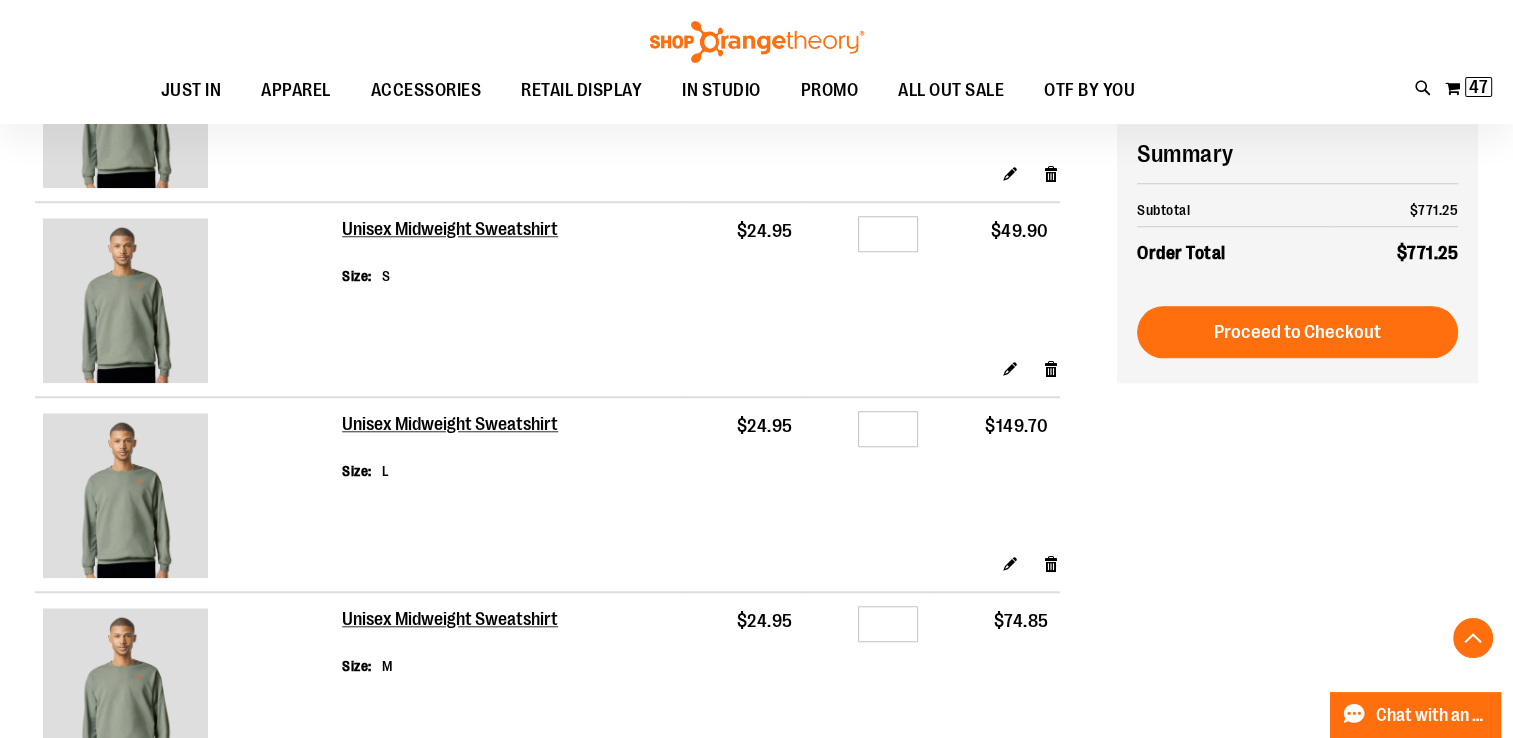 click on "Edit
Remove item" at bounding box center (700, 375) 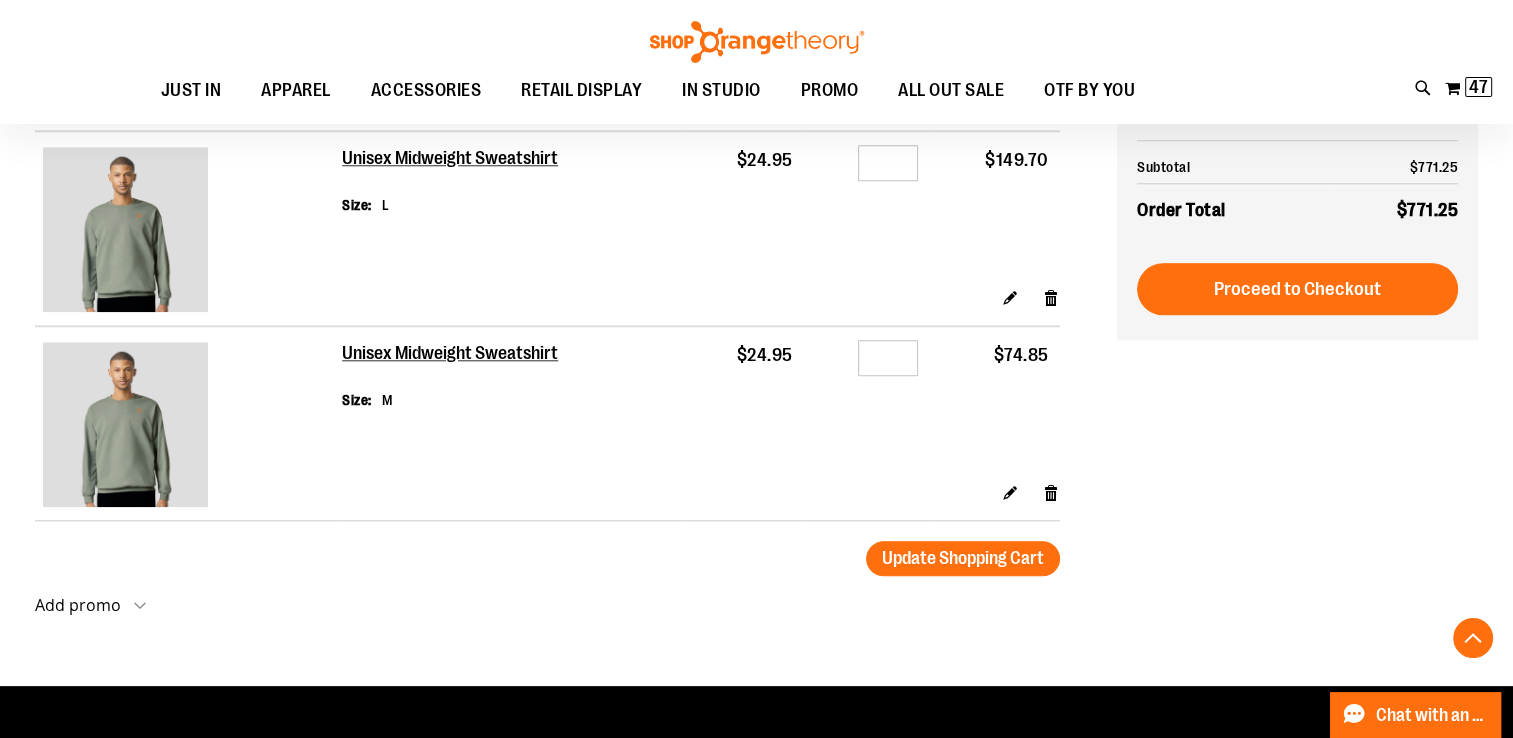 scroll, scrollTop: 2099, scrollLeft: 0, axis: vertical 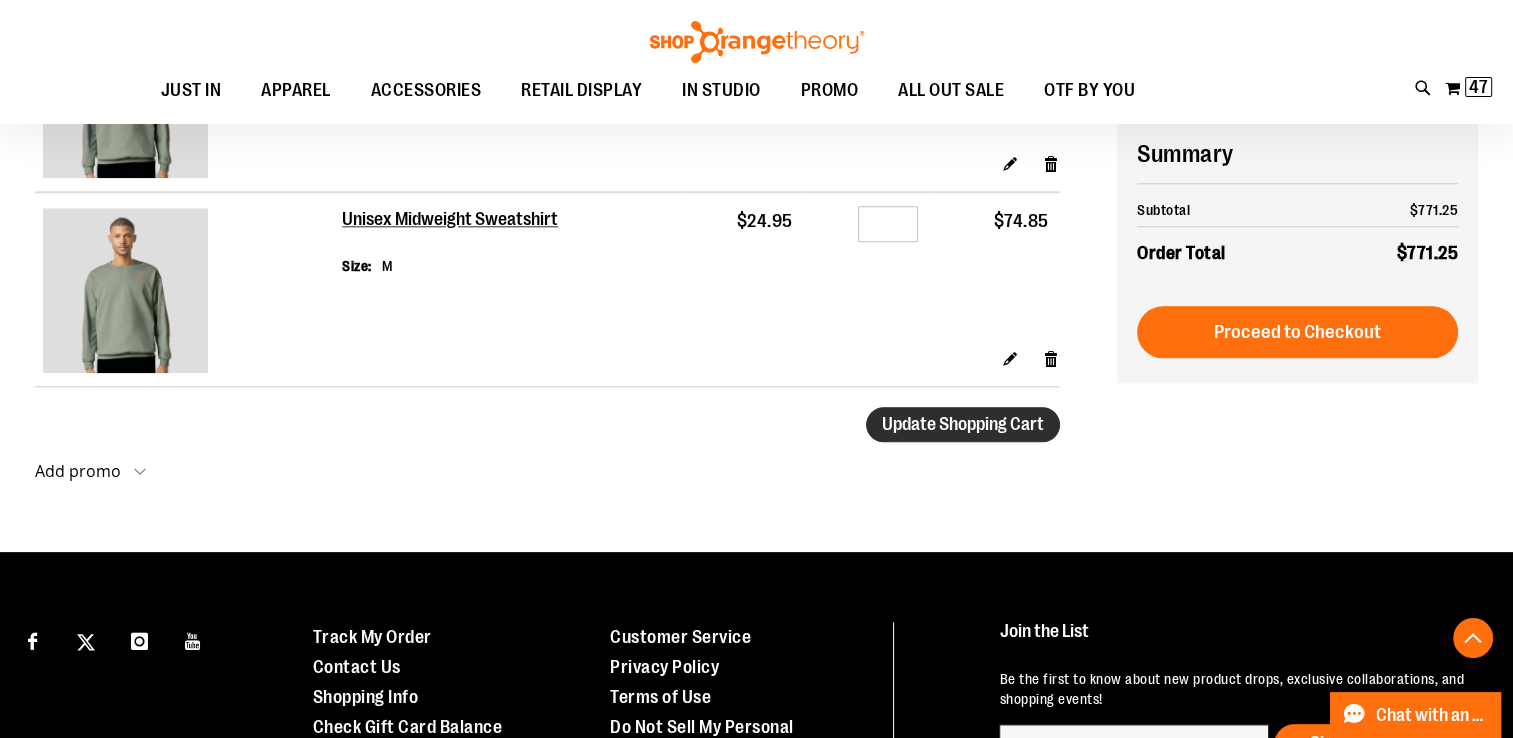 click on "Update Shopping Cart" at bounding box center (963, 424) 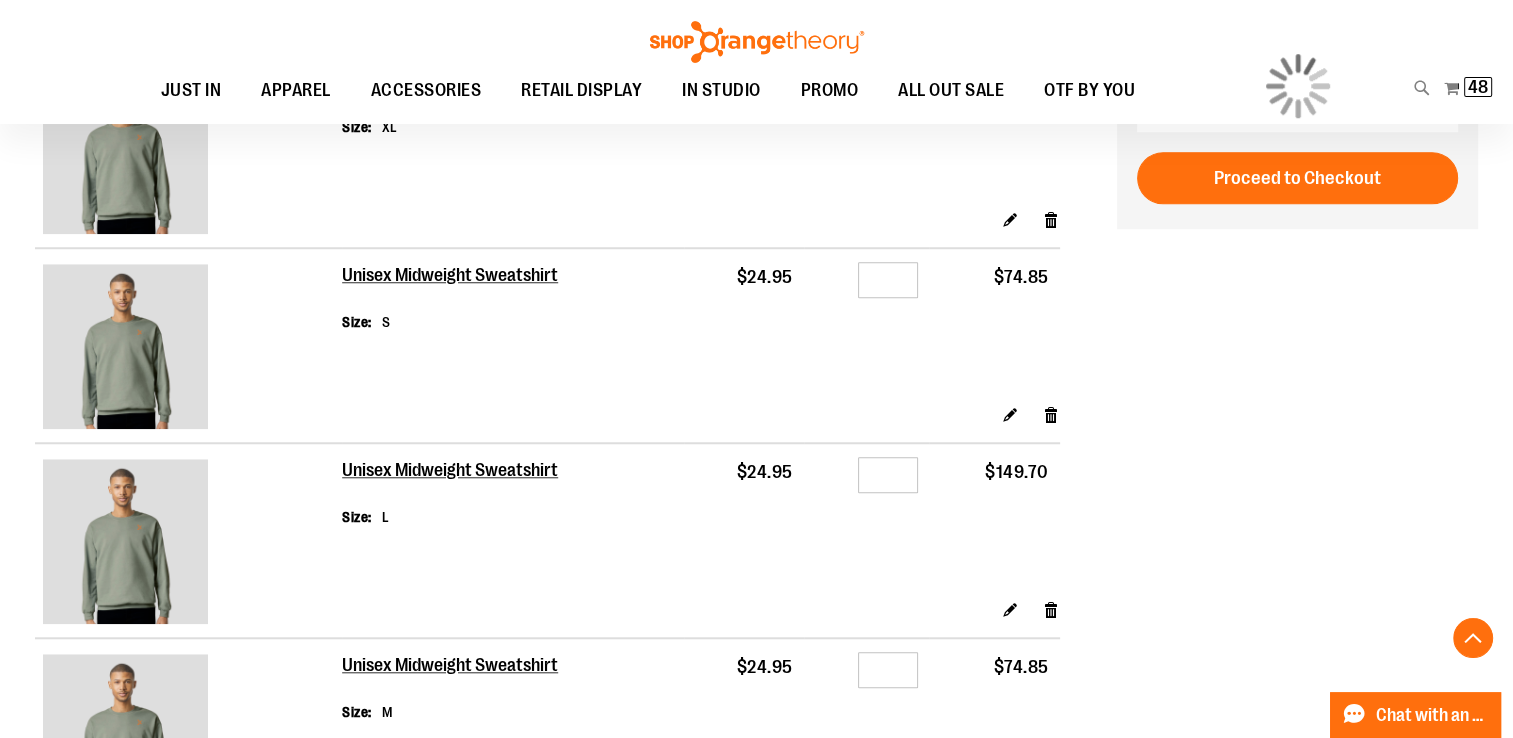 scroll, scrollTop: 1499, scrollLeft: 0, axis: vertical 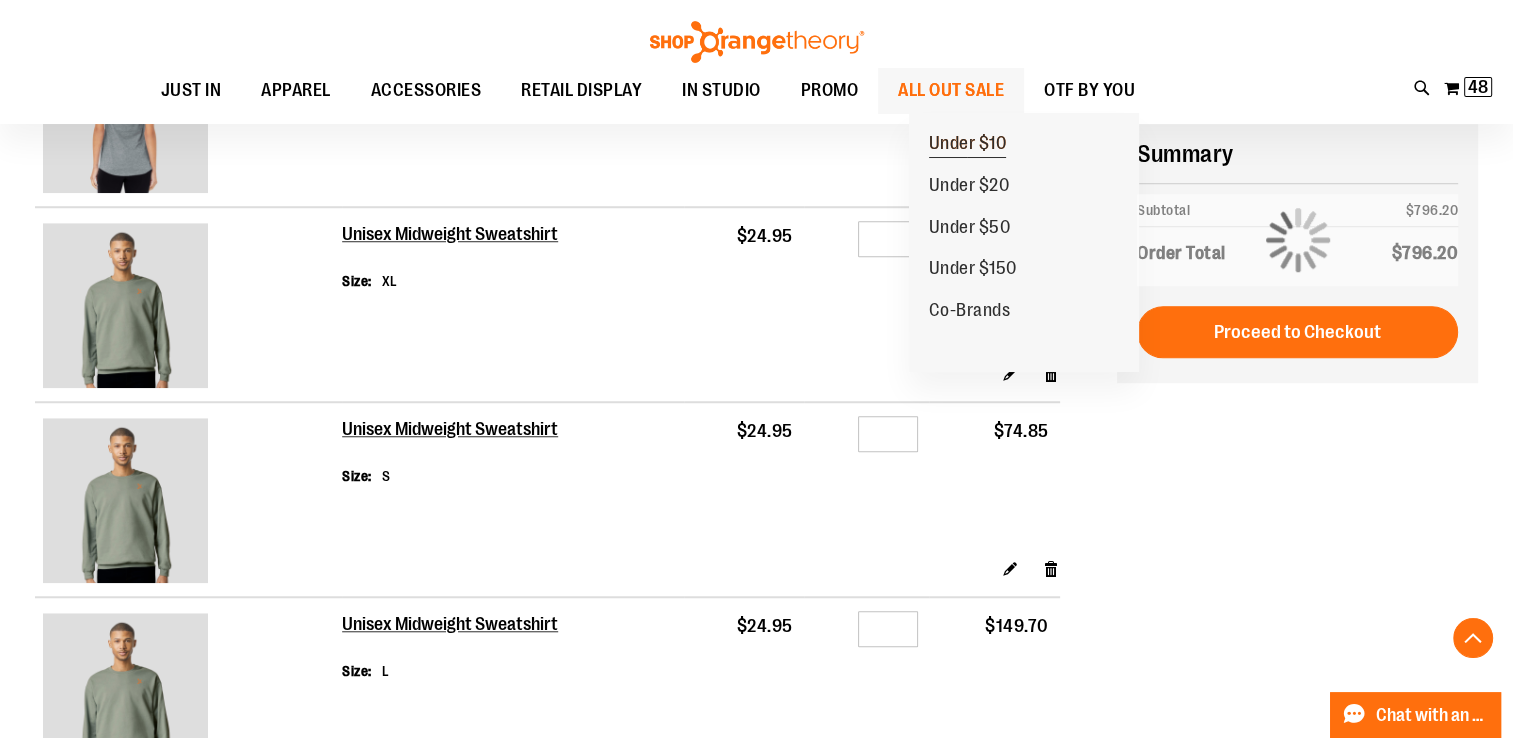 type on "**********" 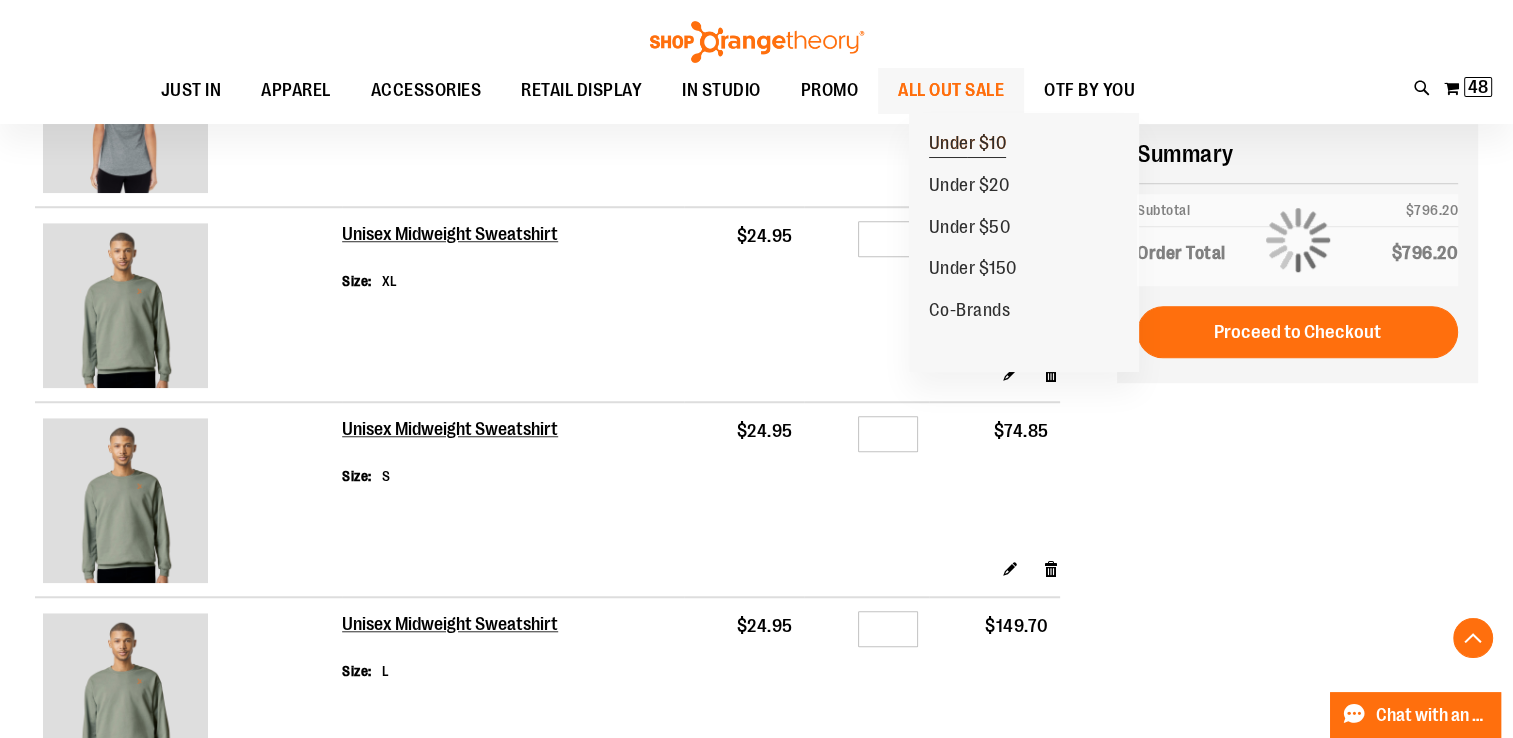 click on "Under $10" at bounding box center (968, 145) 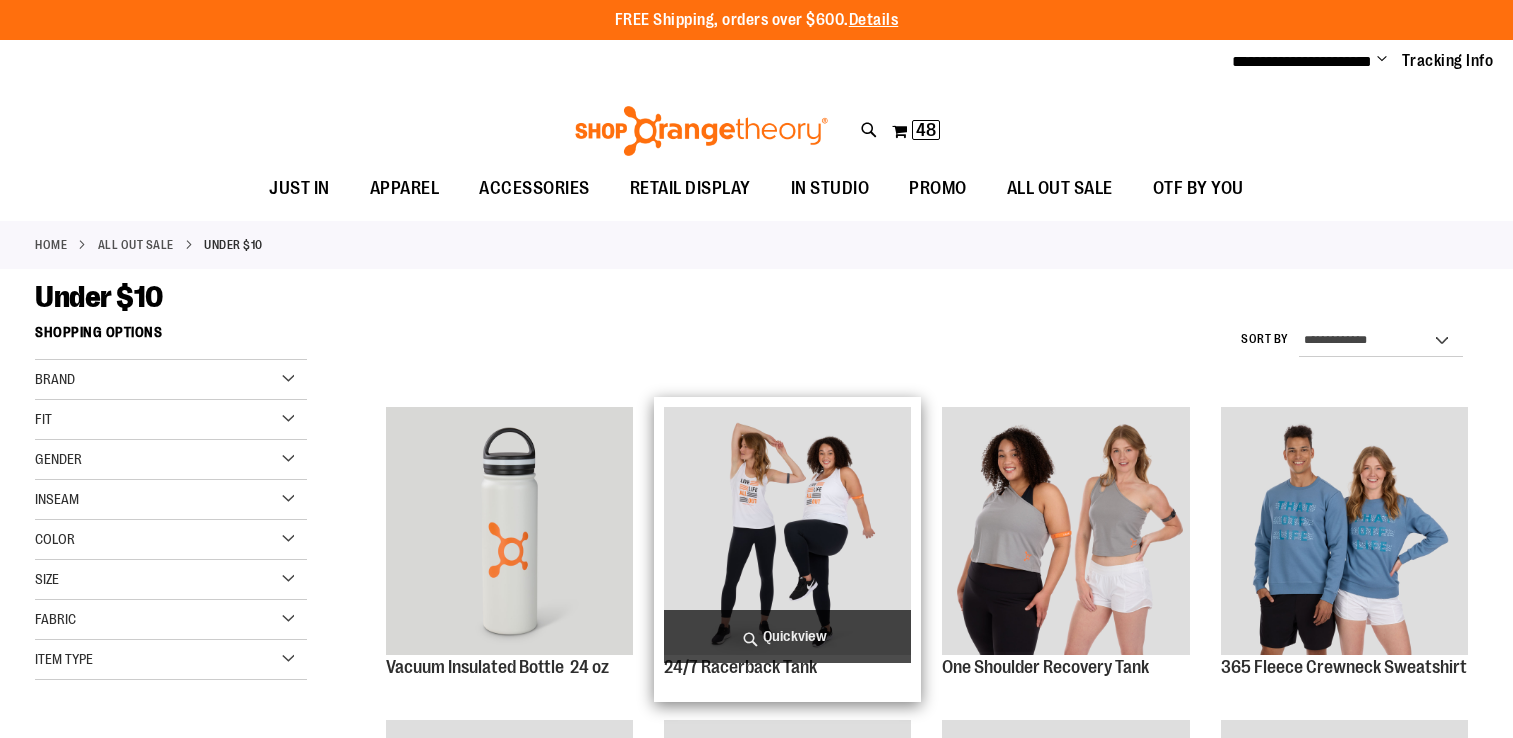 scroll, scrollTop: 0, scrollLeft: 0, axis: both 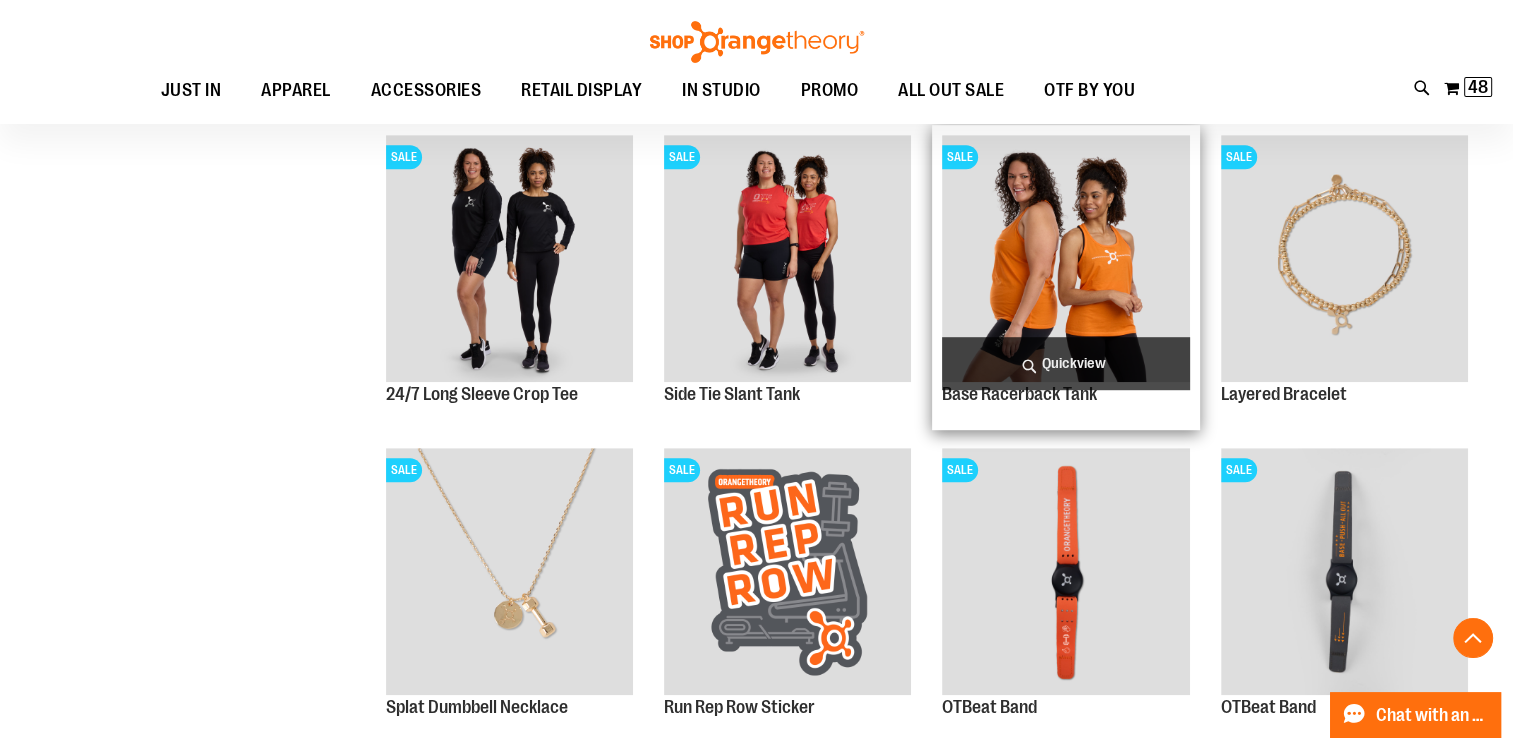 type on "**********" 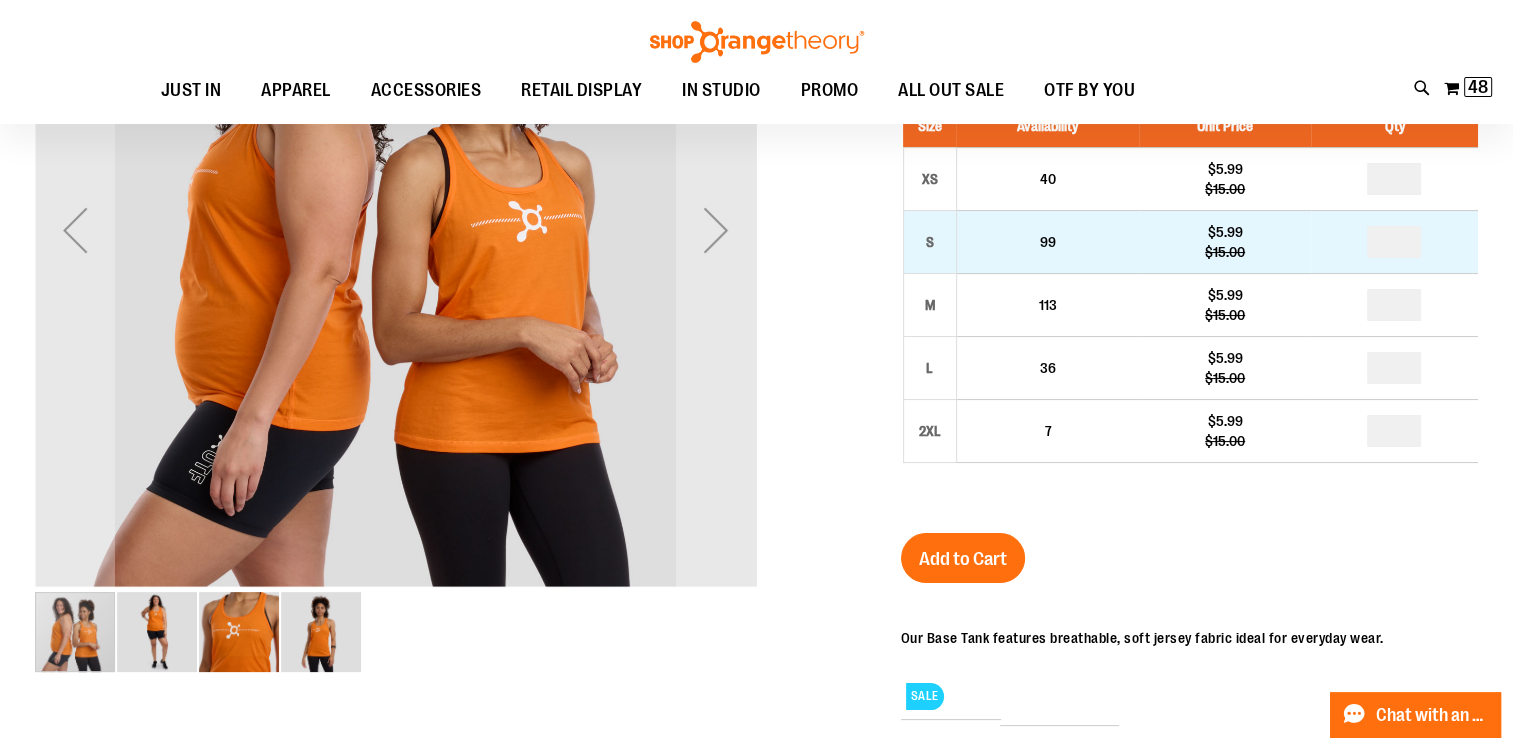 scroll, scrollTop: 200, scrollLeft: 0, axis: vertical 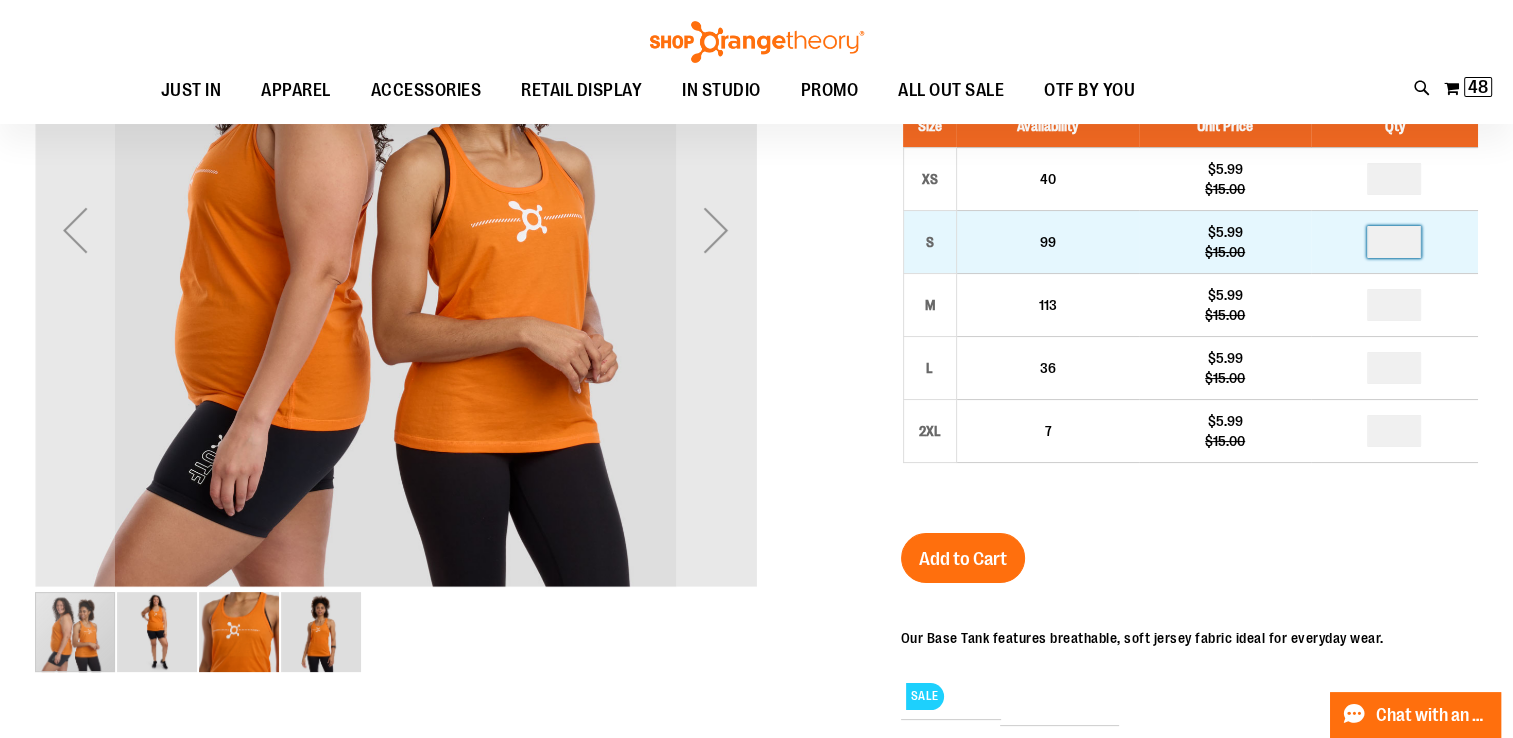 click at bounding box center [1394, 242] 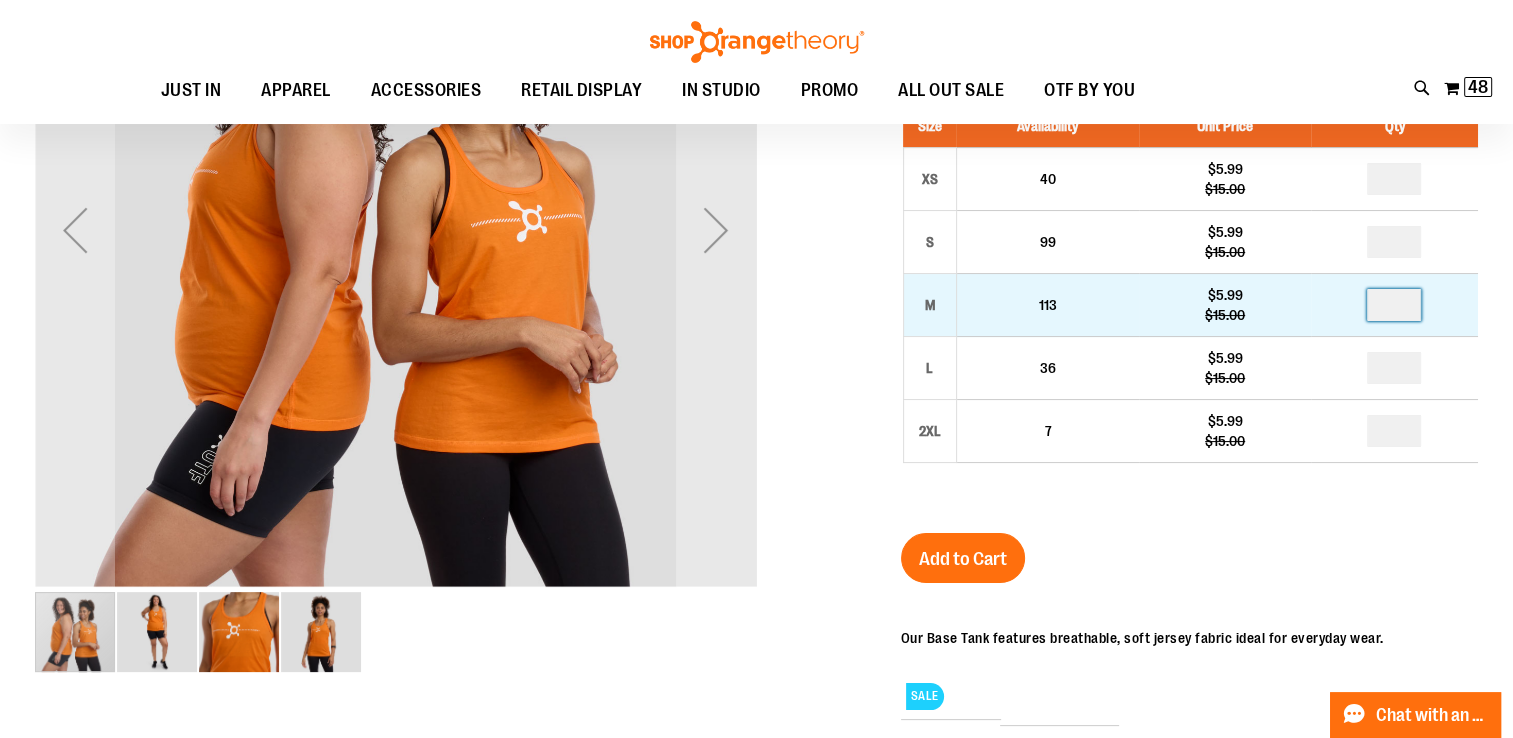 click at bounding box center [1394, 305] 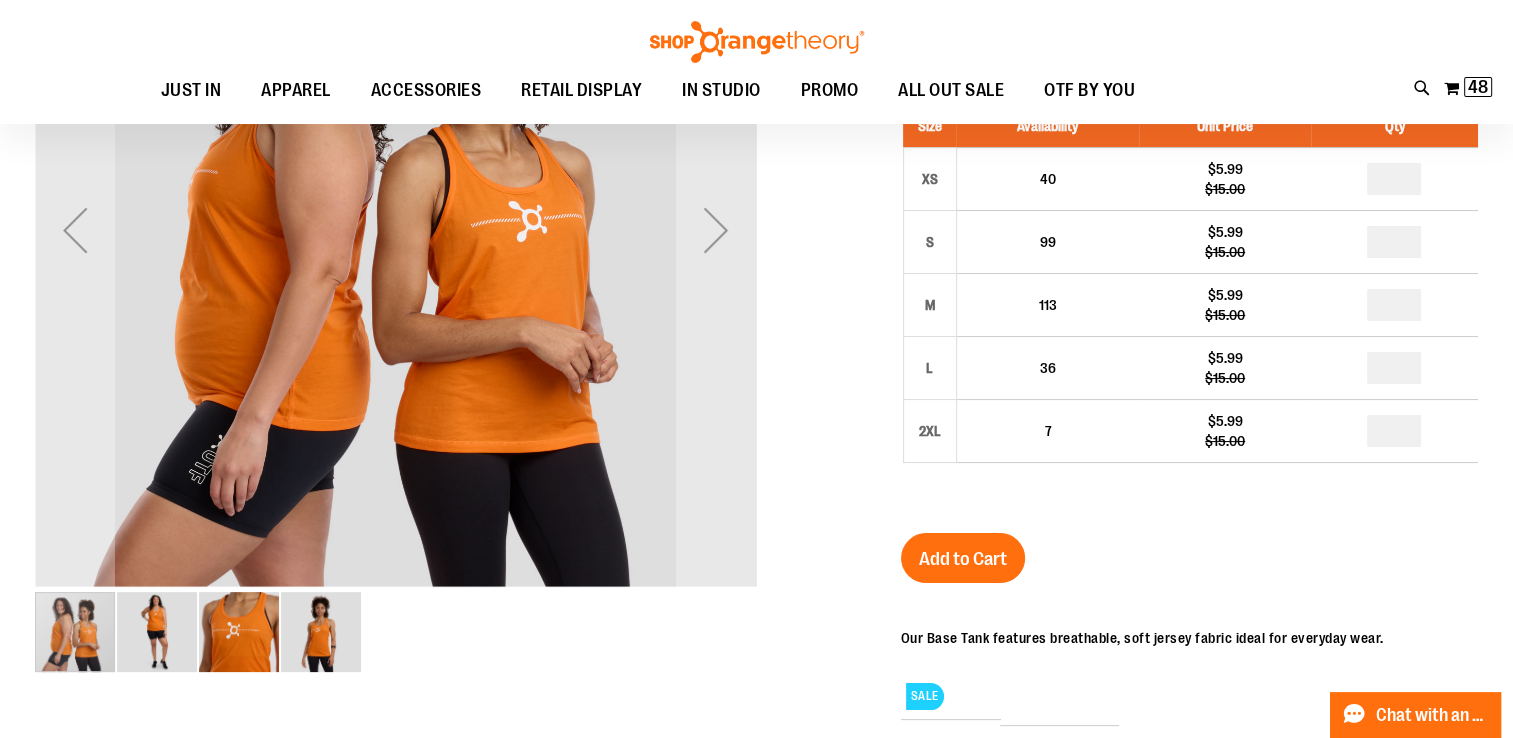 type on "*" 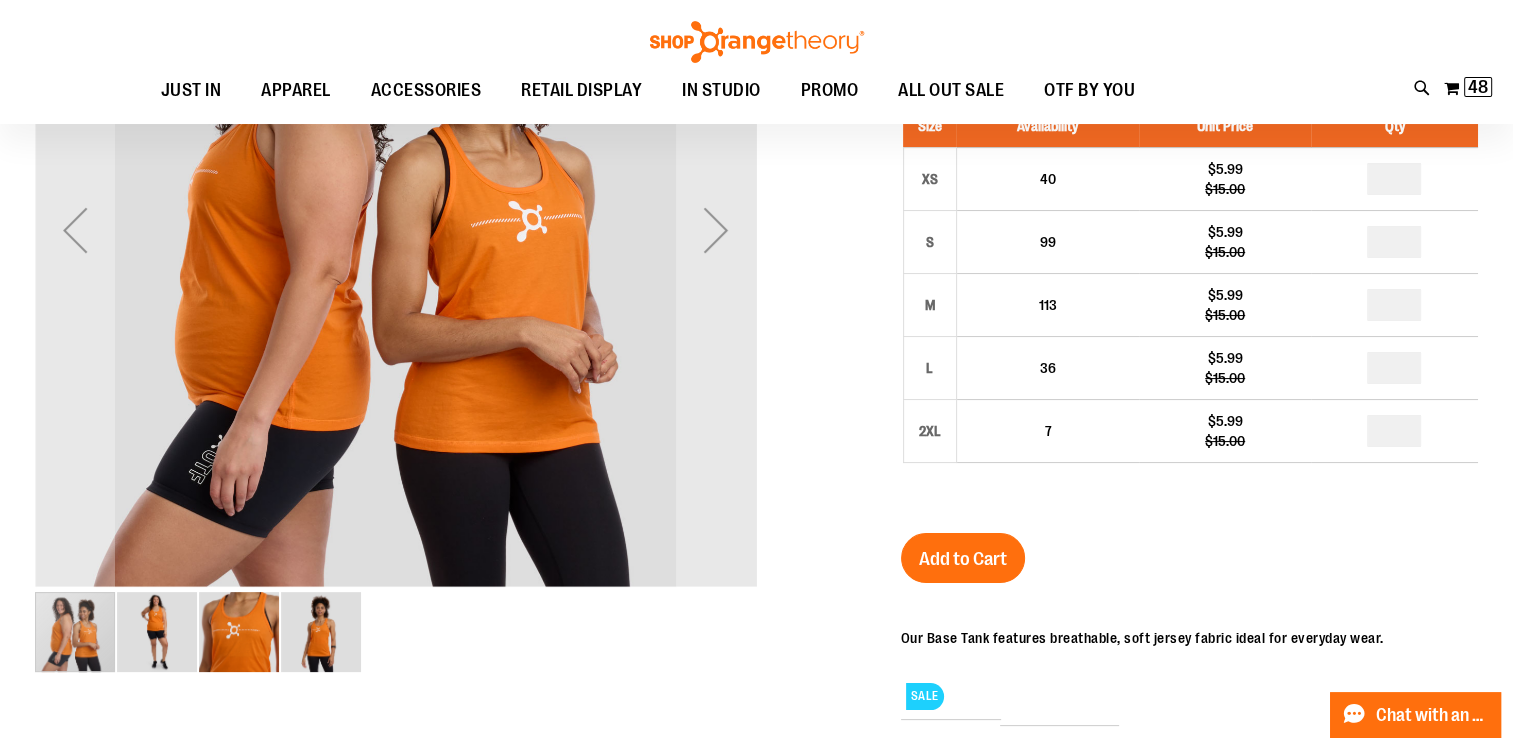 click on "Add to Cart" at bounding box center (963, 559) 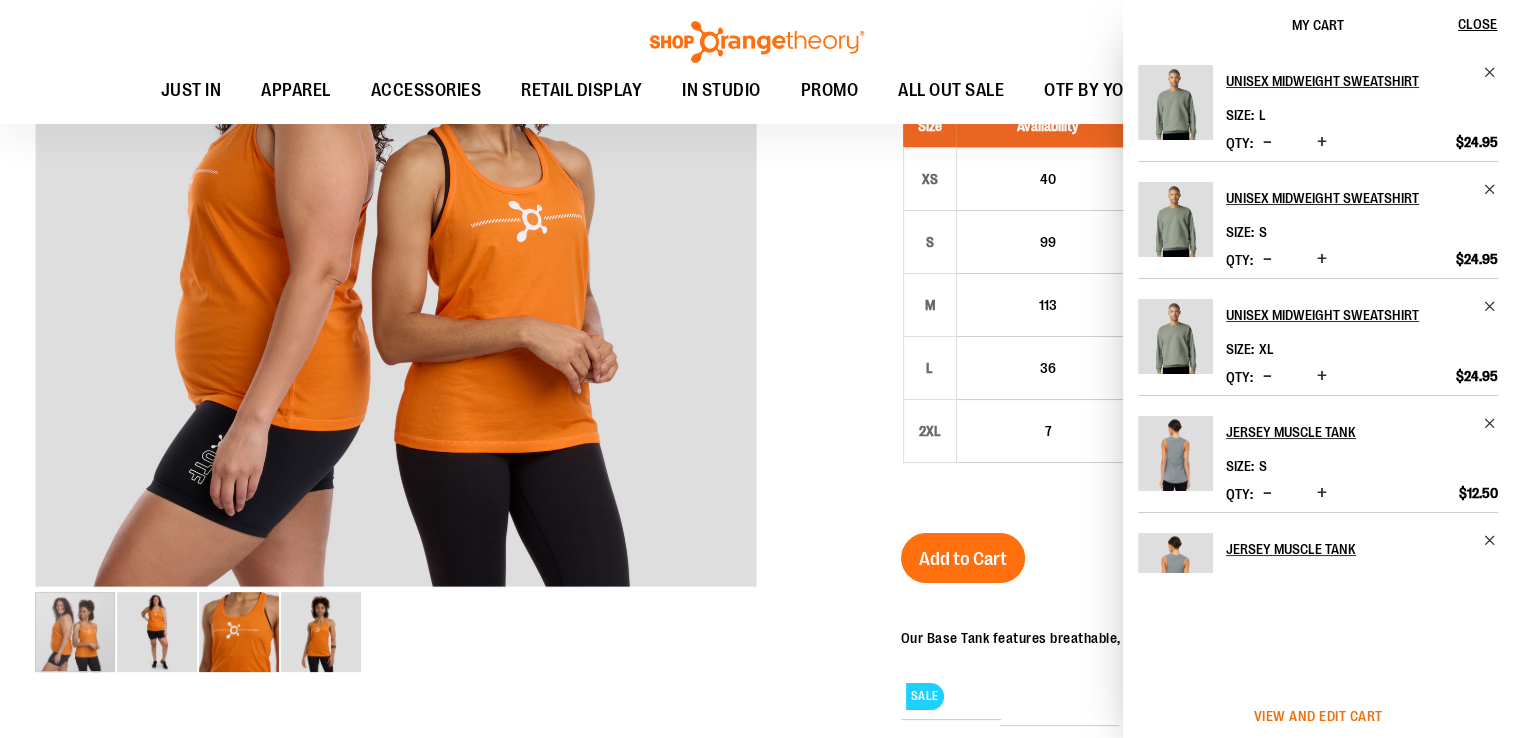 click on "View and edit cart" at bounding box center [1318, 716] 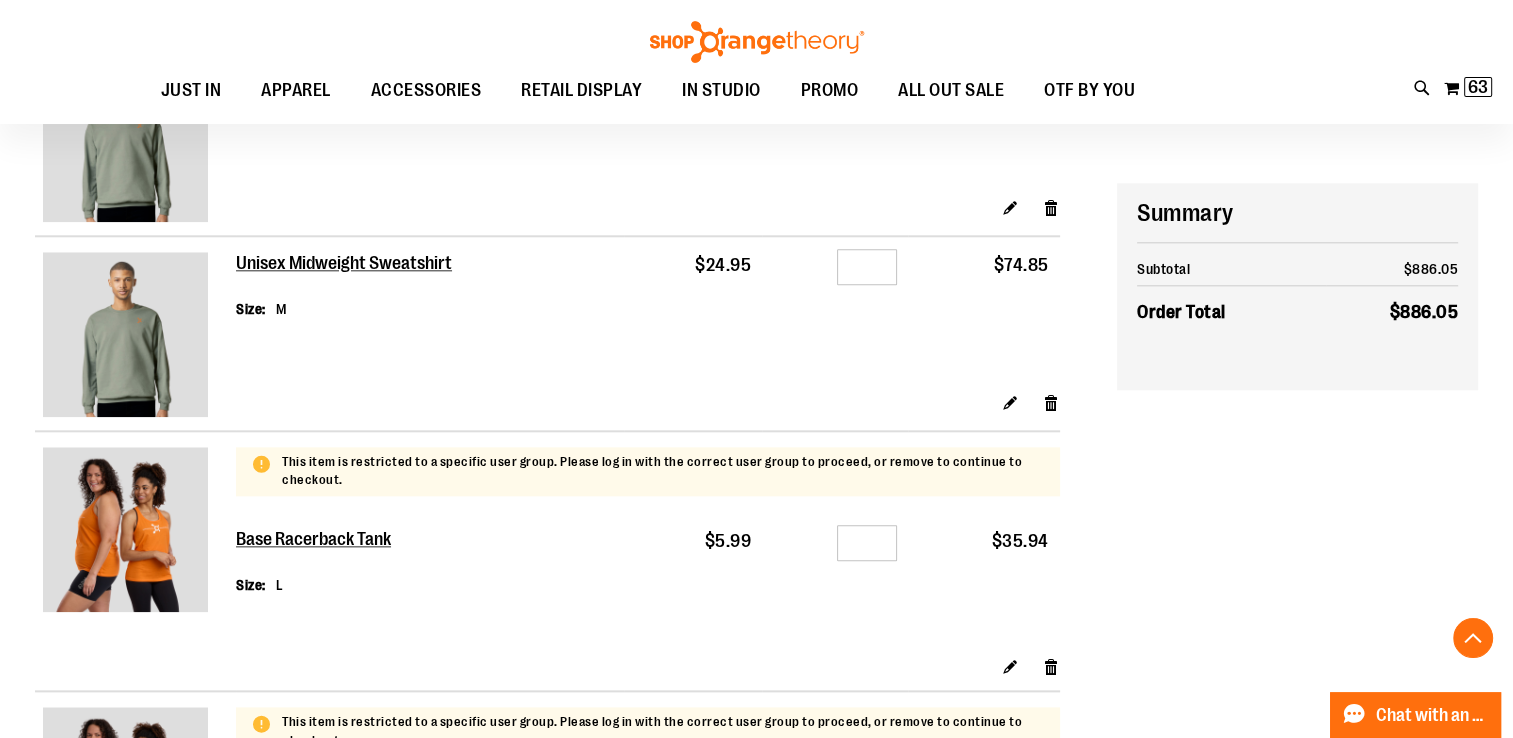 scroll, scrollTop: 2299, scrollLeft: 0, axis: vertical 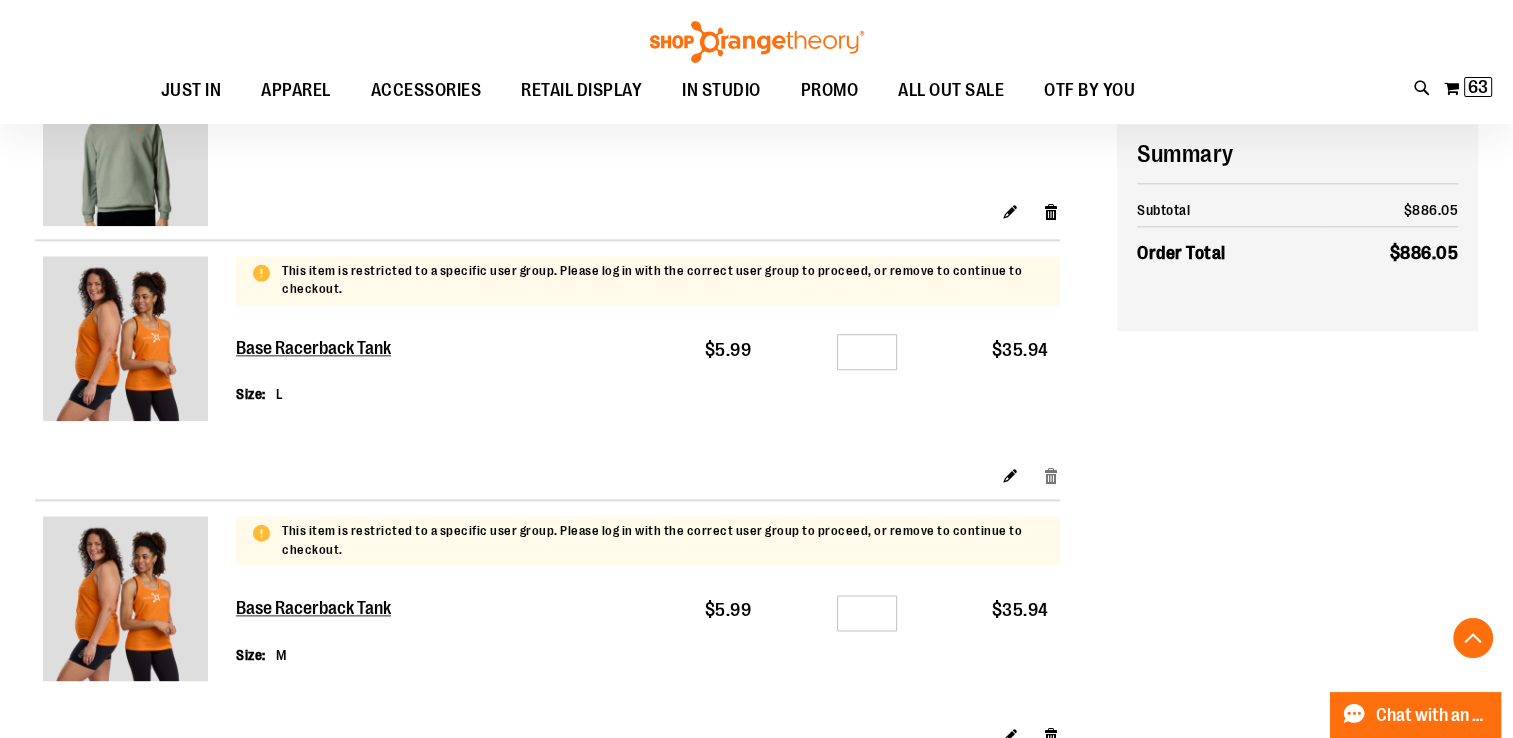 type on "**********" 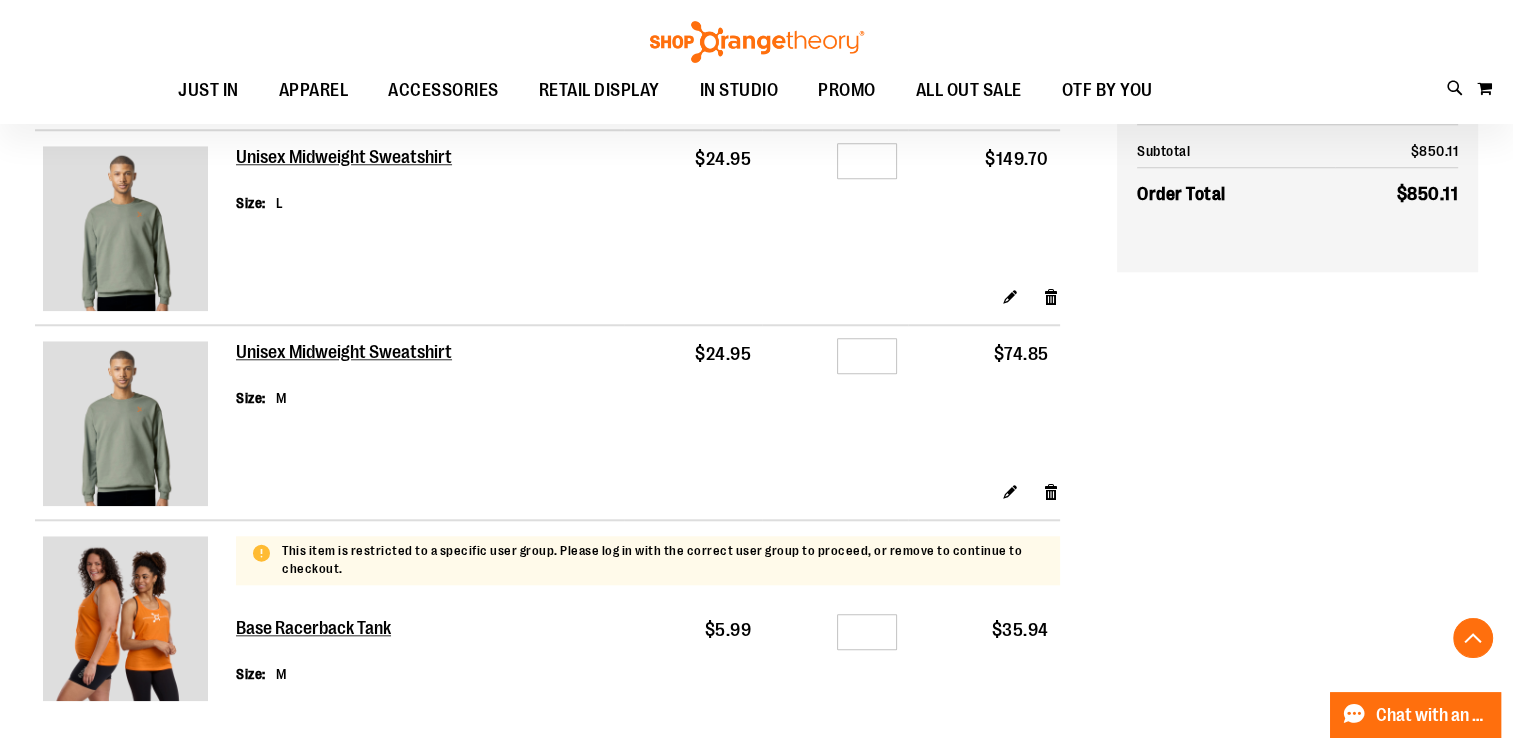 scroll, scrollTop: 1979, scrollLeft: 0, axis: vertical 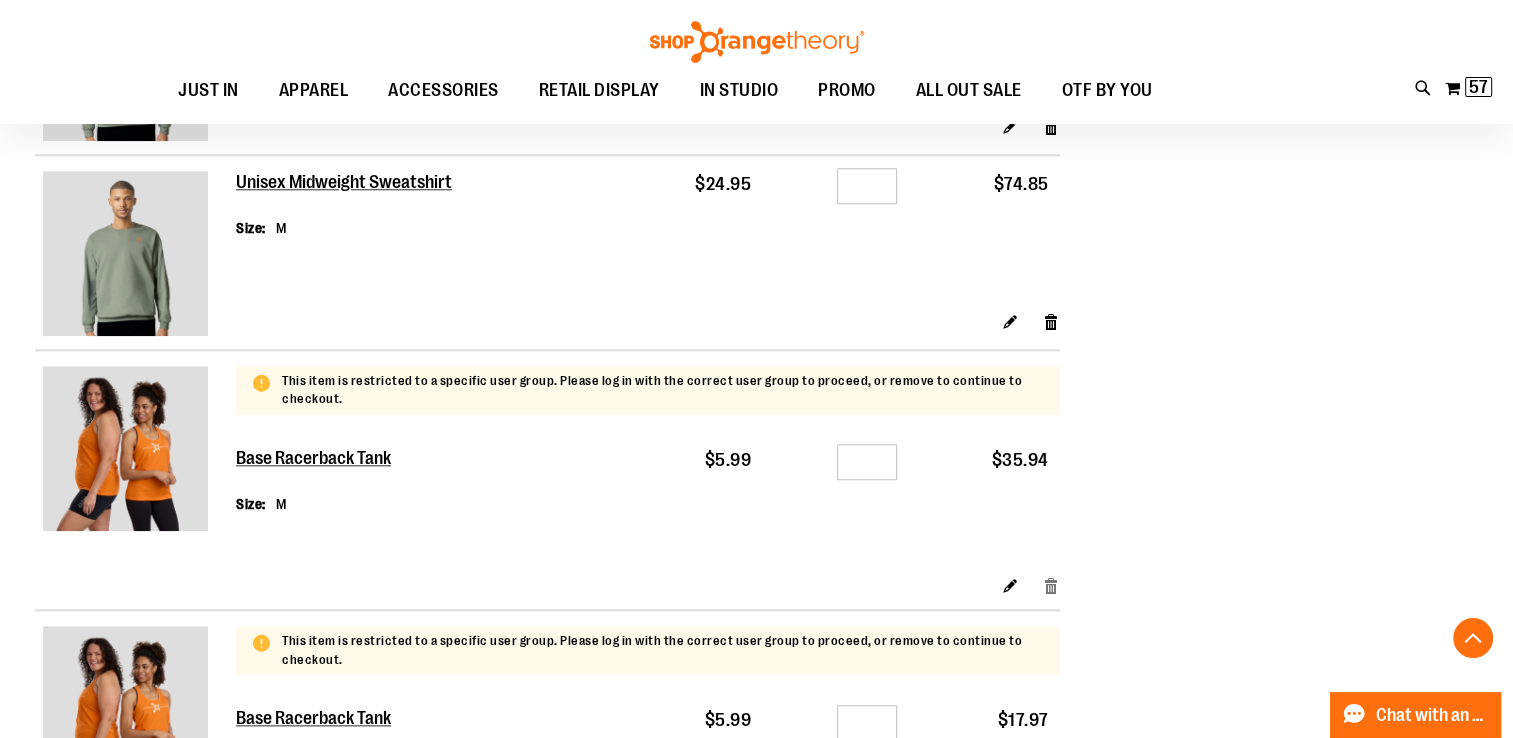 type on "**********" 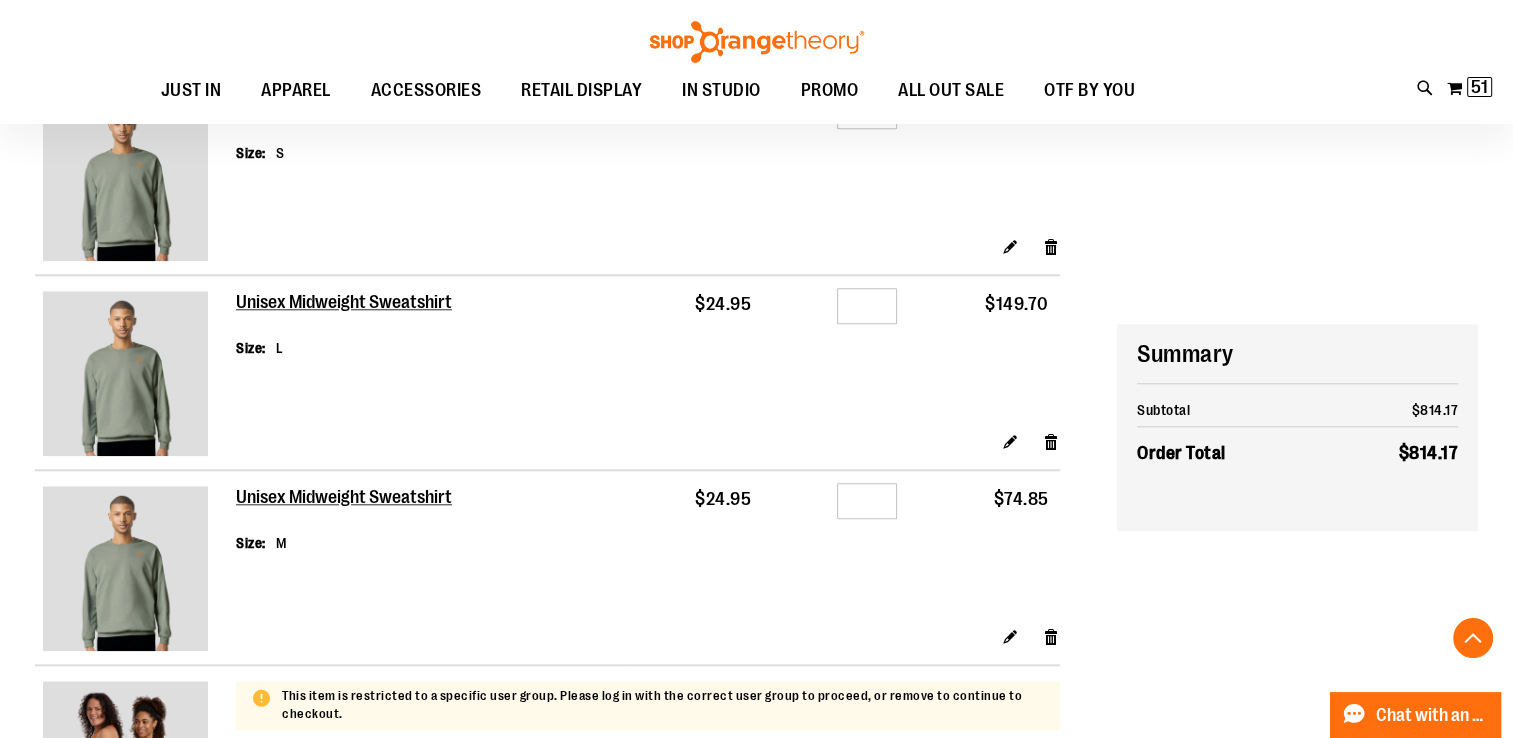 scroll, scrollTop: 2099, scrollLeft: 0, axis: vertical 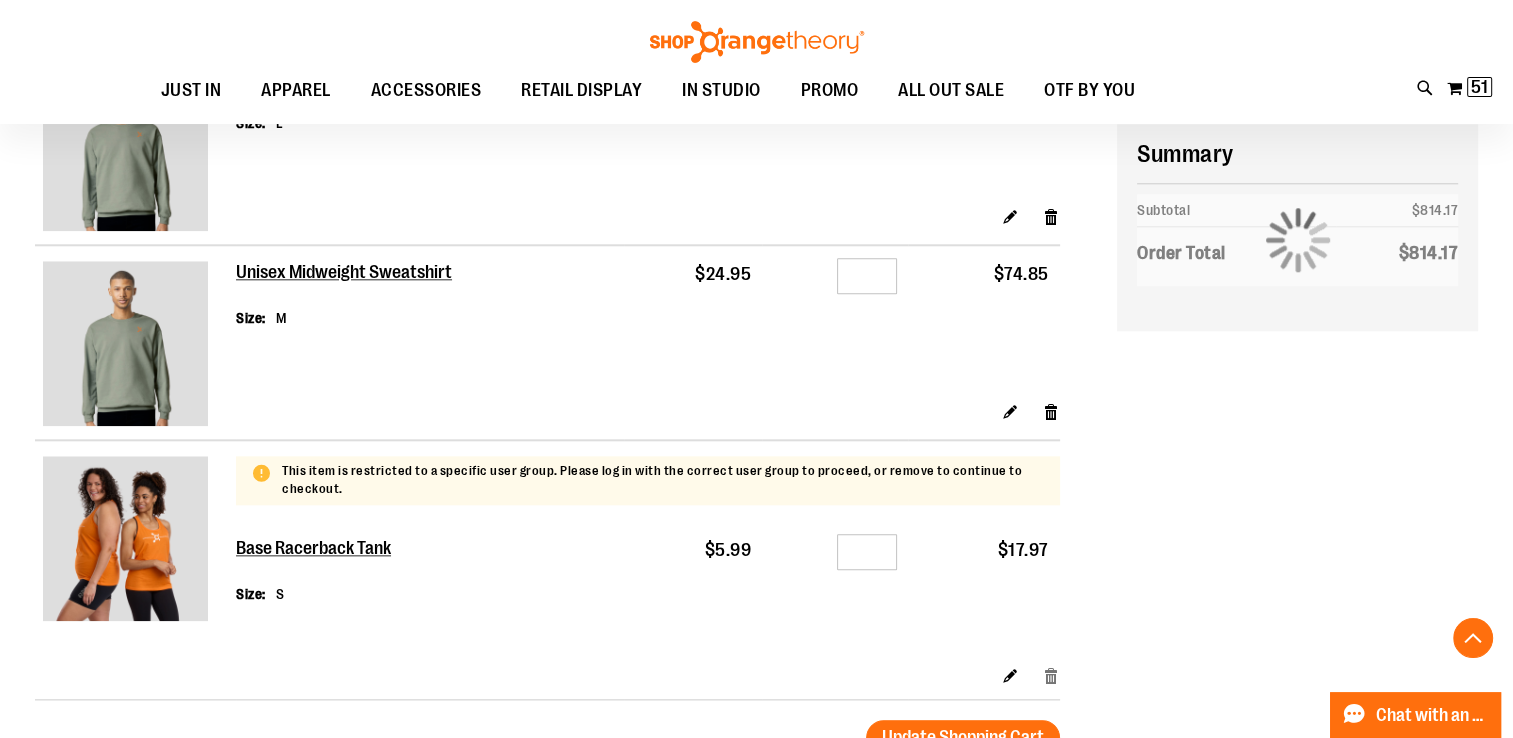 type on "**********" 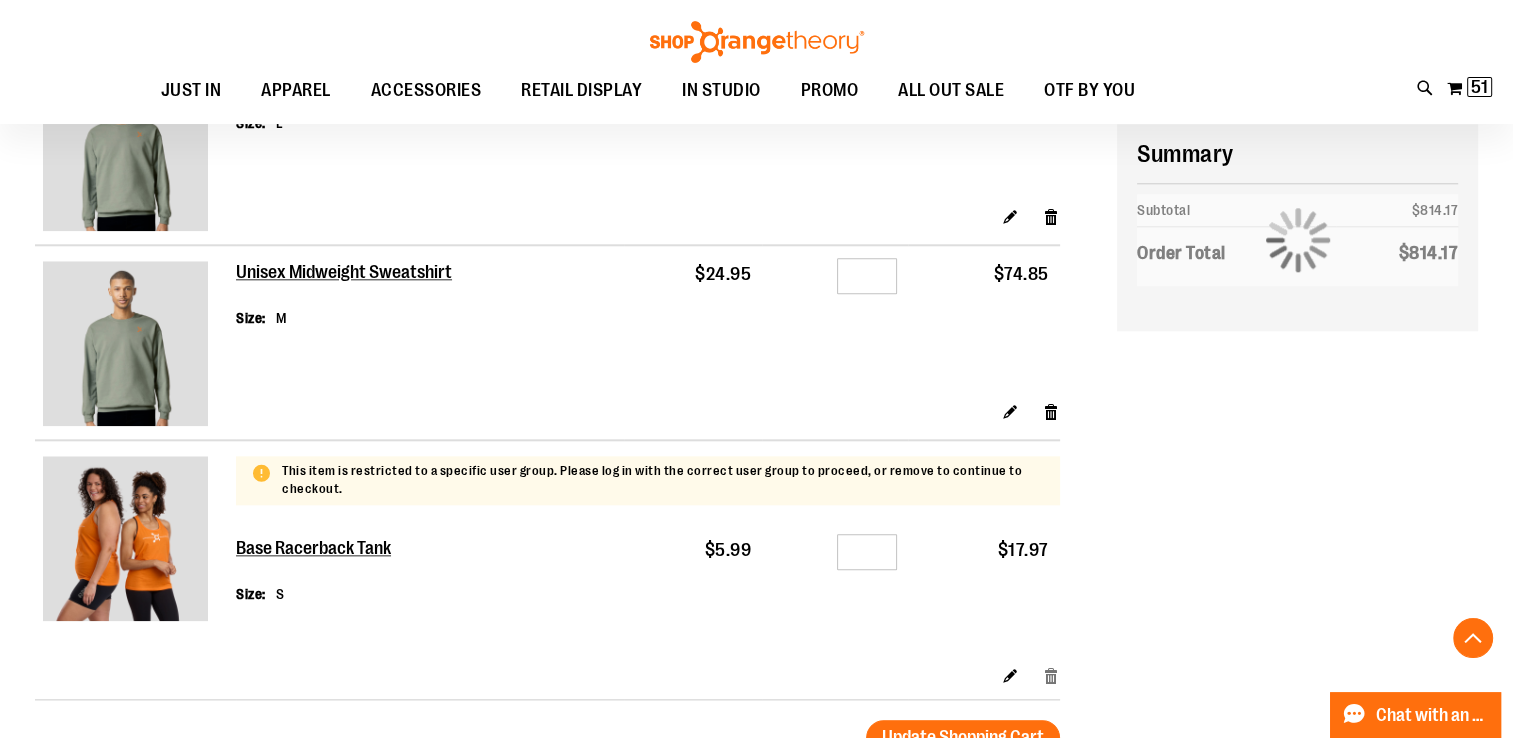 click on "Remove item" at bounding box center [1051, 674] 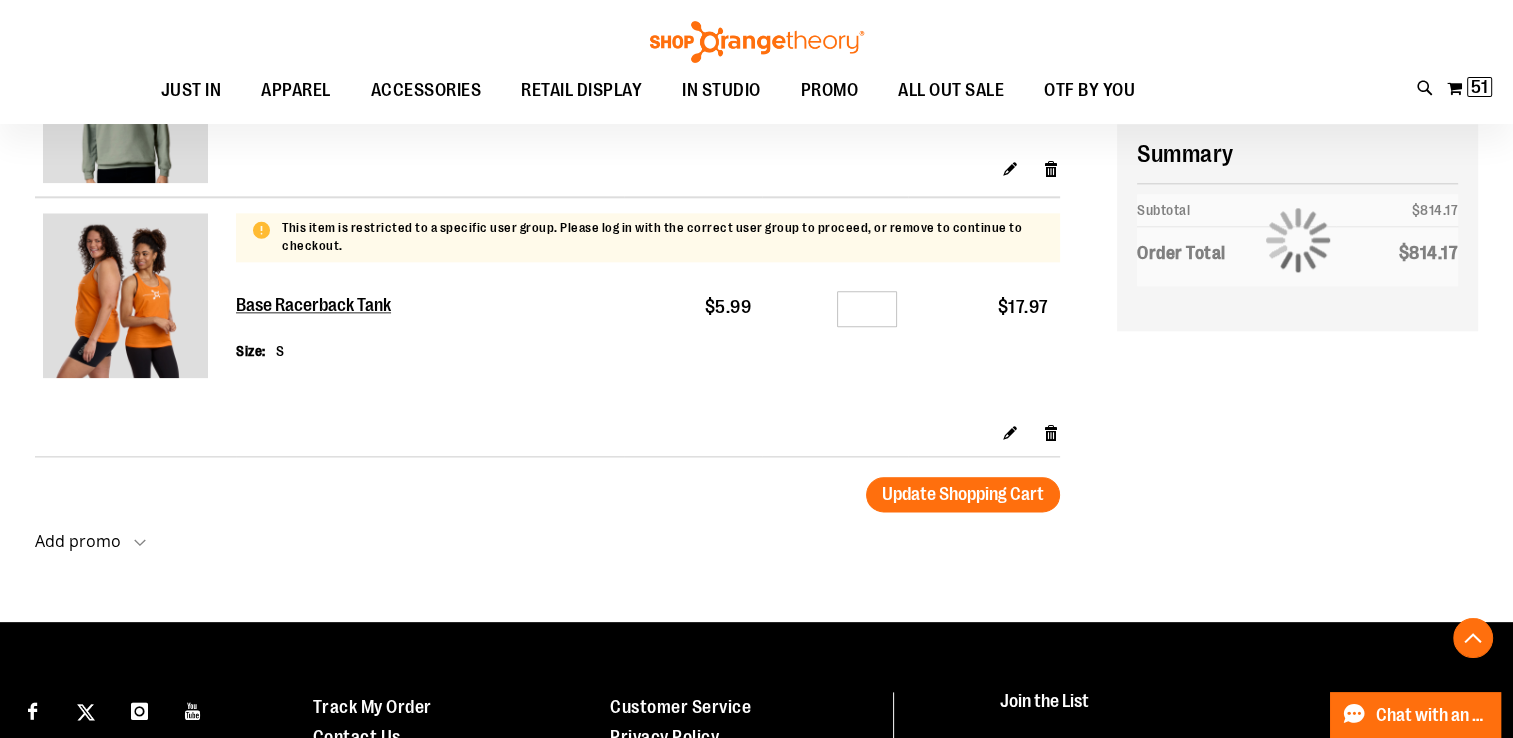 scroll, scrollTop: 2499, scrollLeft: 0, axis: vertical 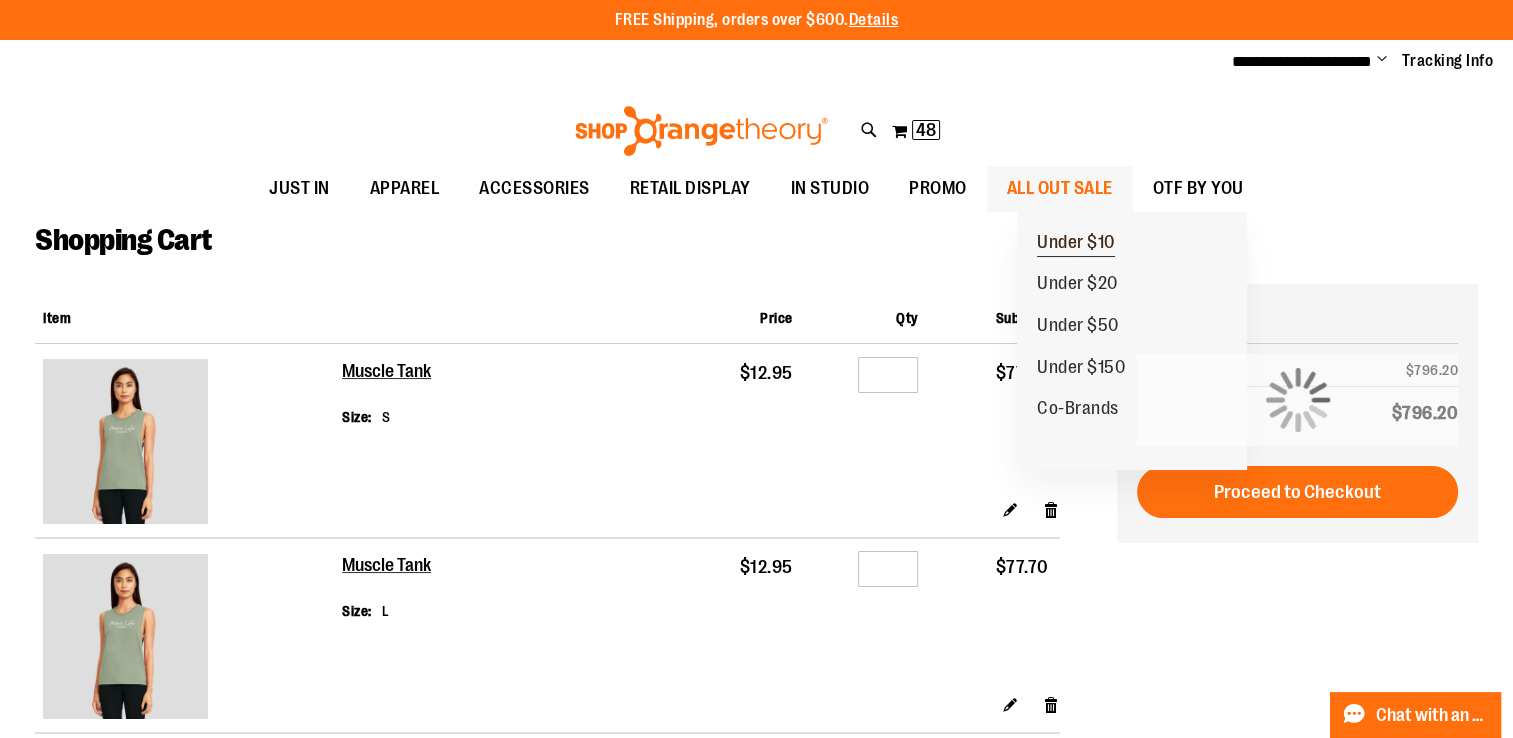 type on "**********" 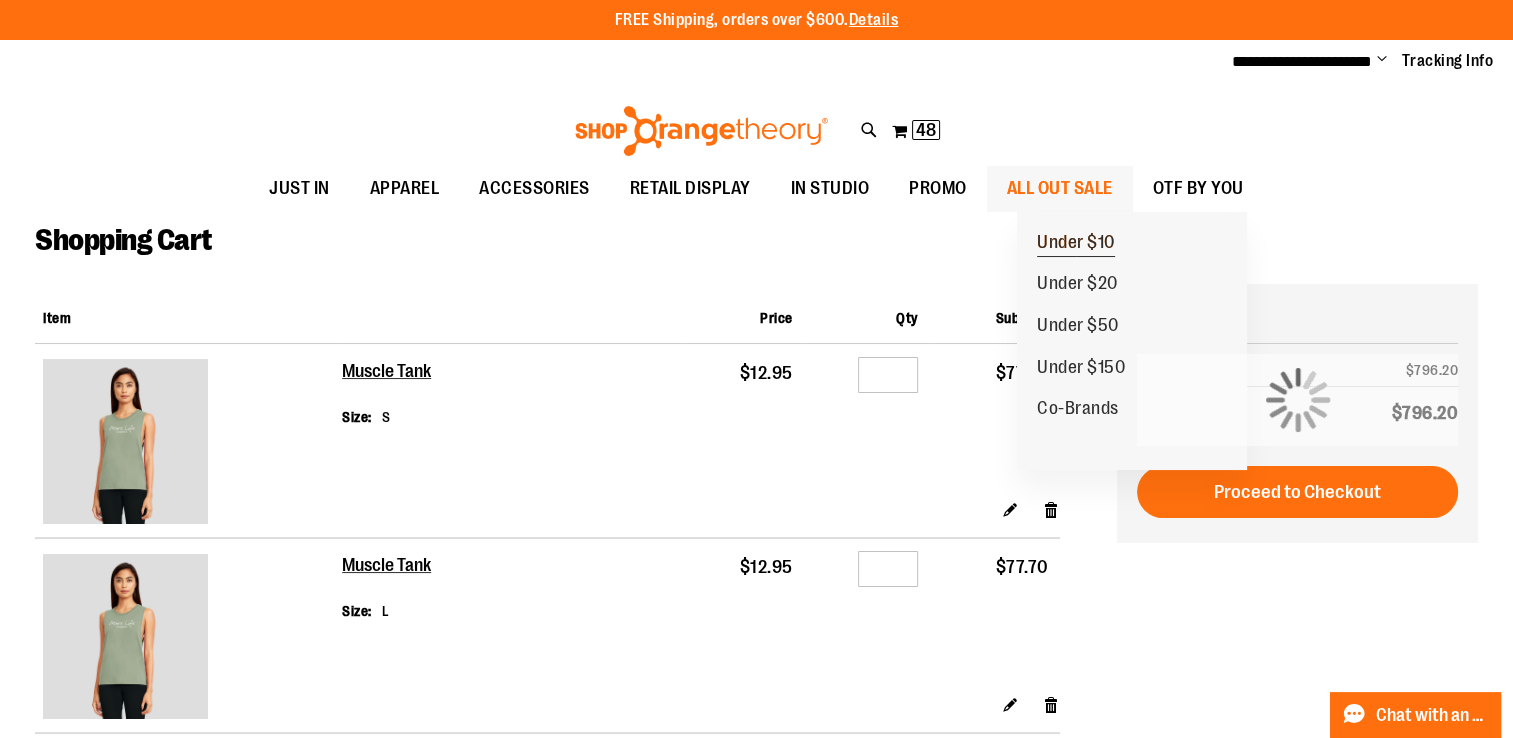 click on "Under $10" at bounding box center (1076, 244) 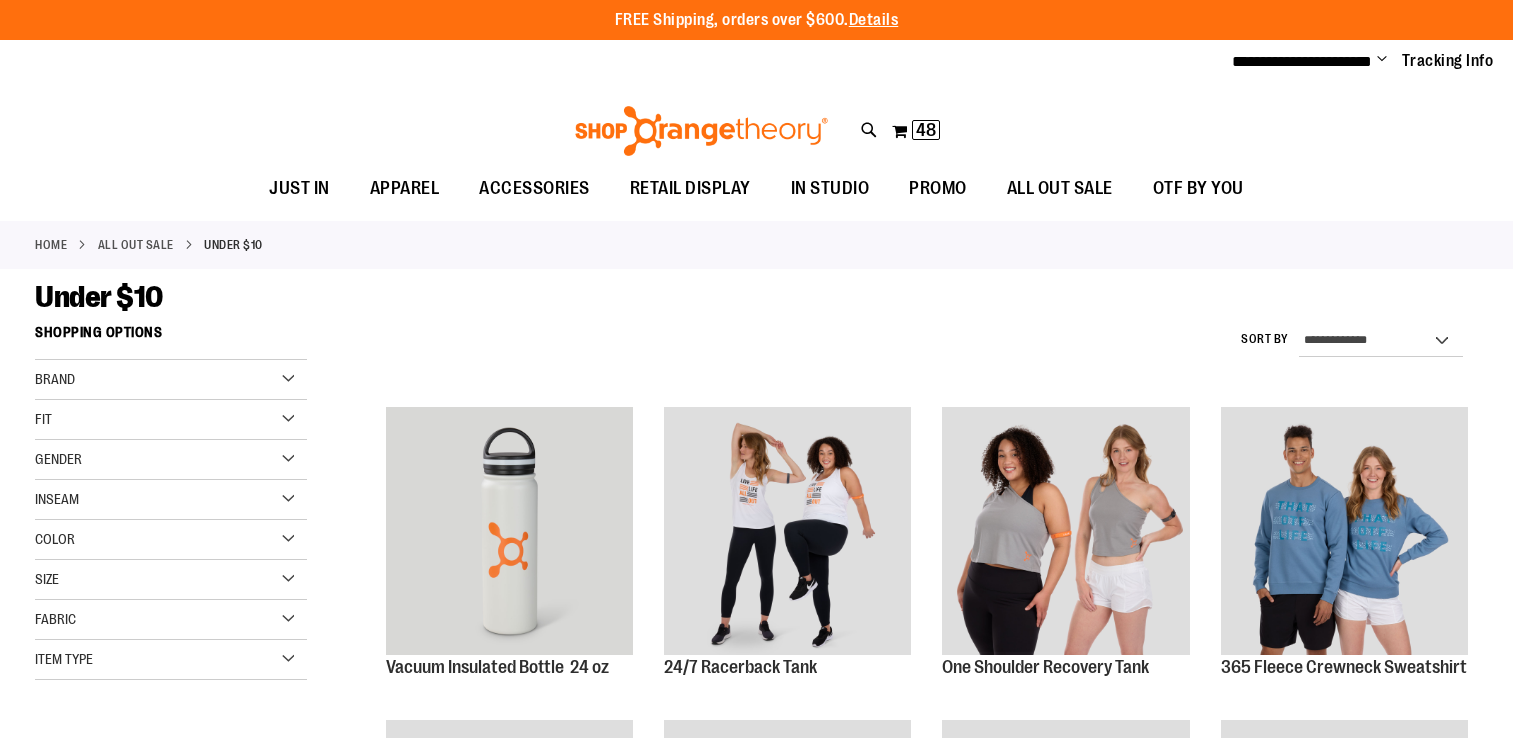 scroll, scrollTop: 0, scrollLeft: 0, axis: both 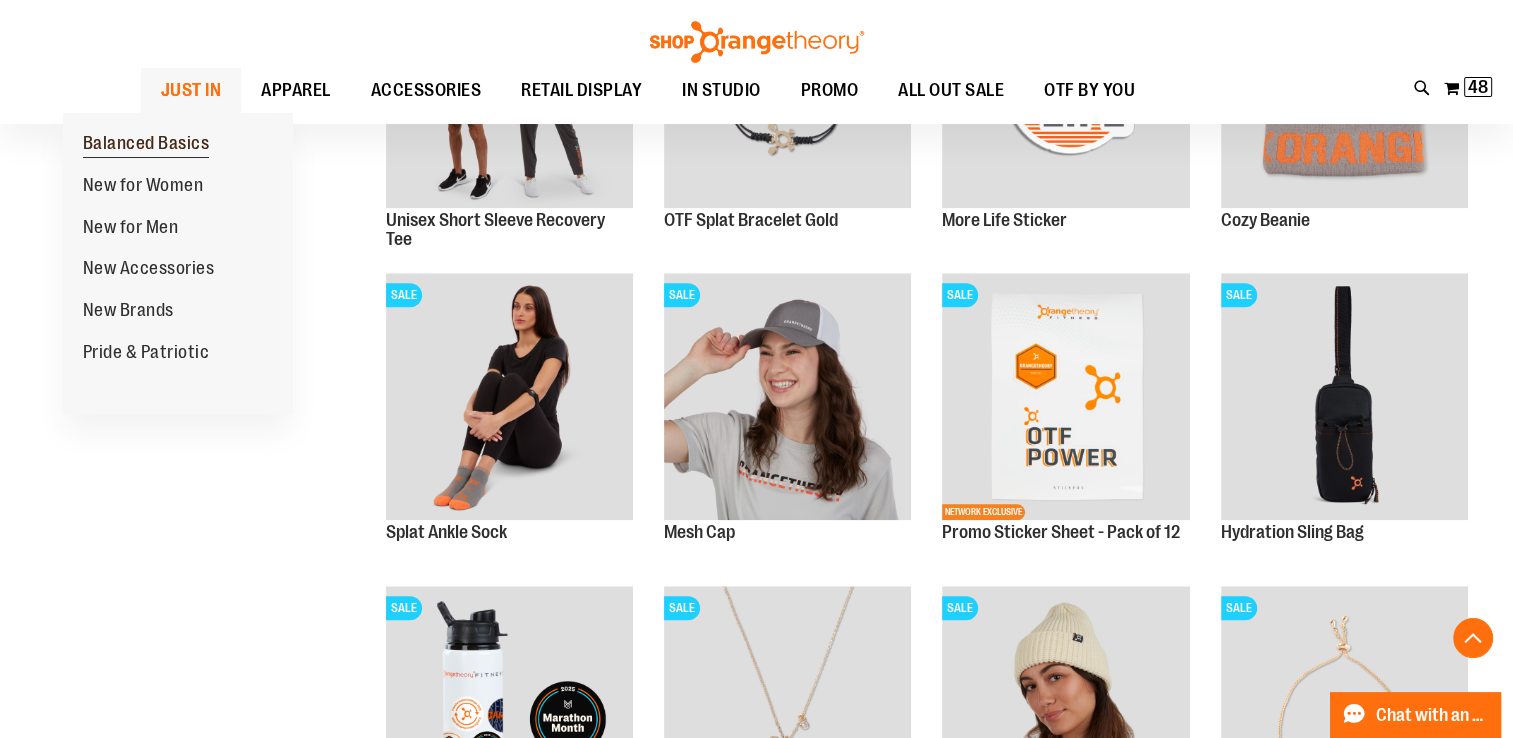 type on "**********" 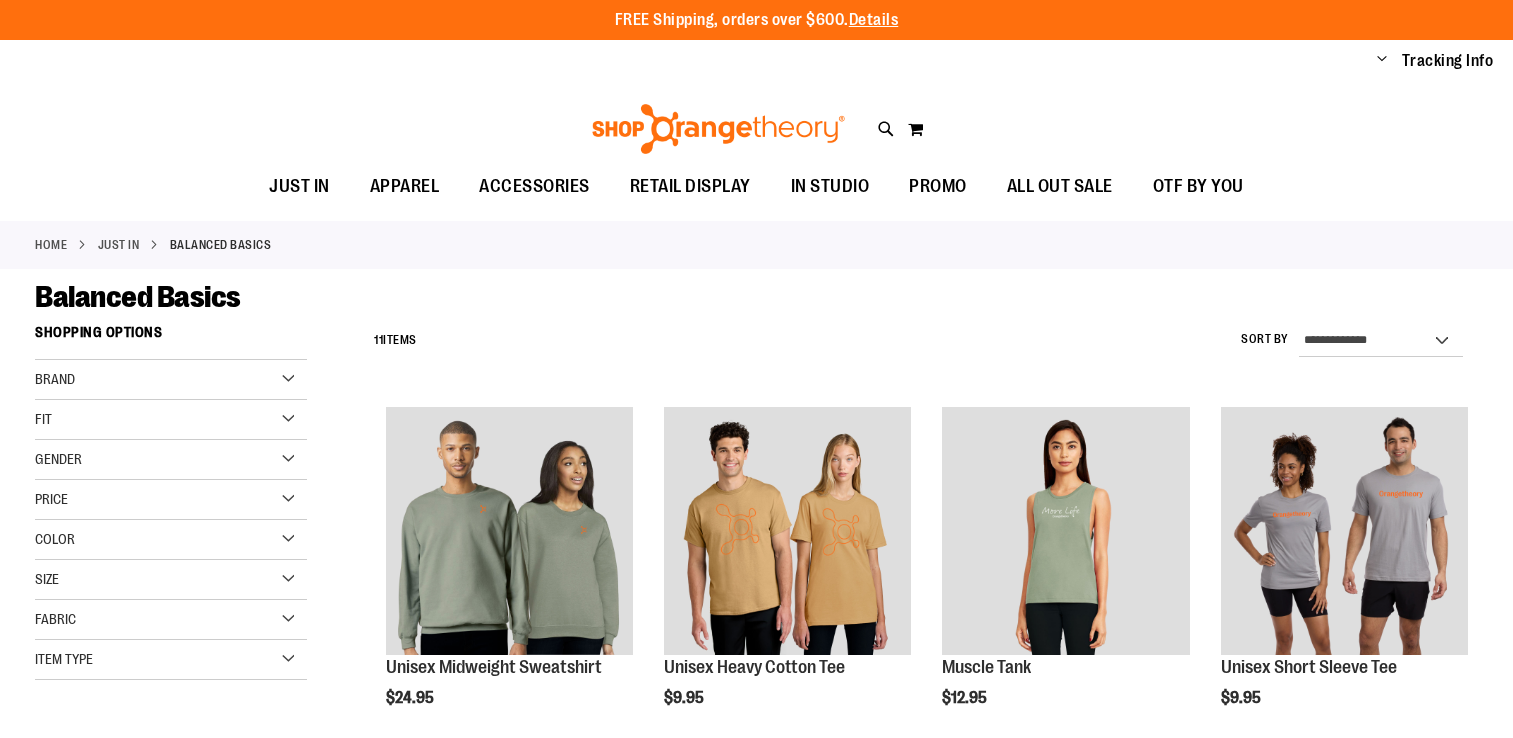 scroll, scrollTop: 0, scrollLeft: 0, axis: both 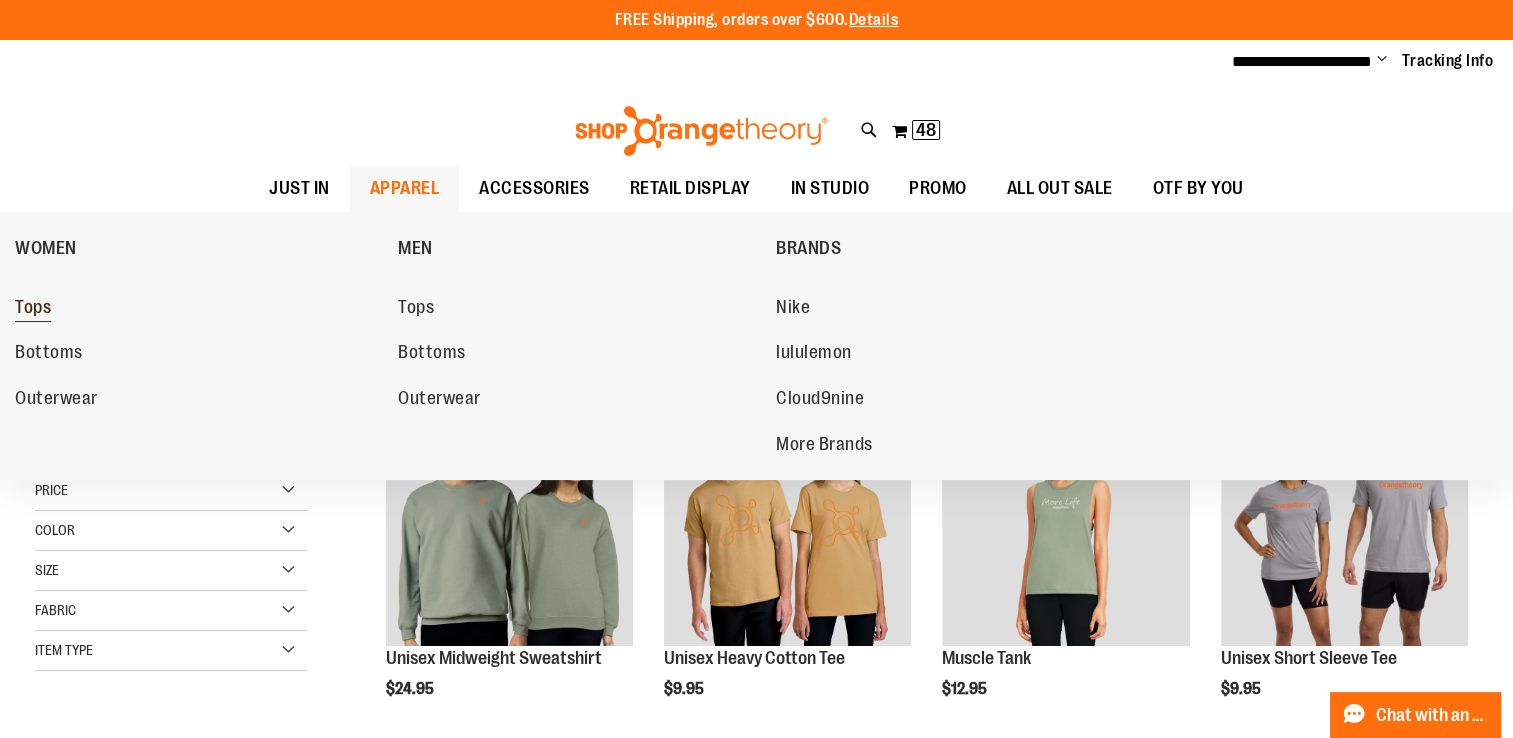 type on "**********" 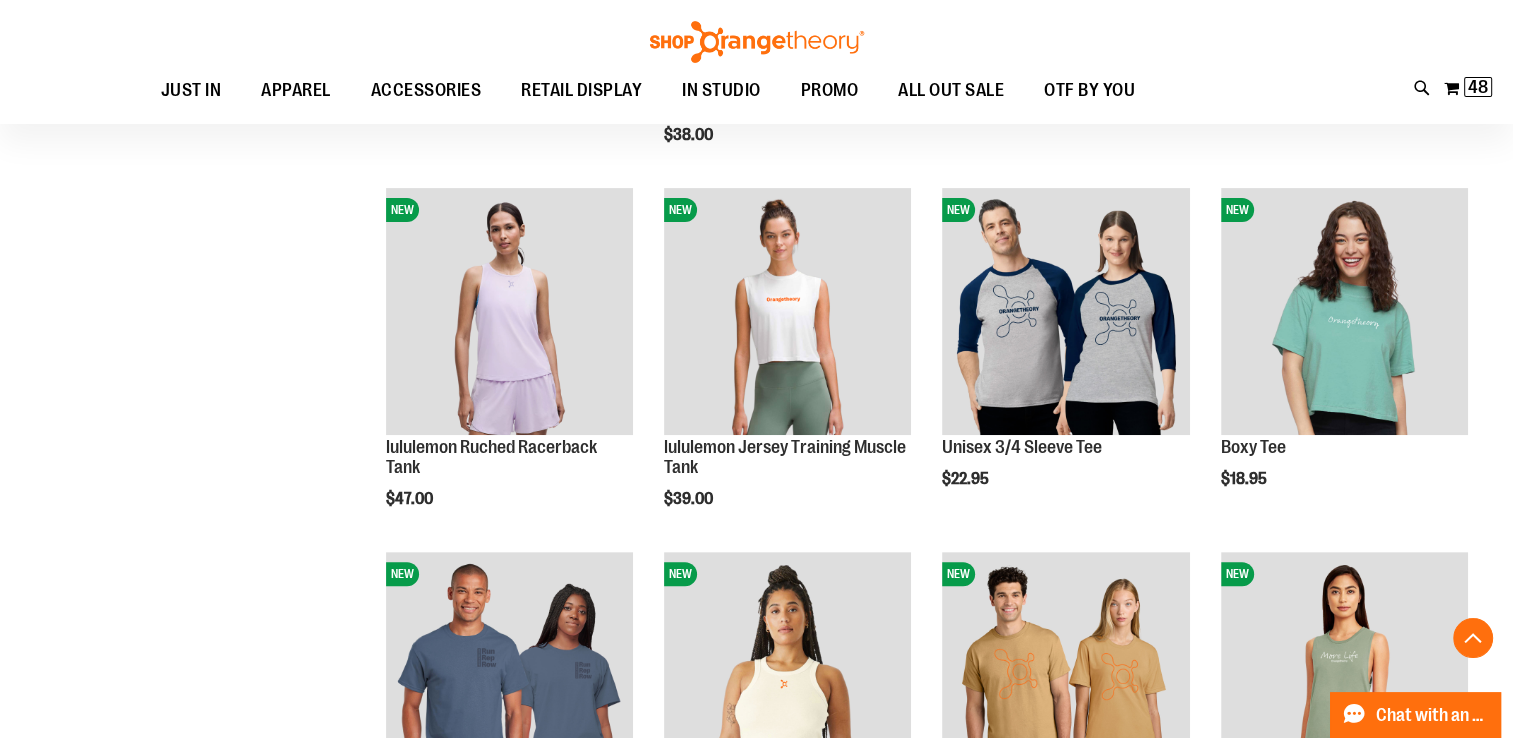 scroll, scrollTop: 600, scrollLeft: 0, axis: vertical 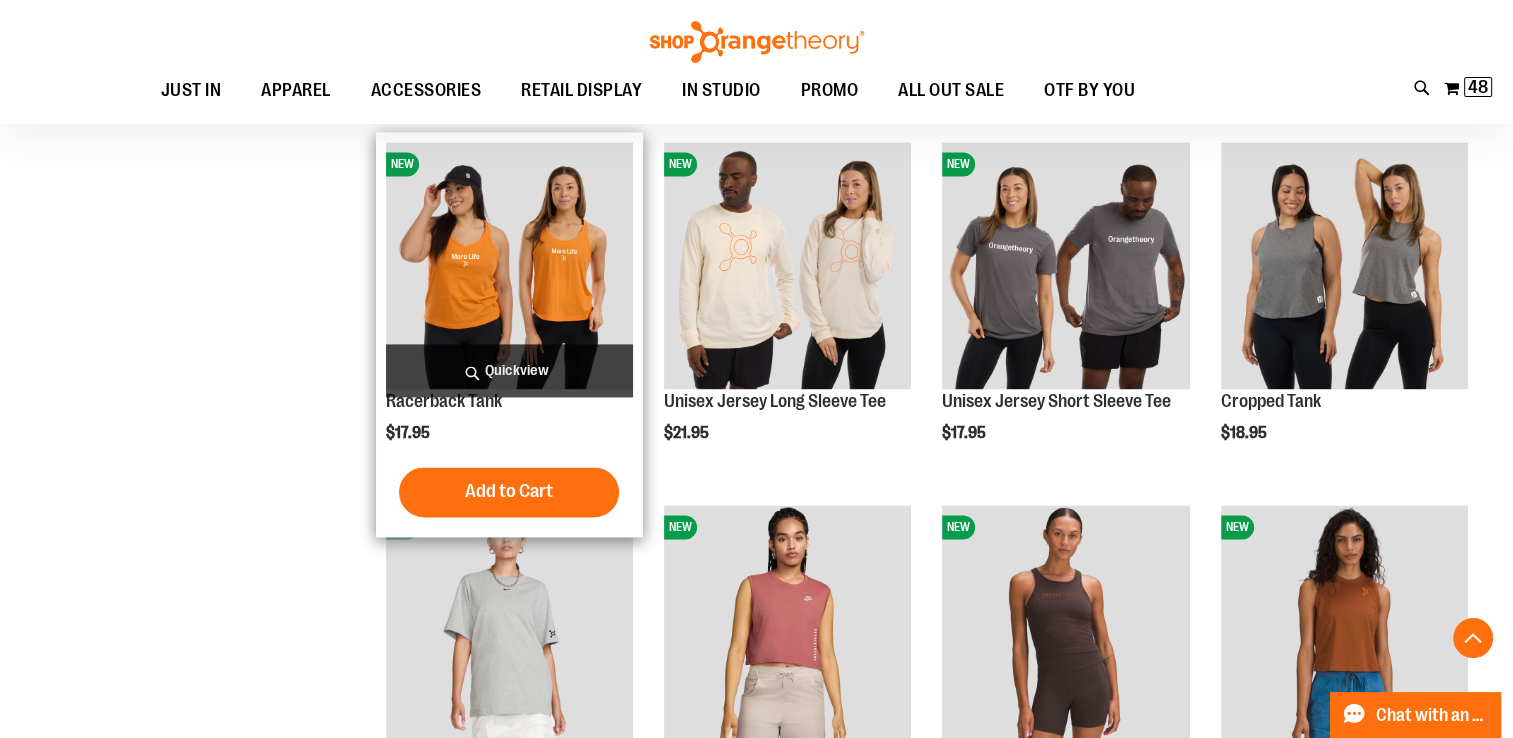 type on "**********" 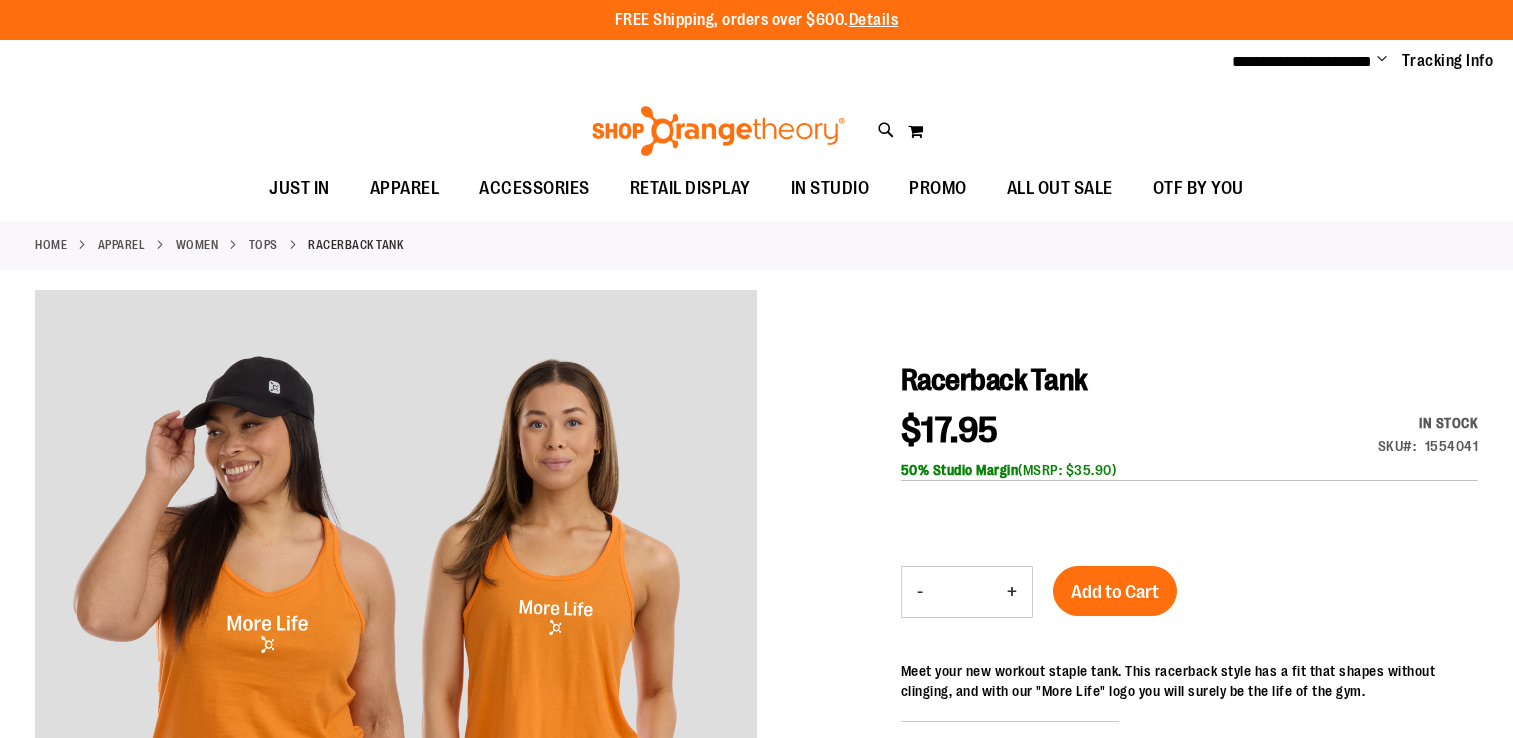 scroll, scrollTop: 0, scrollLeft: 0, axis: both 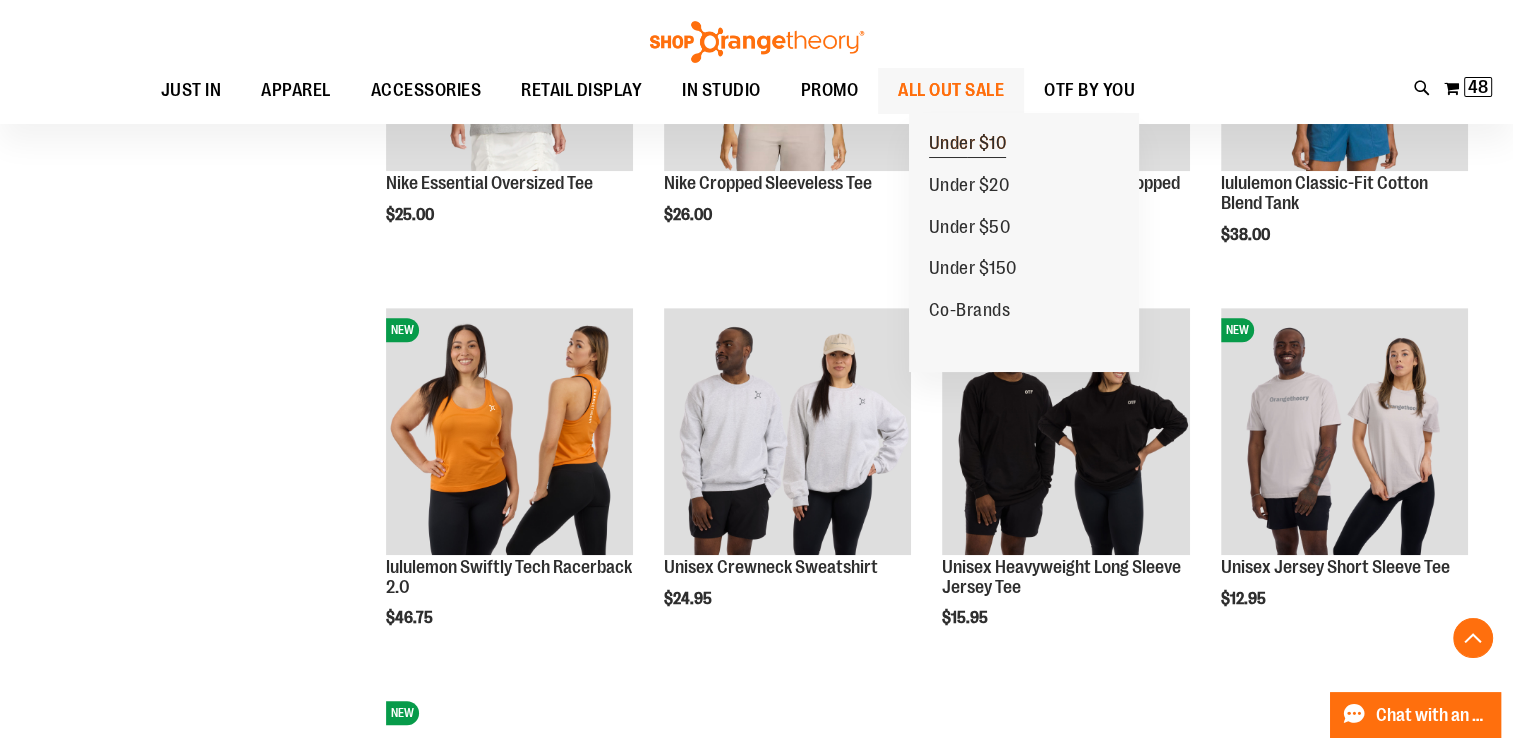 type on "**********" 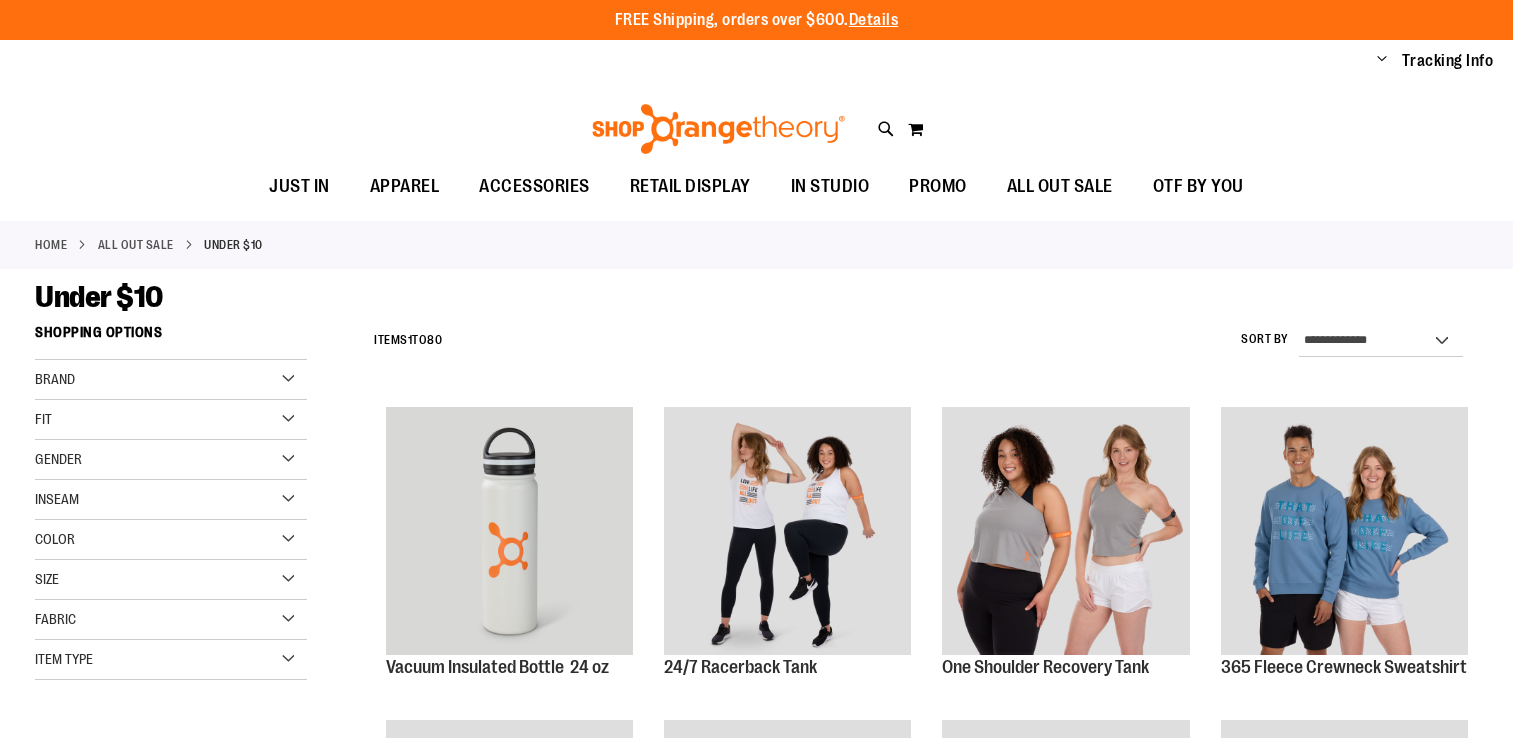 scroll, scrollTop: 0, scrollLeft: 0, axis: both 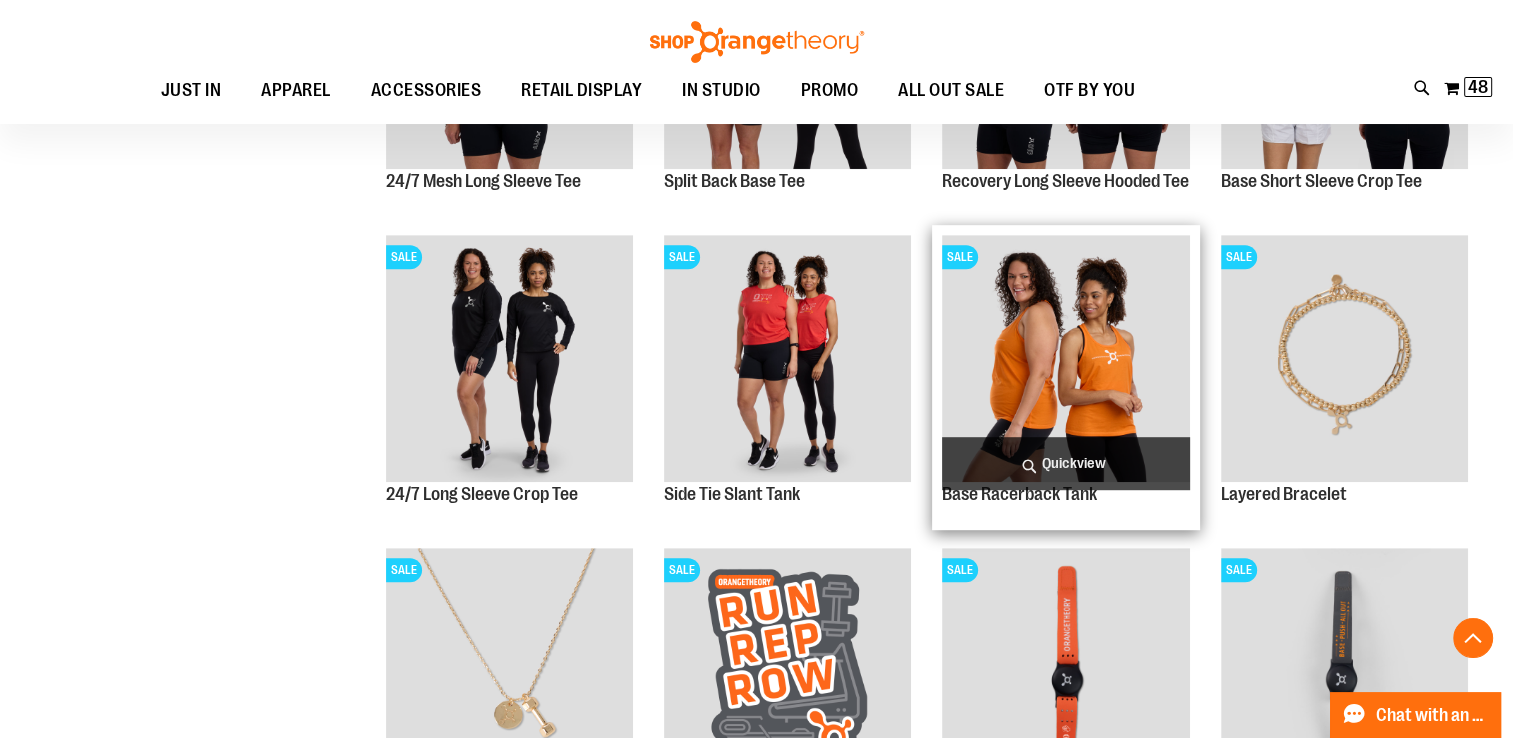 type on "**********" 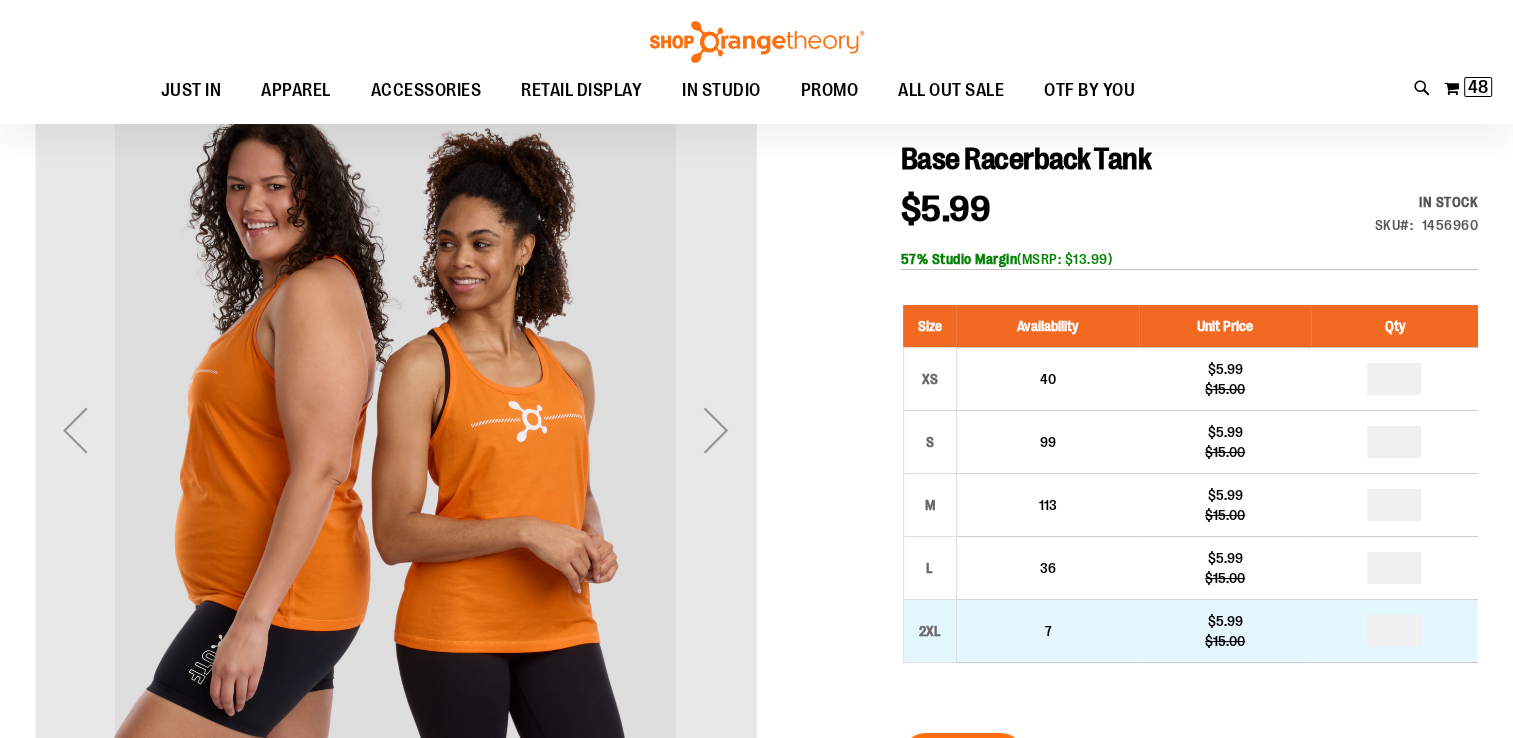 scroll, scrollTop: 179, scrollLeft: 0, axis: vertical 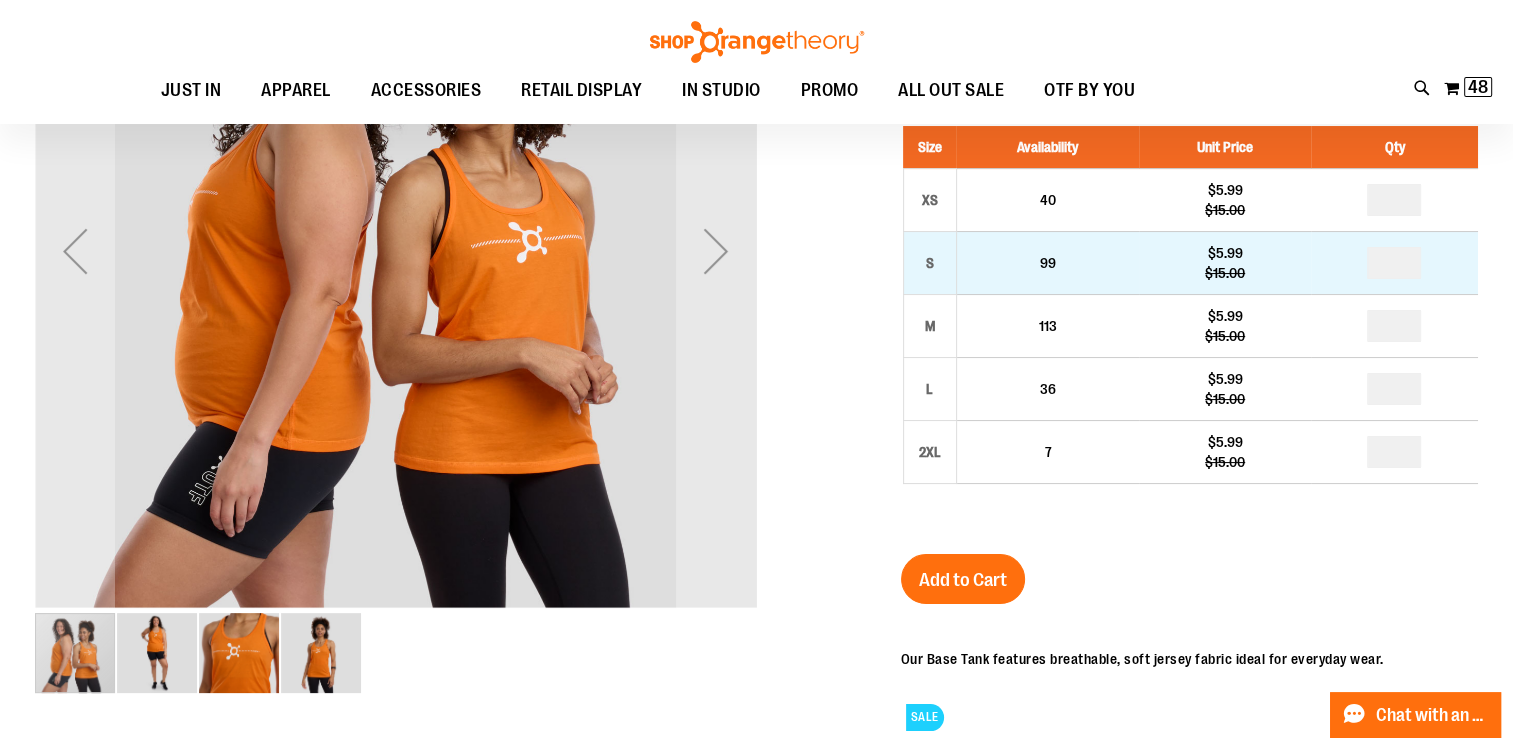 type on "**********" 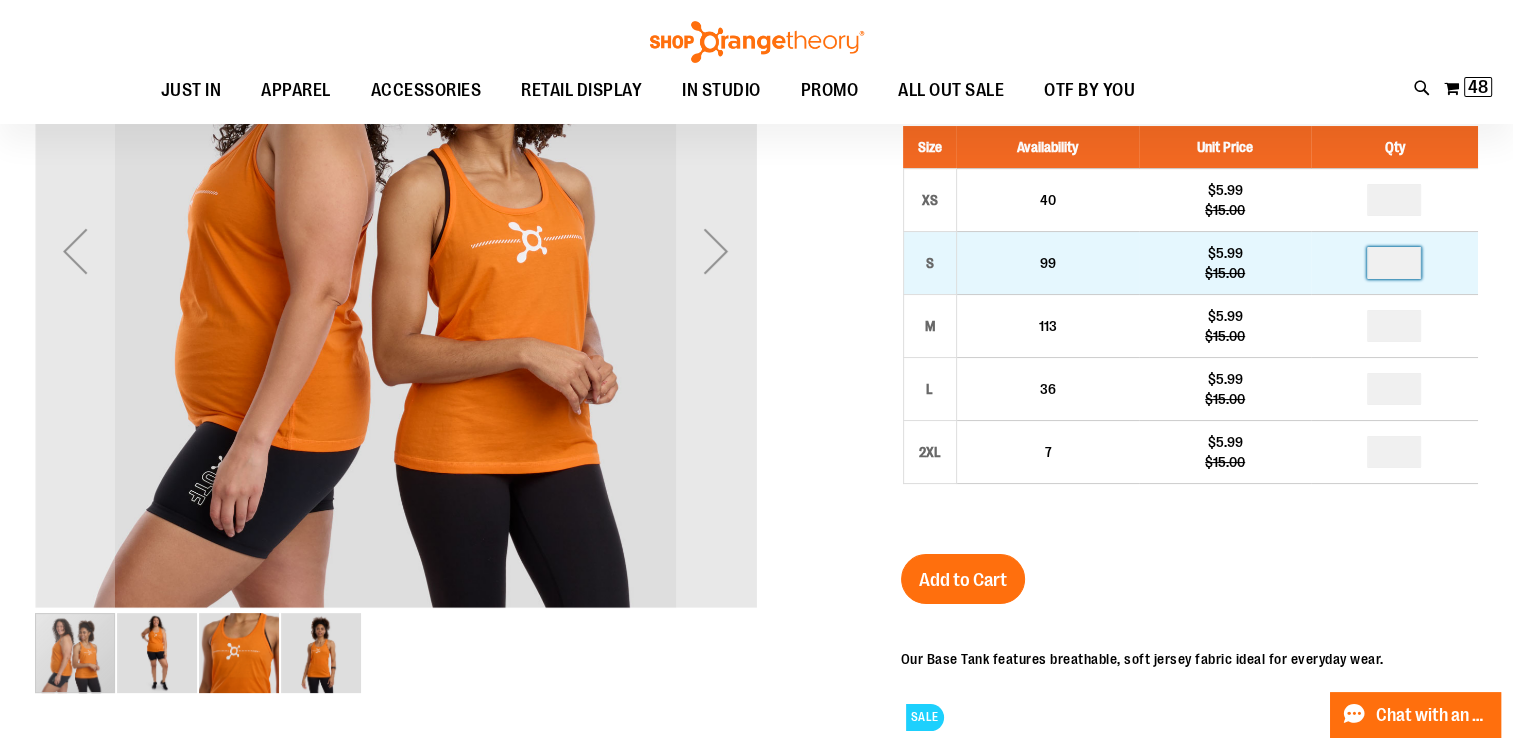 click at bounding box center (1394, 263) 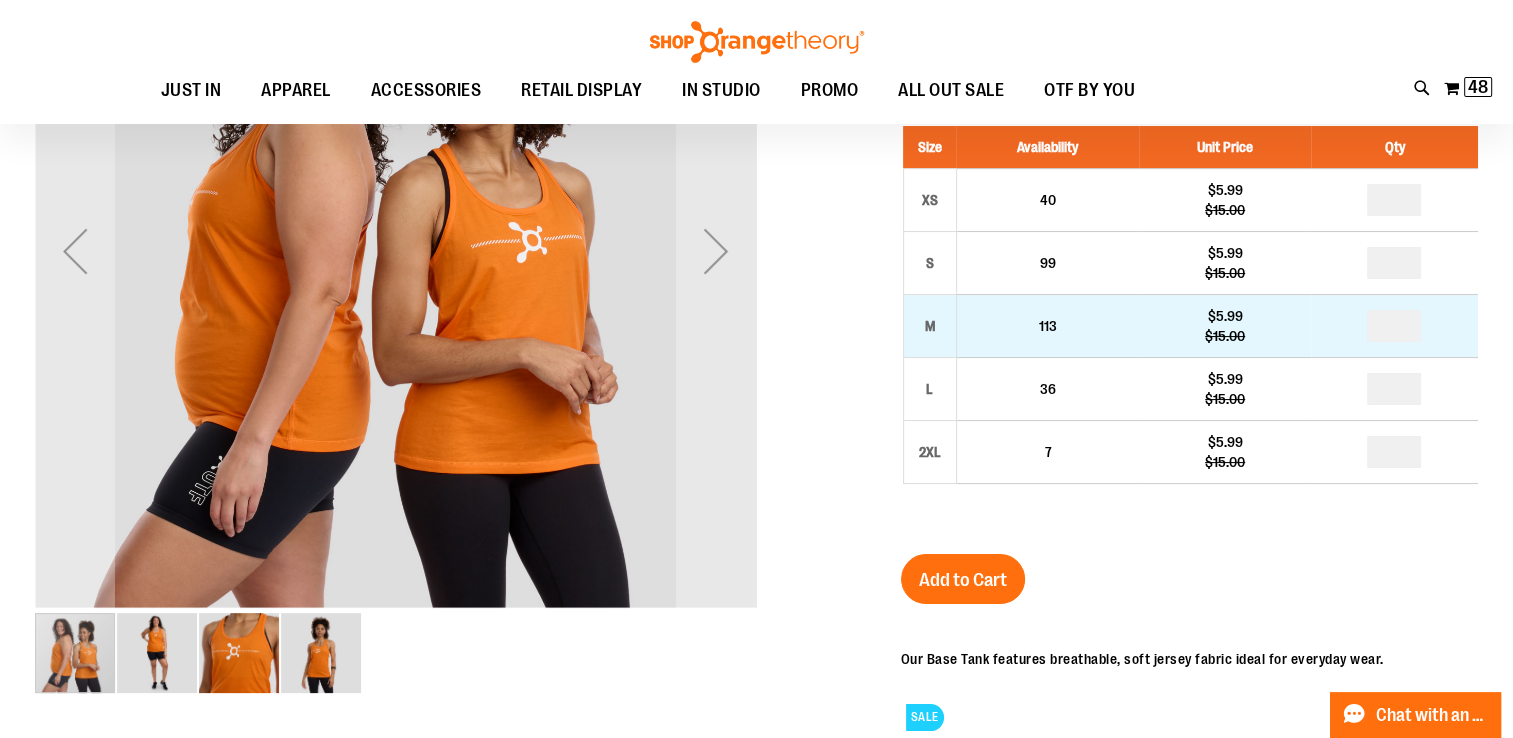 type on "*" 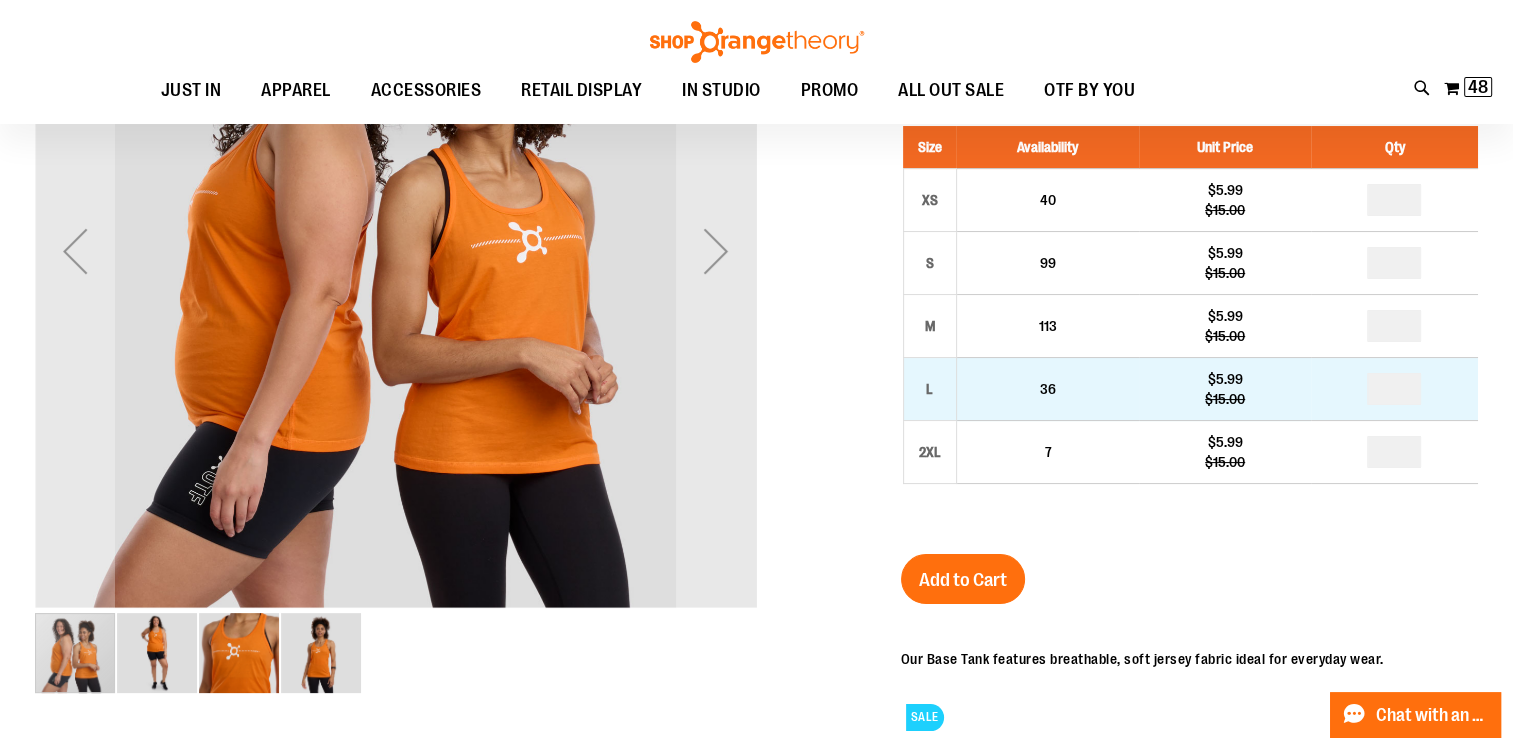 type on "*" 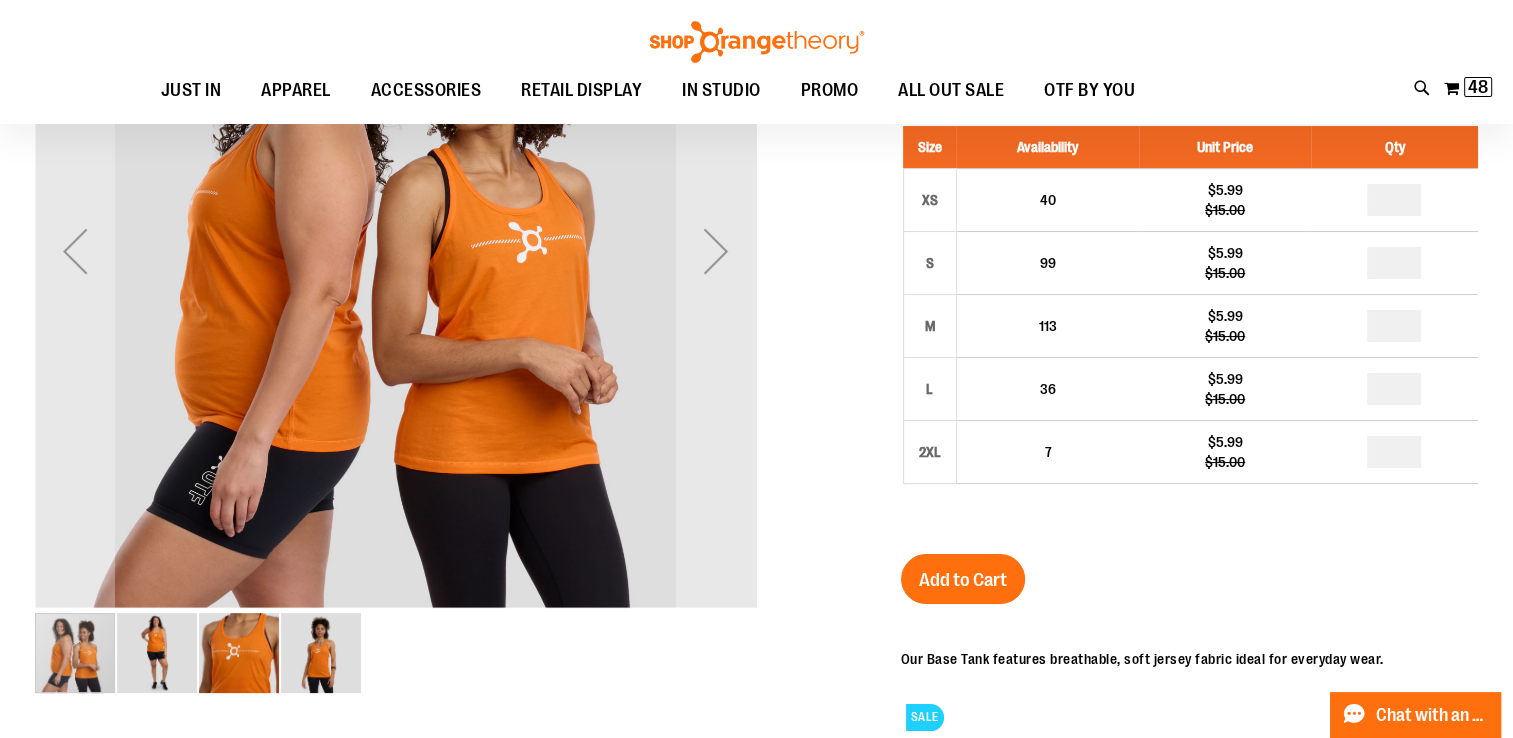 drag, startPoint x: 972, startPoint y: 574, endPoint x: 990, endPoint y: 569, distance: 18.681541 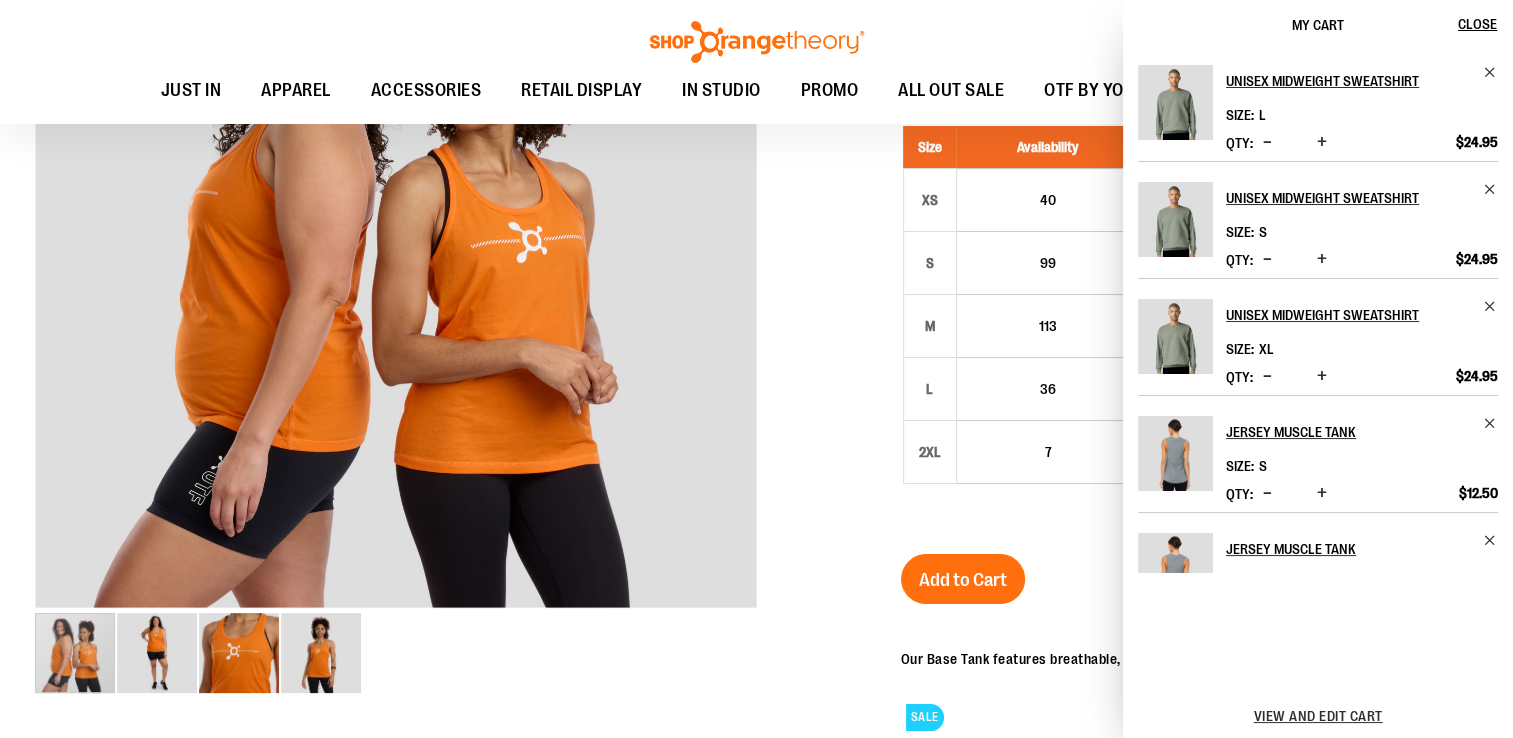 click at bounding box center [756, 464] 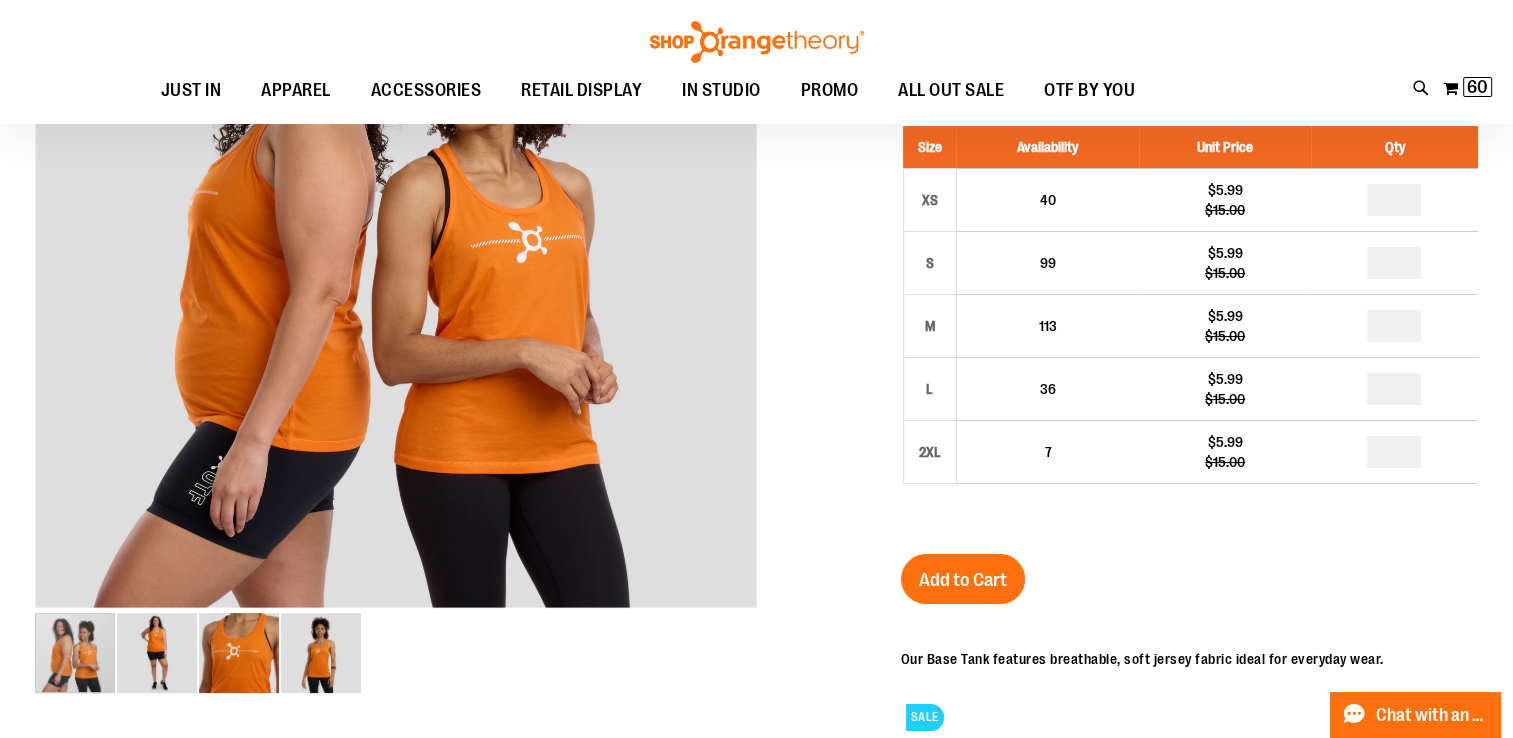 click on "My Cart
60
60
items" at bounding box center [1467, 88] 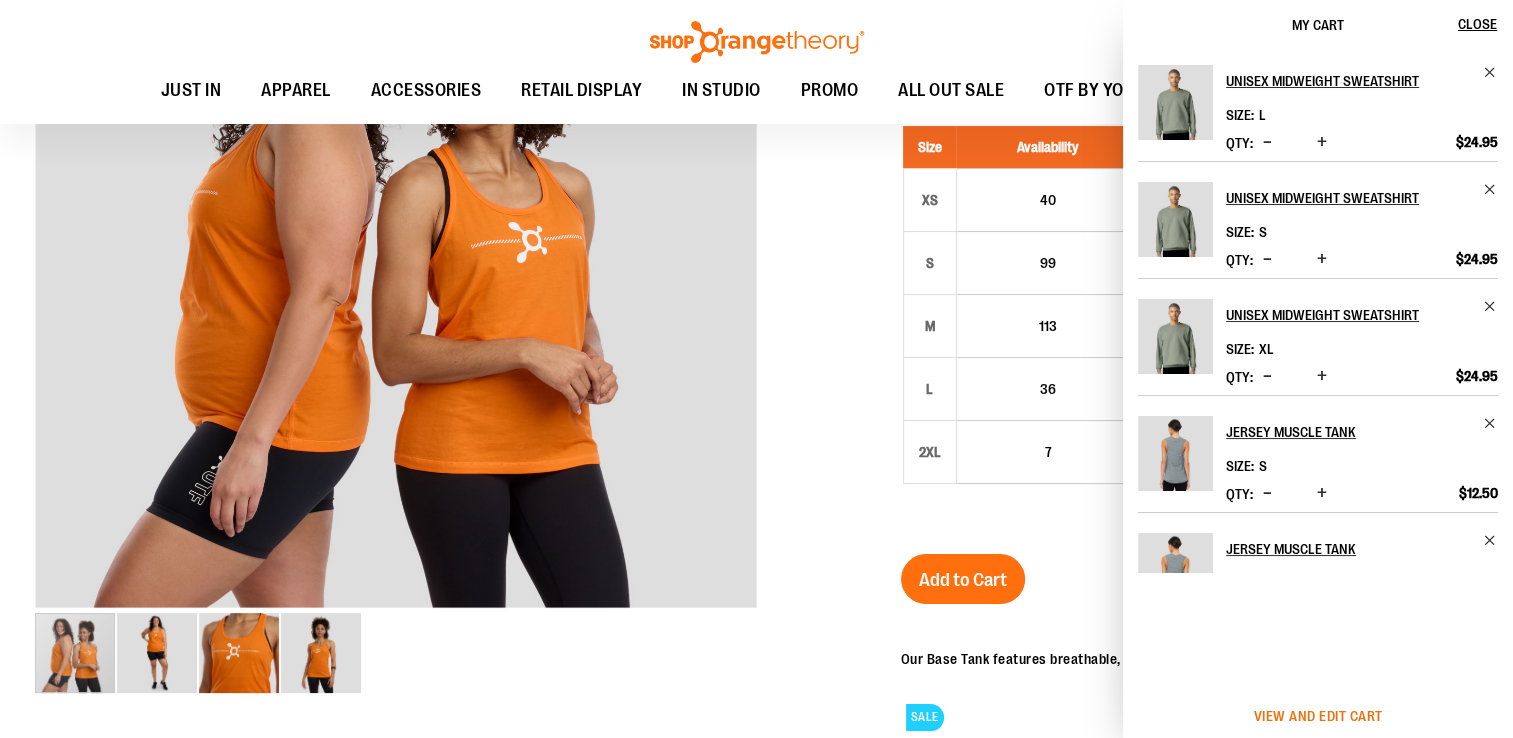 click on "View and edit cart" at bounding box center (1318, 716) 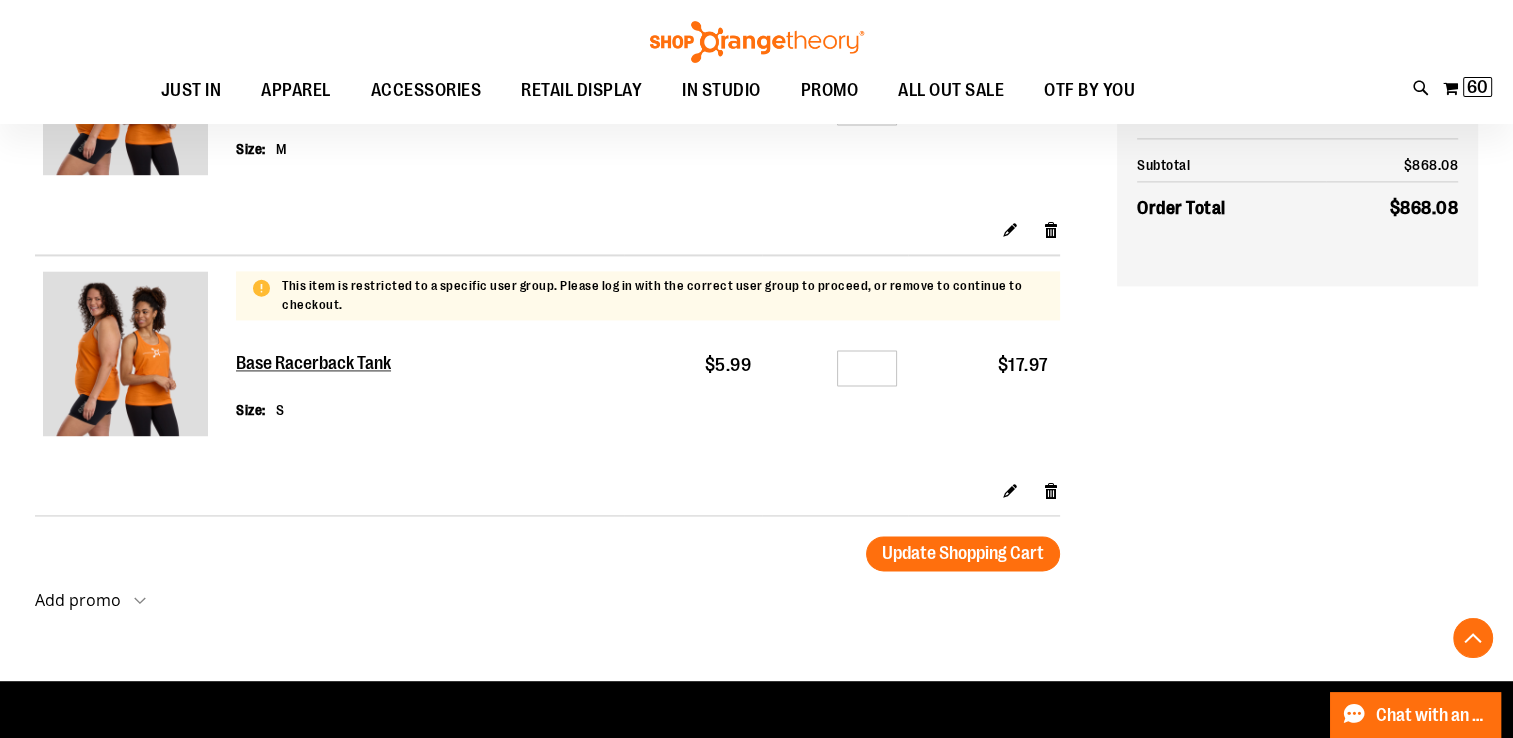scroll, scrollTop: 2760, scrollLeft: 0, axis: vertical 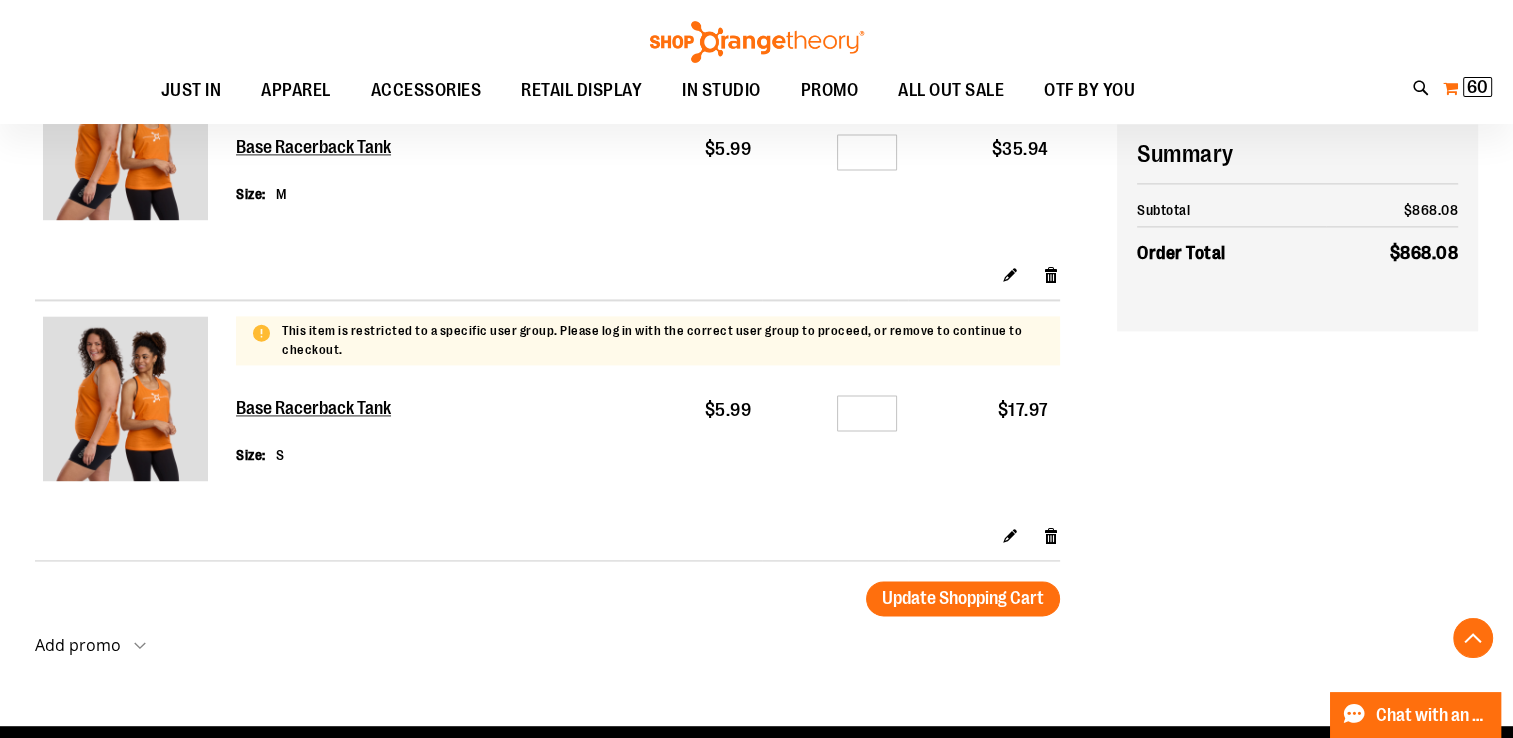 type on "**********" 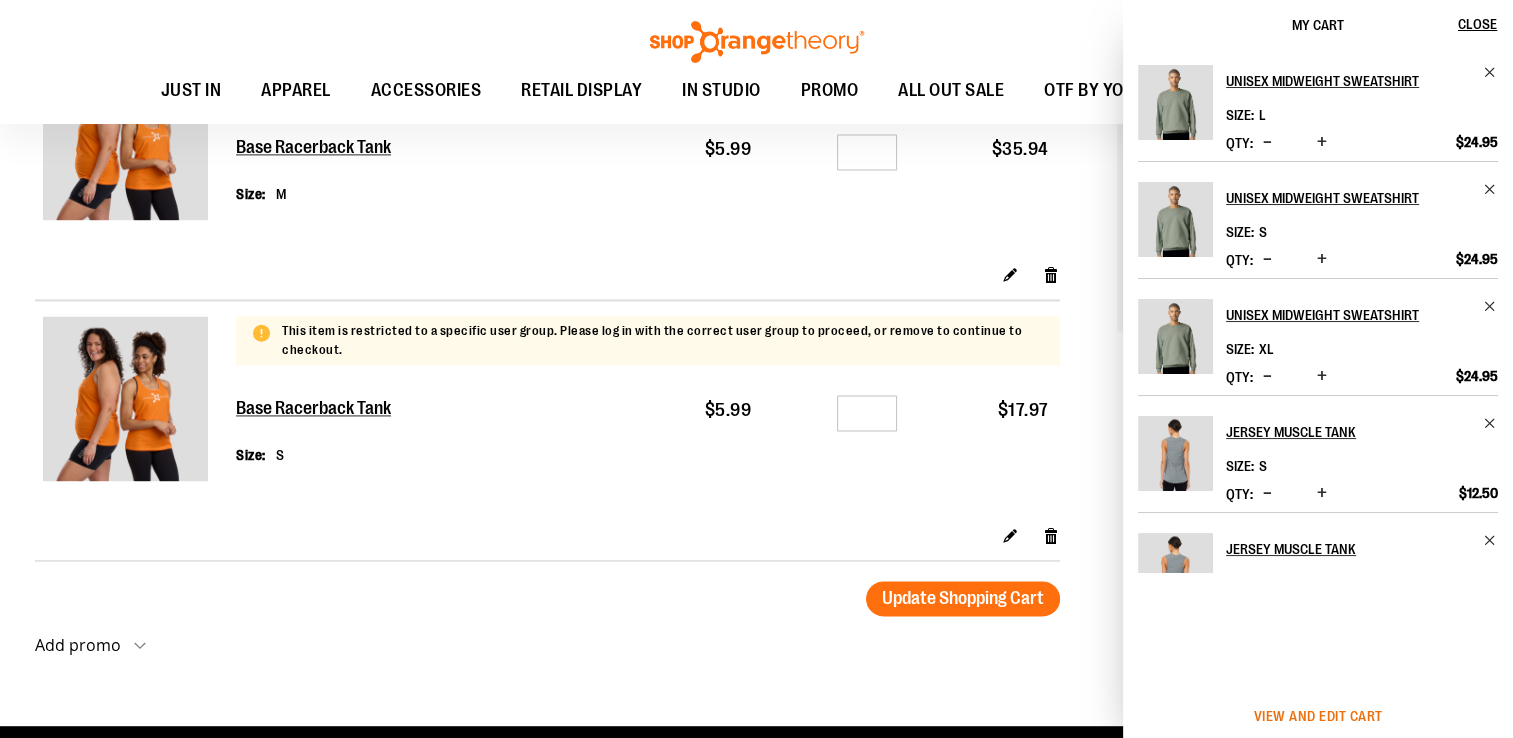 click on "View and edit cart" at bounding box center [1318, 716] 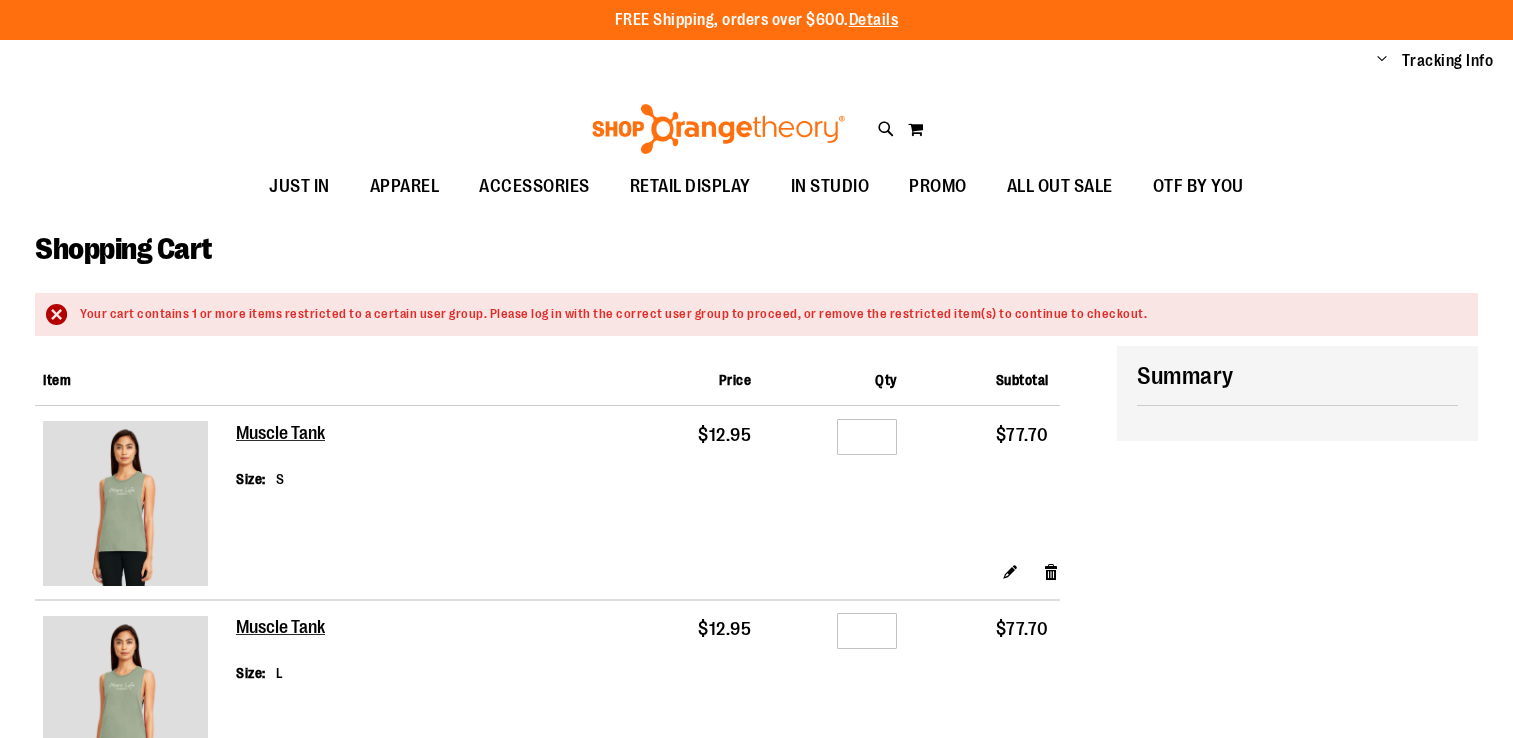 scroll, scrollTop: 0, scrollLeft: 0, axis: both 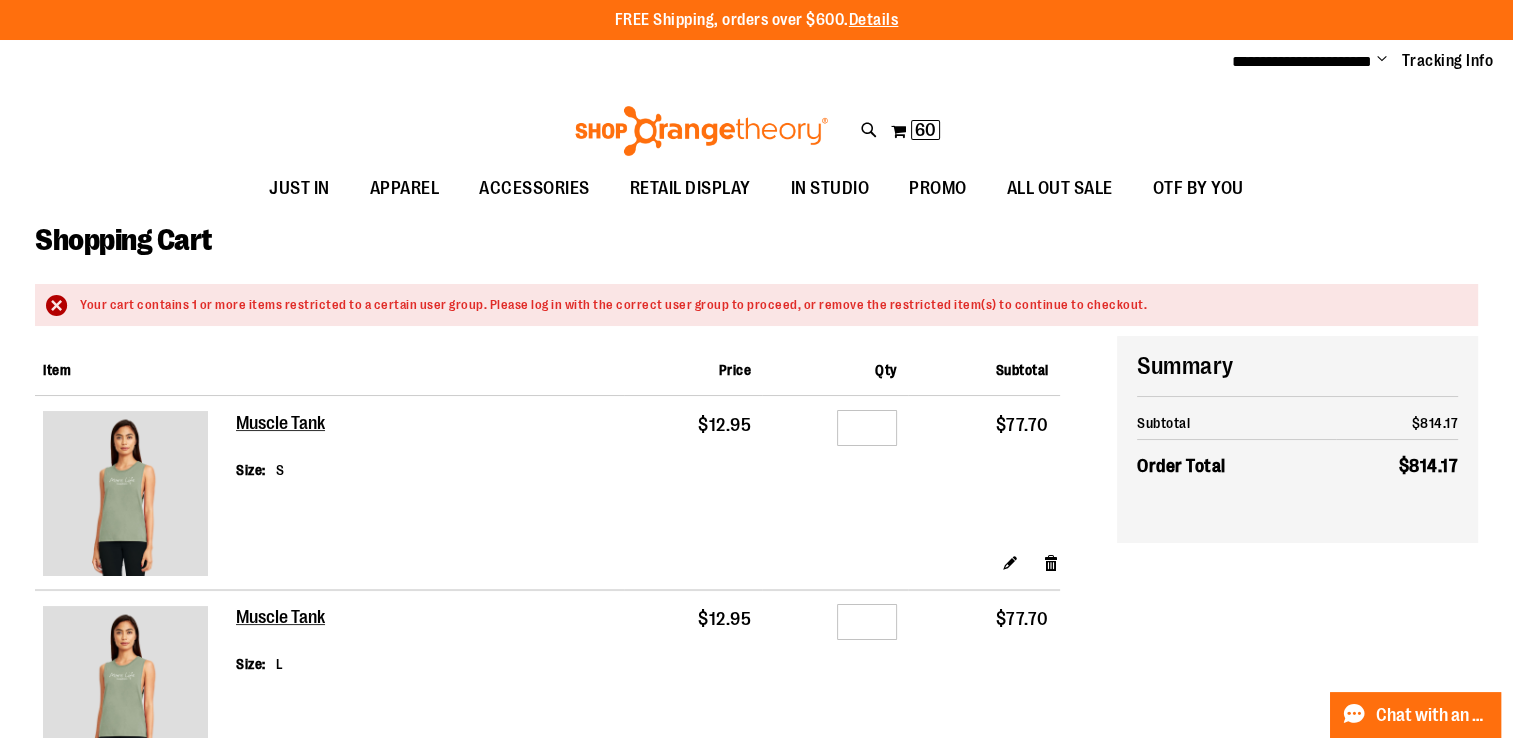 type on "**********" 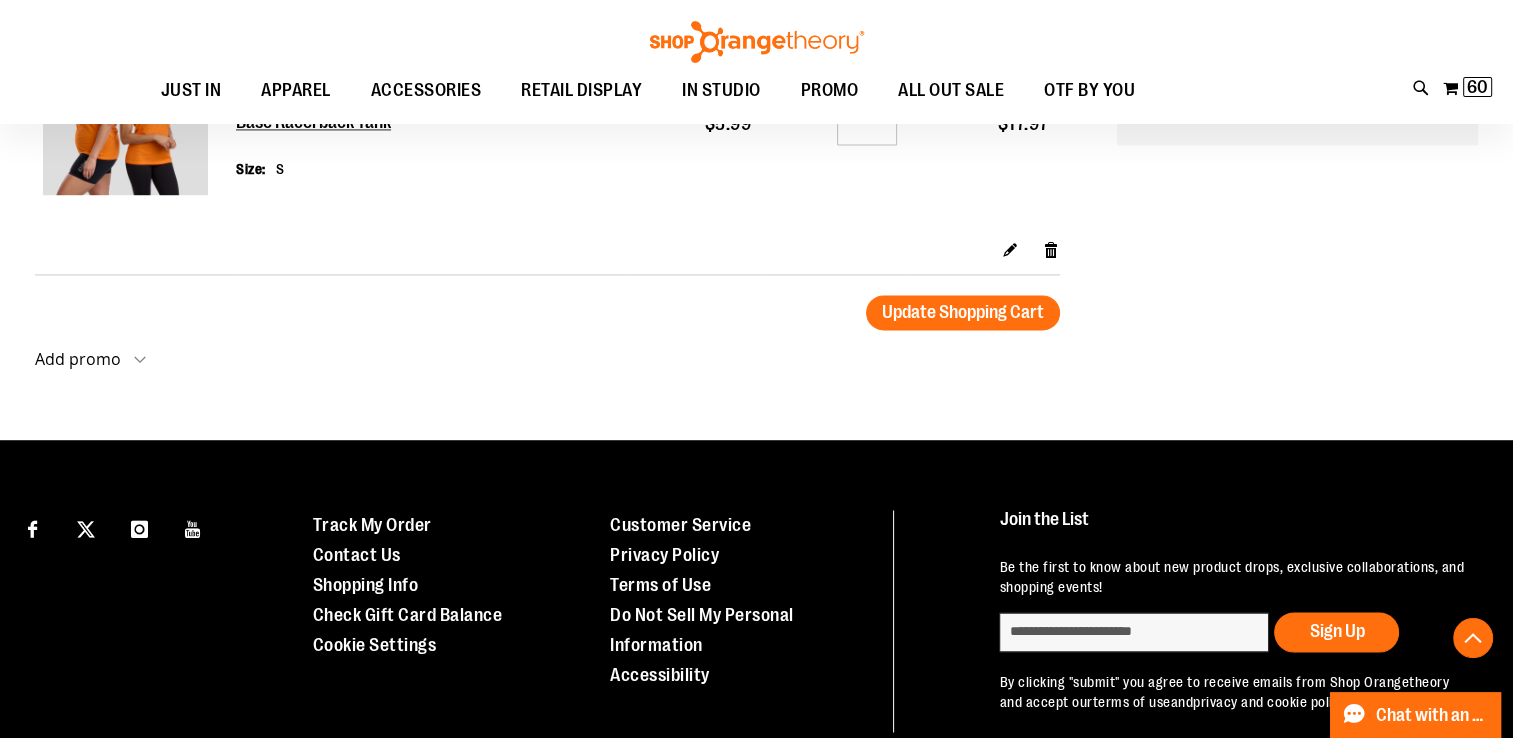 scroll, scrollTop: 2860, scrollLeft: 0, axis: vertical 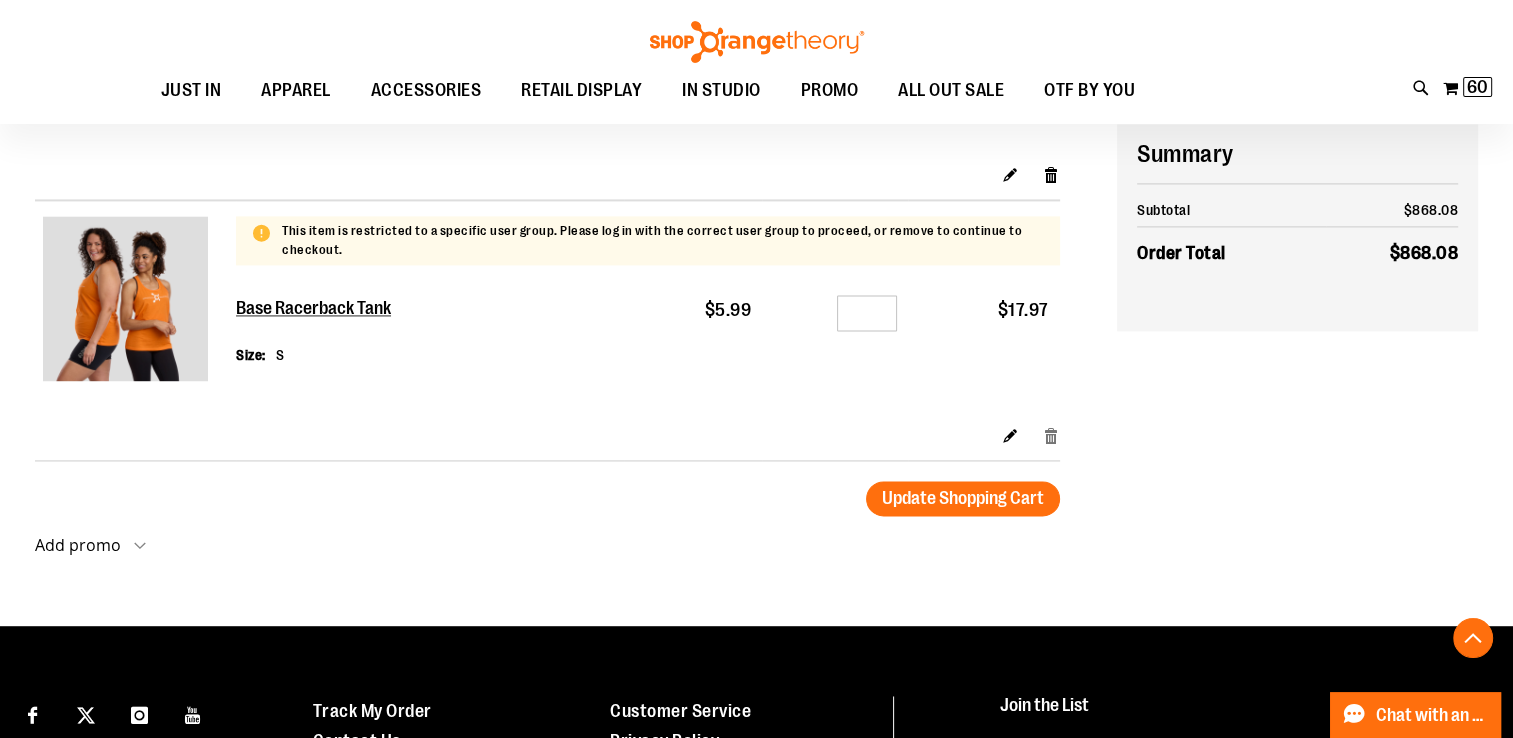 click on "Remove item" at bounding box center (1051, 435) 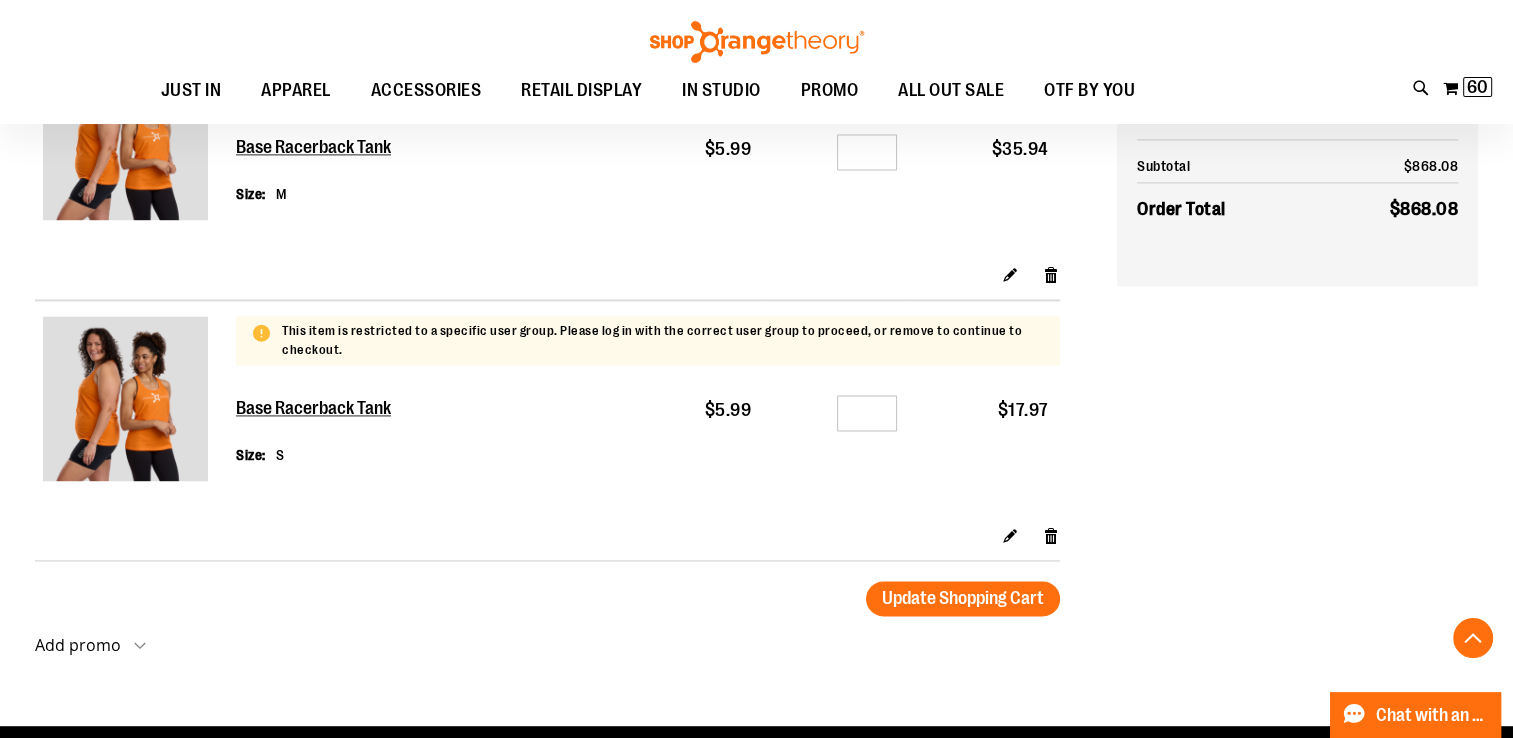 scroll, scrollTop: 2560, scrollLeft: 0, axis: vertical 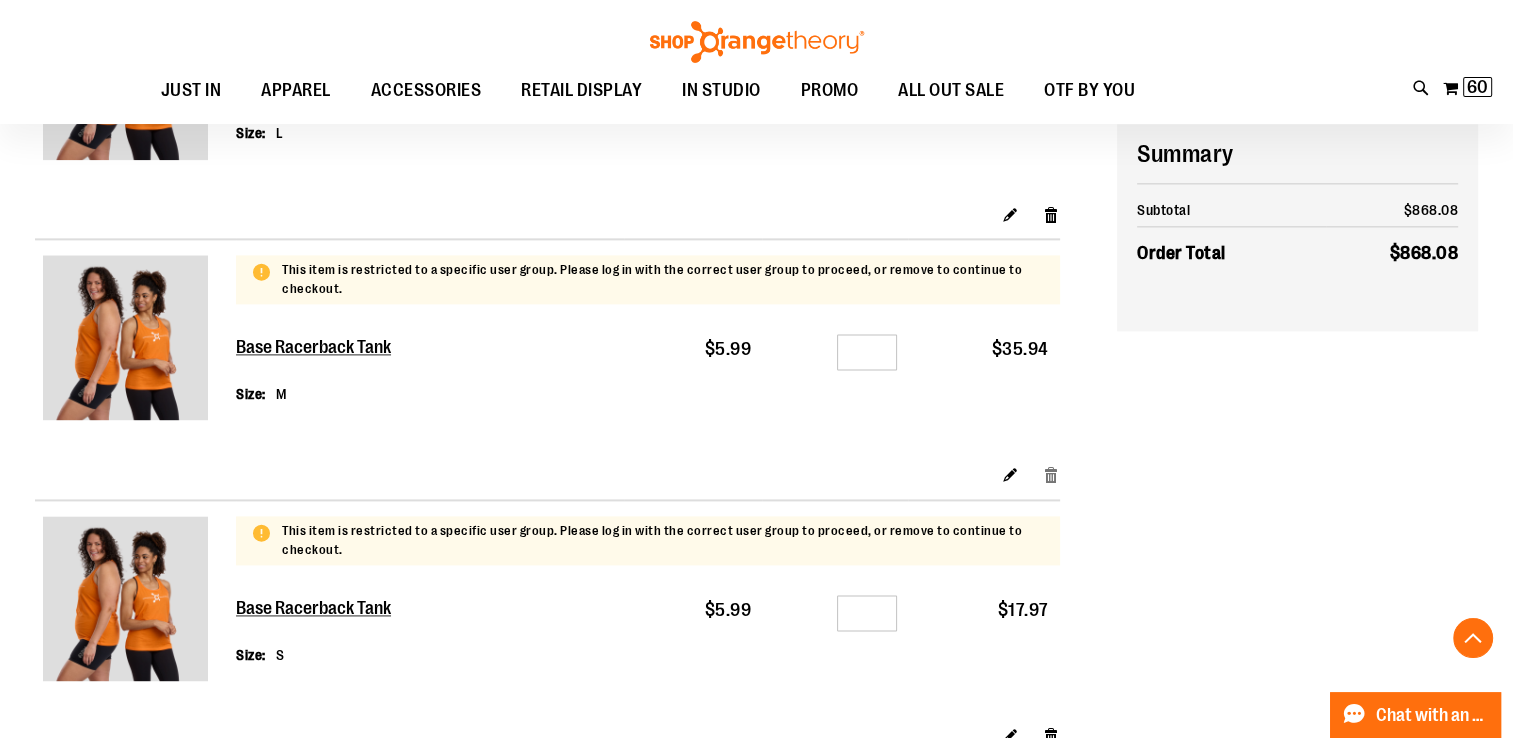 click on "Remove item" at bounding box center [1051, 474] 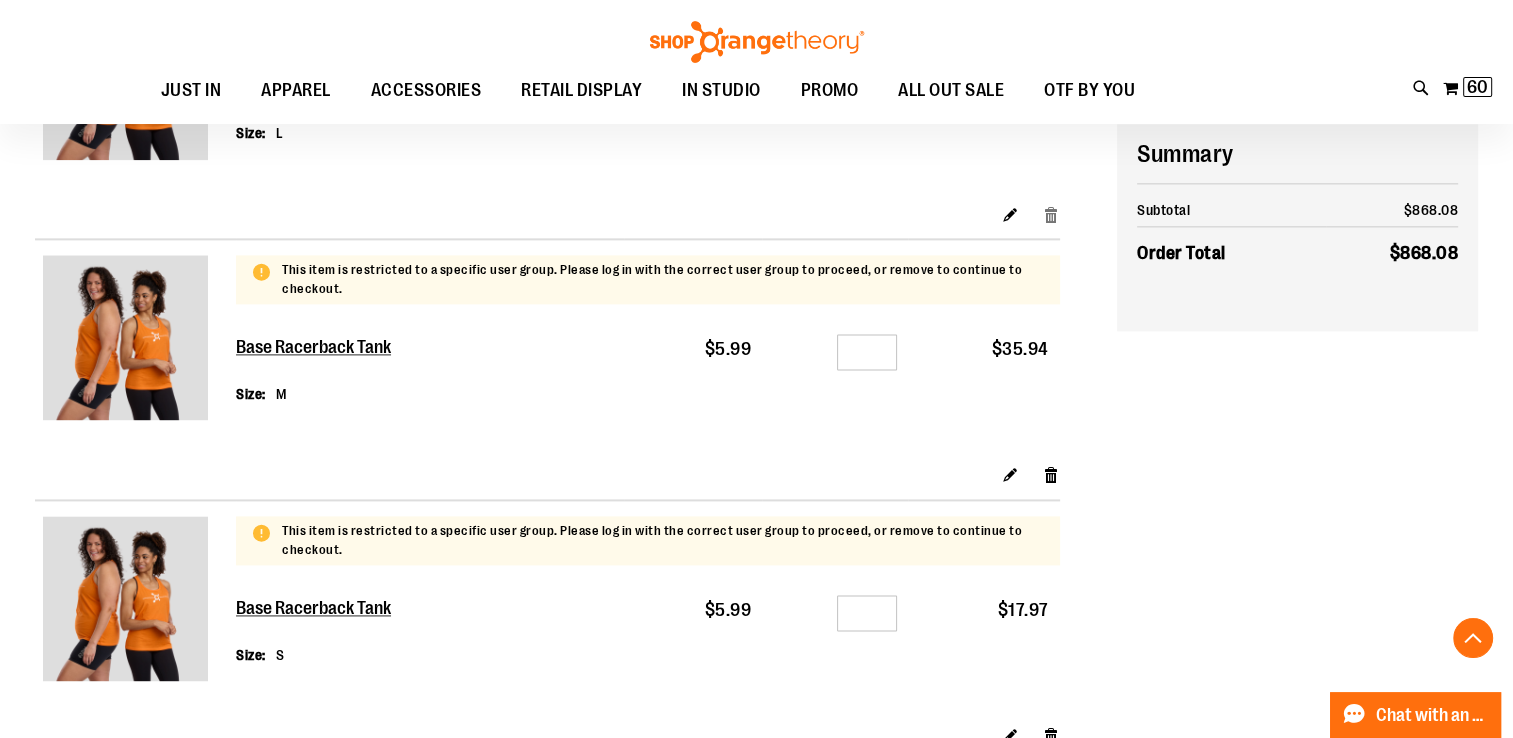 click on "Remove item" at bounding box center (1051, 213) 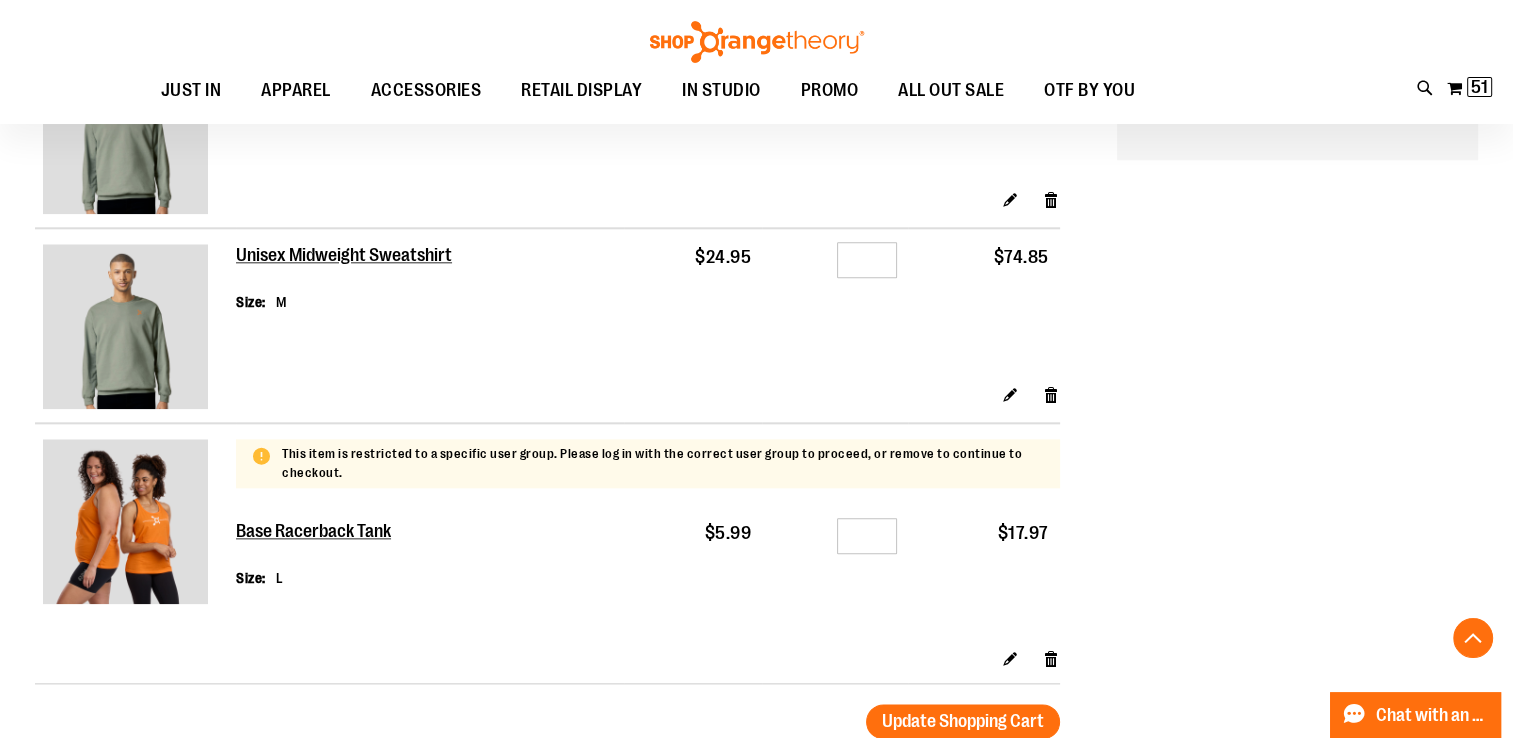 scroll, scrollTop: 2399, scrollLeft: 0, axis: vertical 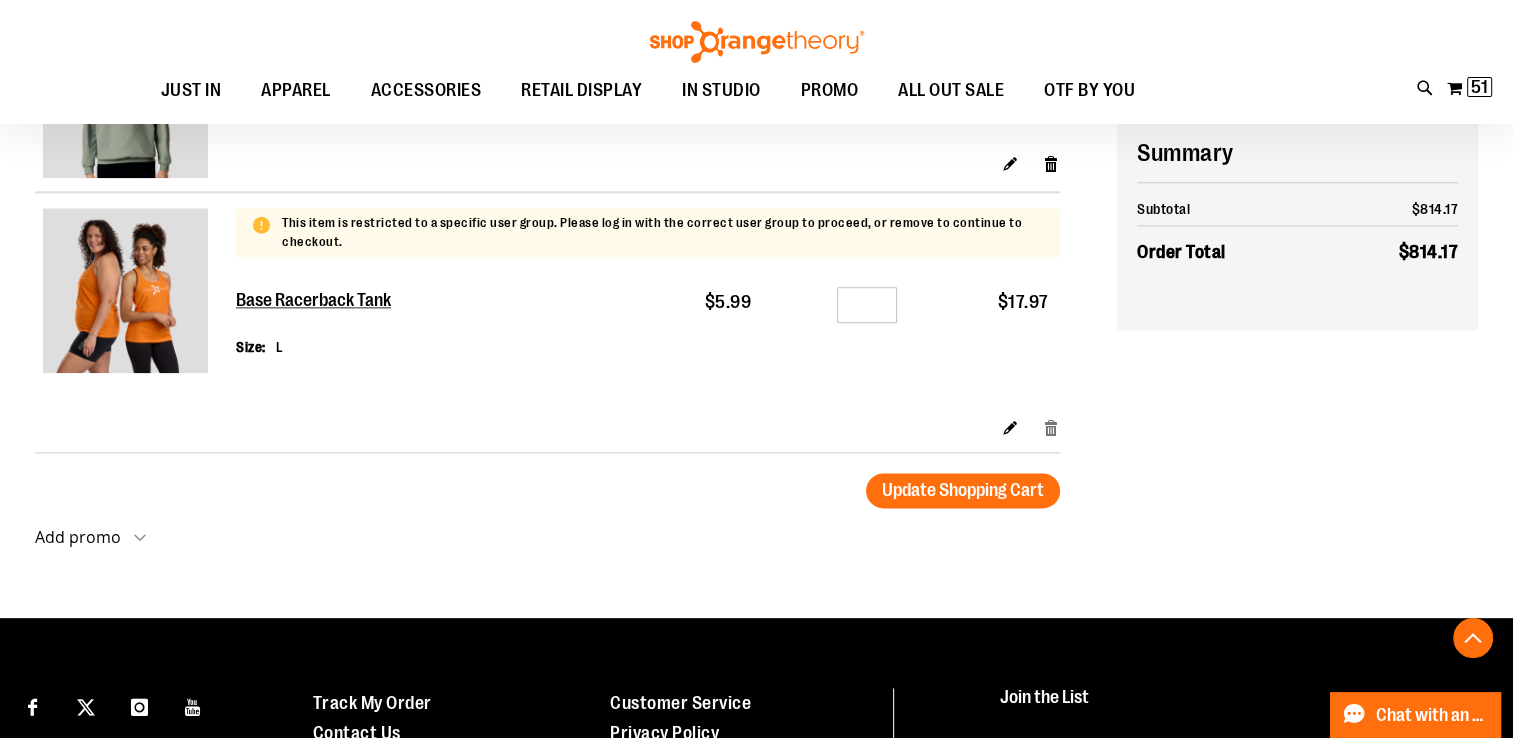 type on "**********" 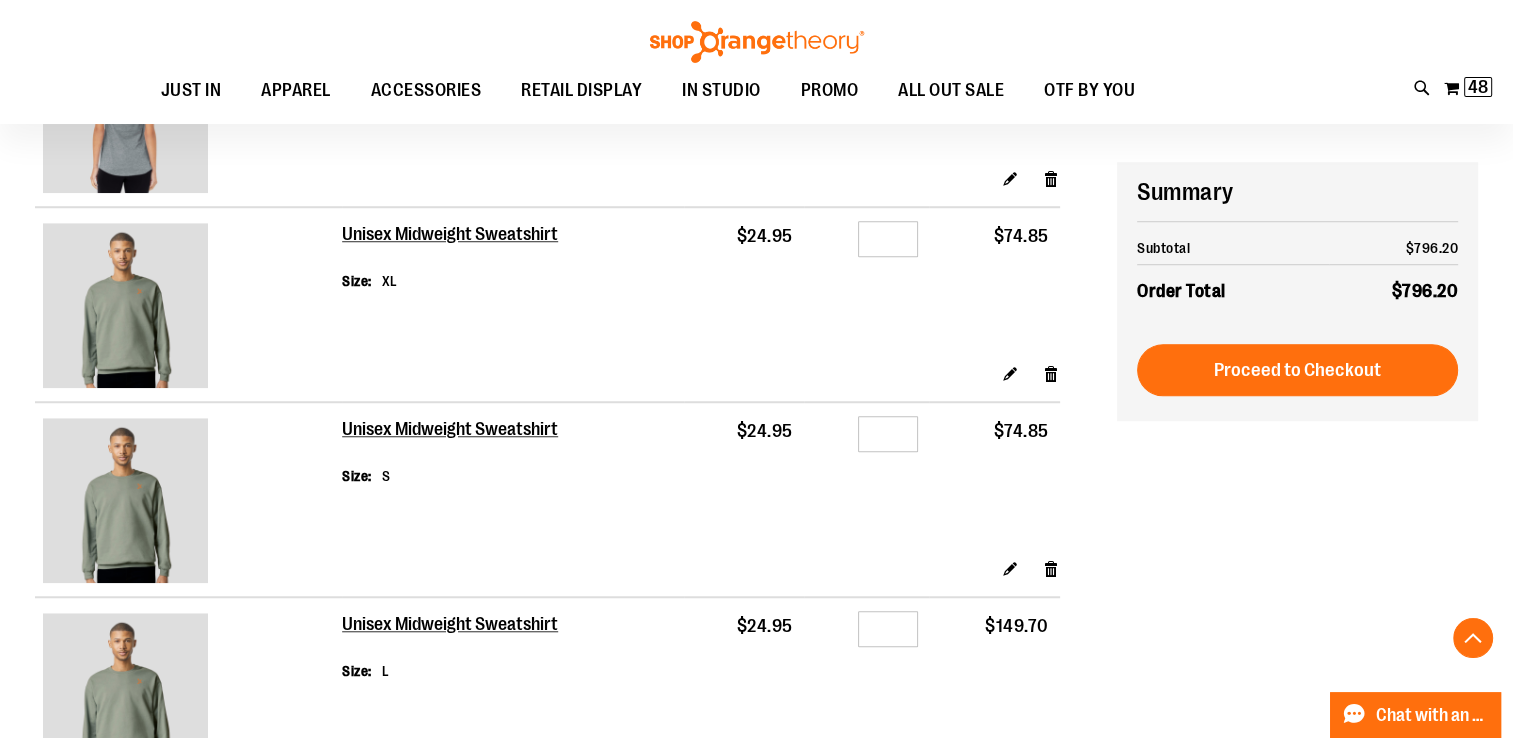 scroll, scrollTop: 1899, scrollLeft: 0, axis: vertical 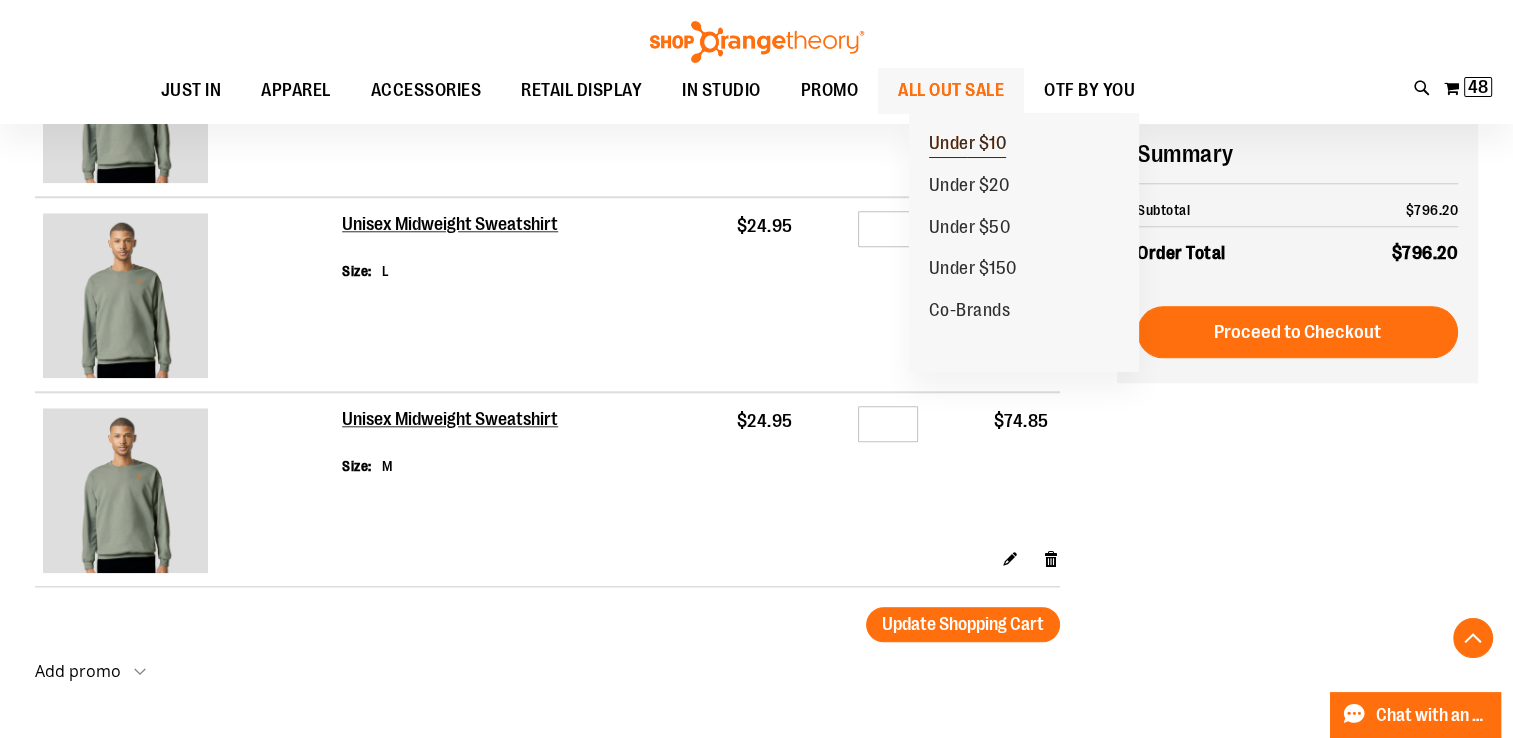 type on "**********" 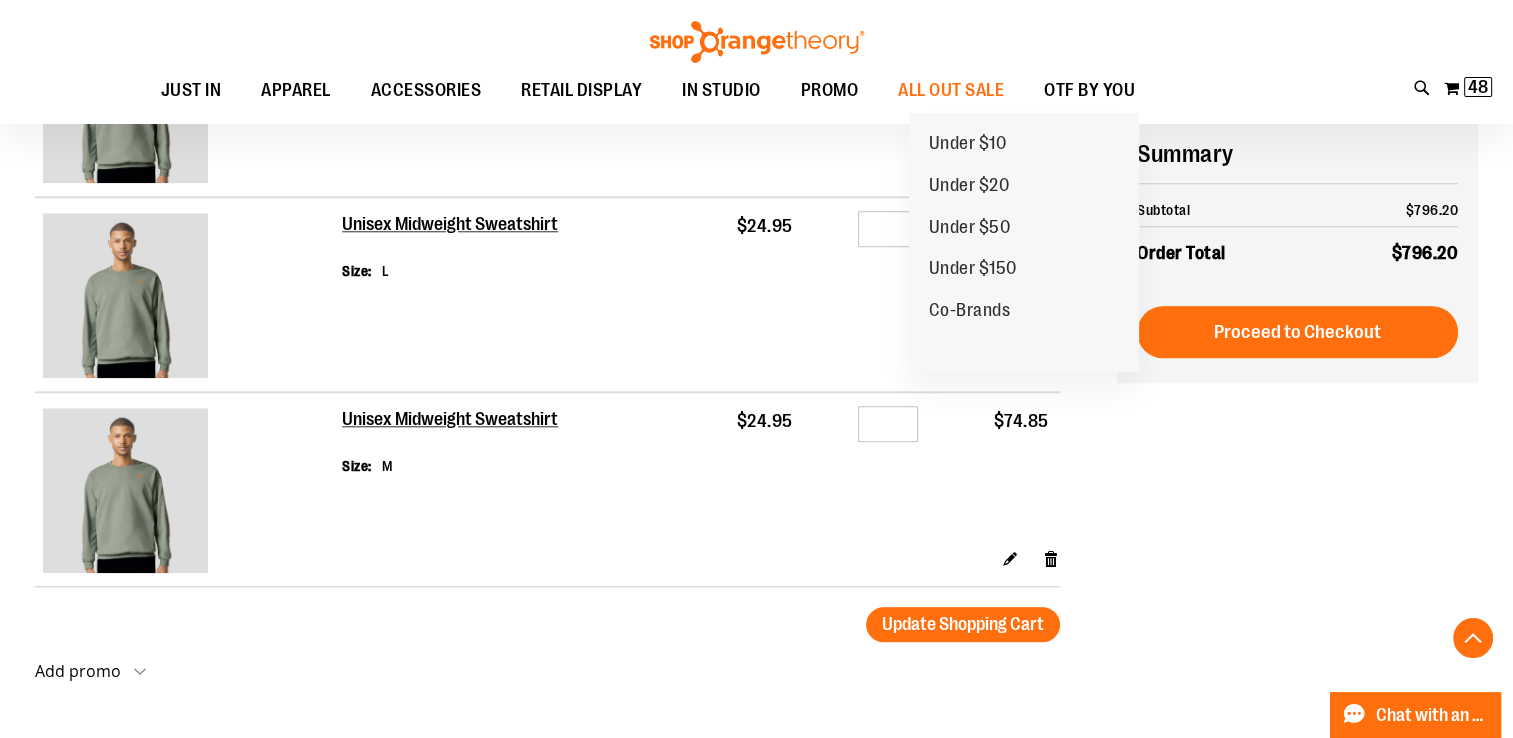 click on "Under $10" at bounding box center (968, 145) 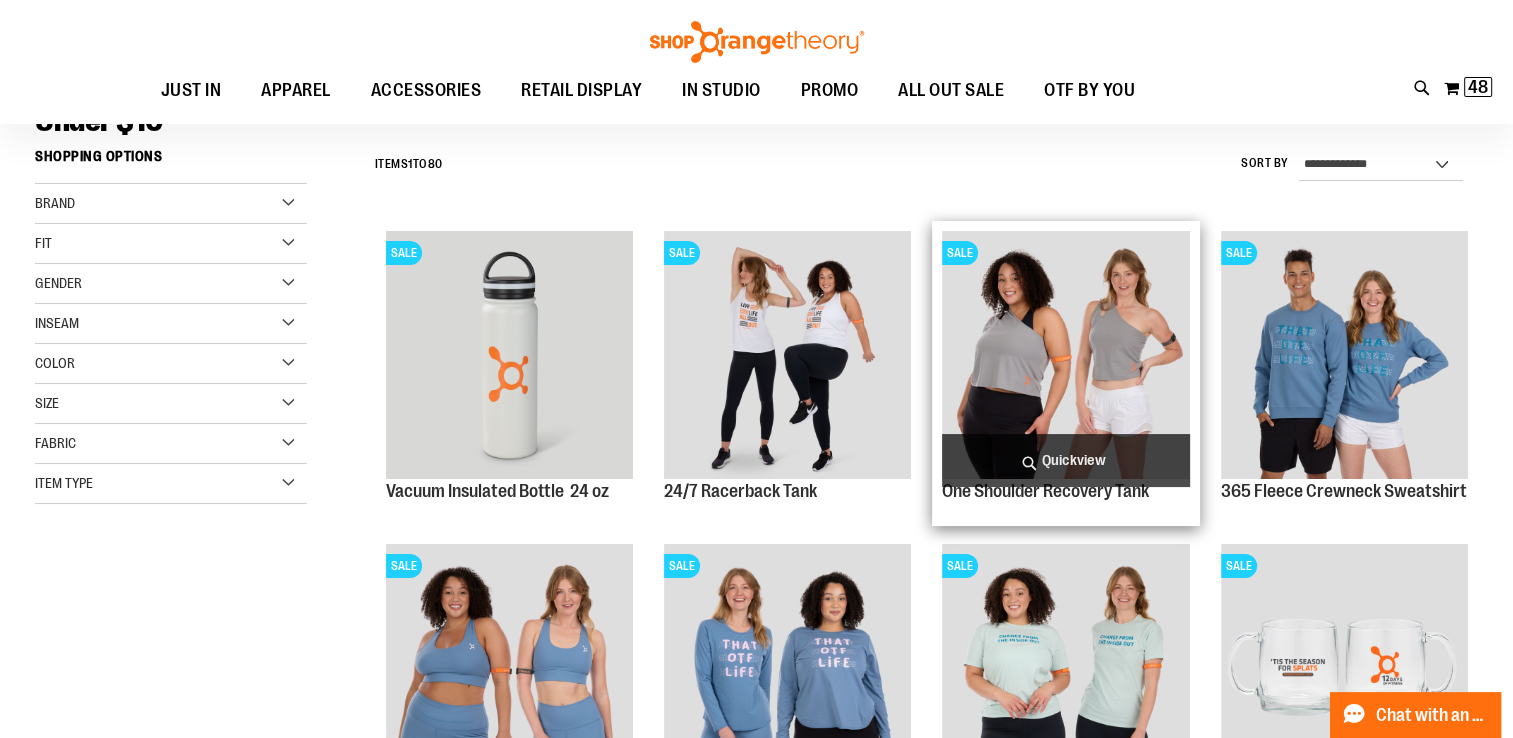 scroll, scrollTop: 200, scrollLeft: 0, axis: vertical 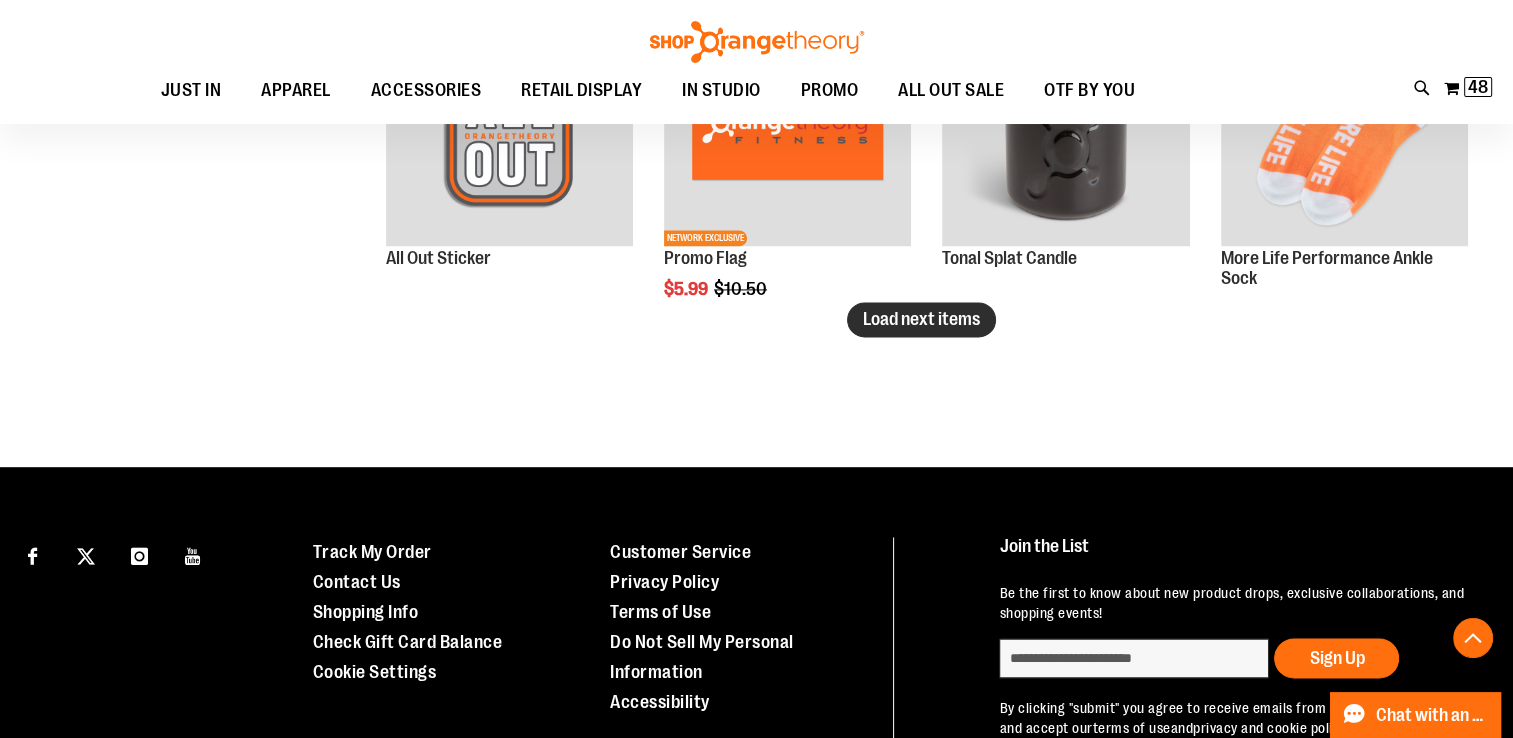 type on "**********" 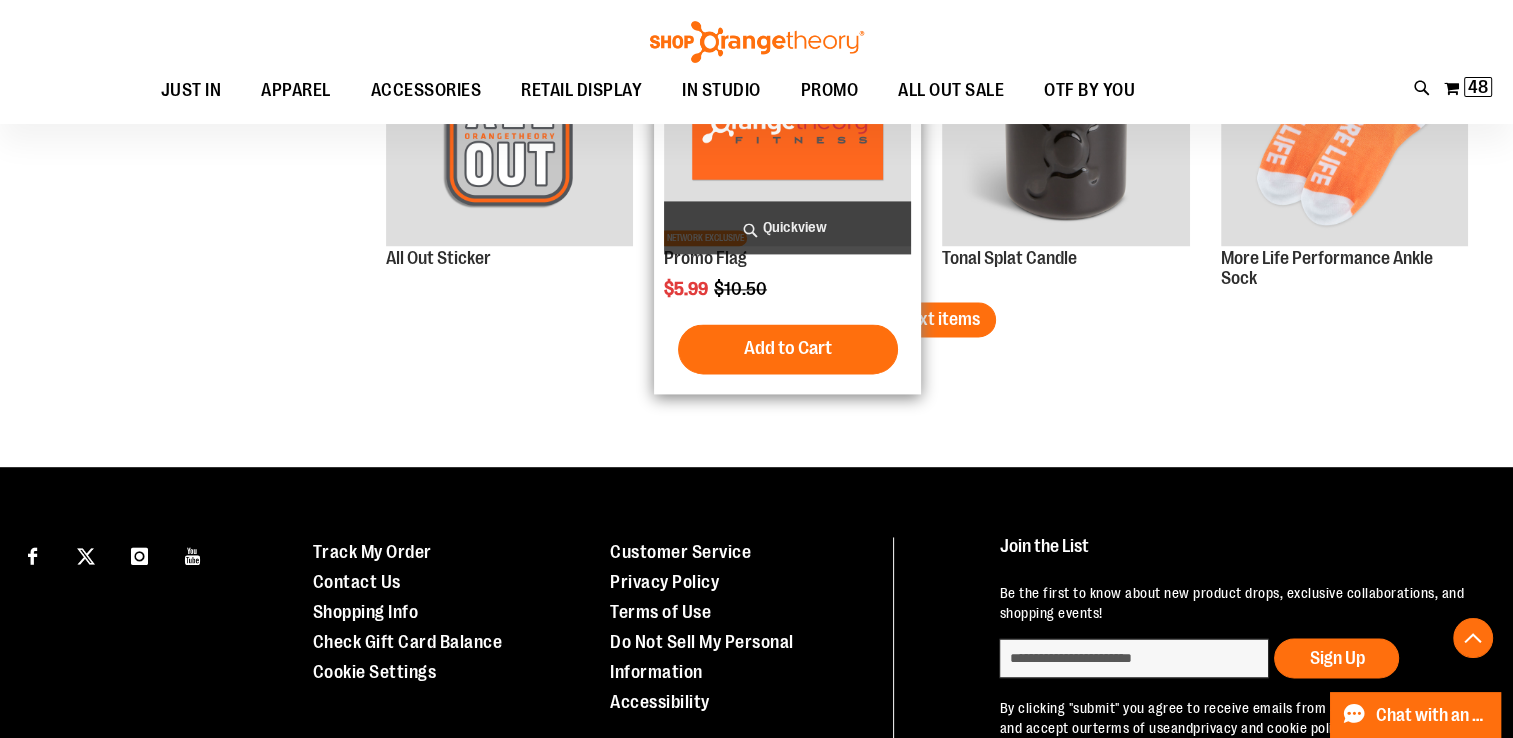 drag, startPoint x: 920, startPoint y: 322, endPoint x: 768, endPoint y: 378, distance: 161.98766 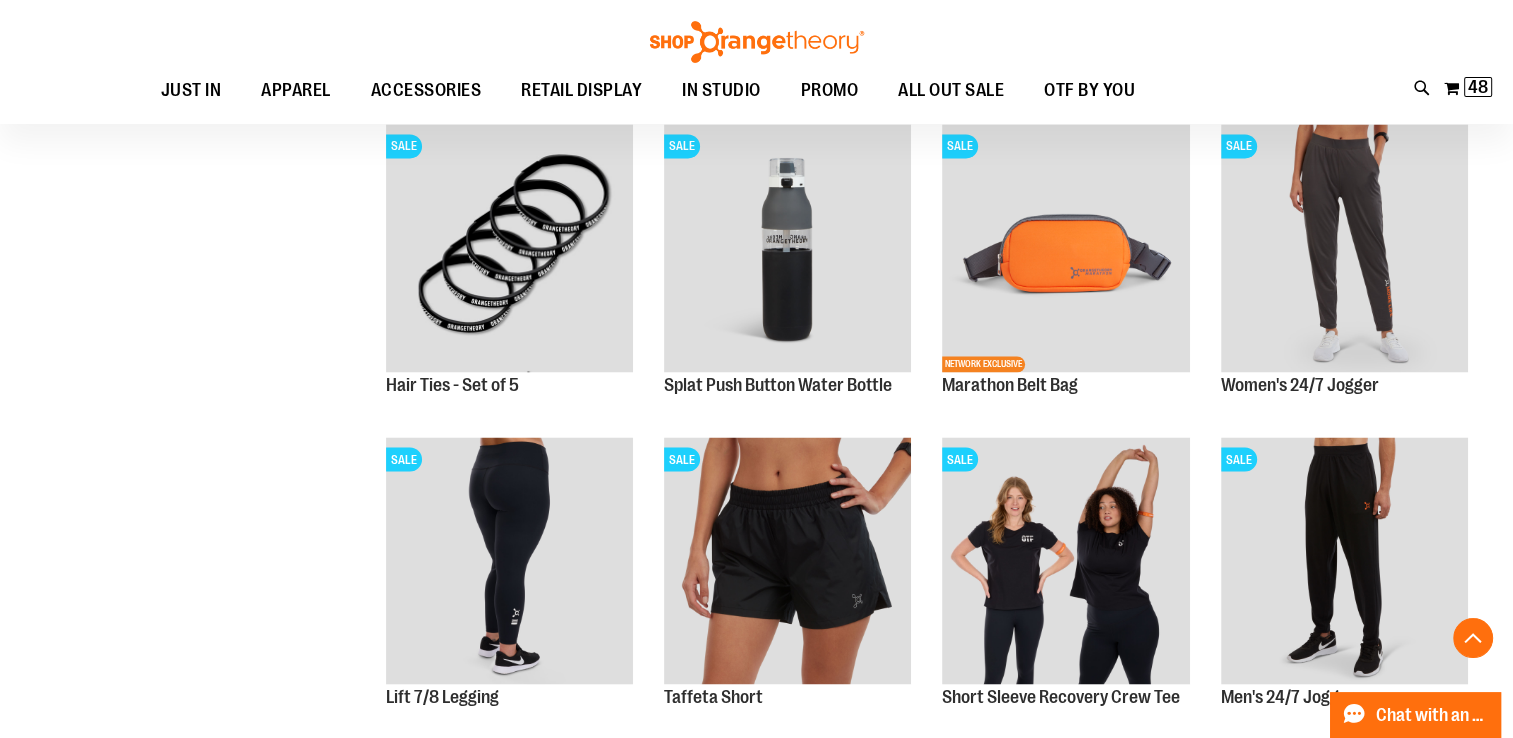 scroll, scrollTop: 3500, scrollLeft: 0, axis: vertical 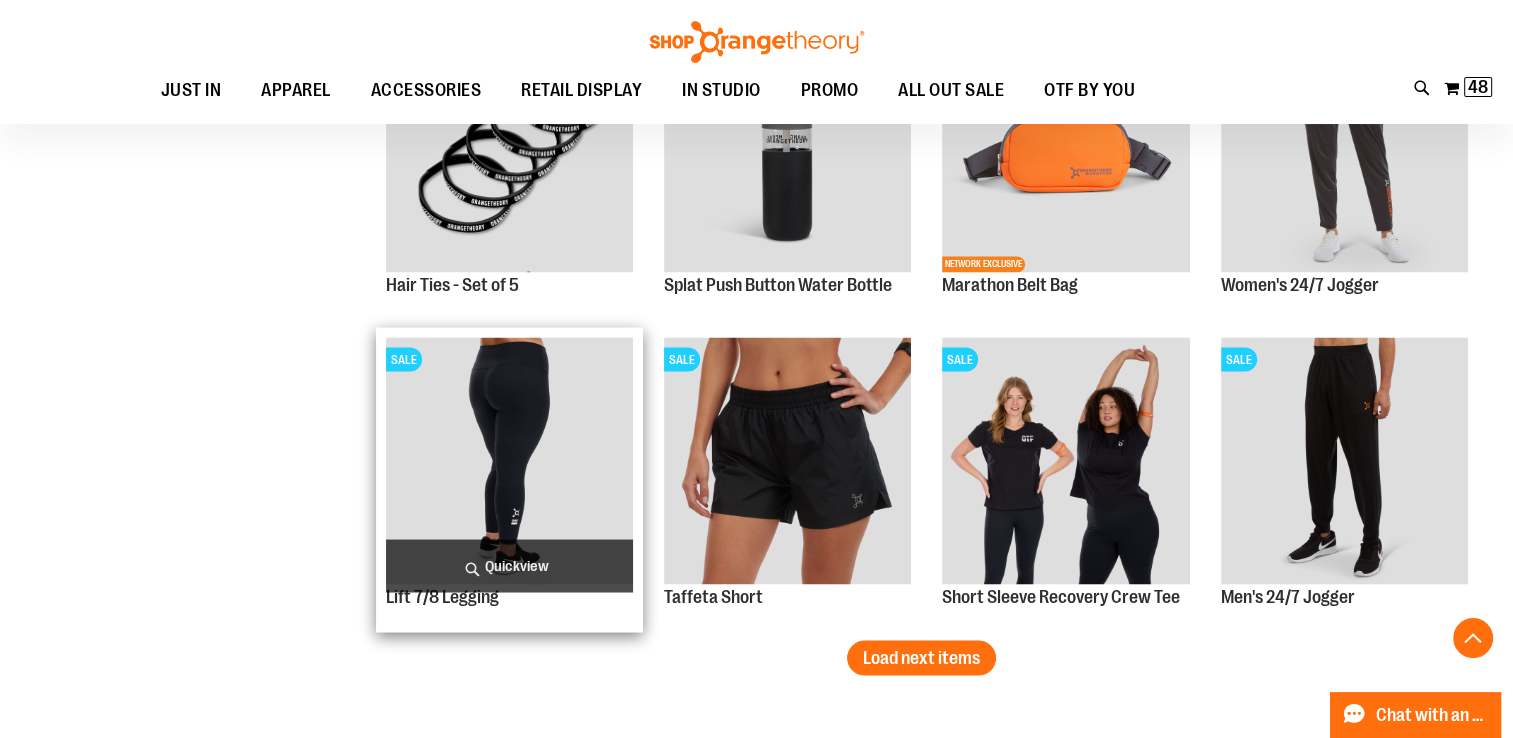 click at bounding box center [509, 460] 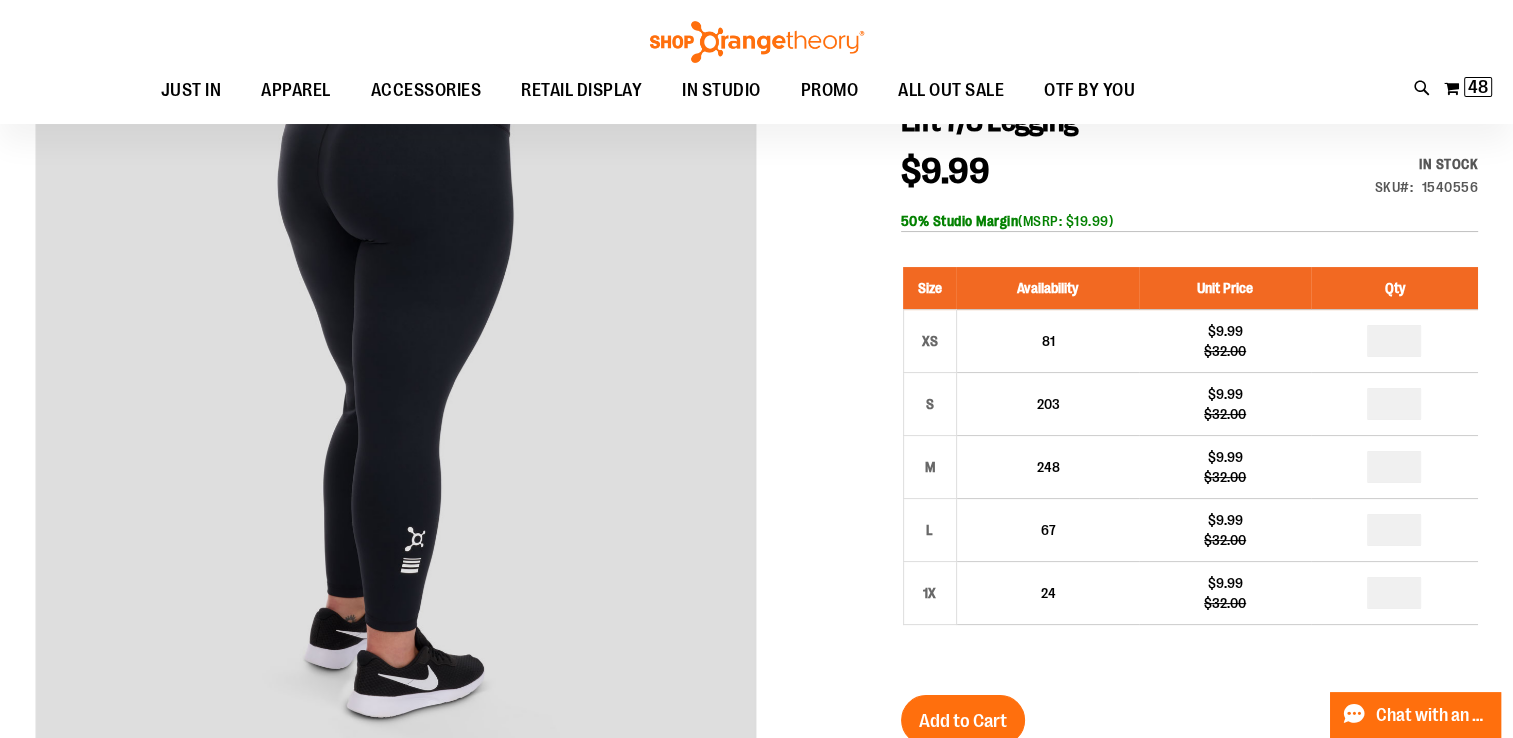 scroll, scrollTop: 300, scrollLeft: 0, axis: vertical 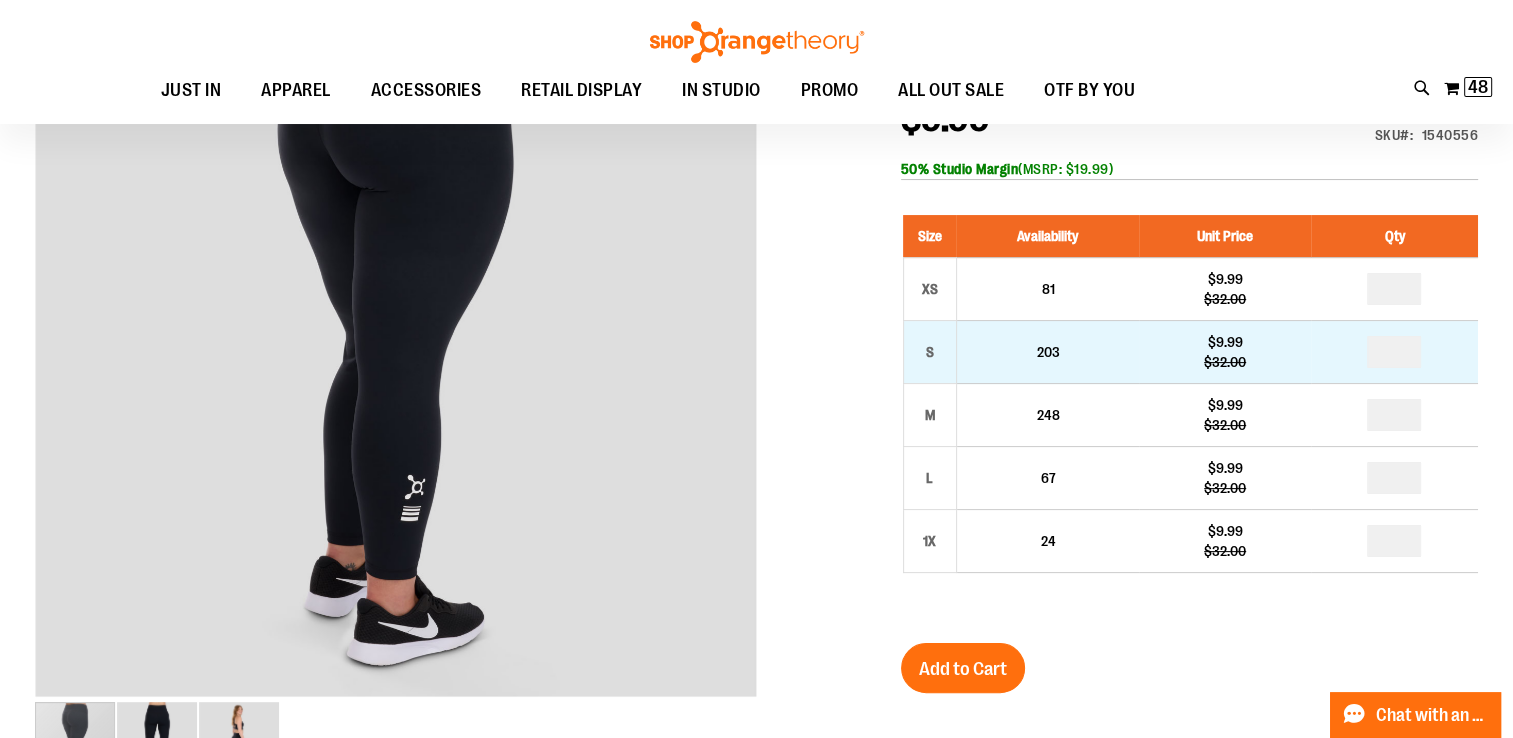 type on "**********" 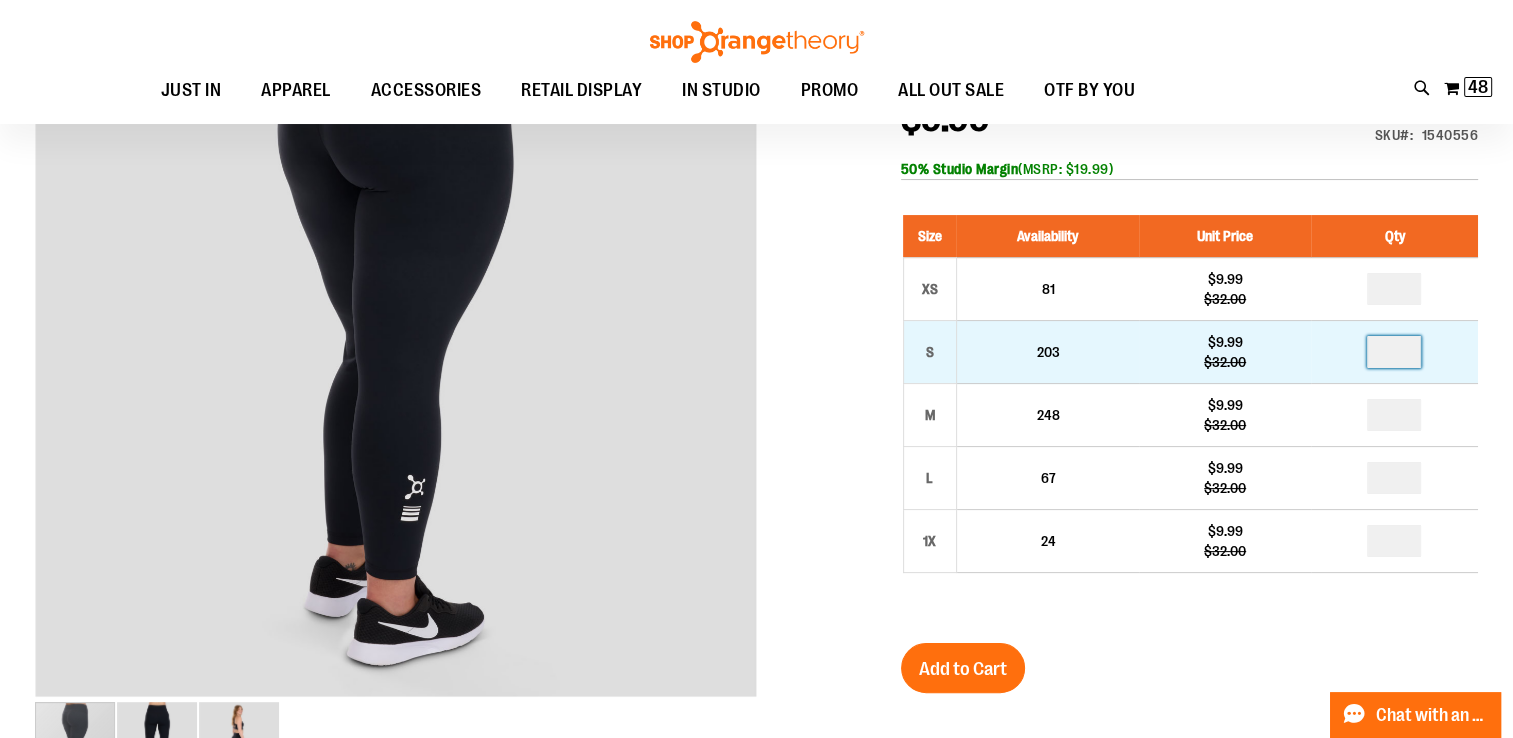 click at bounding box center (1394, 352) 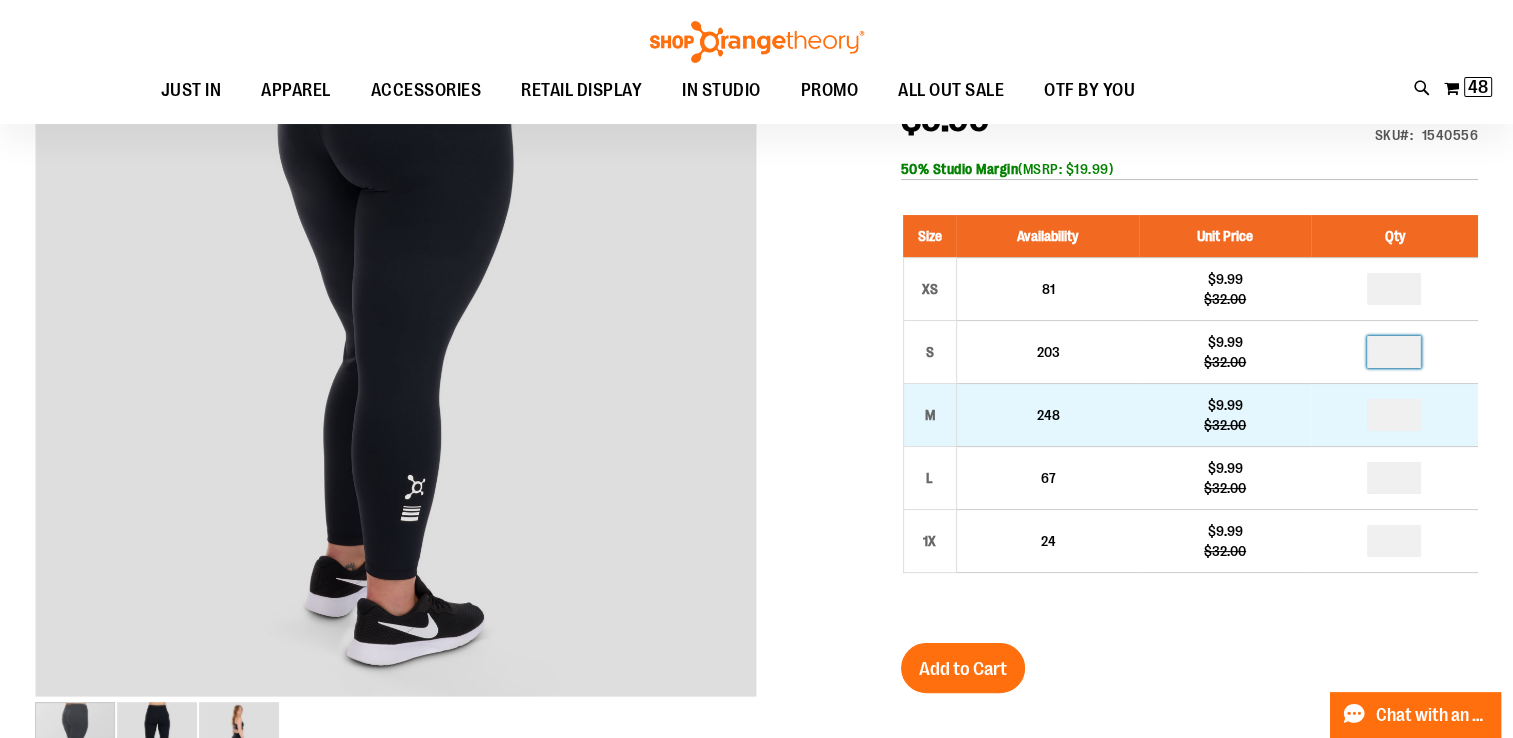 type on "*" 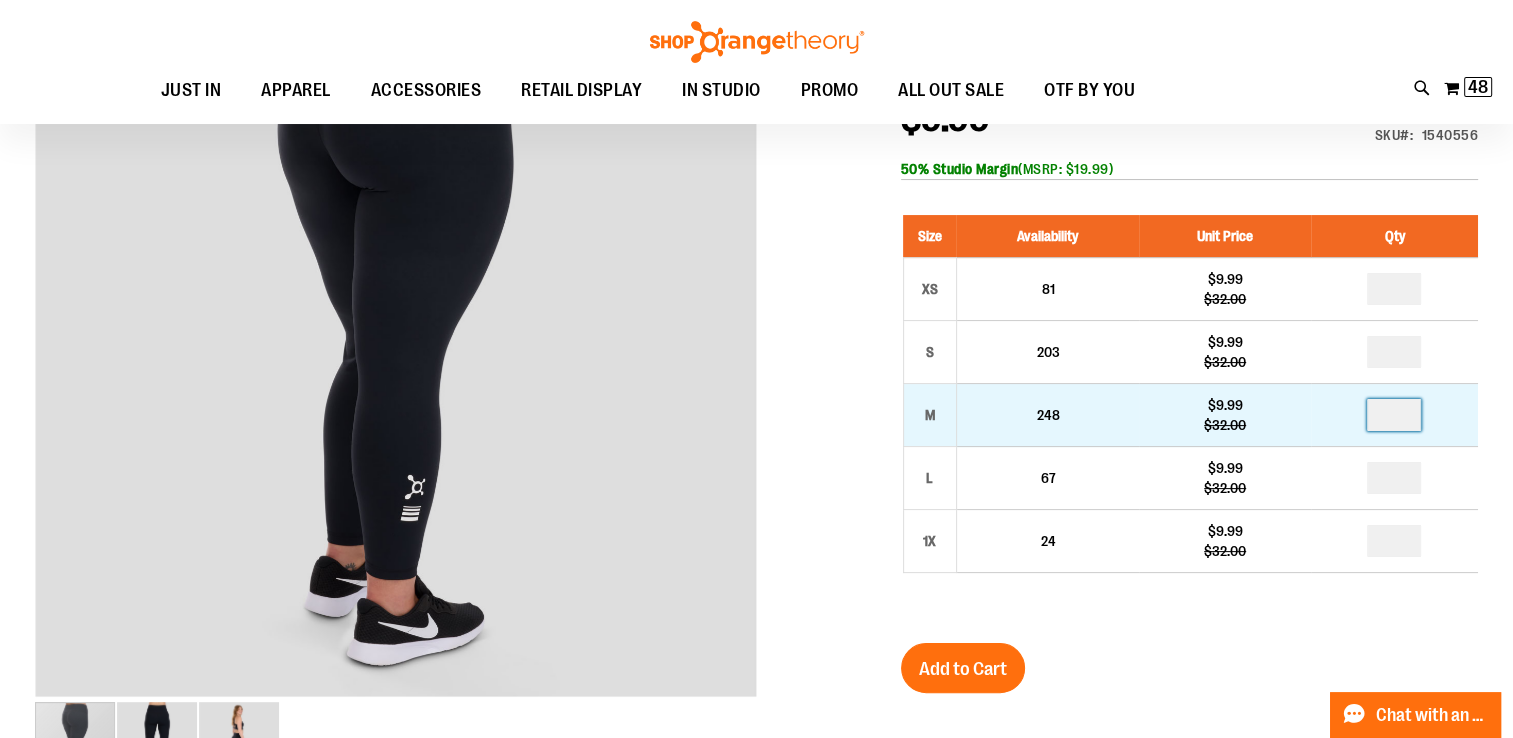 click at bounding box center (1394, 415) 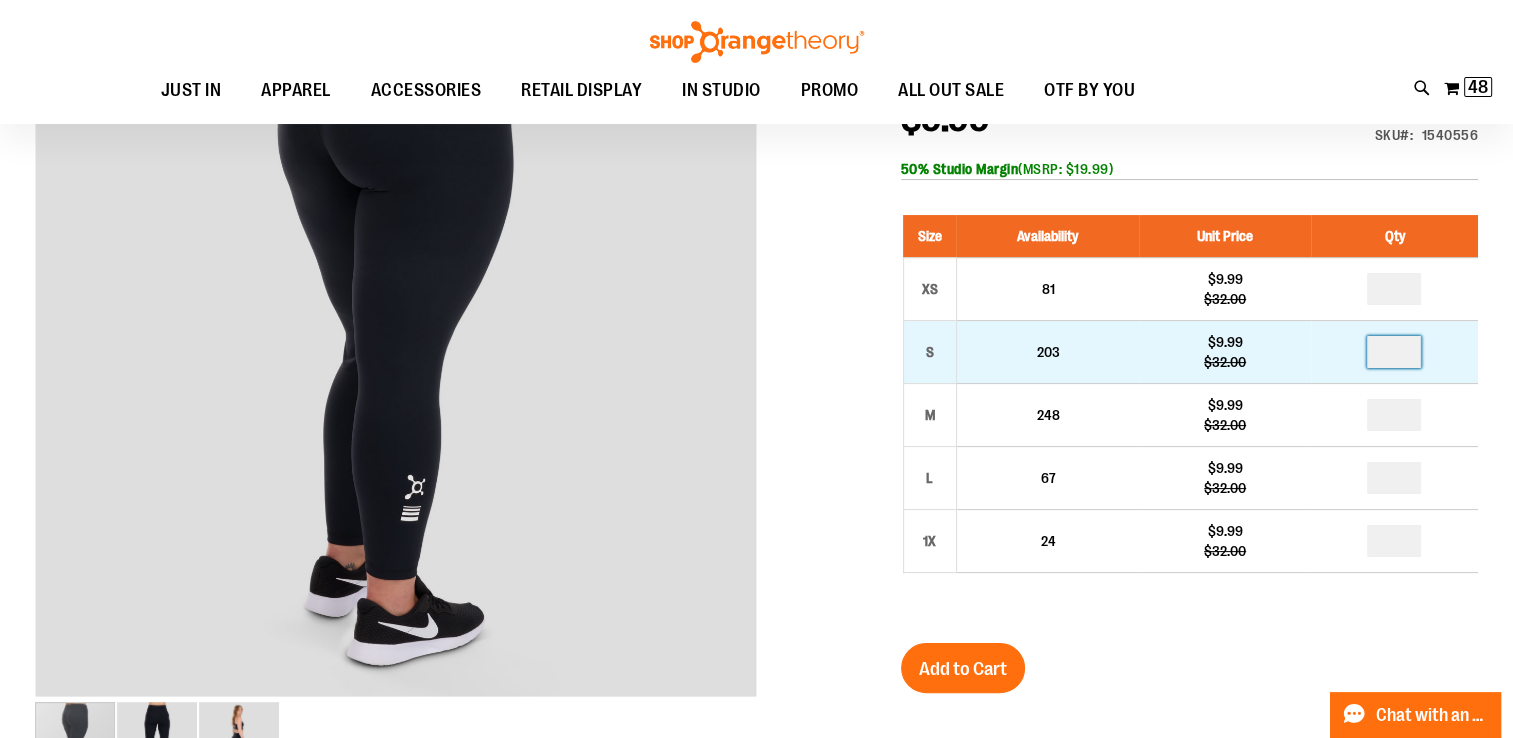 type on "*" 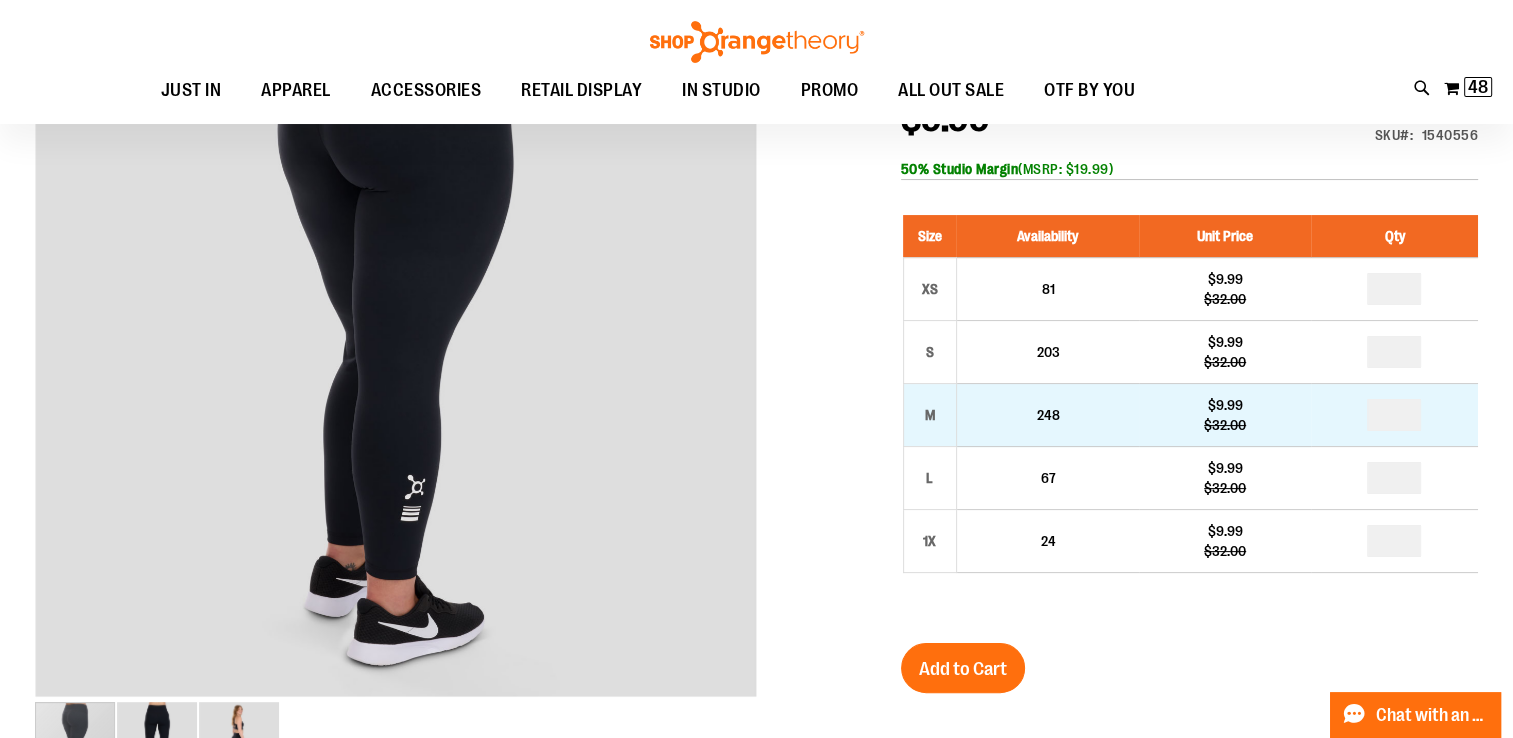 type on "*" 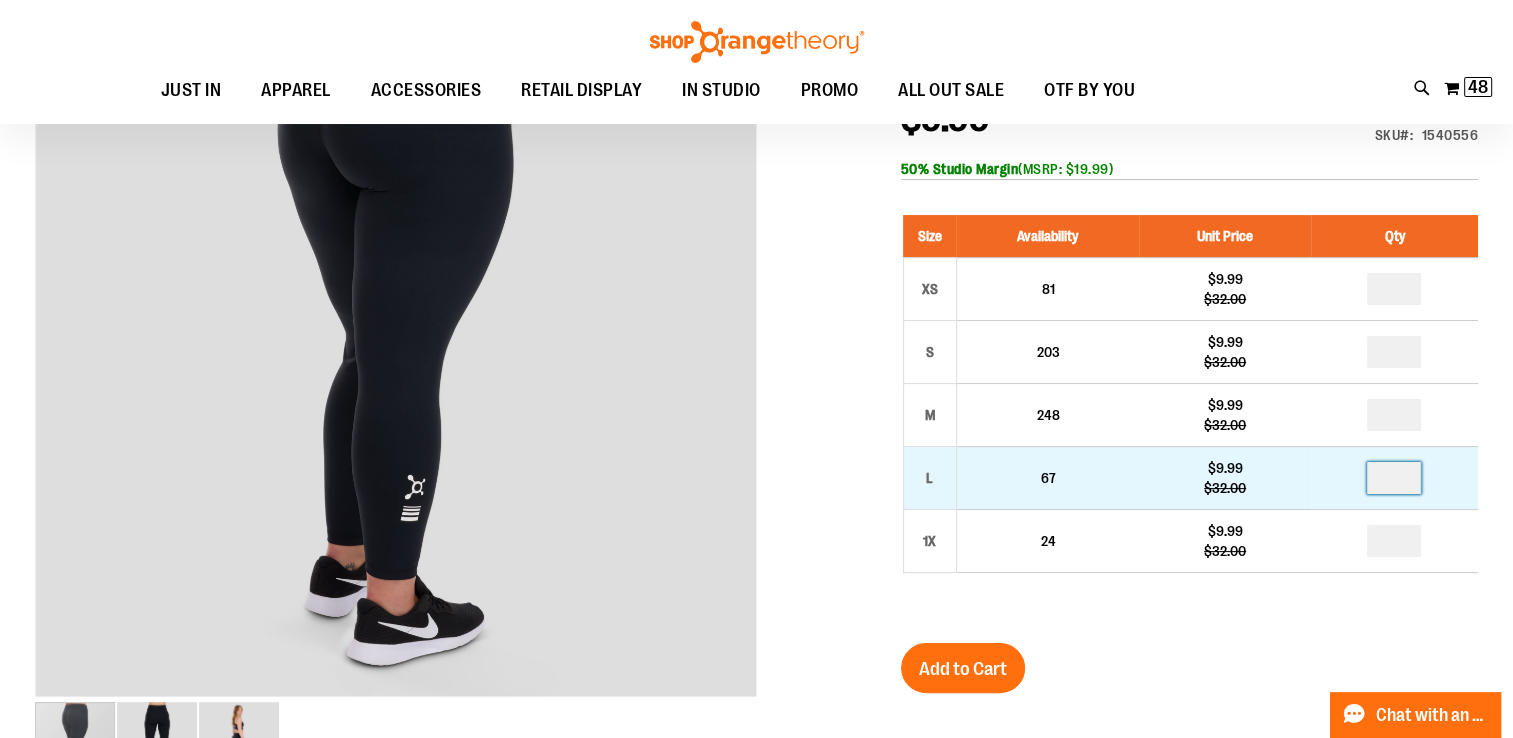 click at bounding box center (1394, 478) 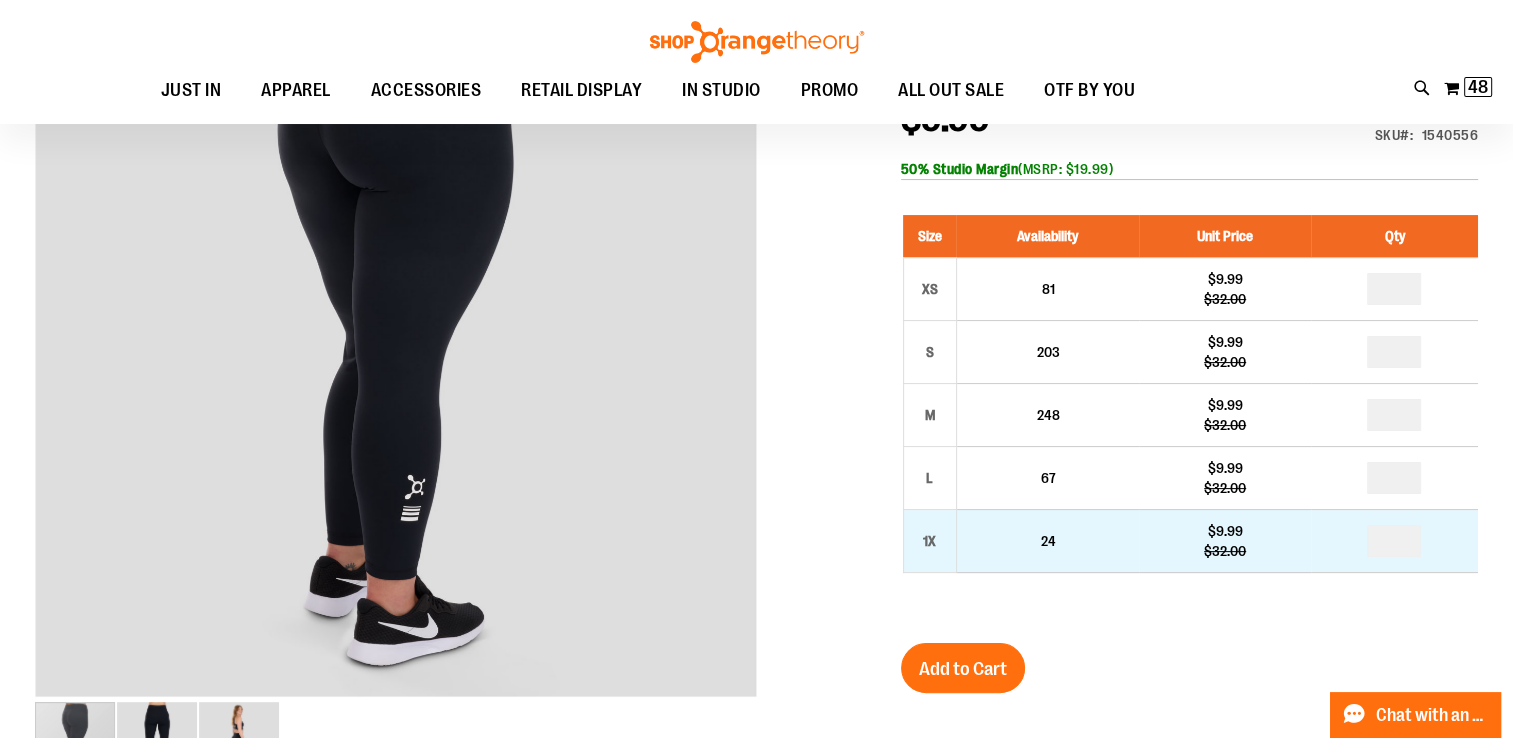 type on "*" 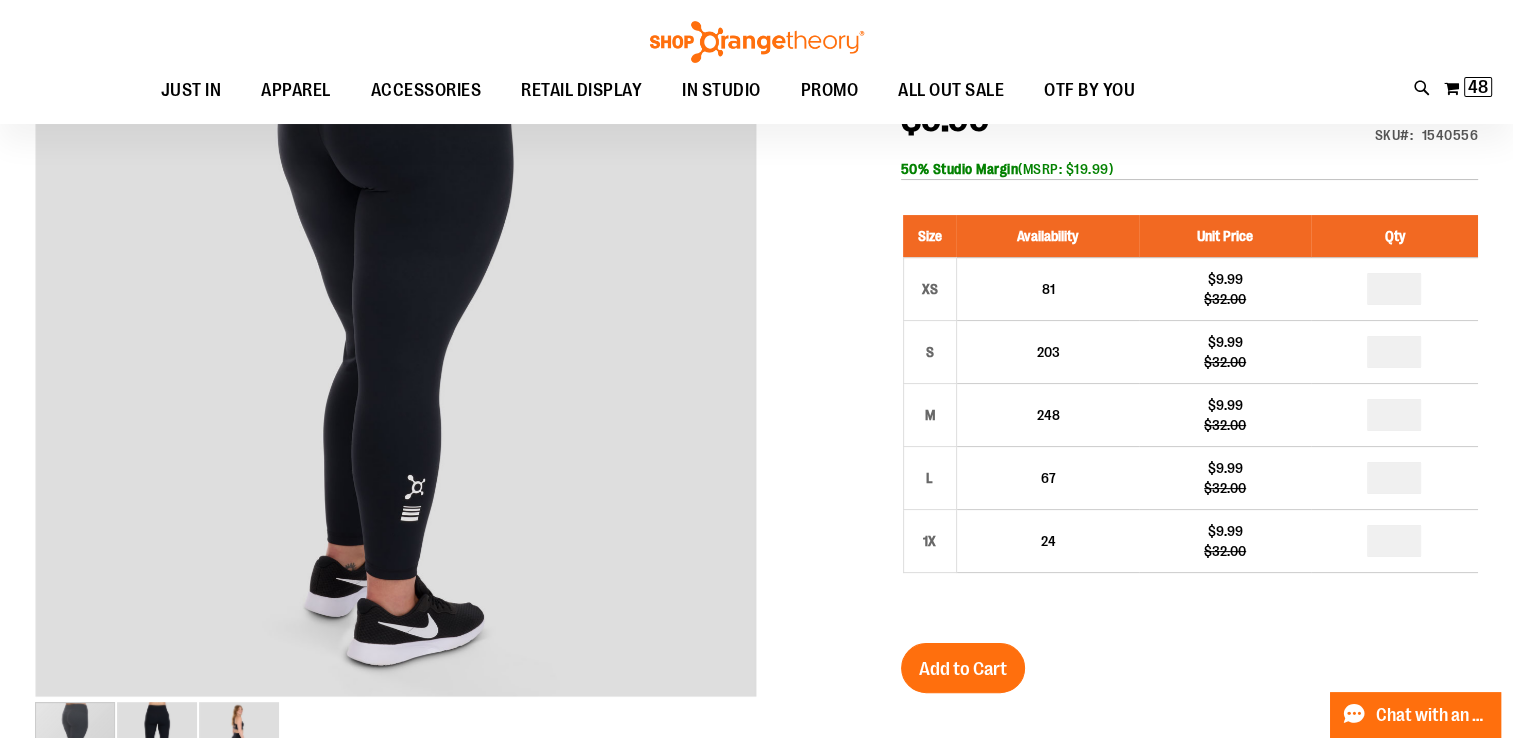 click on "Add to Cart" at bounding box center (963, 669) 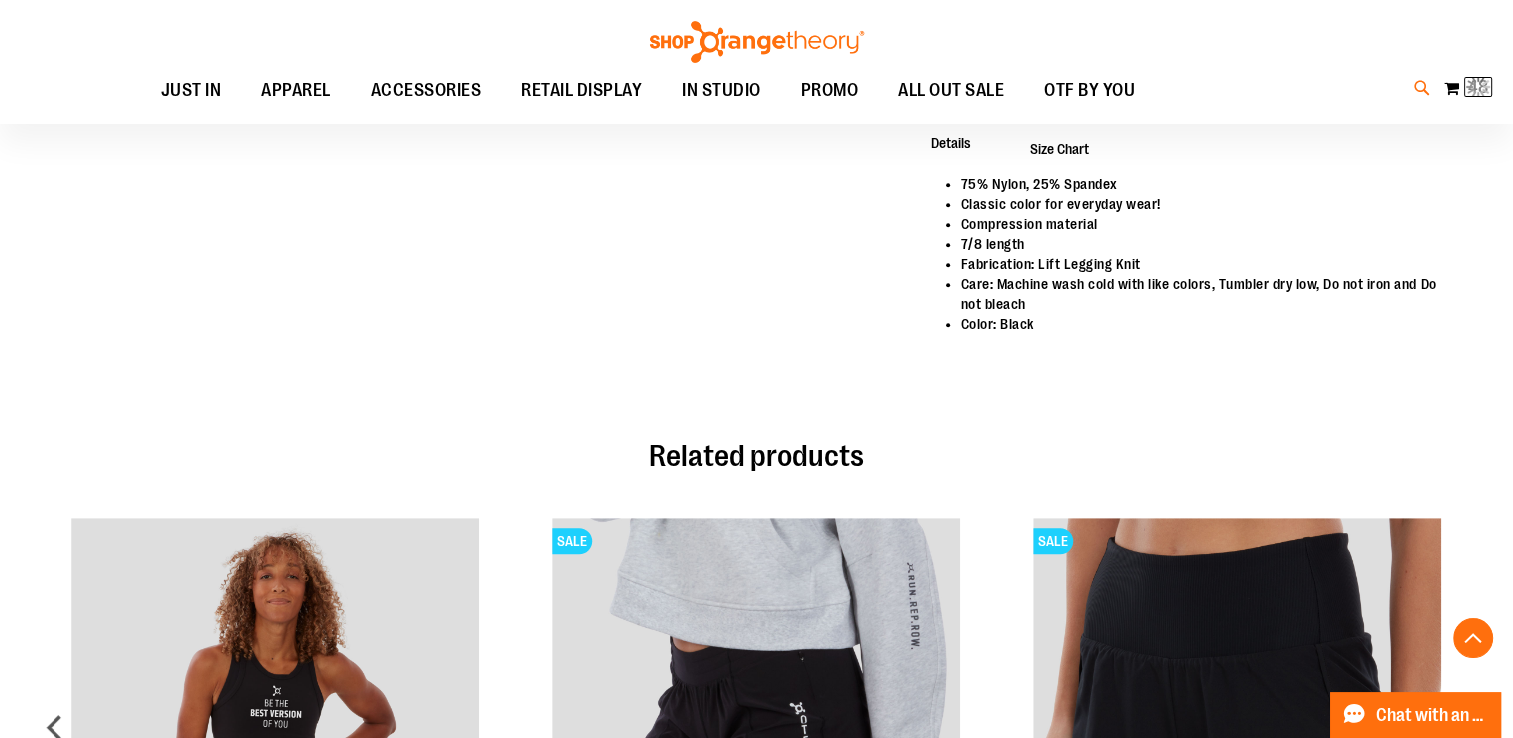 scroll, scrollTop: 1000, scrollLeft: 0, axis: vertical 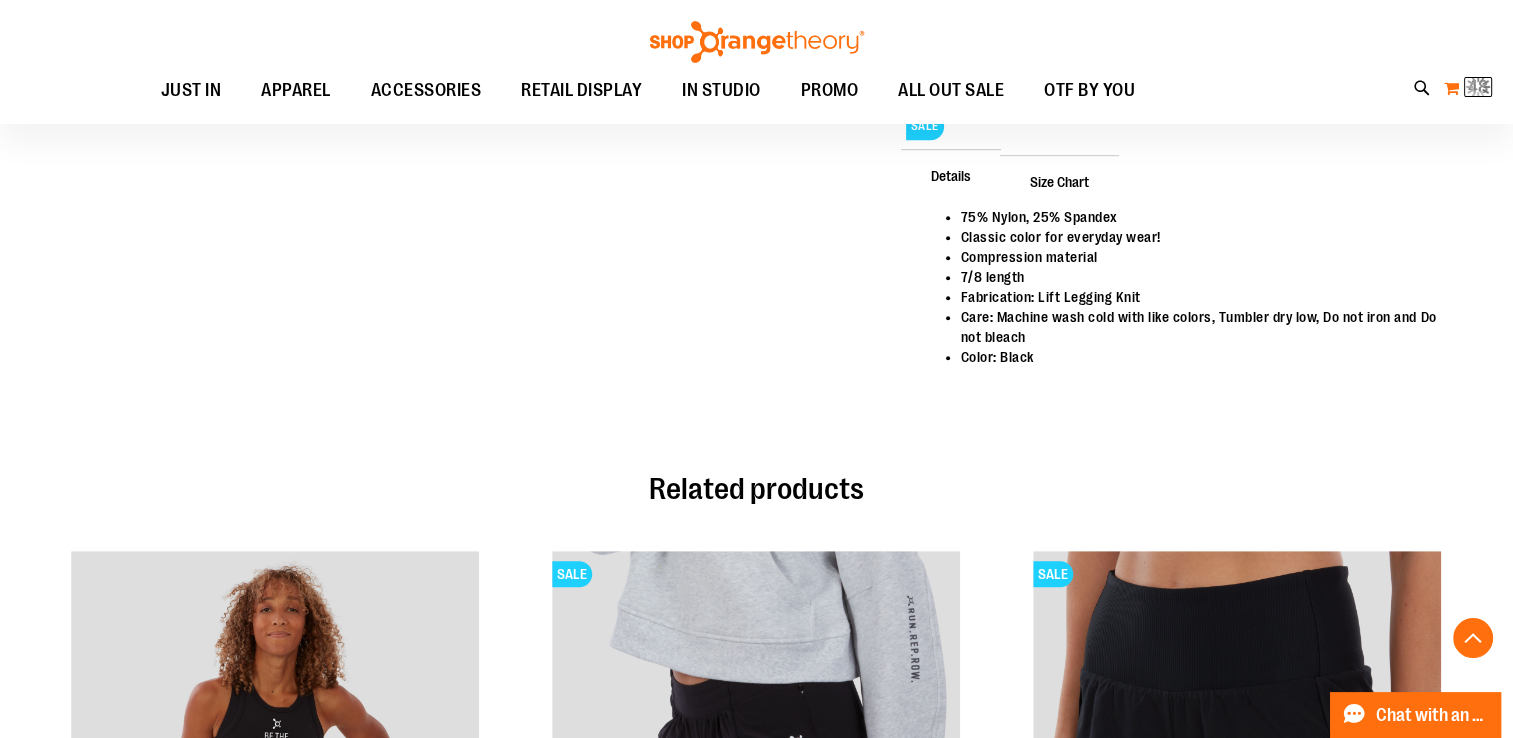 click on "My Cart
48
48
items" at bounding box center [1468, 88] 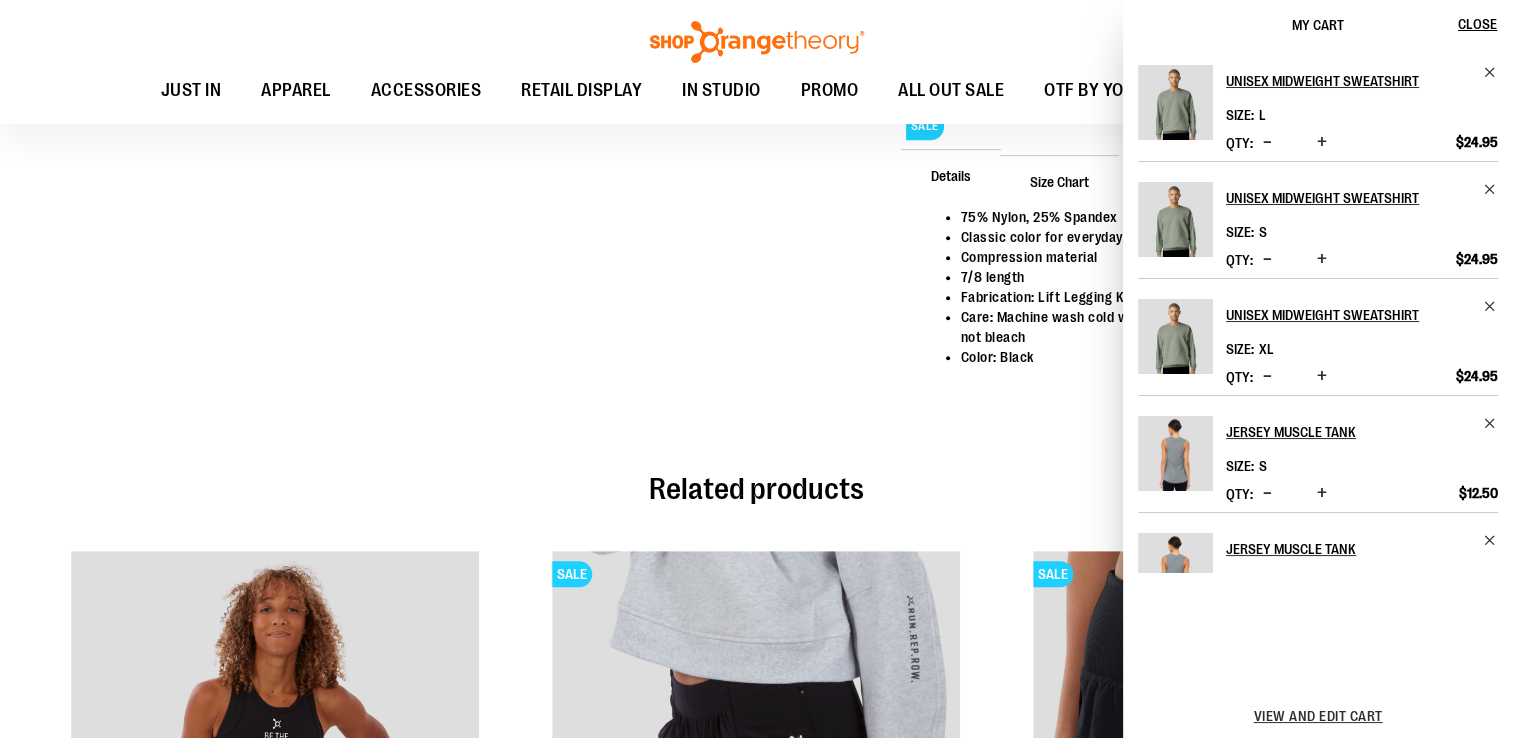 click on "View and edit cart" at bounding box center (1318, 716) 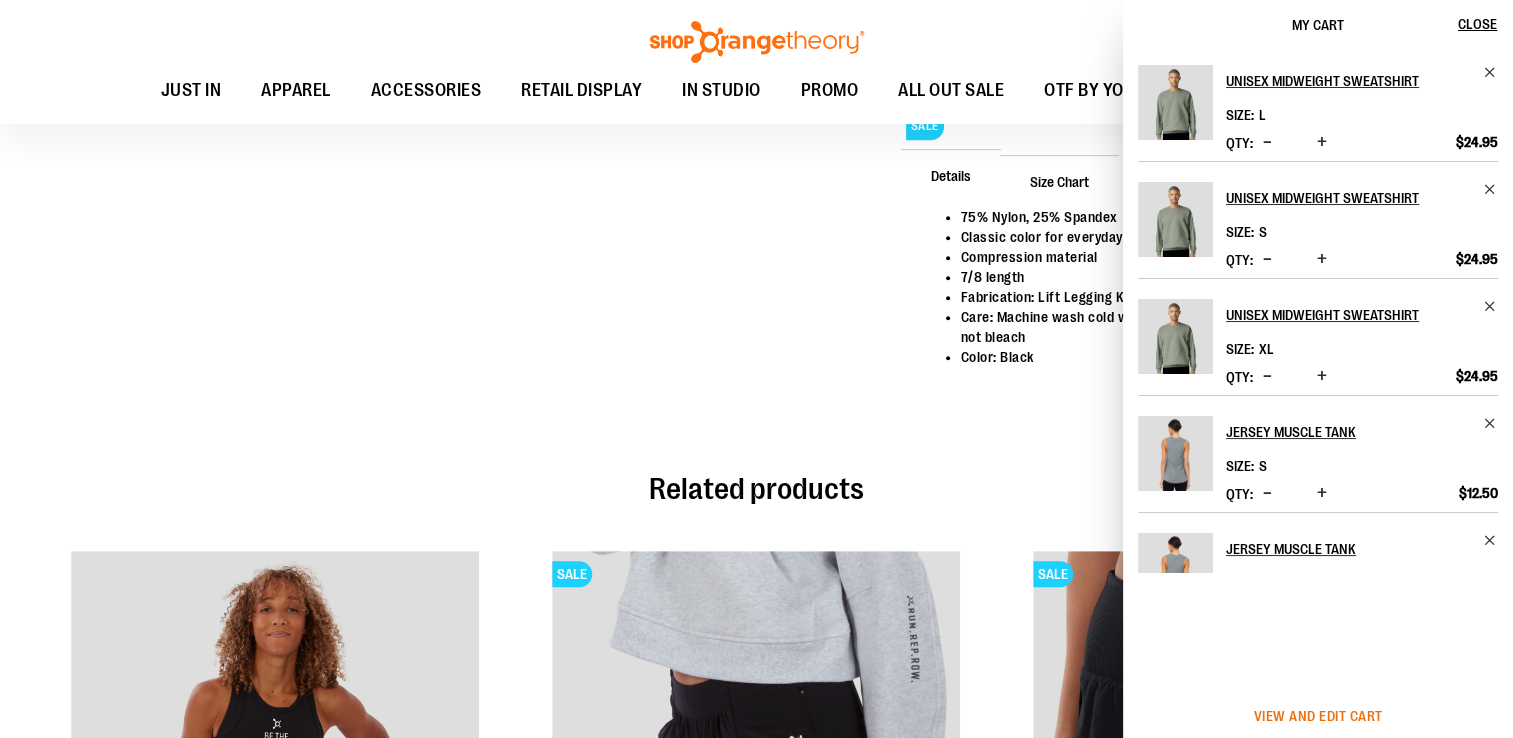 click on "View and edit cart" at bounding box center [1318, 716] 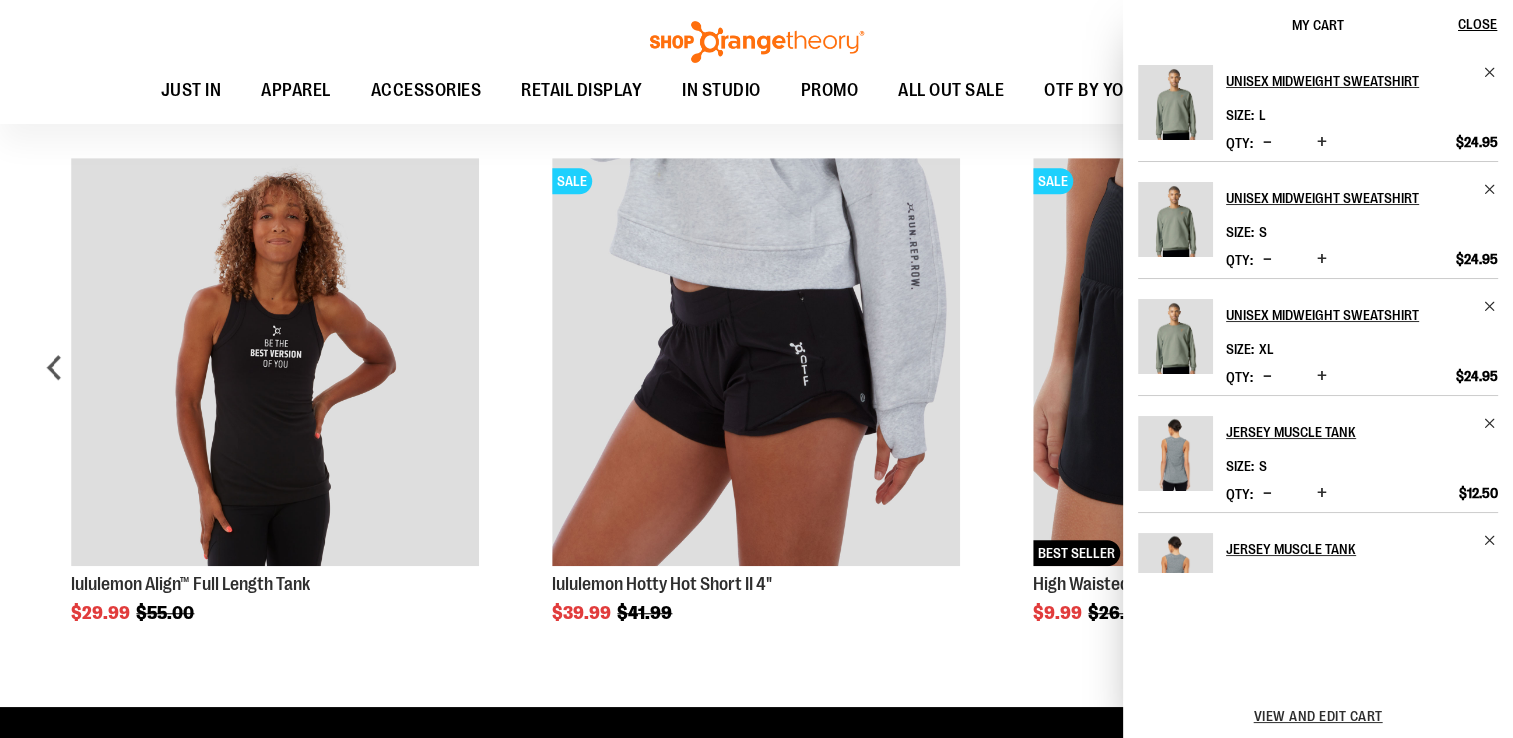 scroll, scrollTop: 1400, scrollLeft: 0, axis: vertical 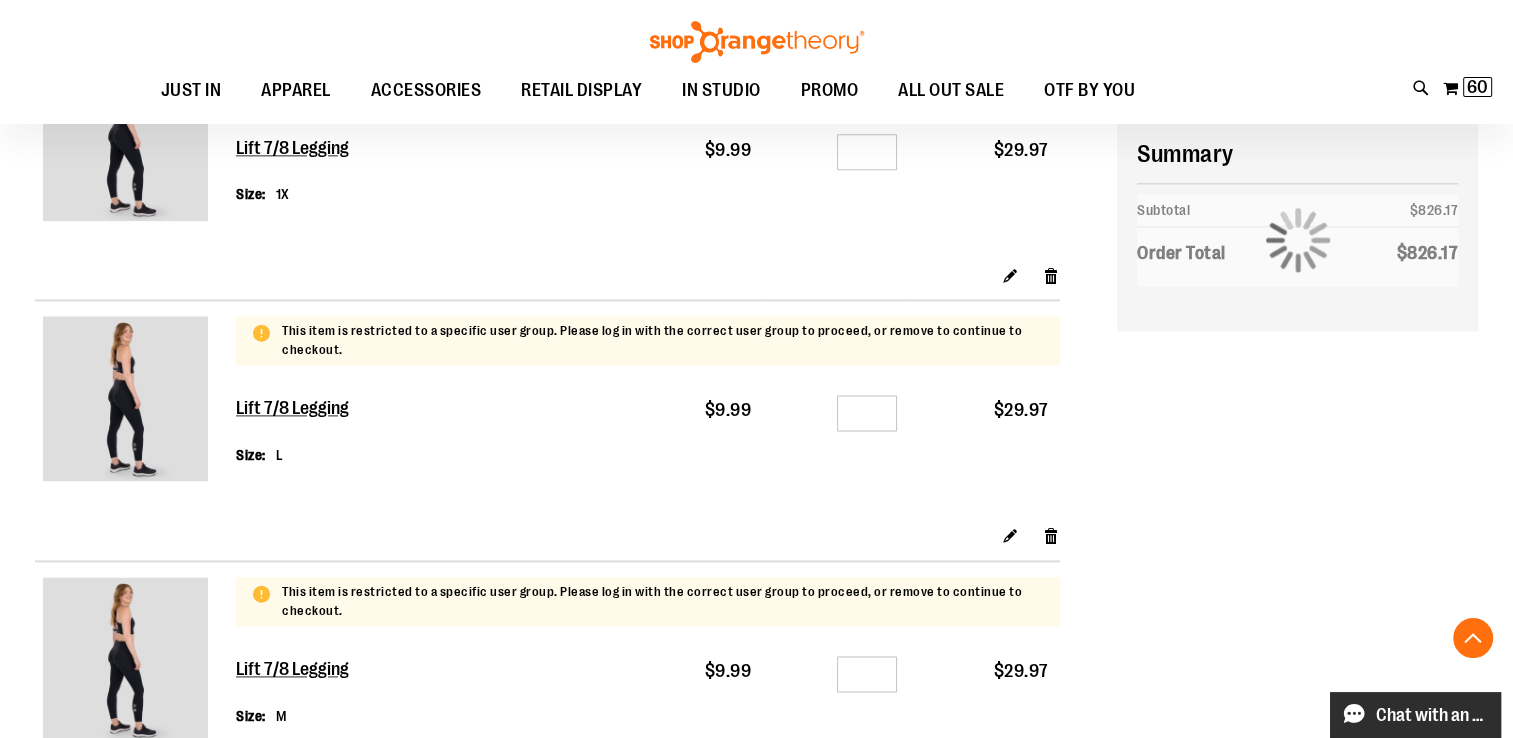 type on "**********" 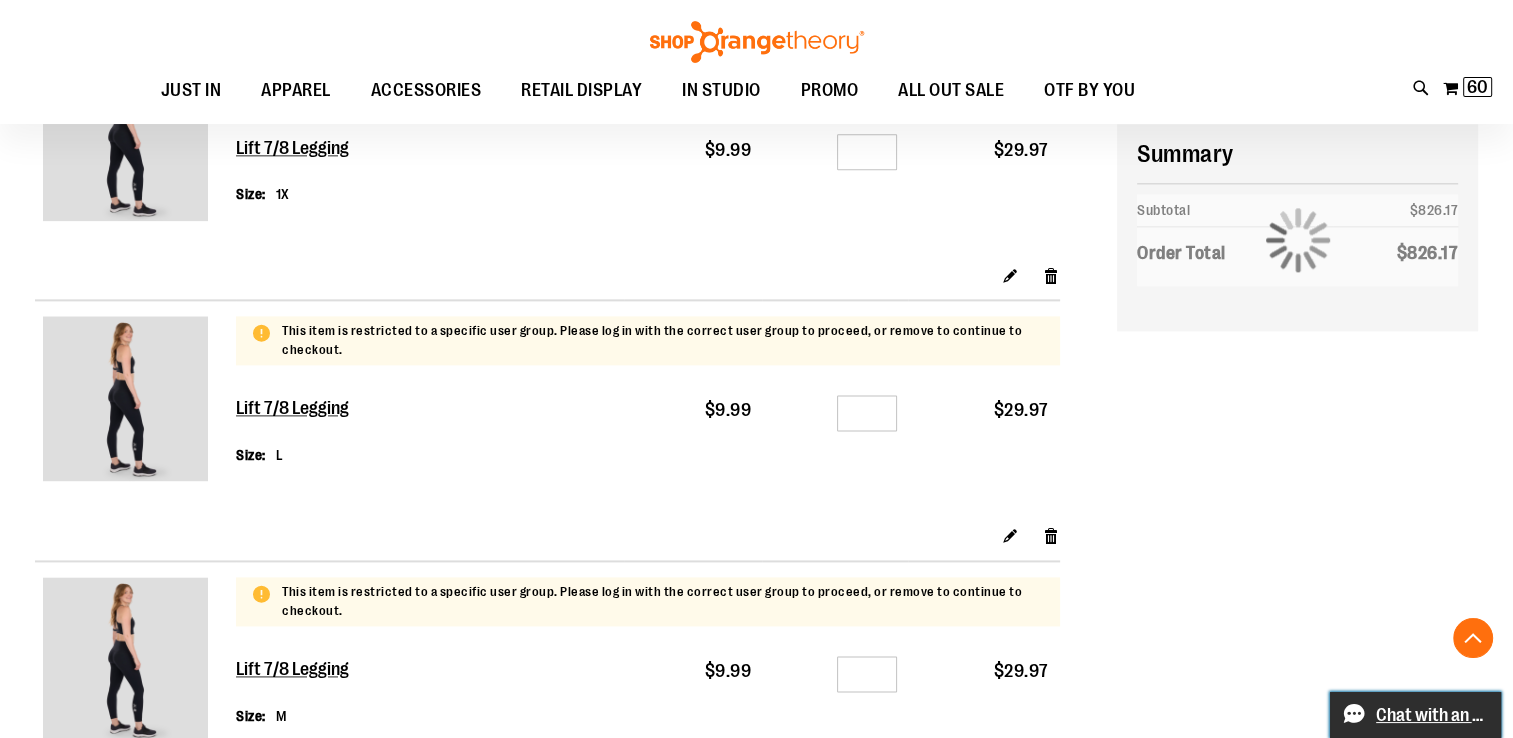click on "Chat with an Expert" at bounding box center [1432, 715] 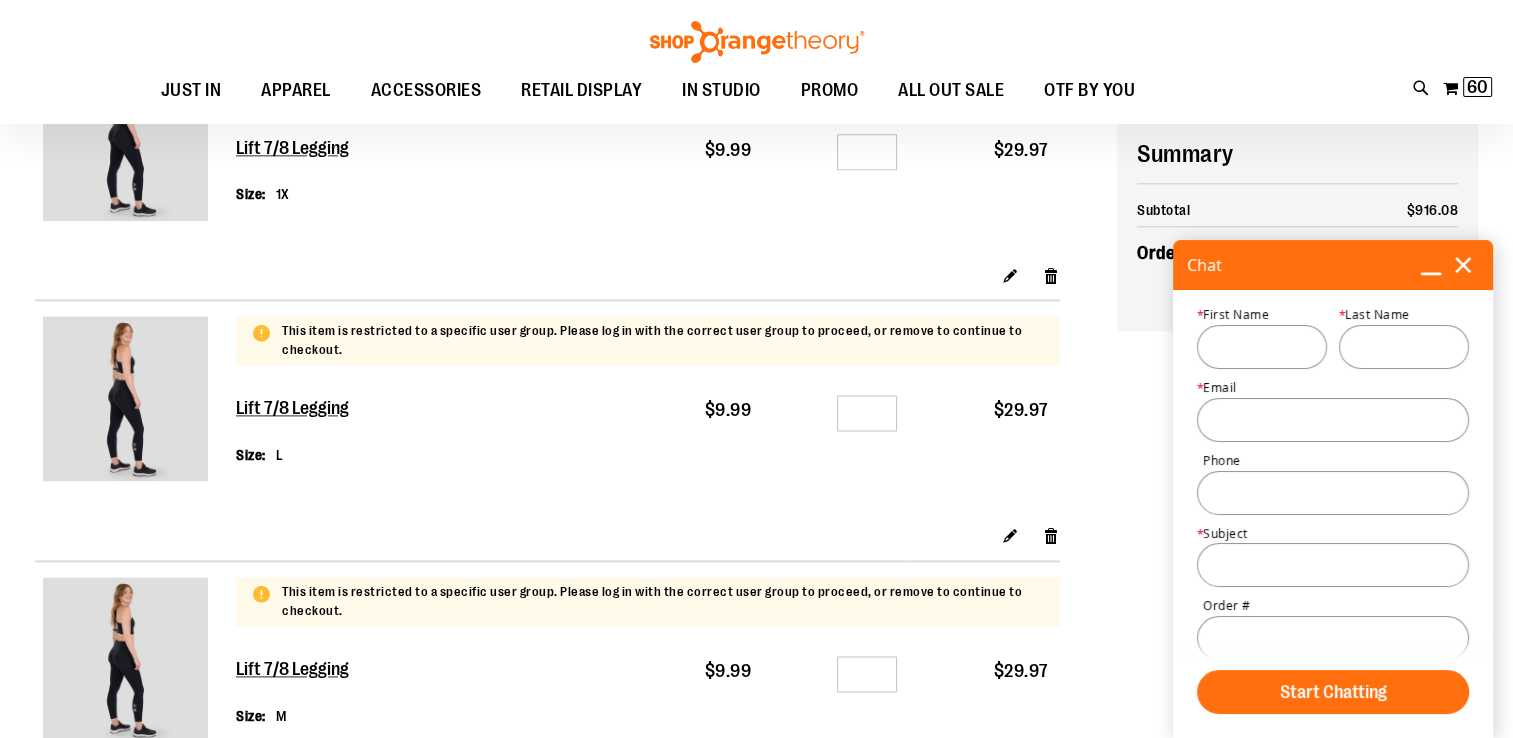 click 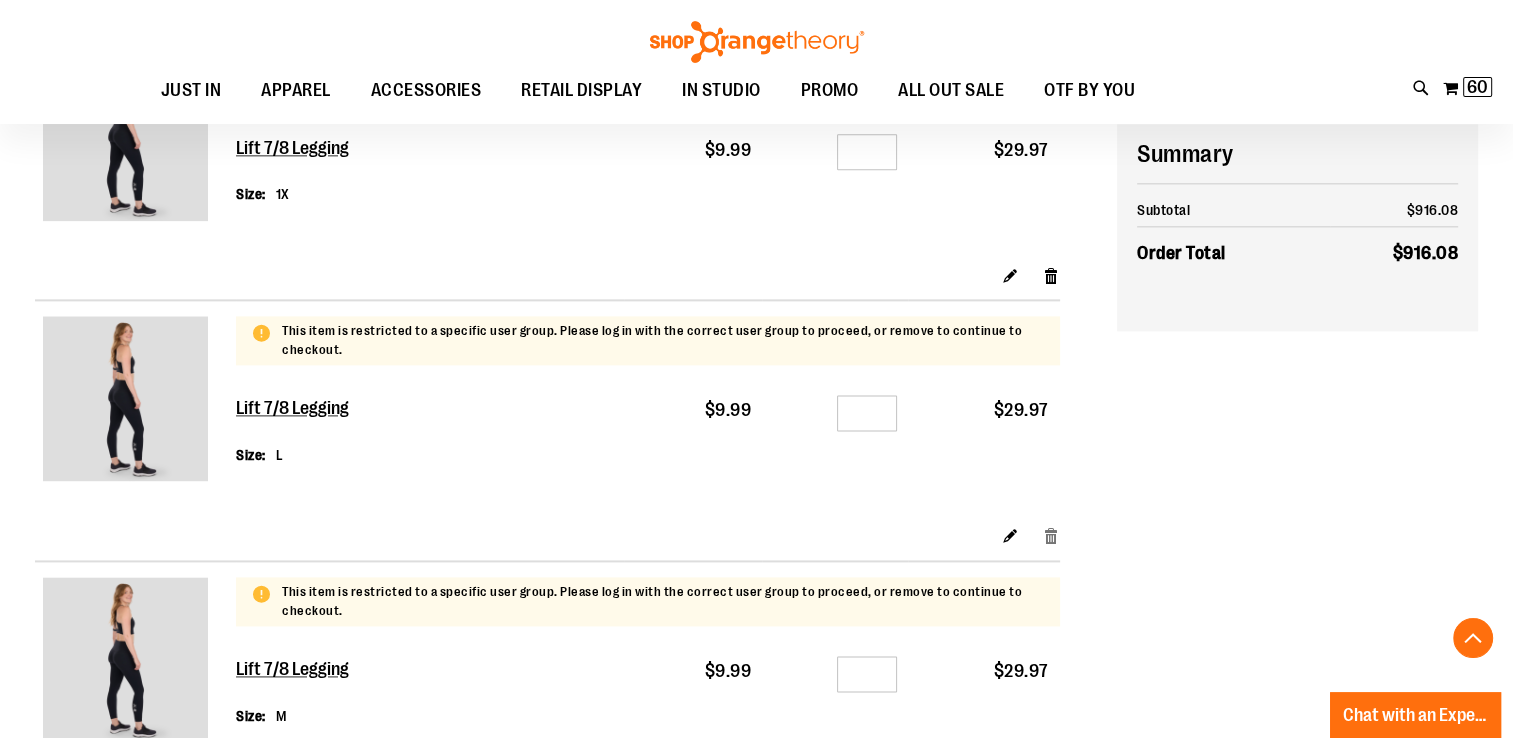 click on "Remove item" at bounding box center [1051, 535] 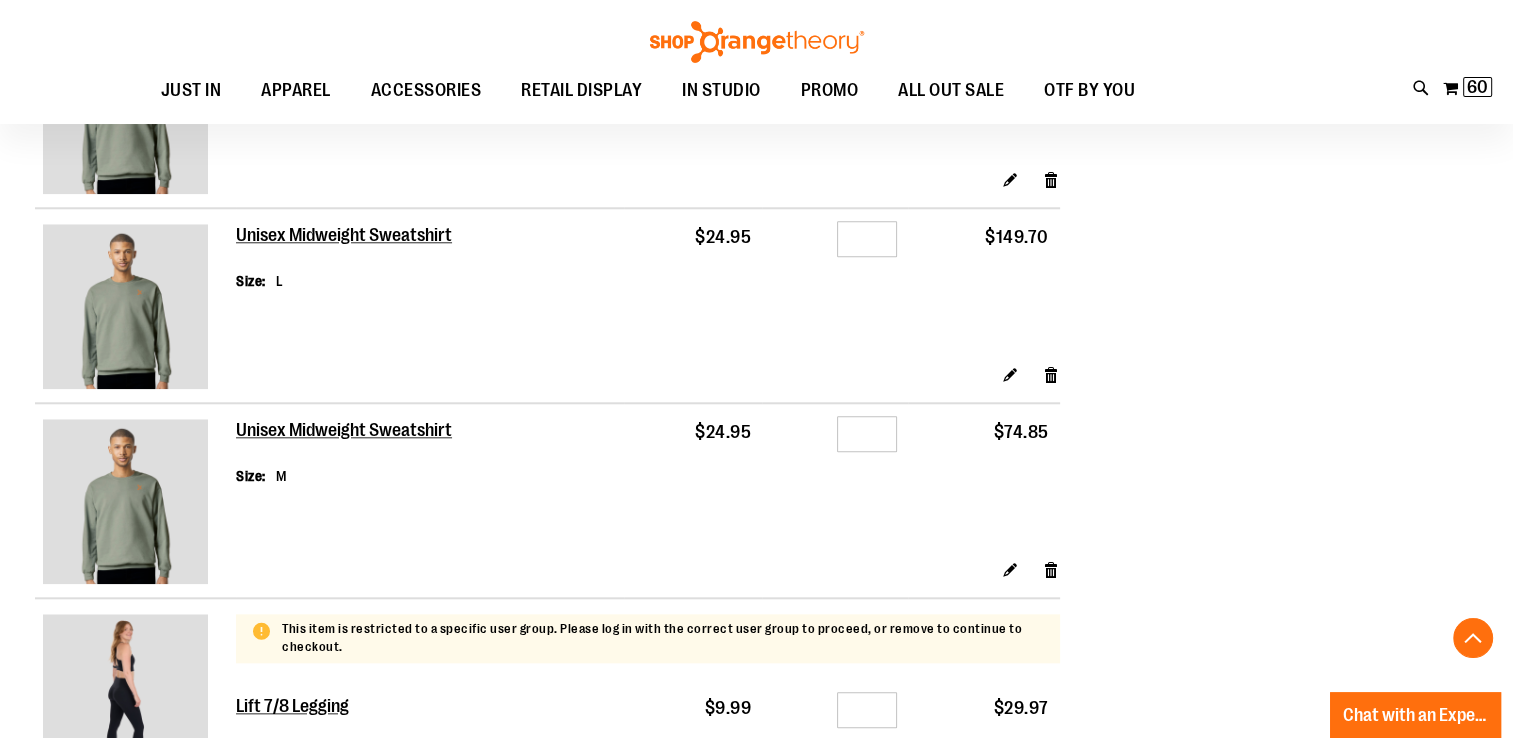 scroll, scrollTop: 1699, scrollLeft: 0, axis: vertical 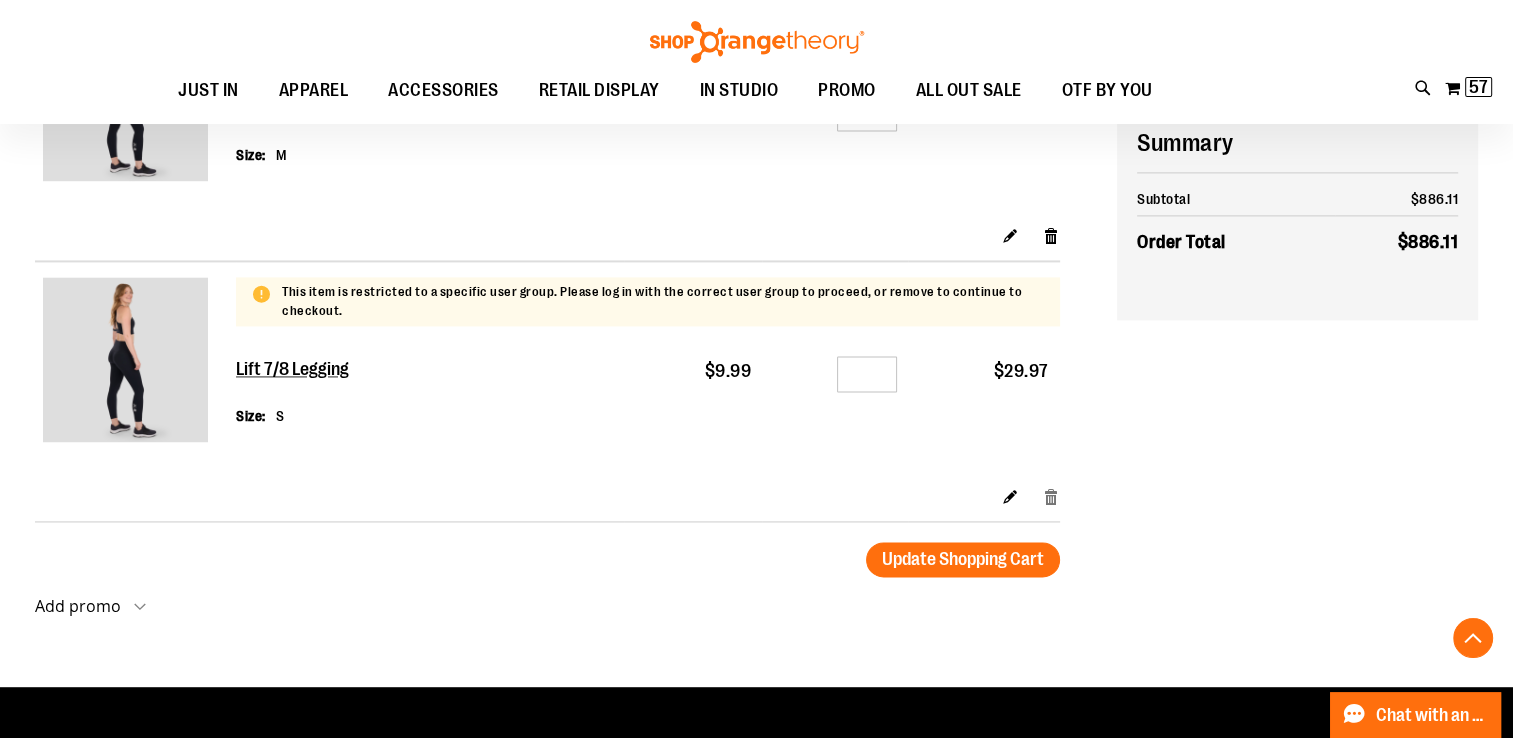 type on "**********" 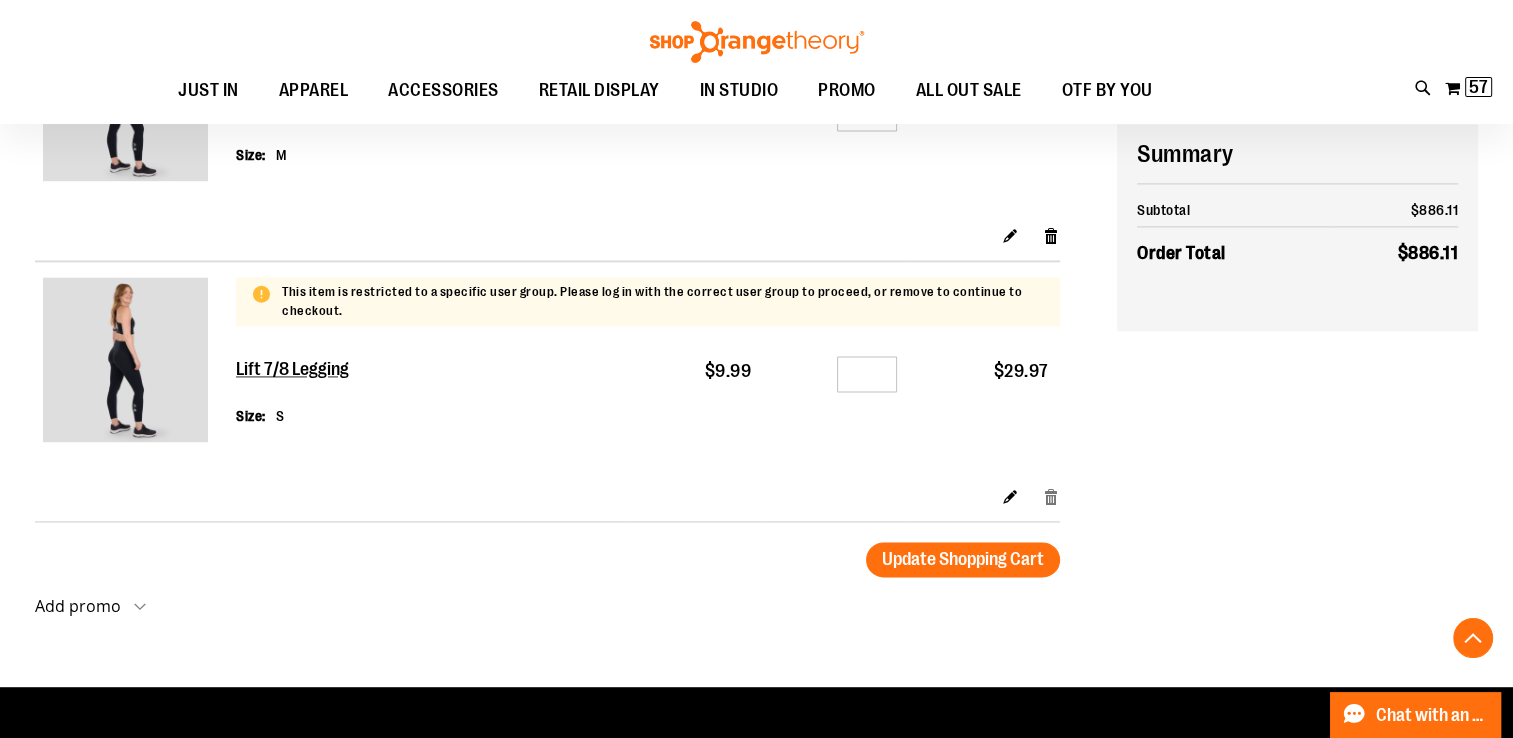 scroll, scrollTop: 2732, scrollLeft: 0, axis: vertical 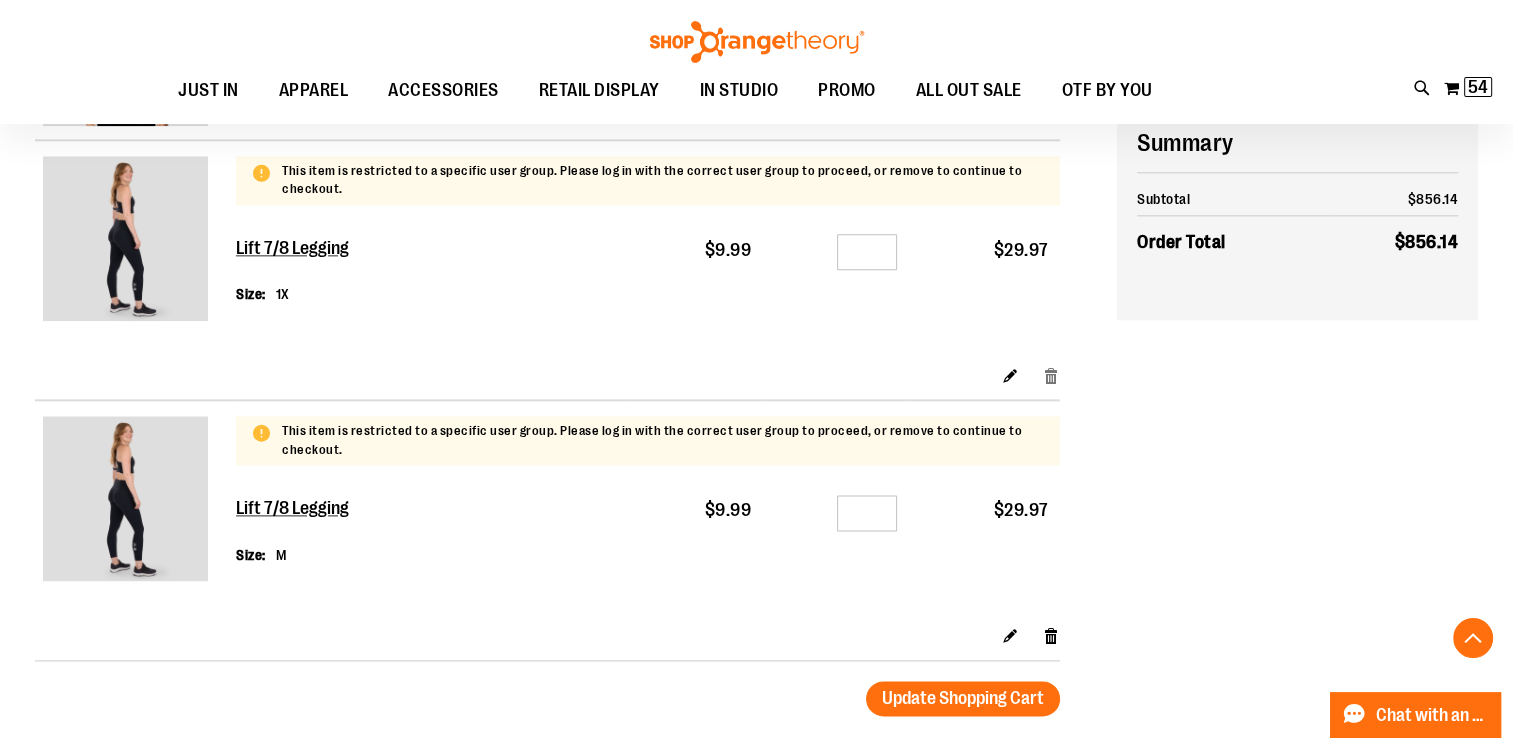 type on "**********" 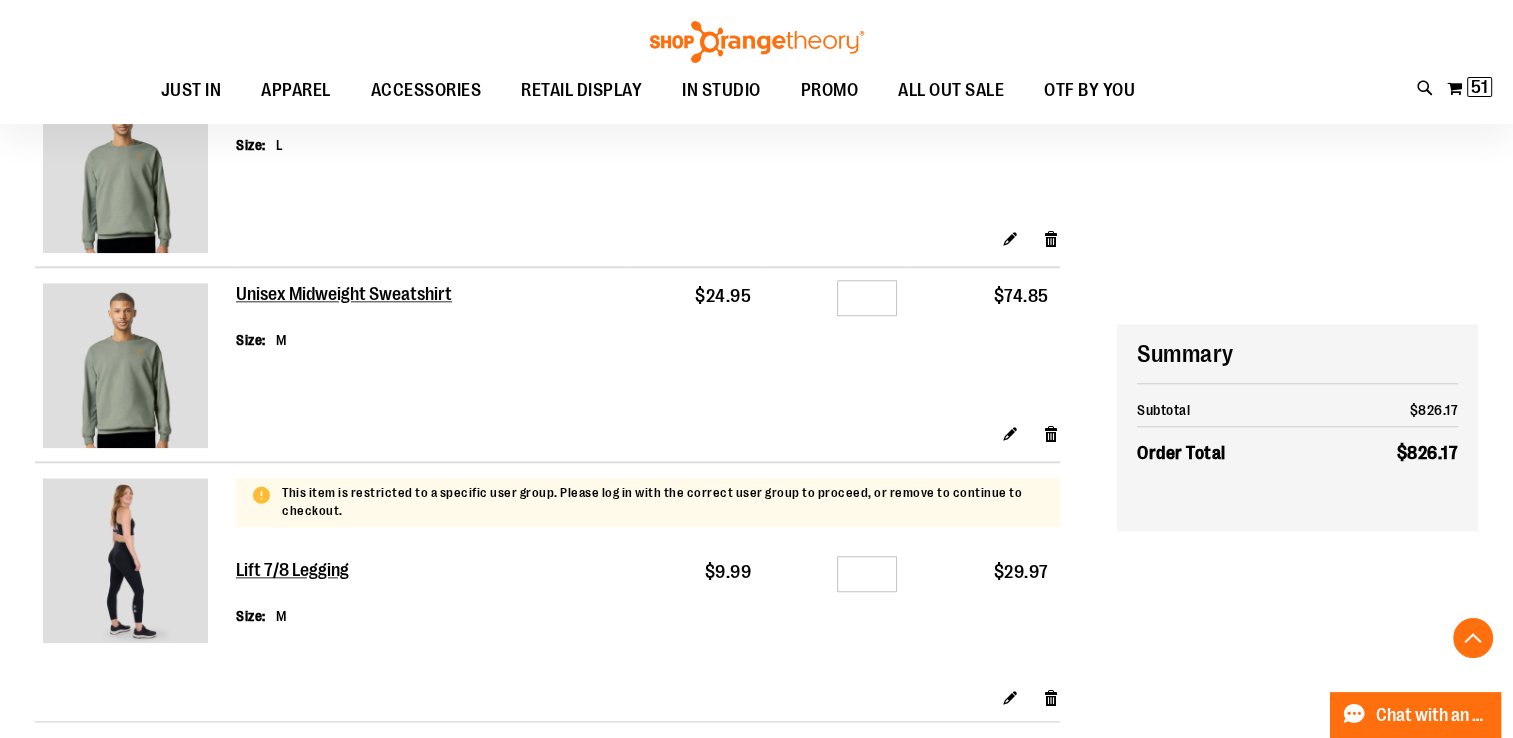 scroll, scrollTop: 2299, scrollLeft: 0, axis: vertical 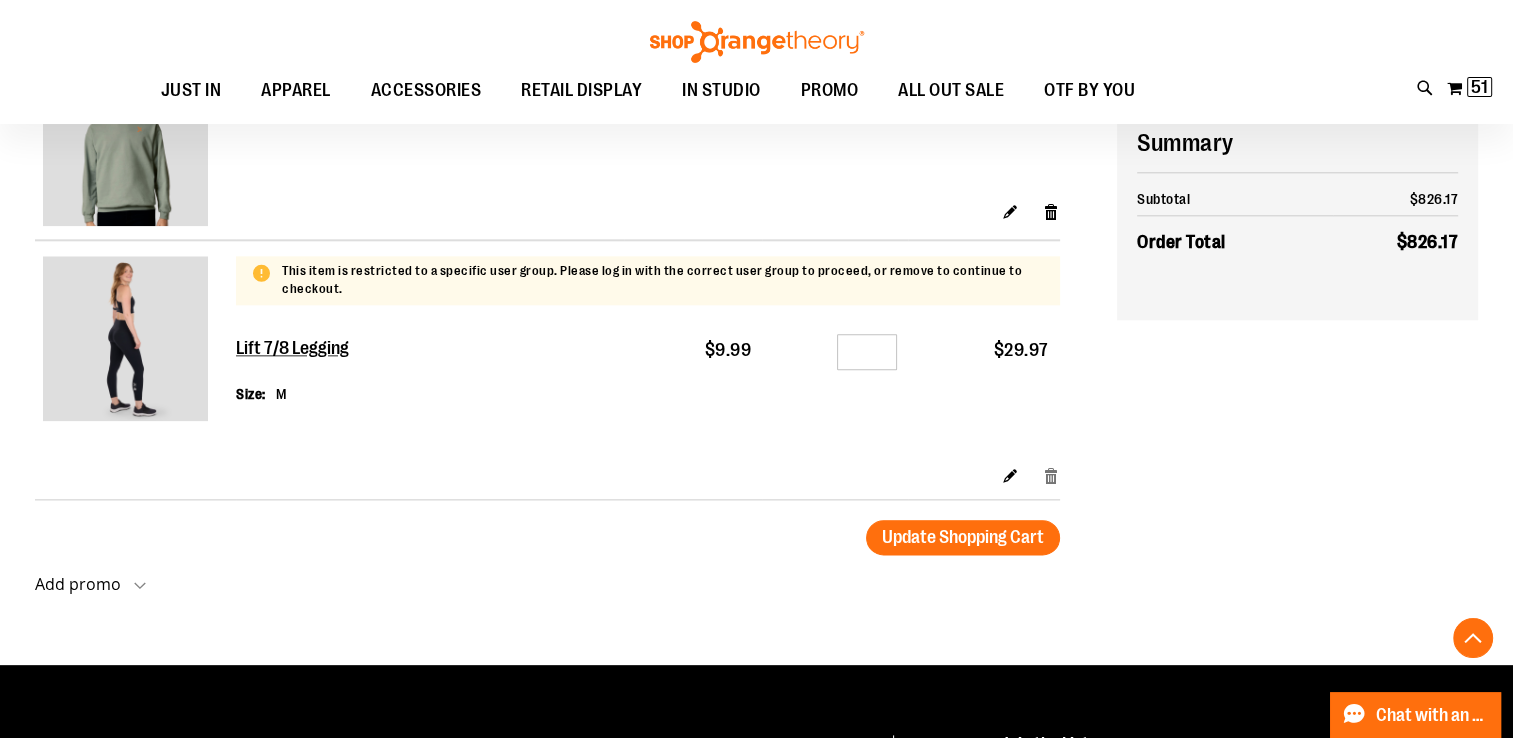 type on "**********" 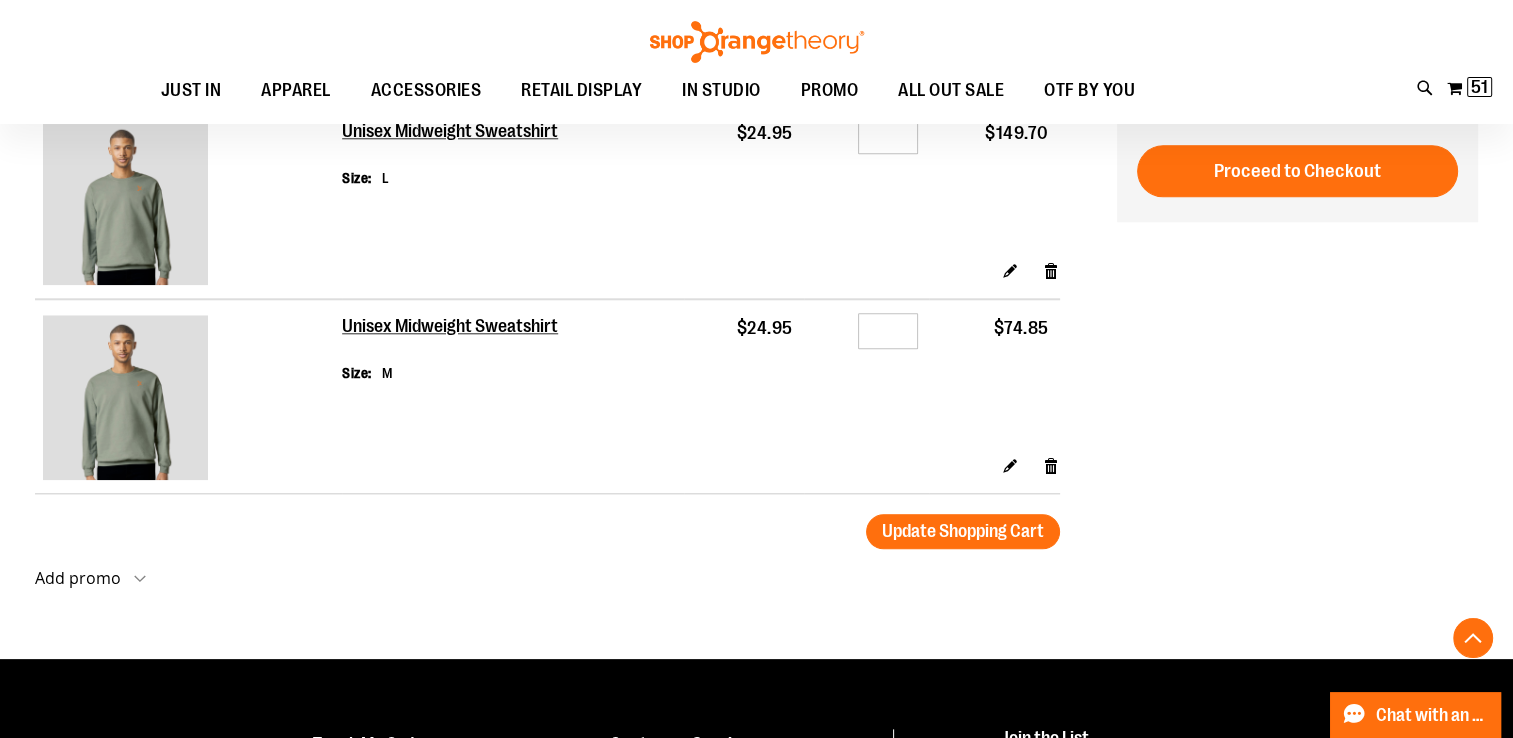 scroll, scrollTop: 1999, scrollLeft: 0, axis: vertical 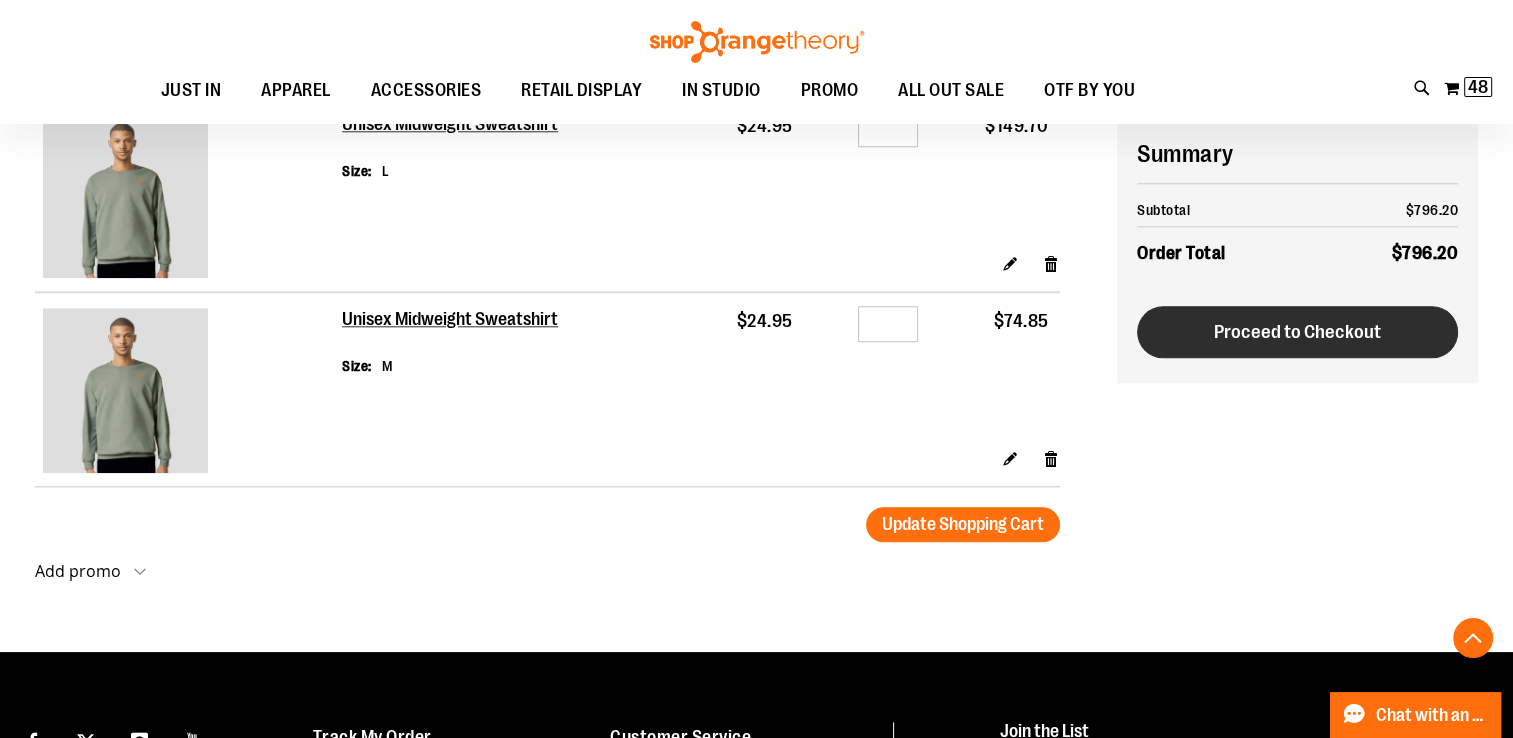 type on "**********" 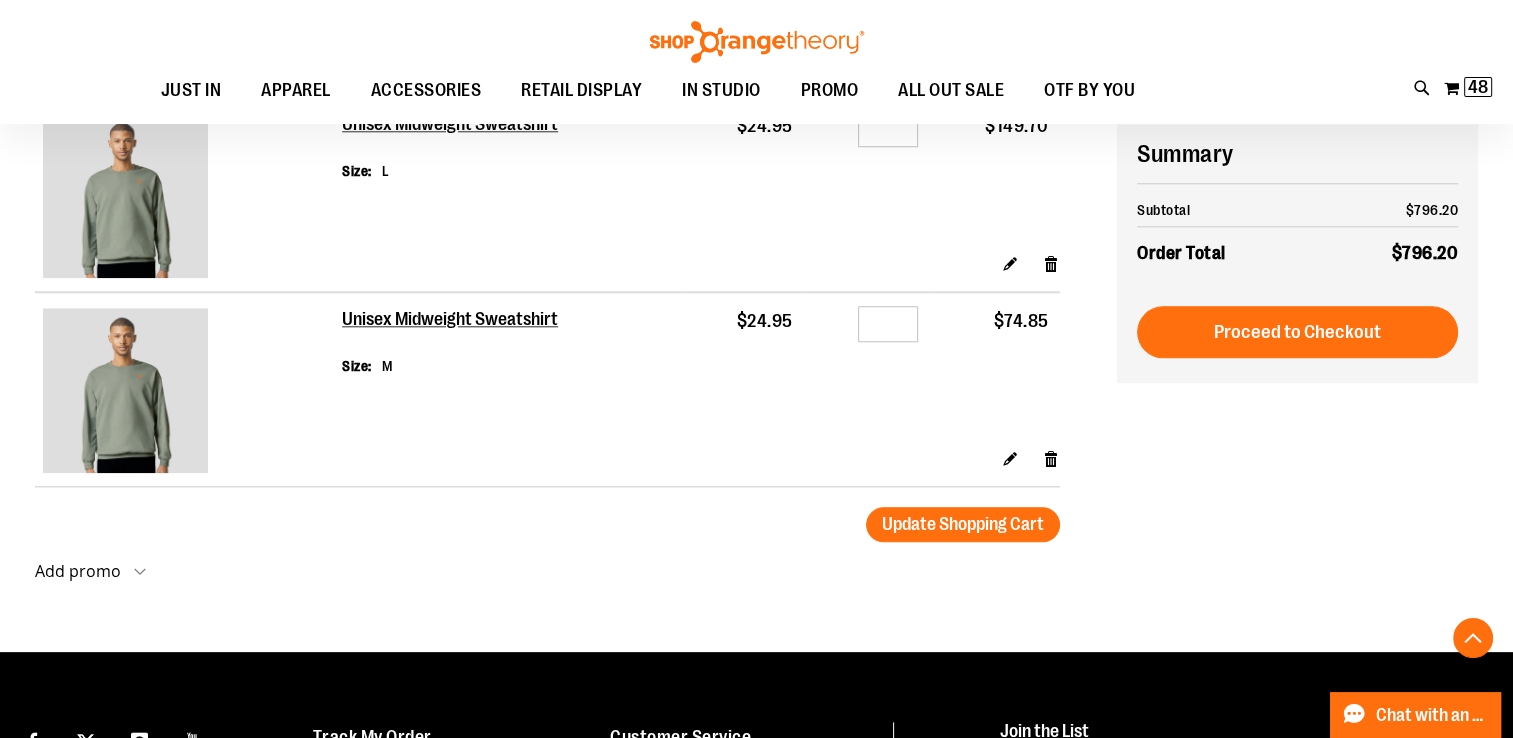 drag, startPoint x: 1324, startPoint y: 336, endPoint x: 1302, endPoint y: 348, distance: 25.059929 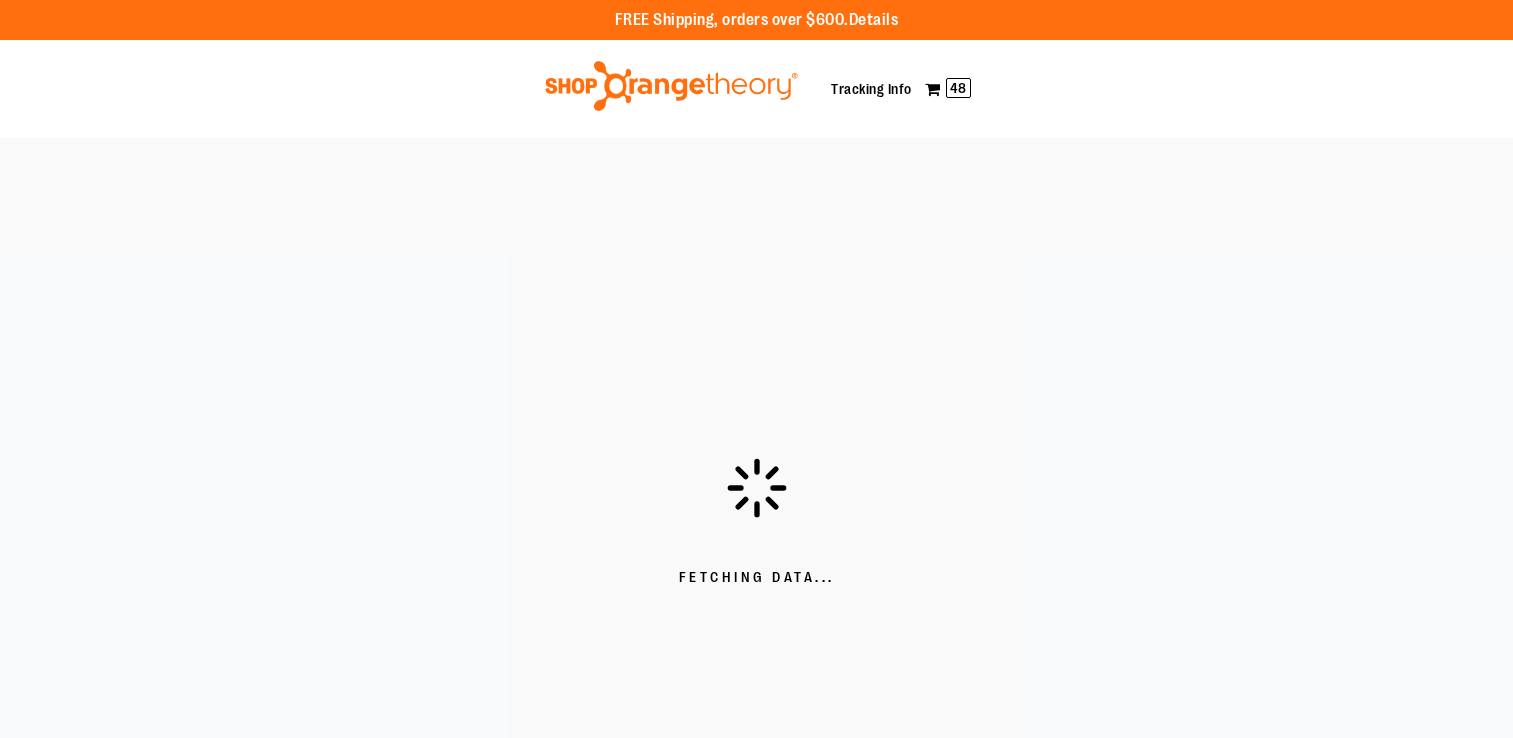 scroll, scrollTop: 0, scrollLeft: 0, axis: both 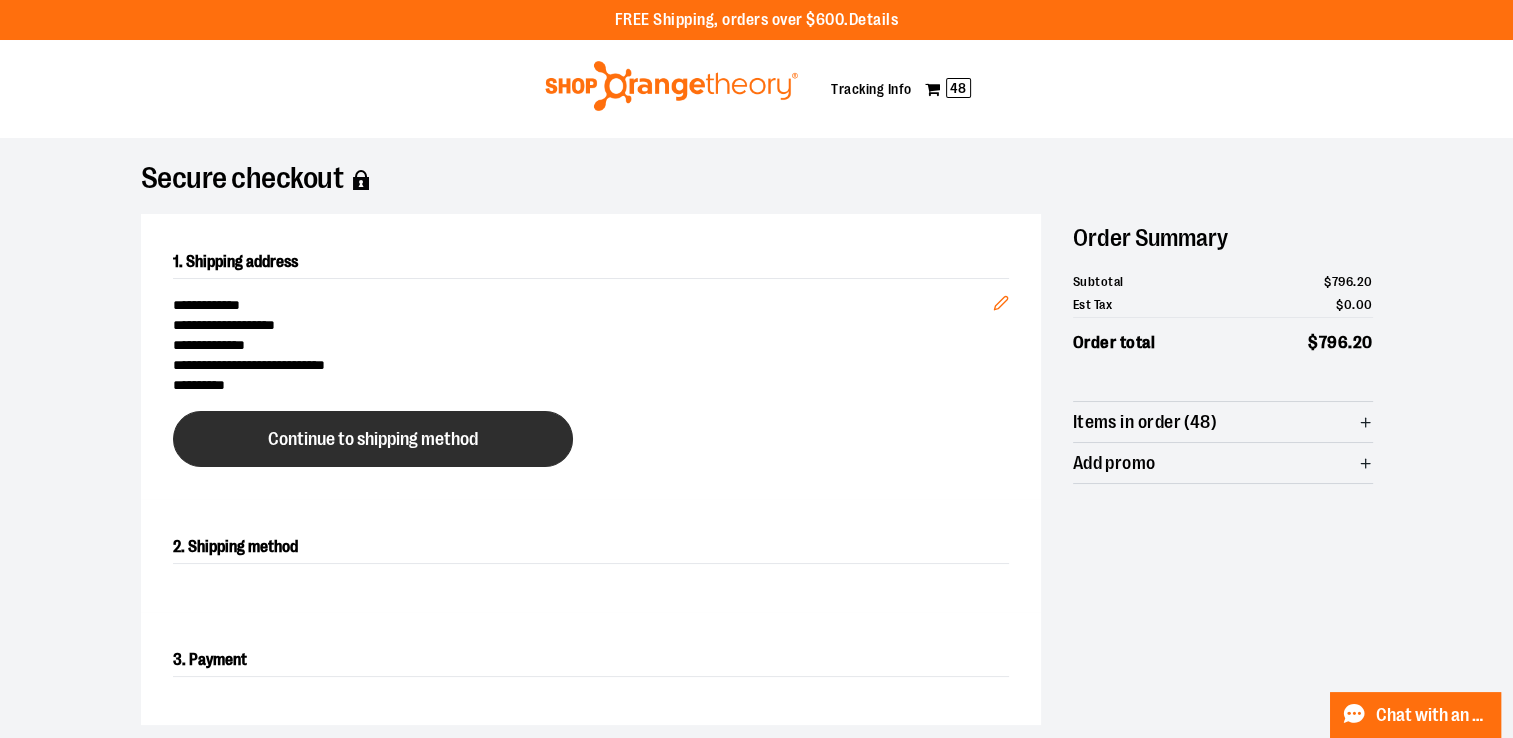 click on "Continue to shipping method" at bounding box center (373, 439) 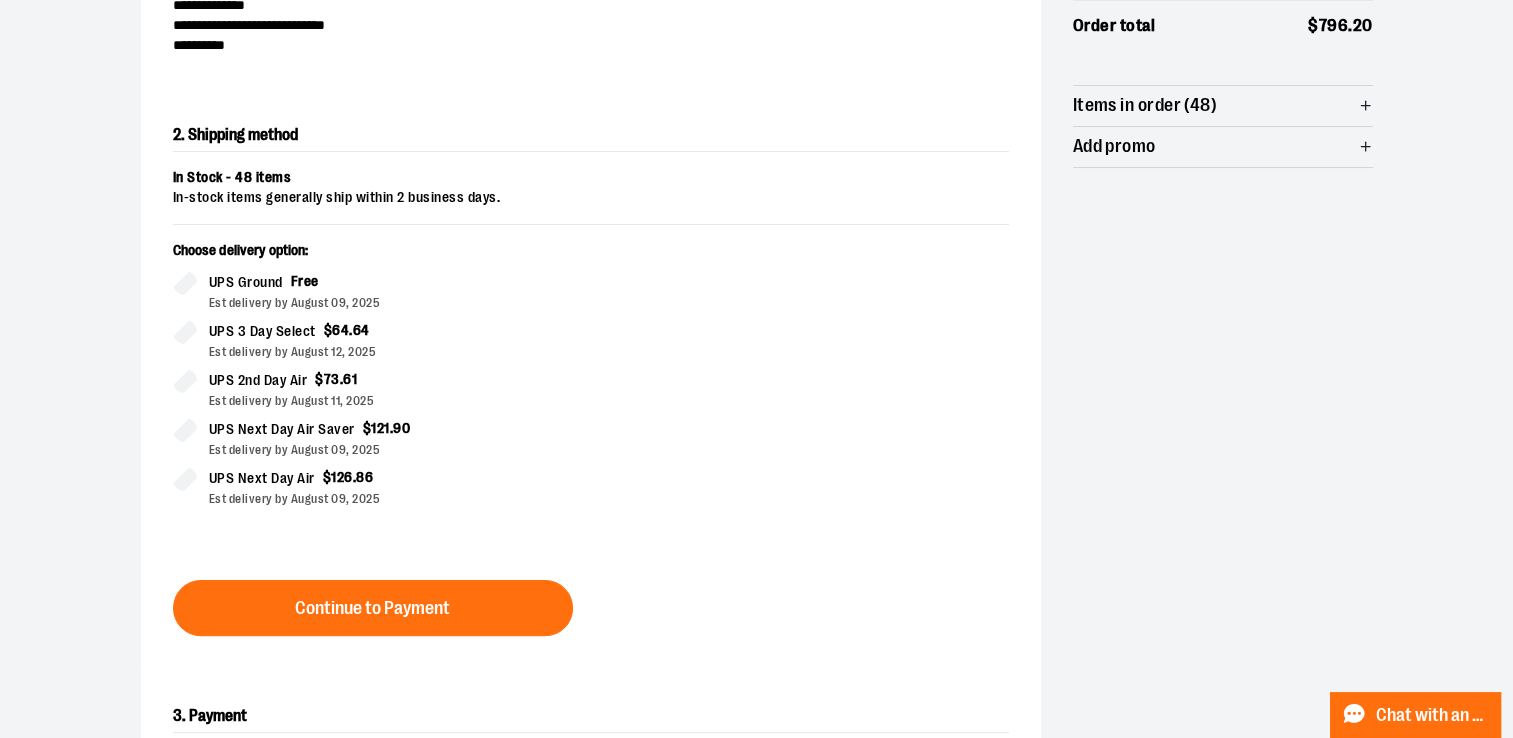 scroll, scrollTop: 341, scrollLeft: 0, axis: vertical 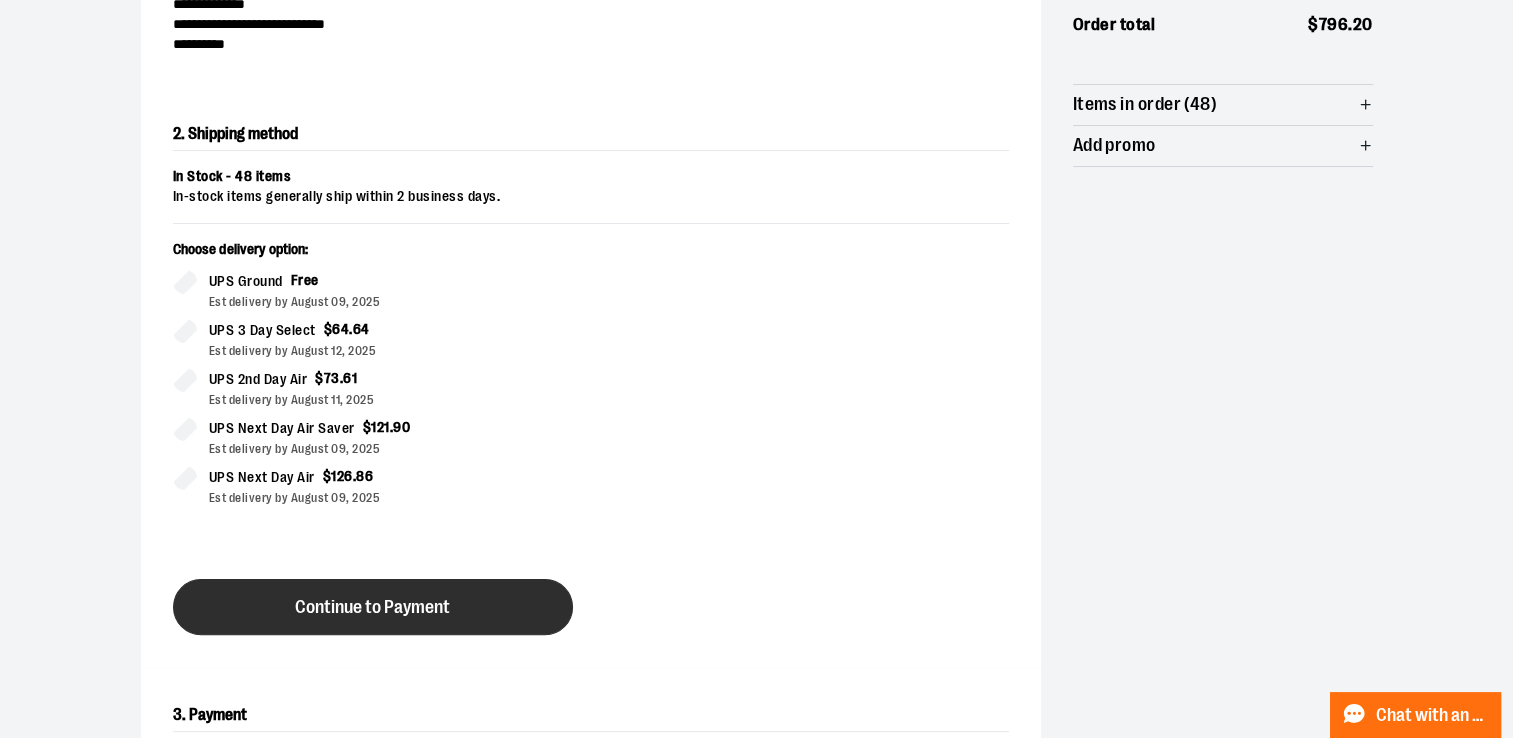click on "Continue to Payment" at bounding box center [373, 607] 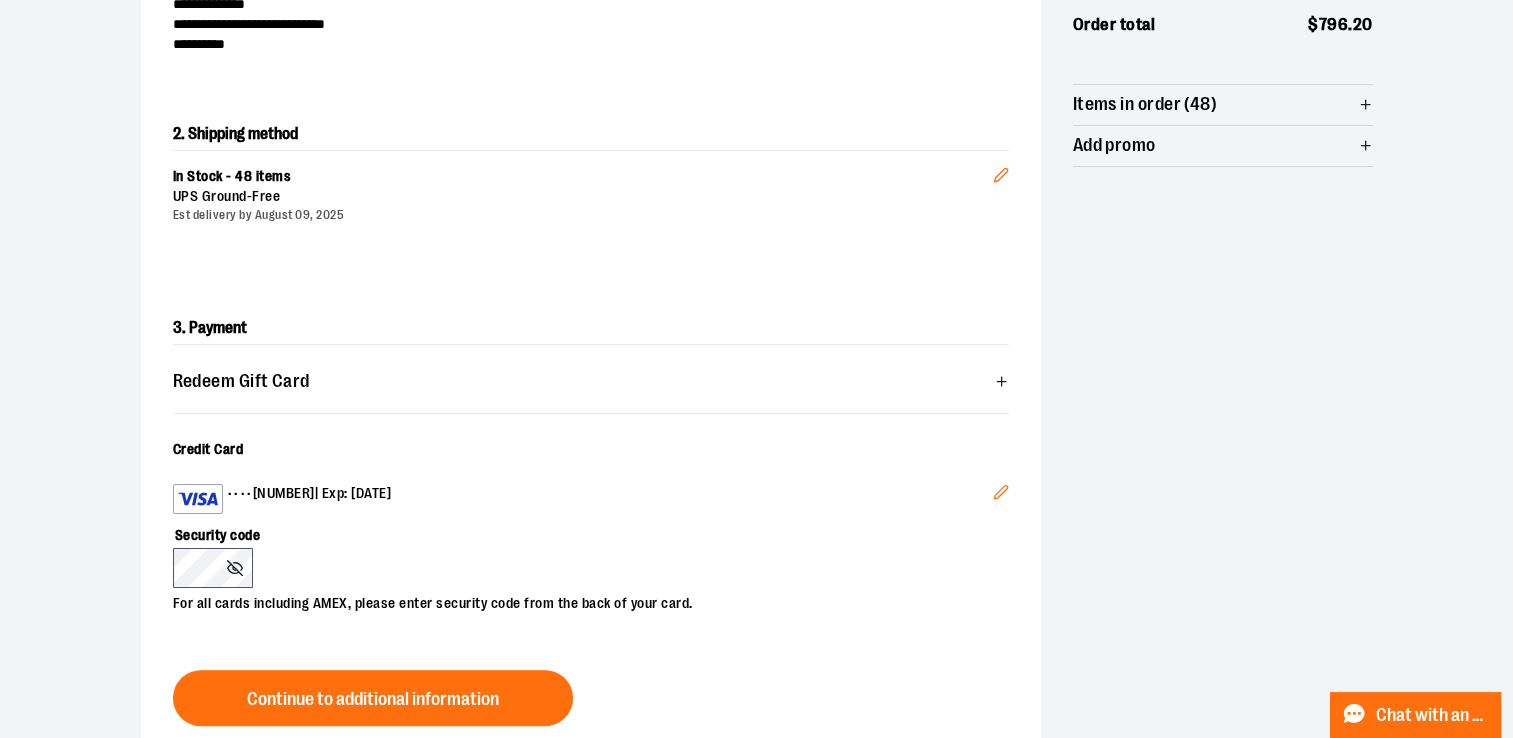 click 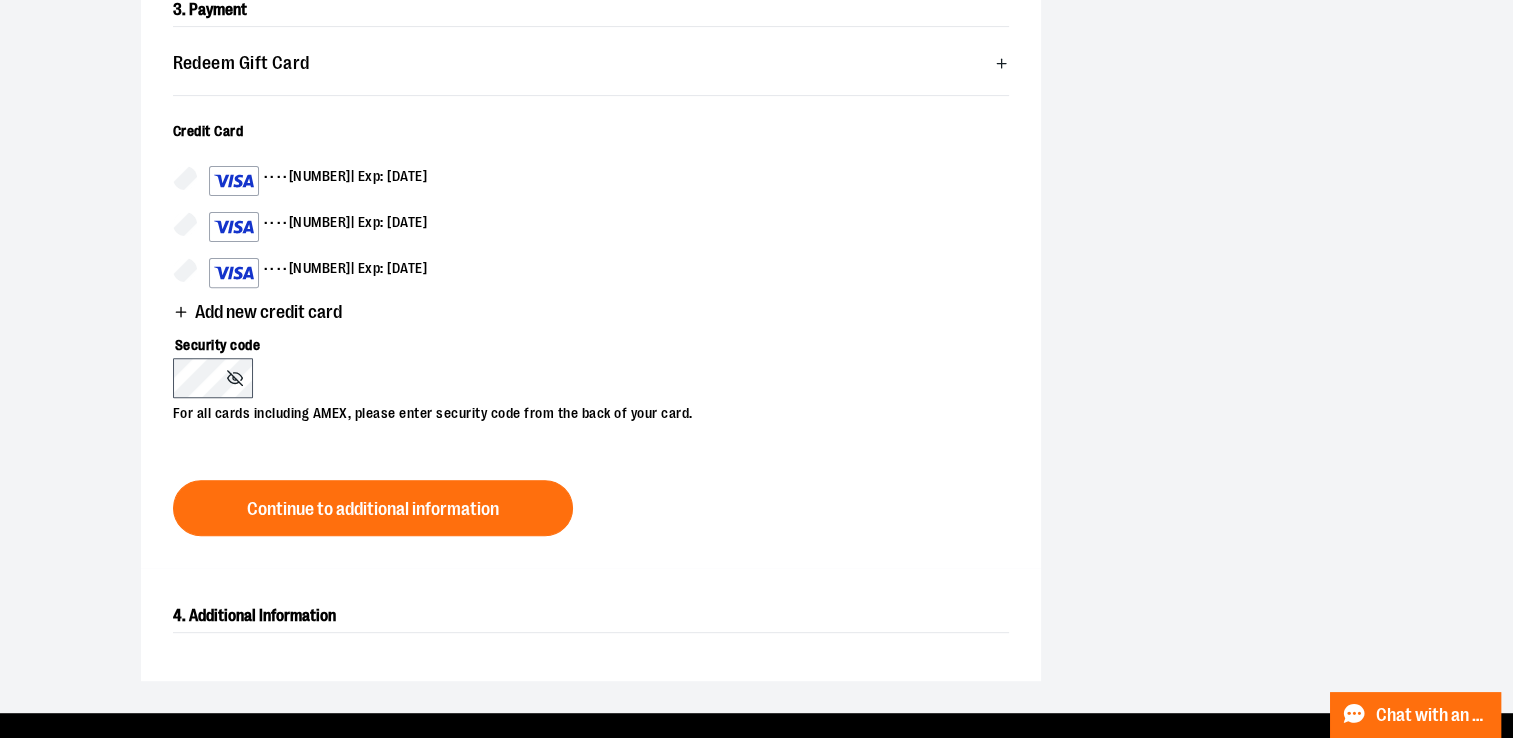 scroll, scrollTop: 541, scrollLeft: 0, axis: vertical 